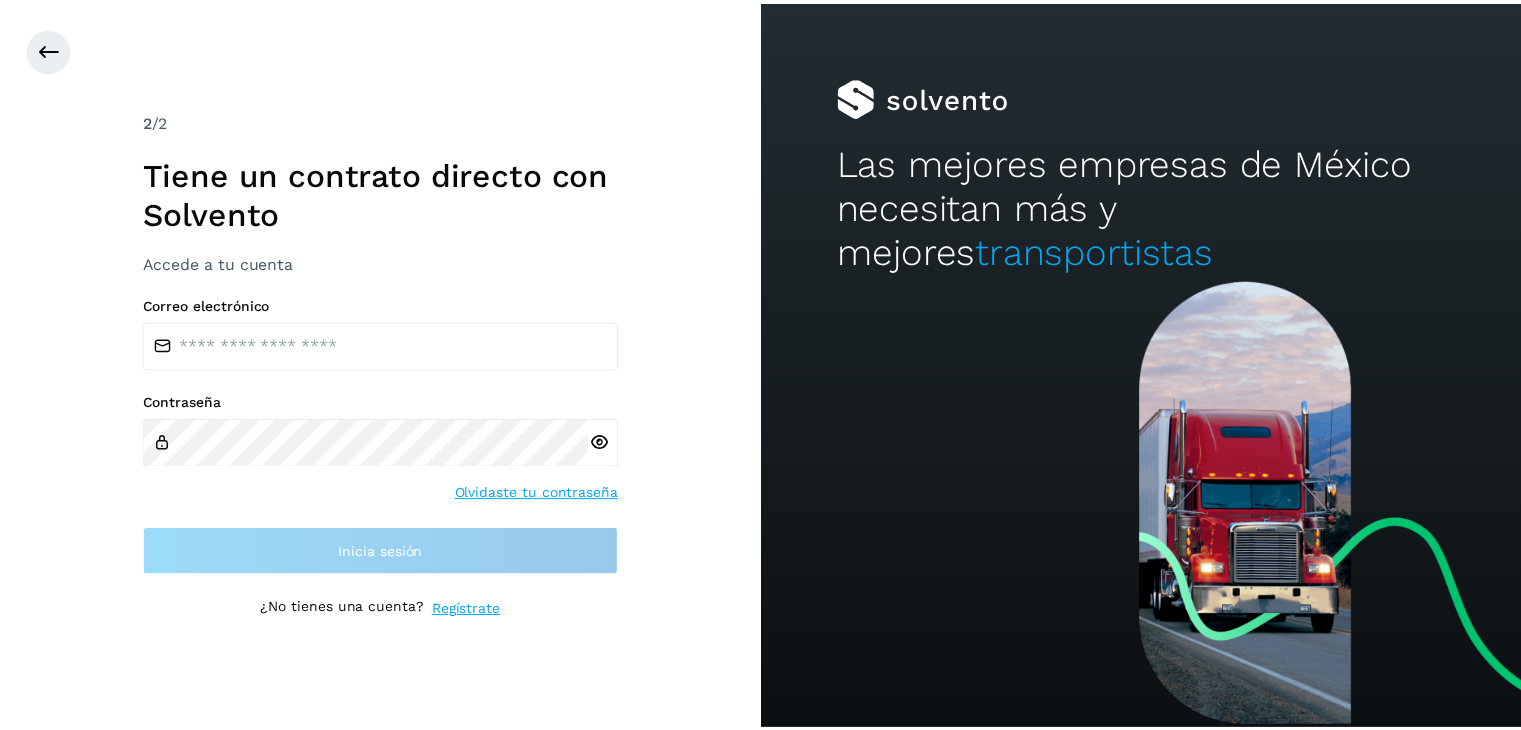 scroll, scrollTop: 0, scrollLeft: 0, axis: both 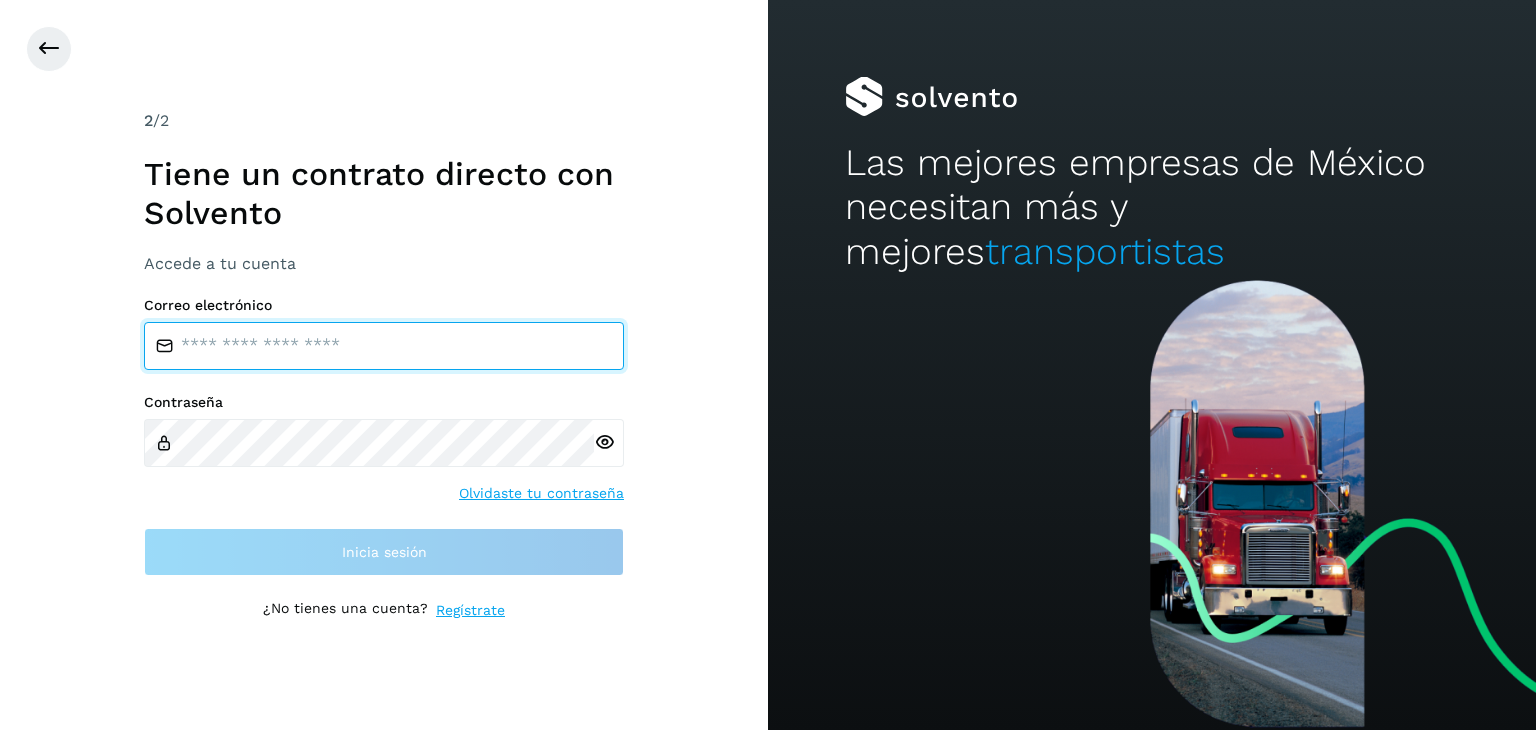 type on "**********" 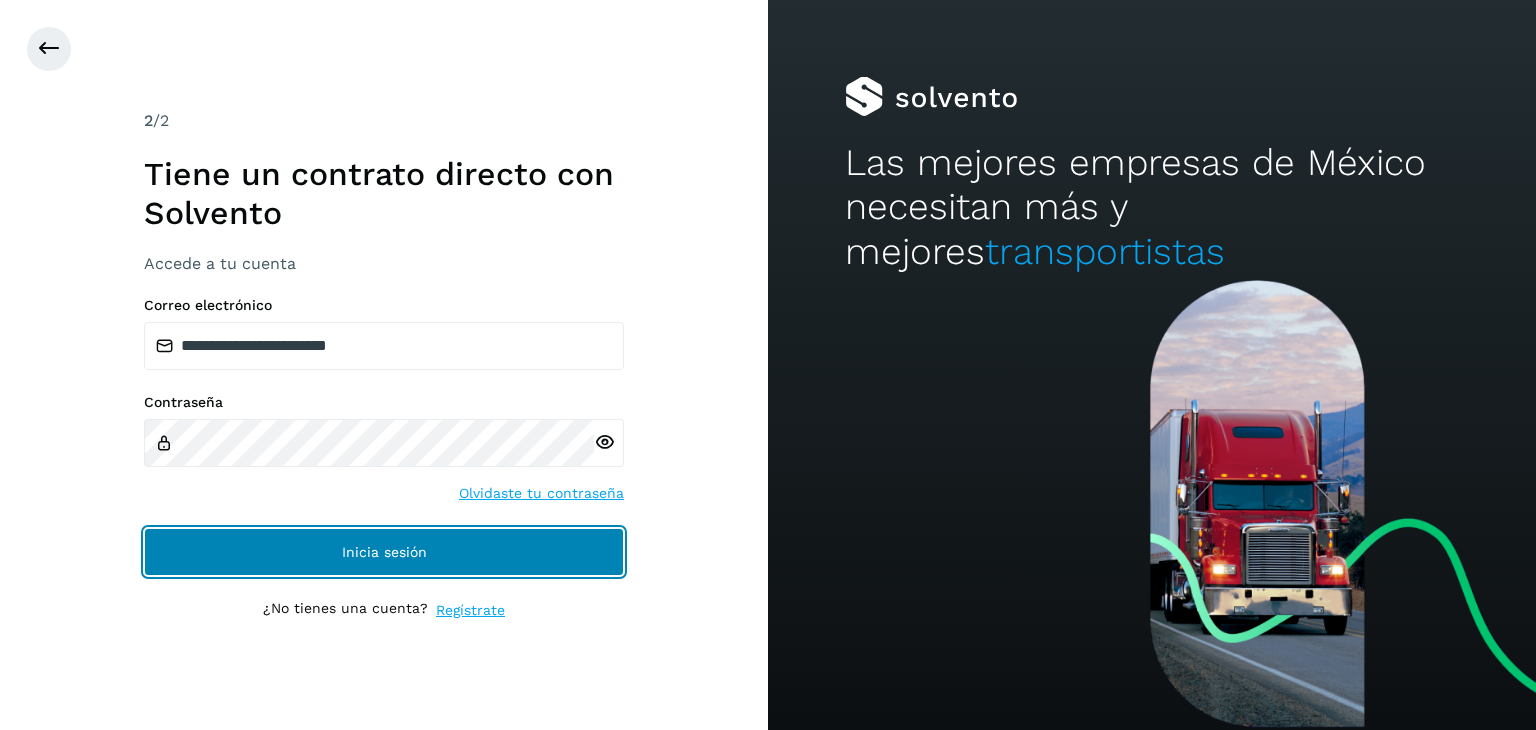 click on "Inicia sesión" at bounding box center (384, 552) 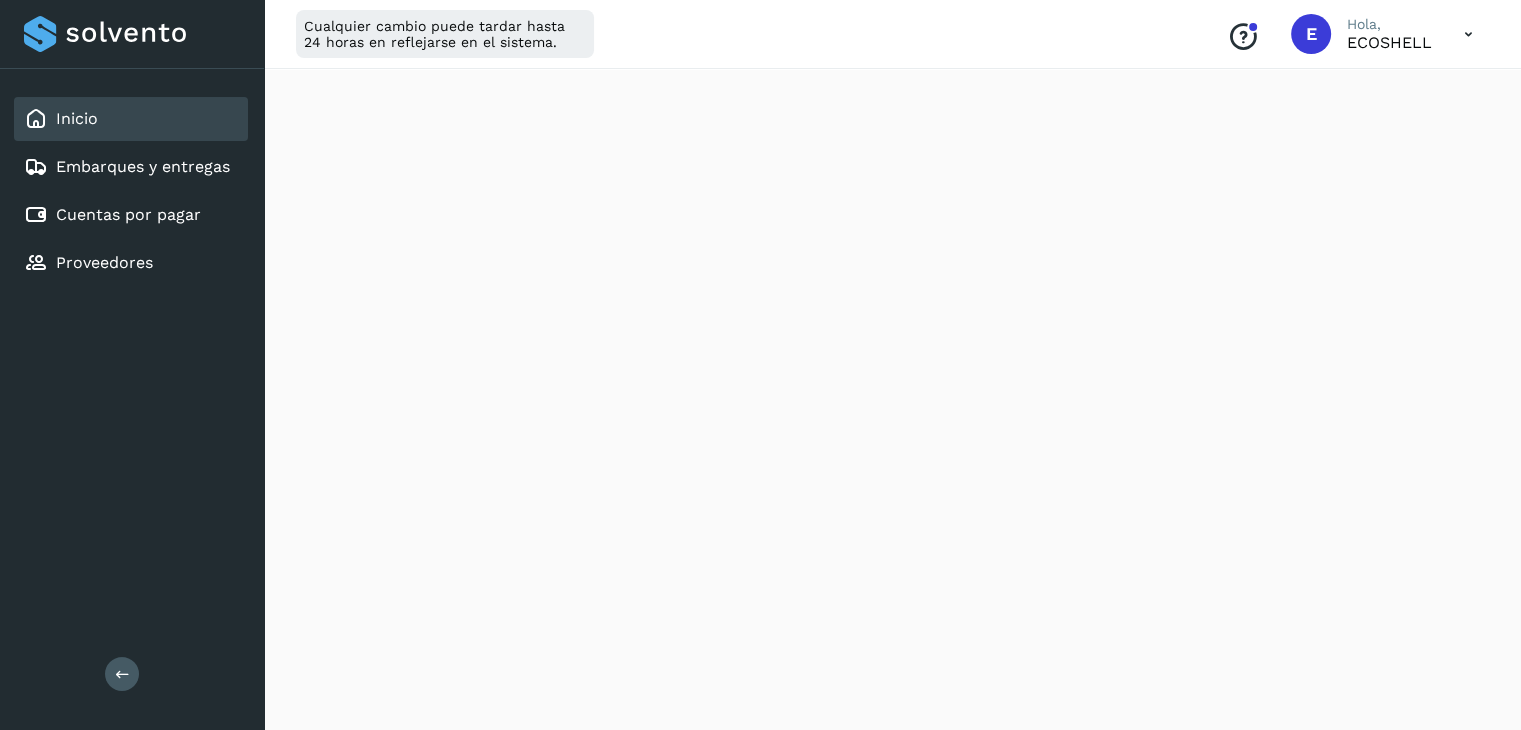 scroll, scrollTop: 0, scrollLeft: 0, axis: both 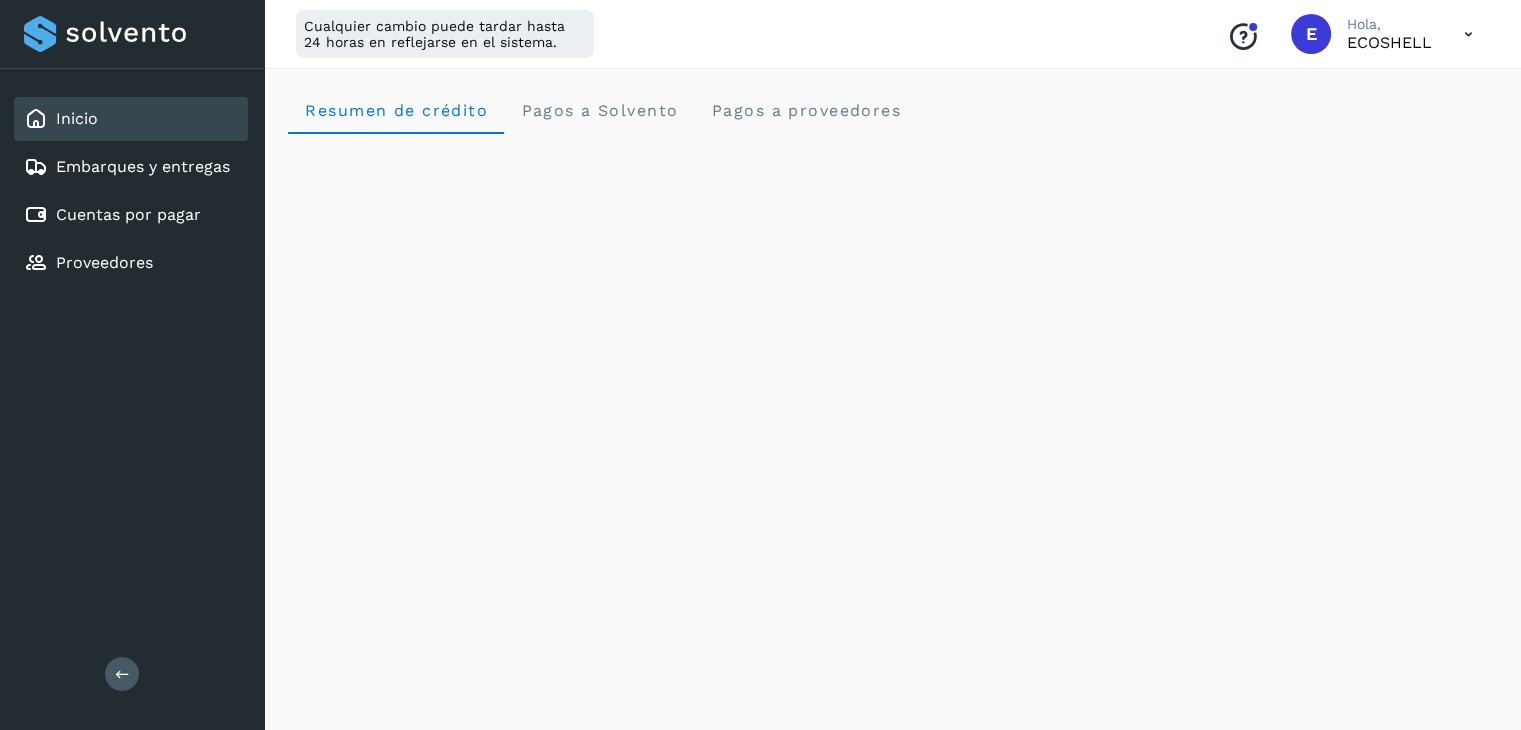 click at bounding box center (1468, 34) 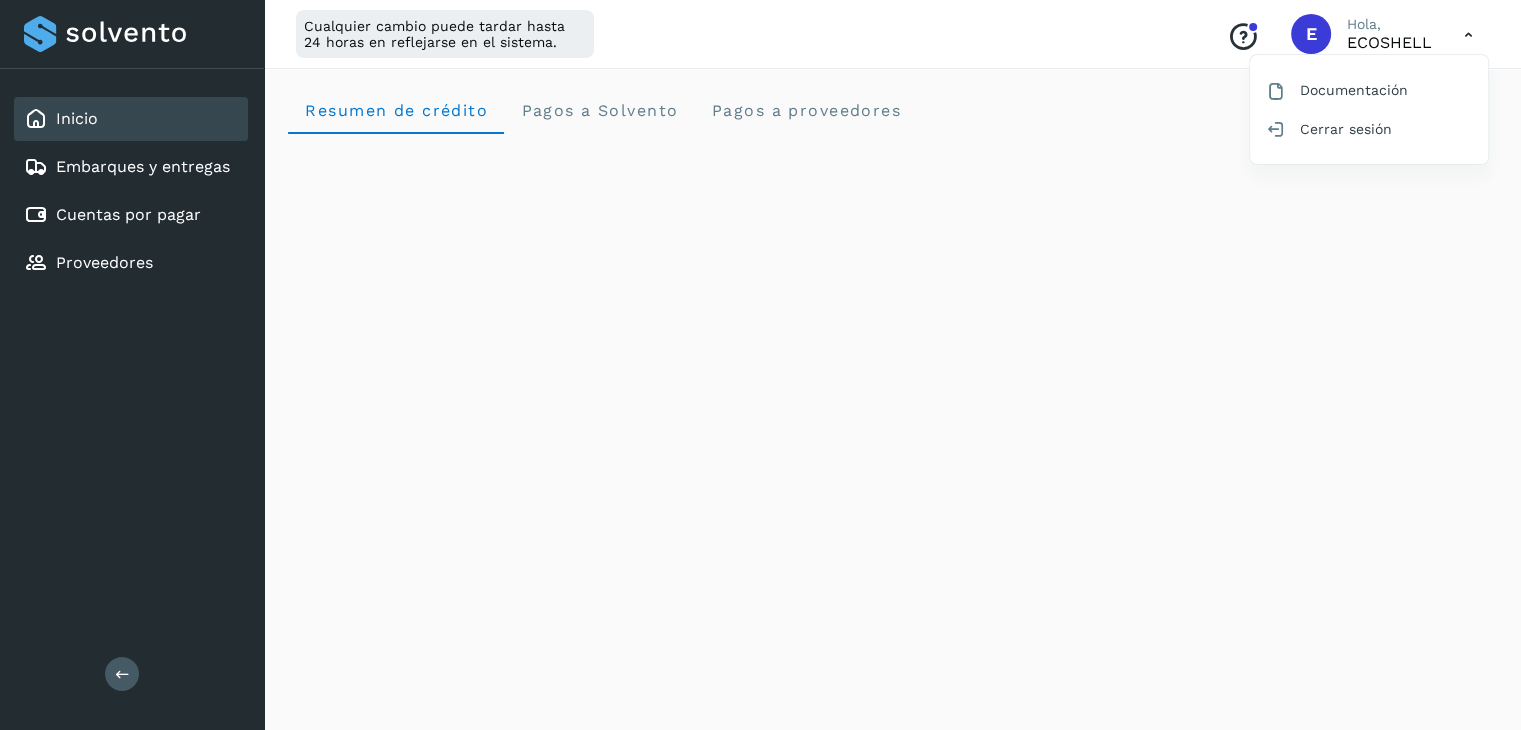 click at bounding box center [760, 365] 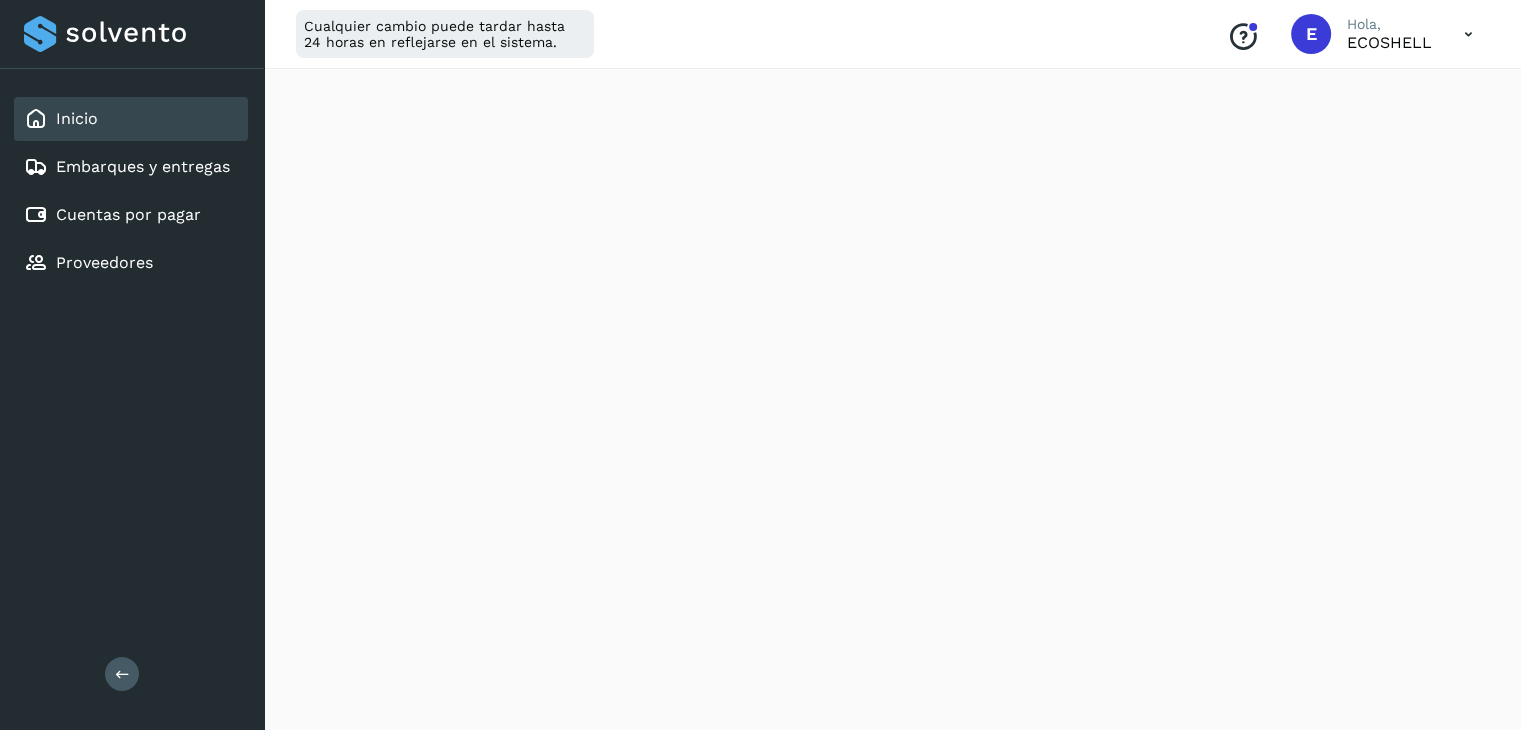 scroll, scrollTop: 0, scrollLeft: 0, axis: both 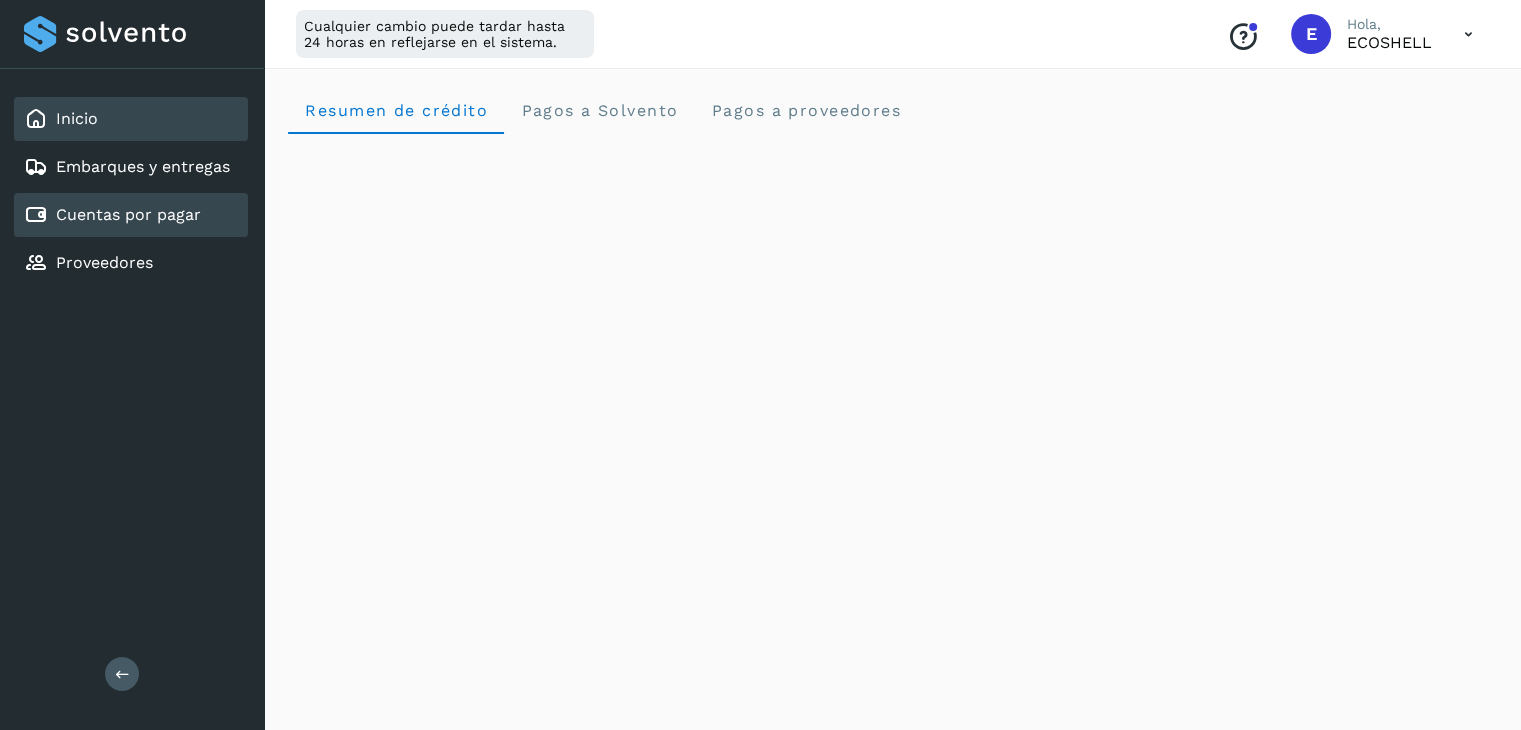 click on "Cuentas por pagar" 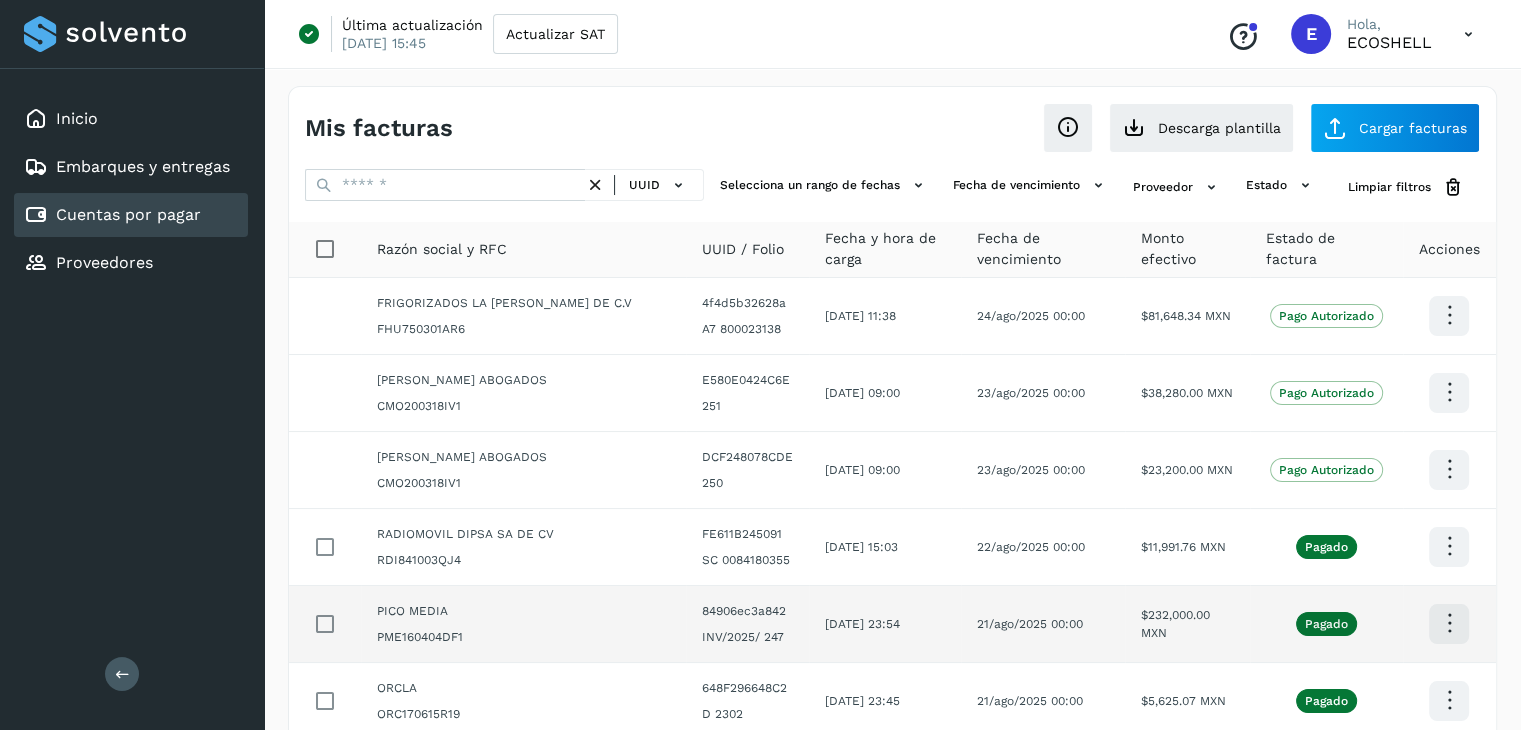 scroll, scrollTop: 429, scrollLeft: 0, axis: vertical 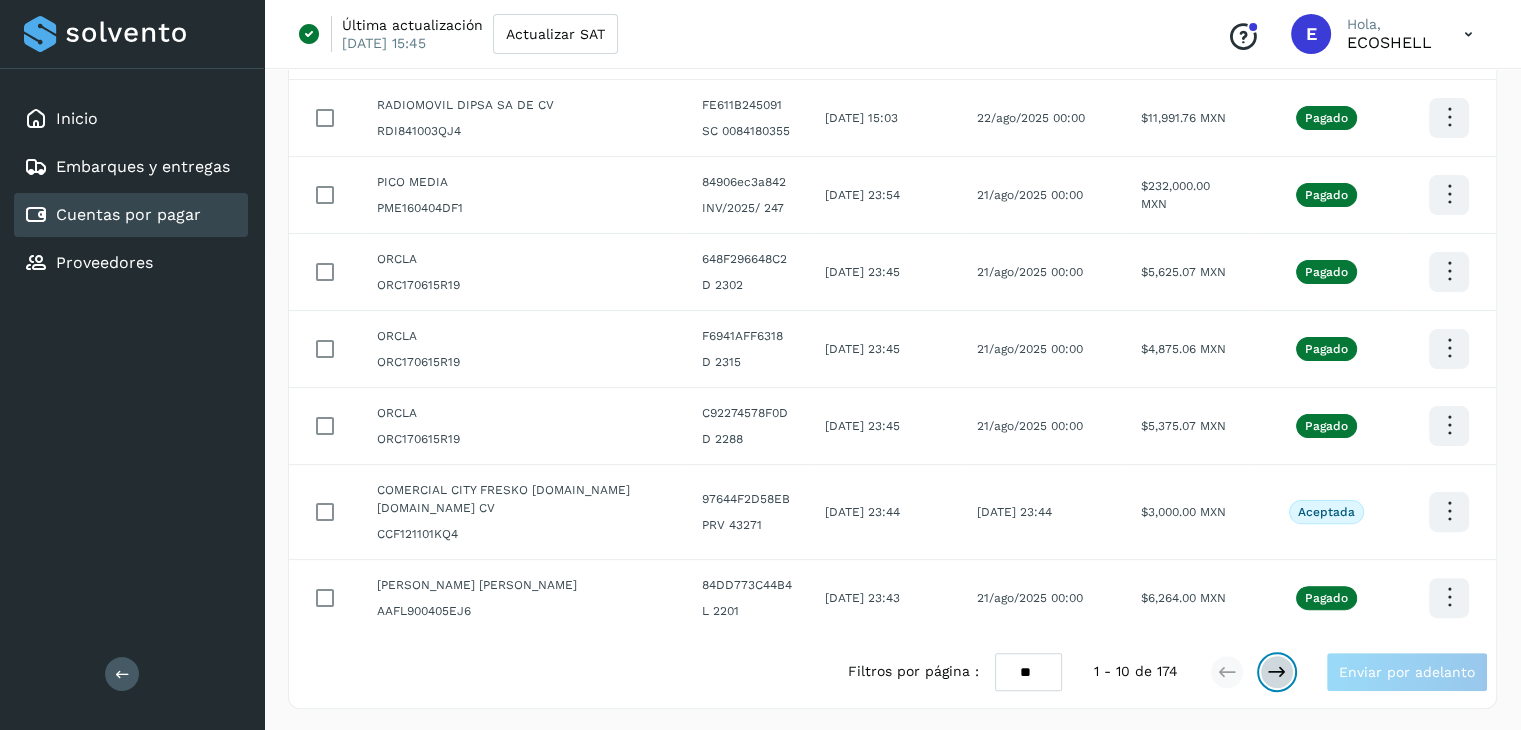 click at bounding box center [1277, 672] 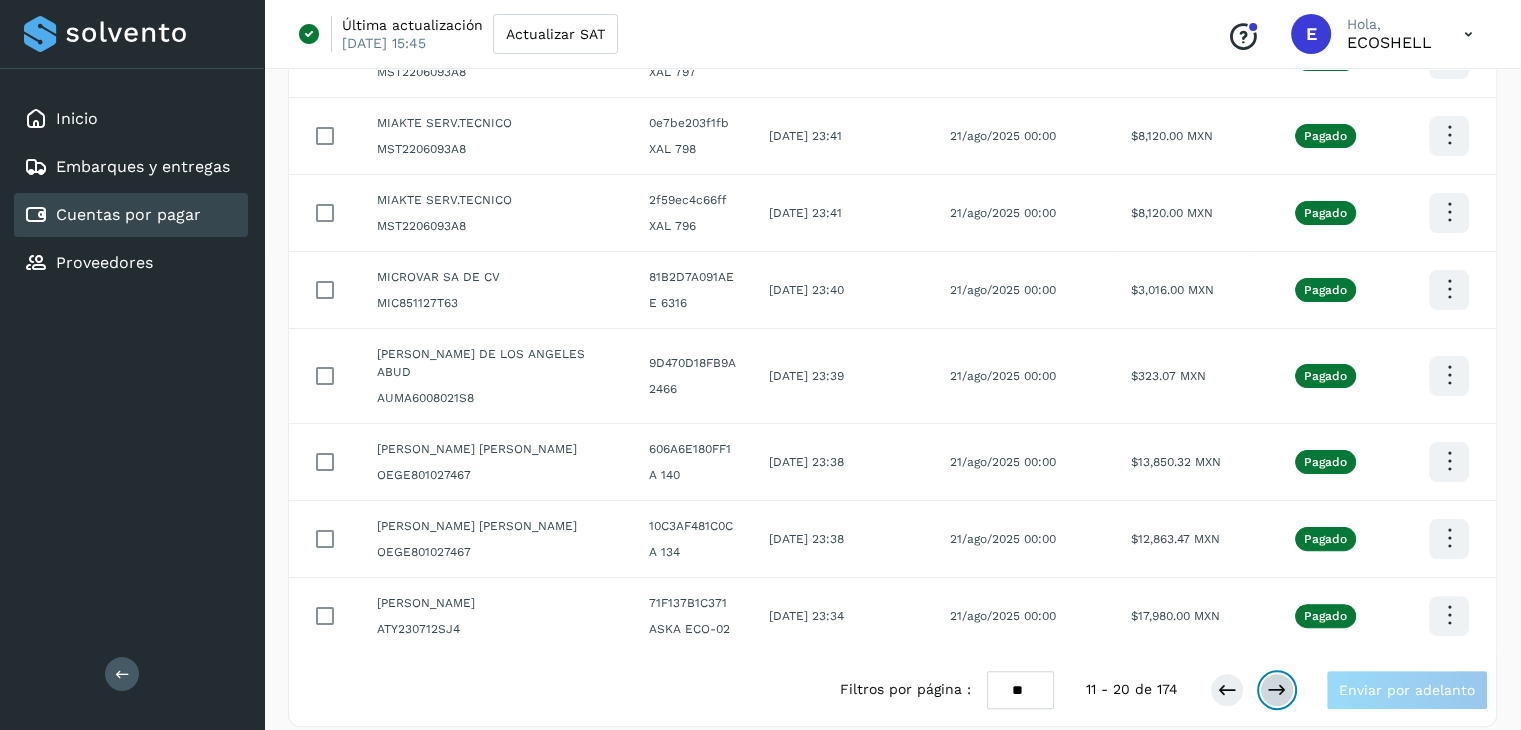 click at bounding box center (1277, 690) 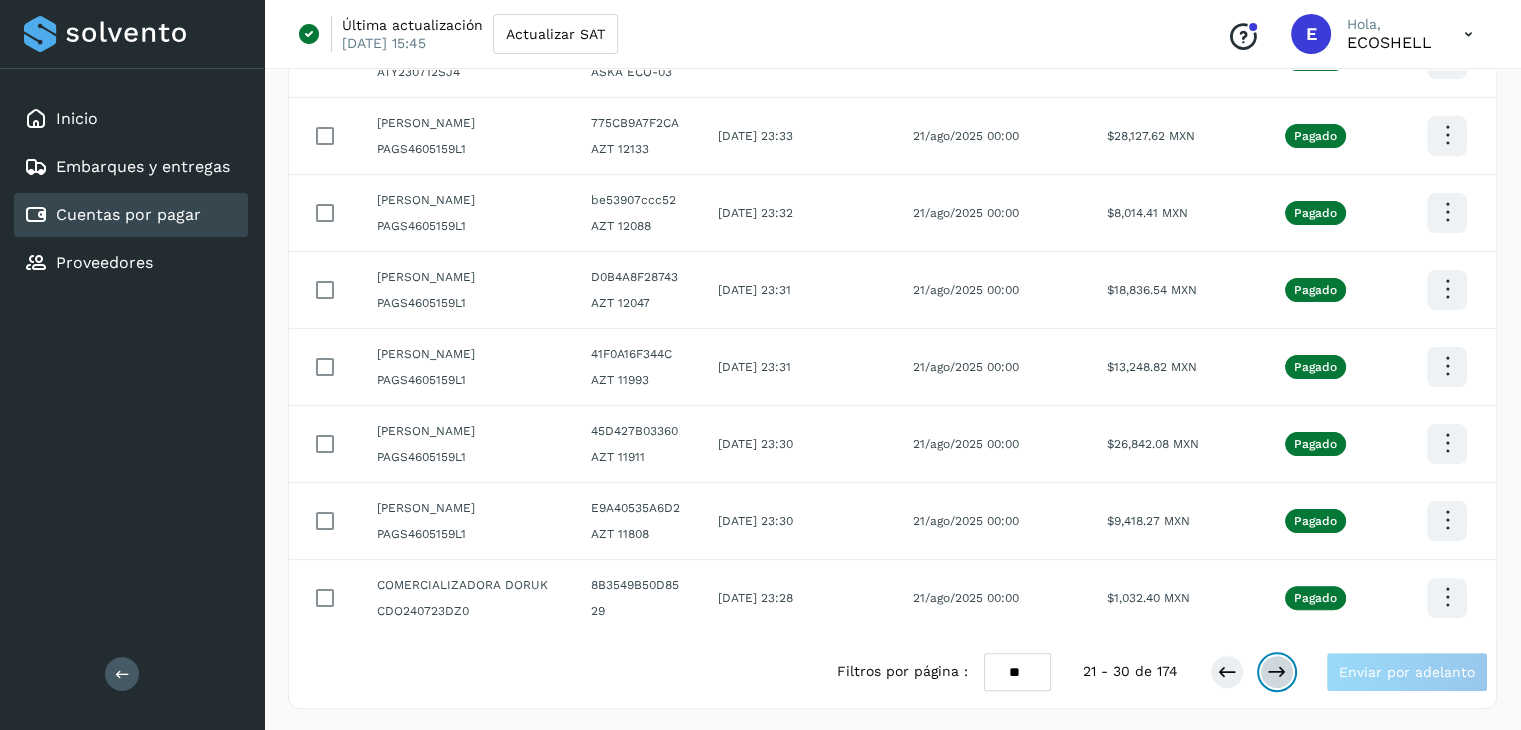 click at bounding box center (1277, 672) 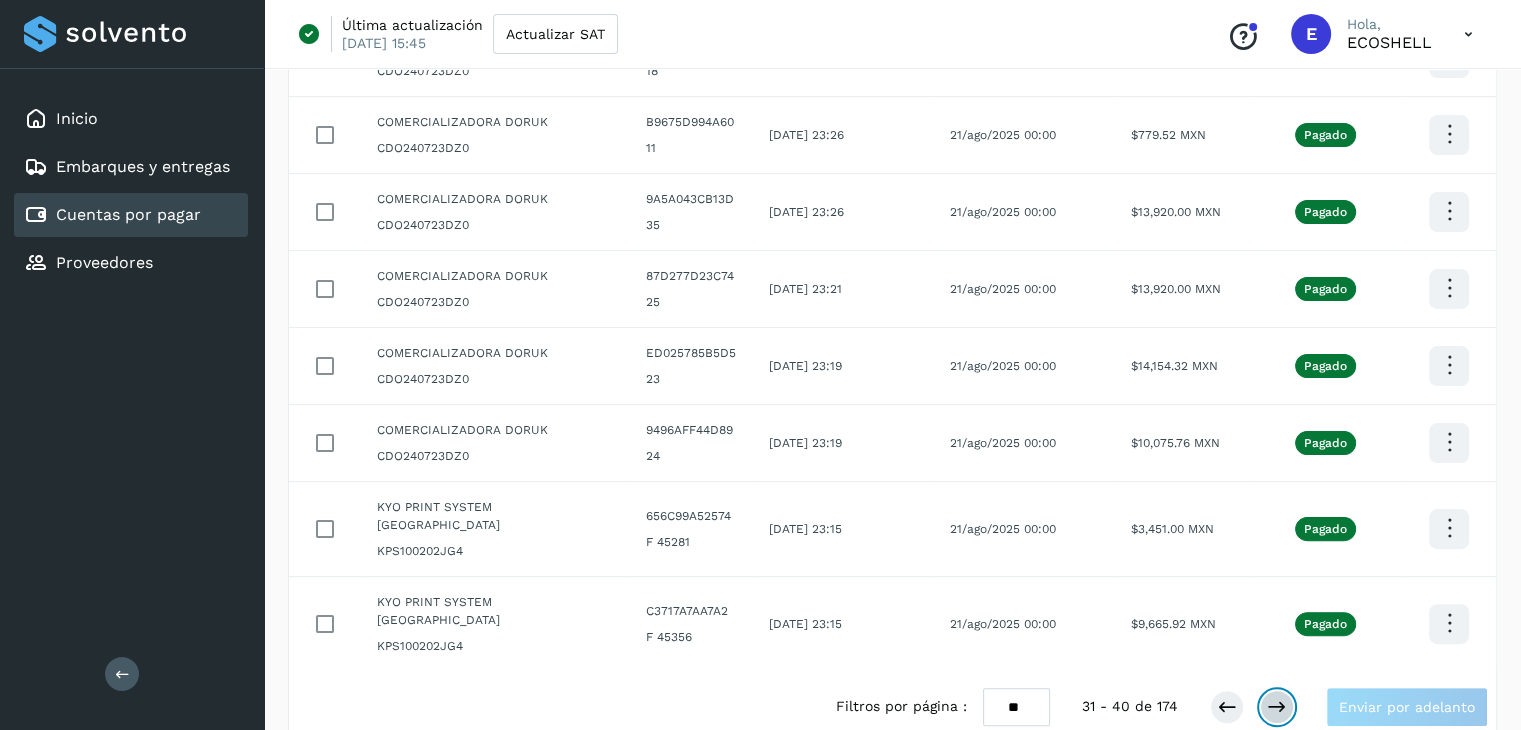 scroll, scrollTop: 411, scrollLeft: 0, axis: vertical 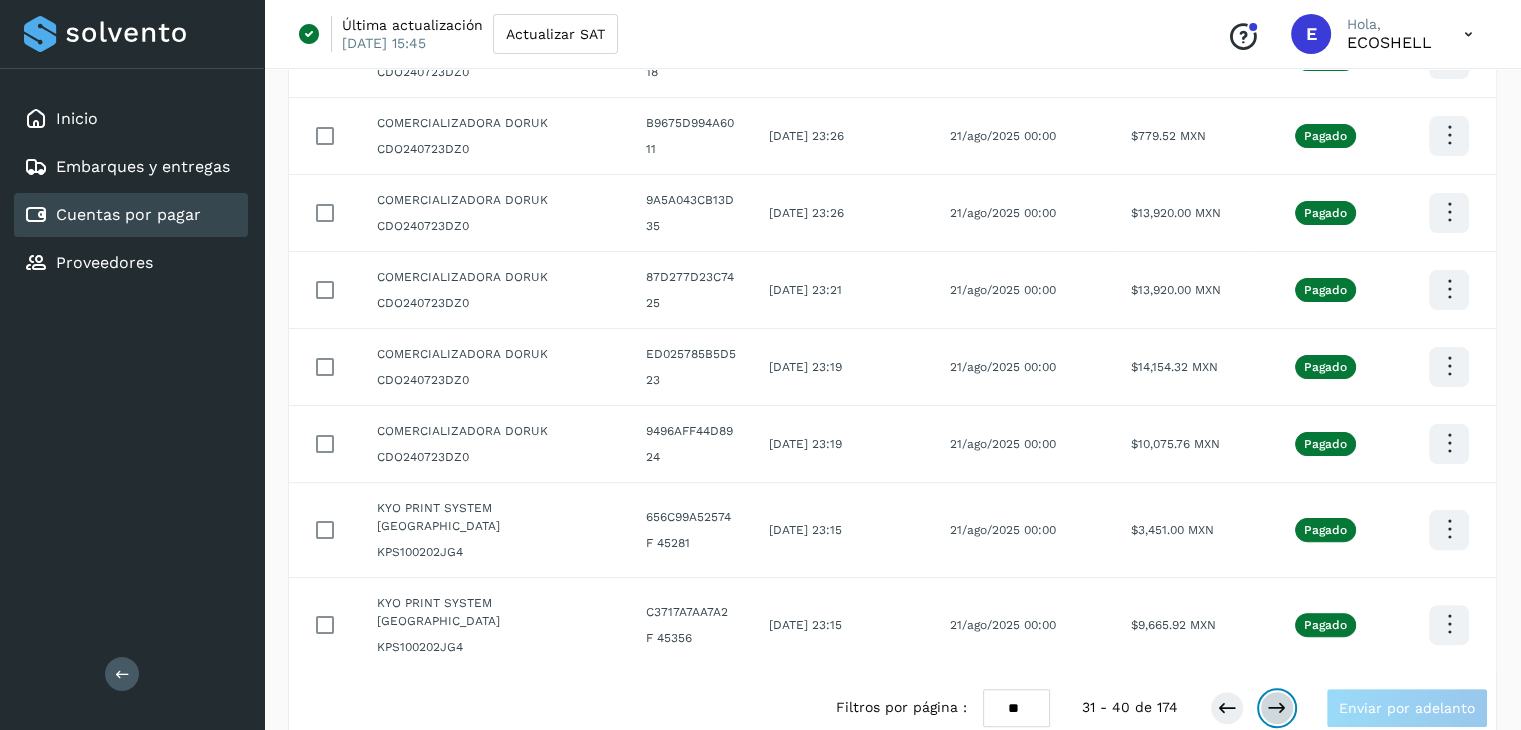 click at bounding box center (1277, 708) 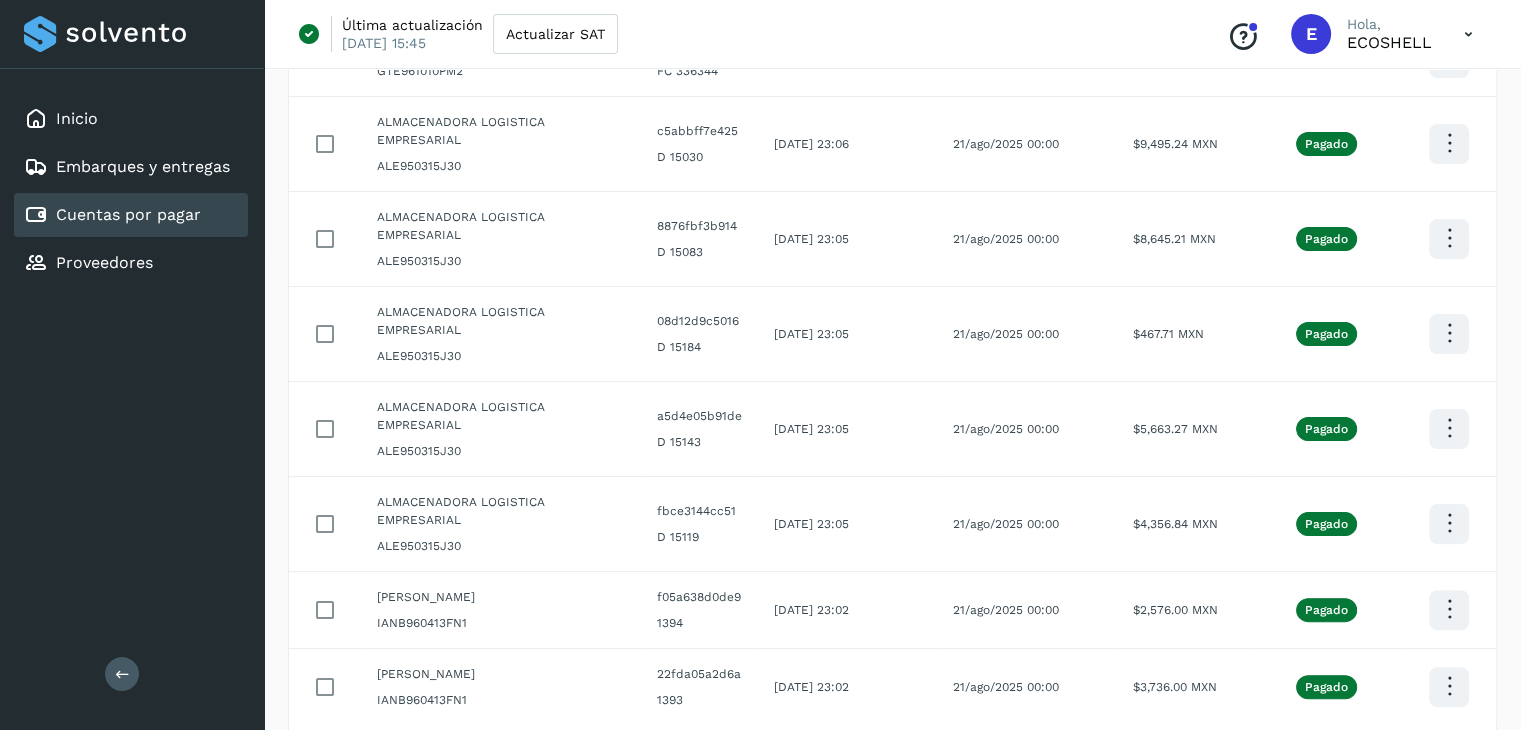 scroll, scrollTop: 429, scrollLeft: 0, axis: vertical 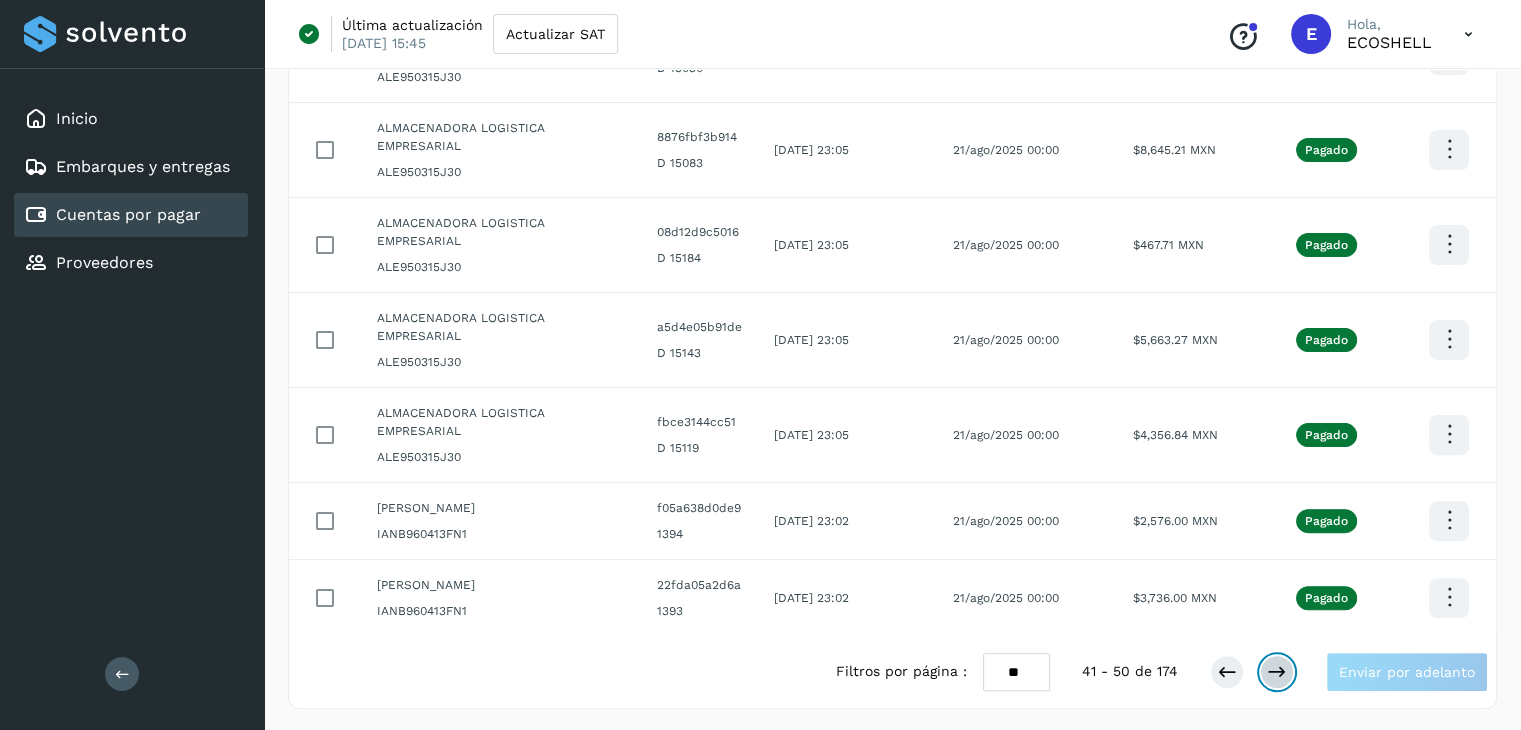 click at bounding box center (1277, 672) 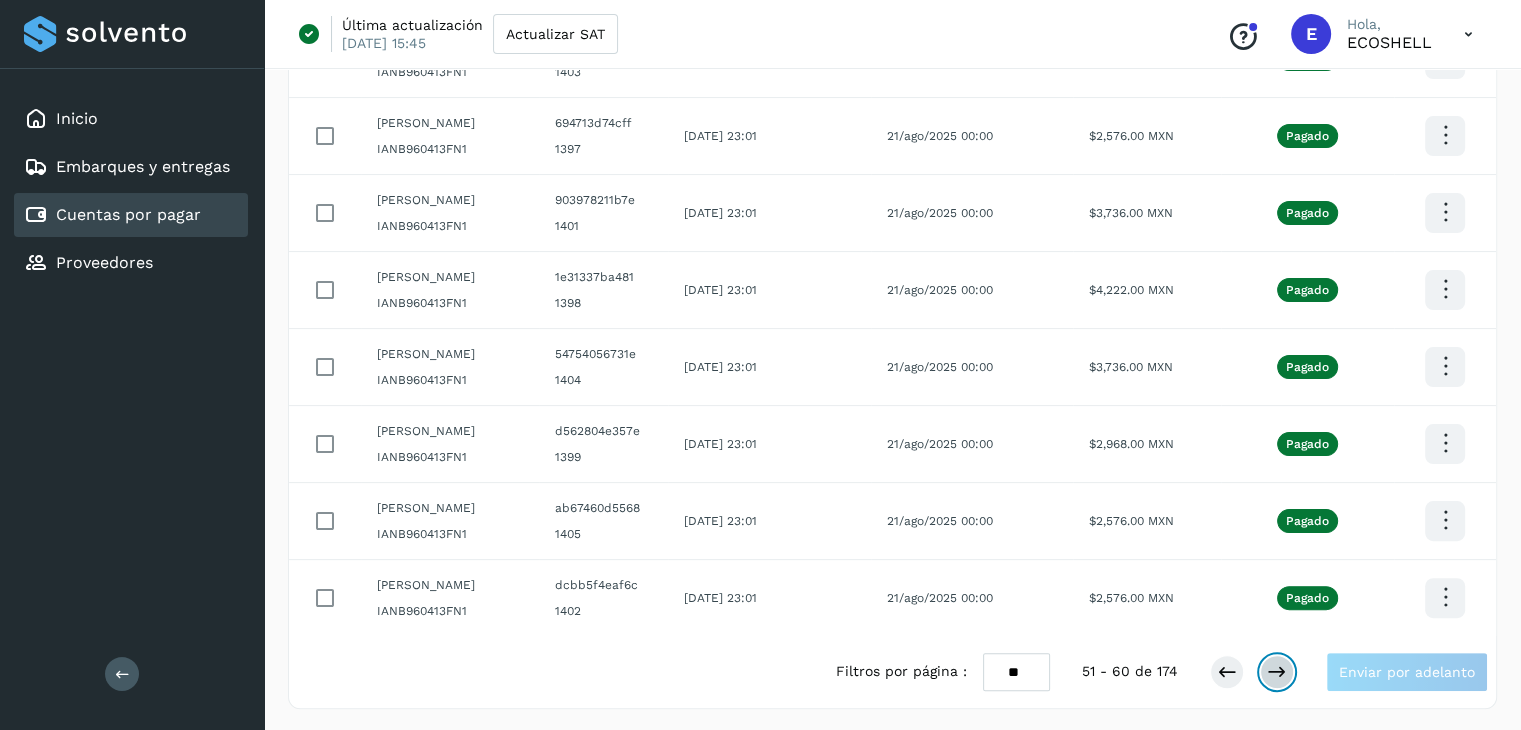 click at bounding box center (1277, 672) 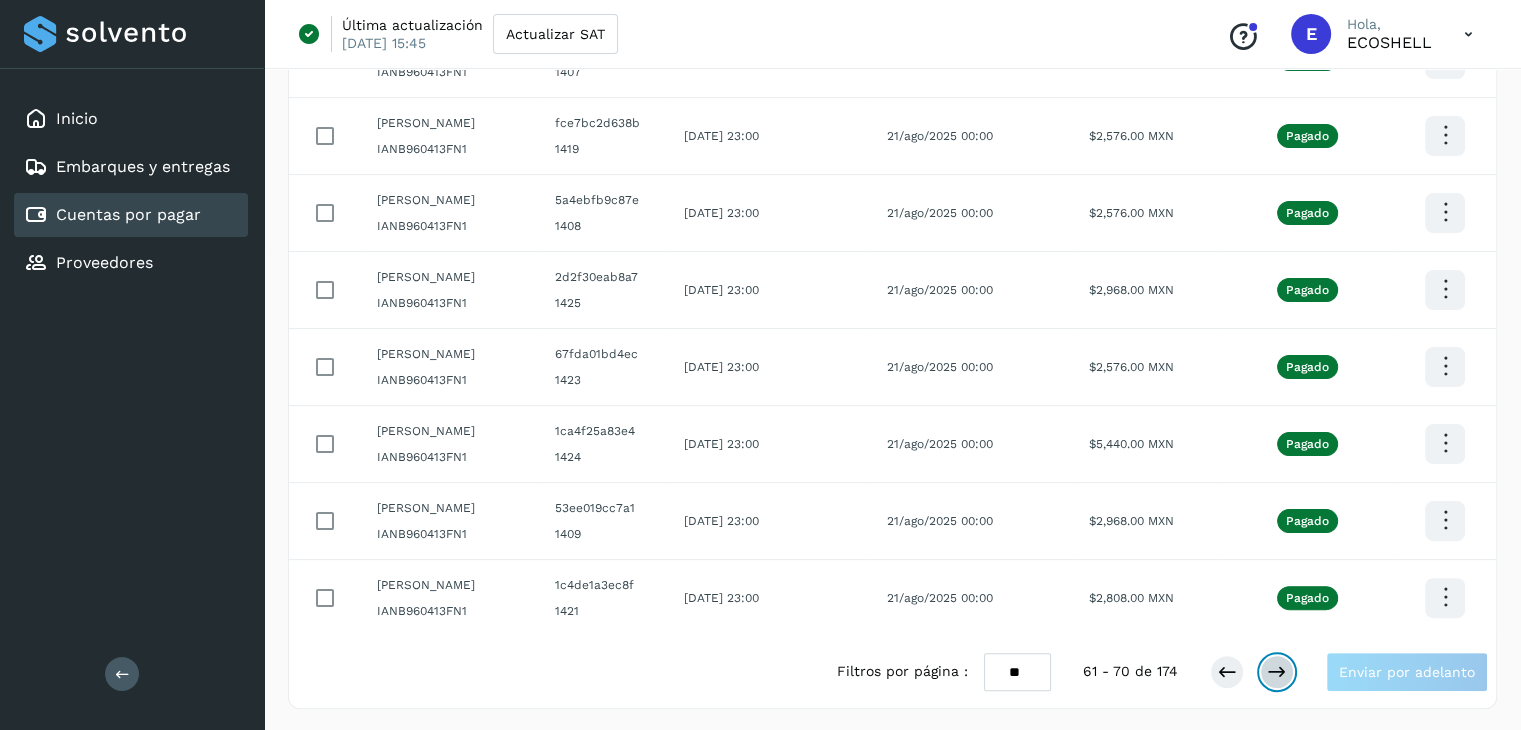 click at bounding box center [1277, 672] 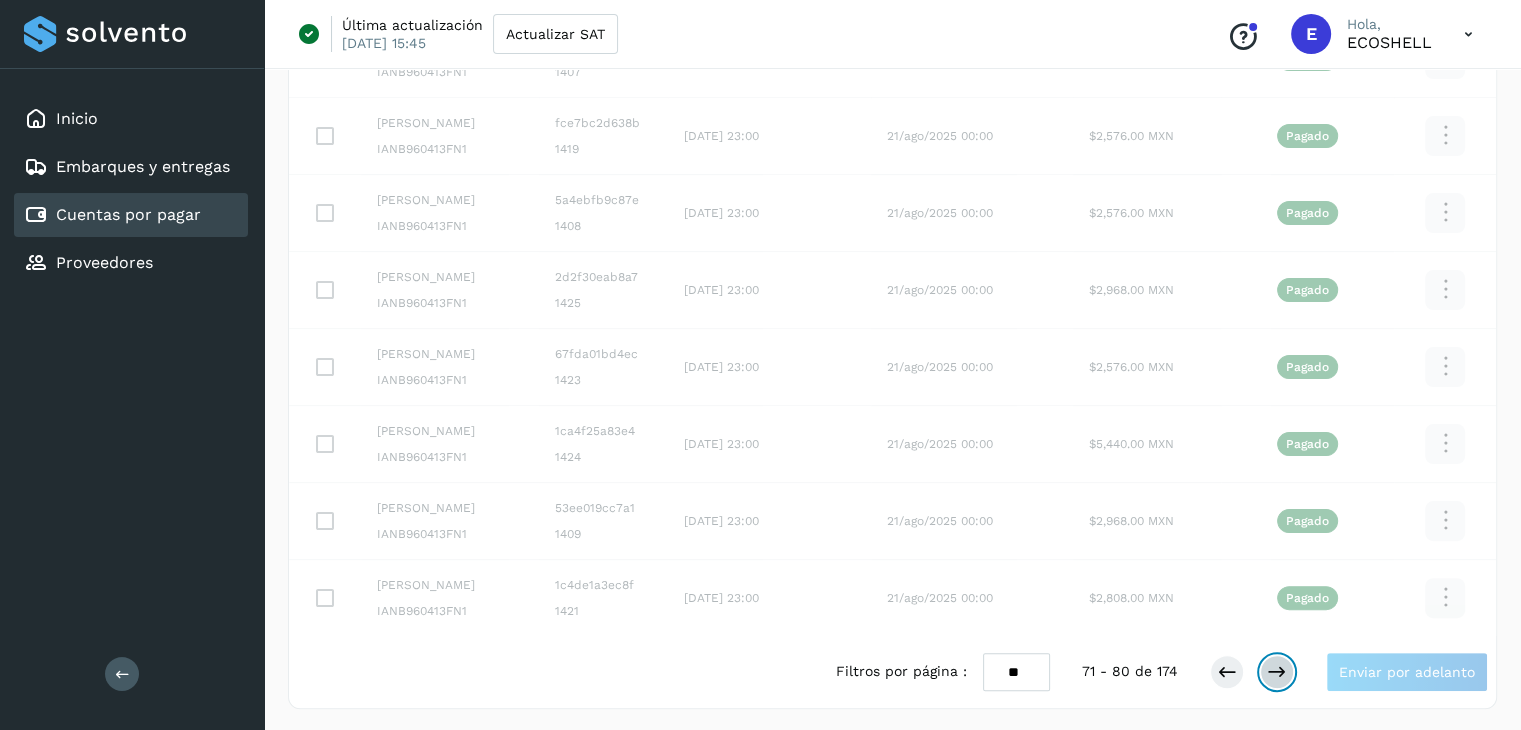 click at bounding box center (1277, 672) 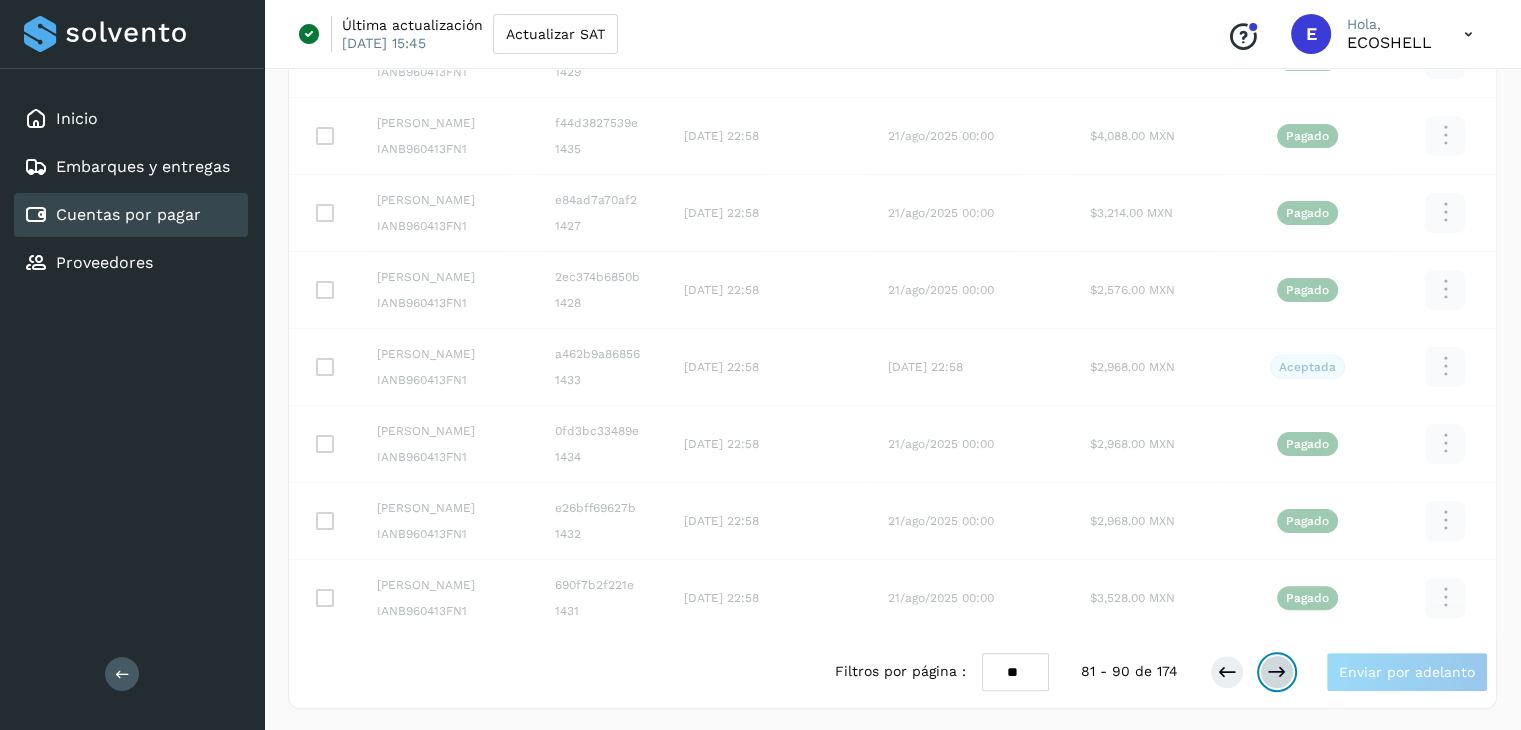click at bounding box center (1277, 672) 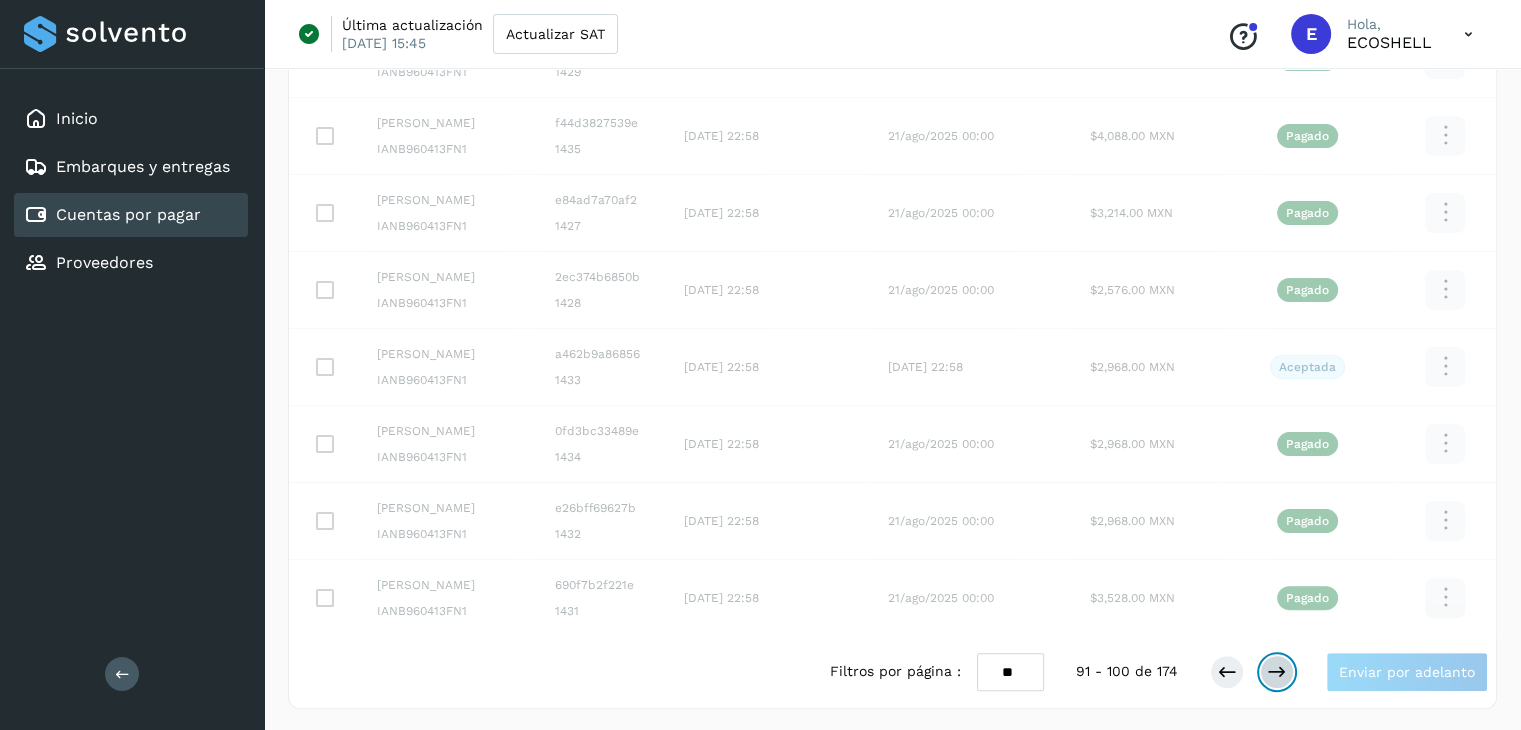 click at bounding box center [1277, 672] 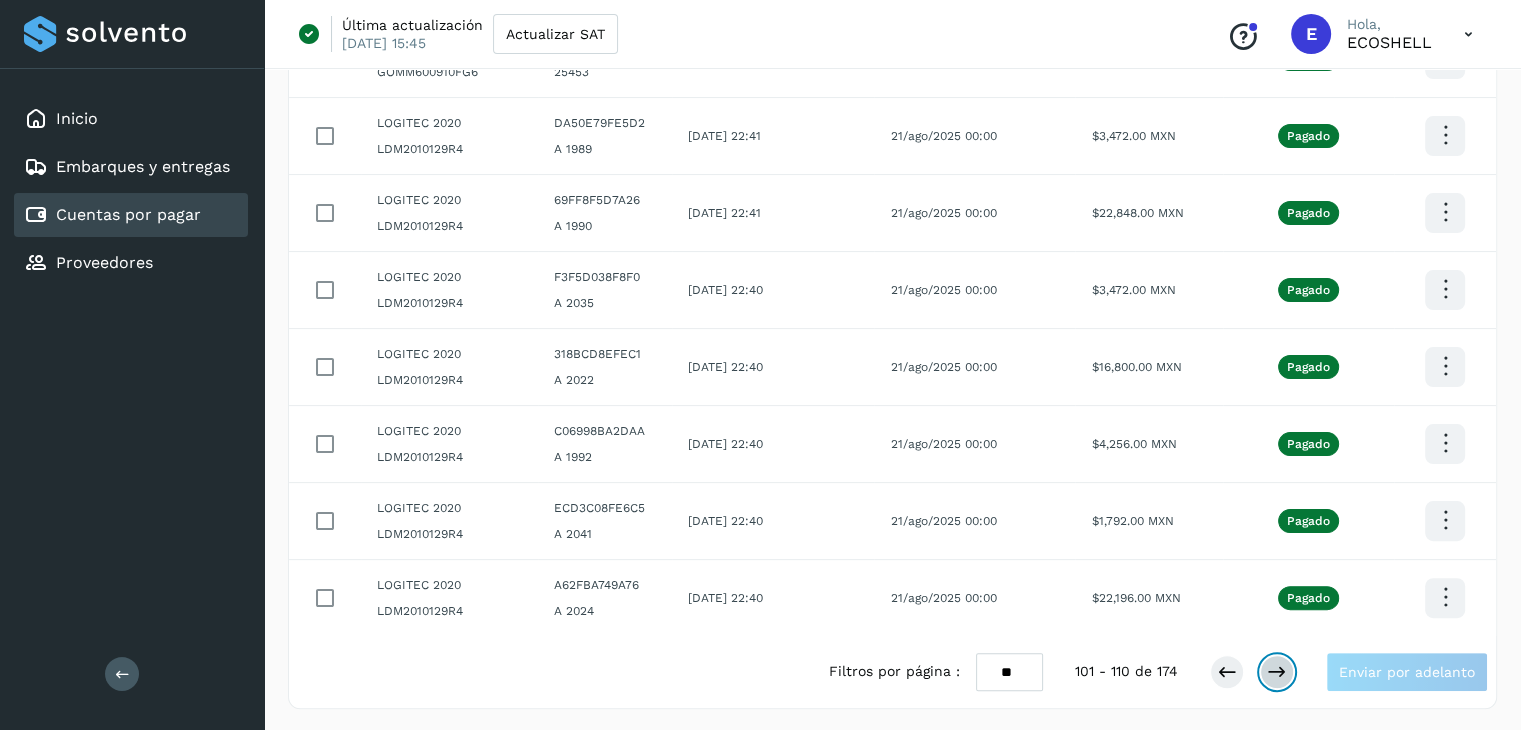 click at bounding box center [1277, 672] 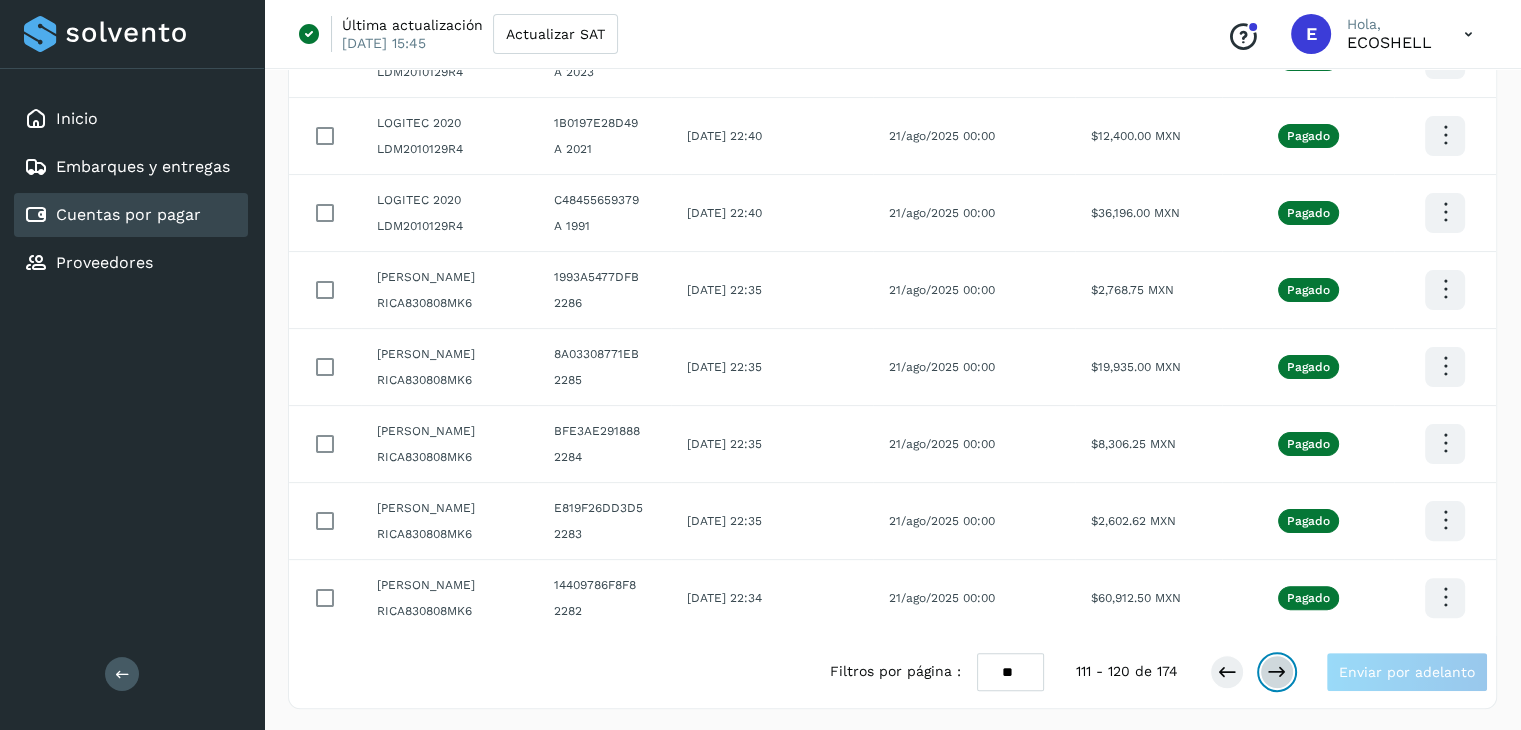 click at bounding box center (1277, 672) 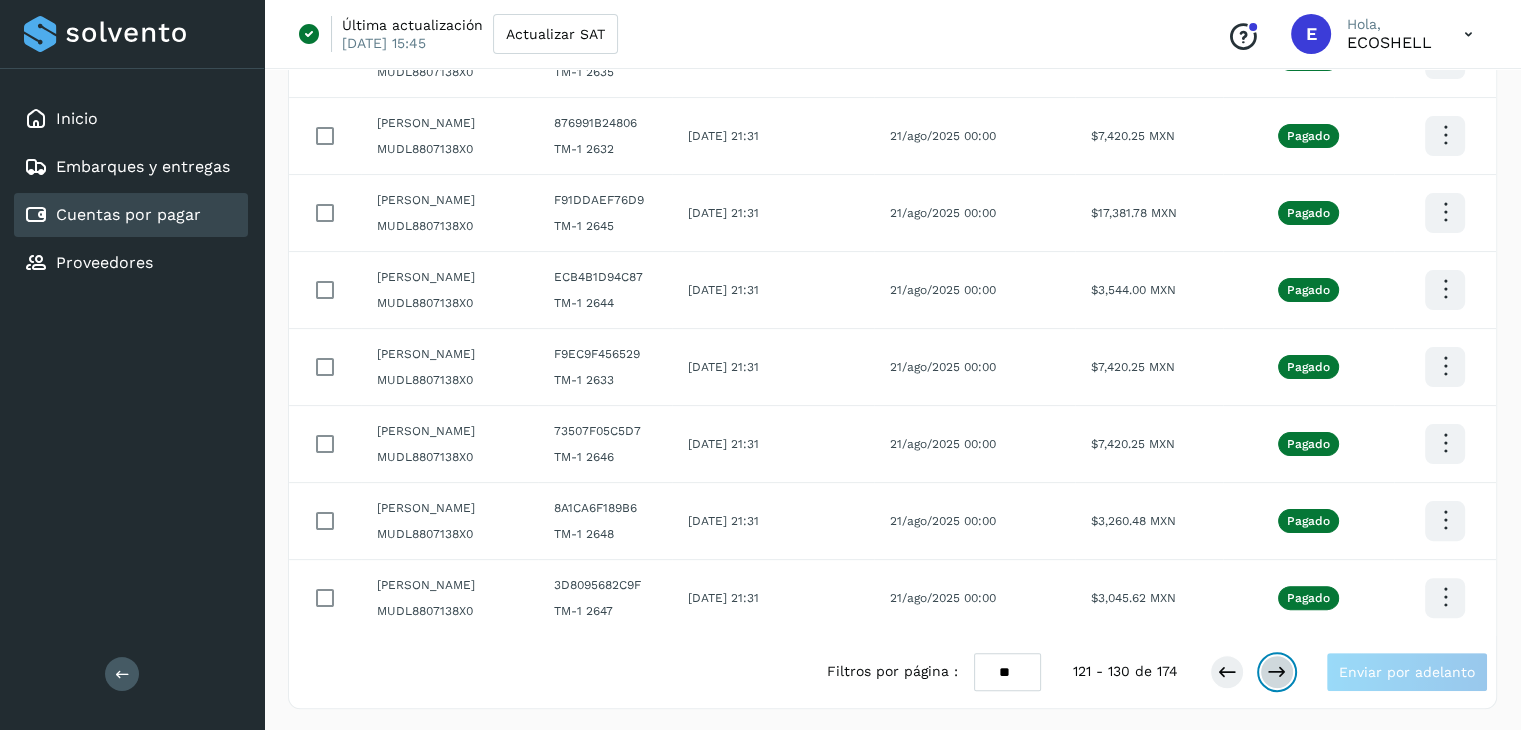 click at bounding box center [1277, 672] 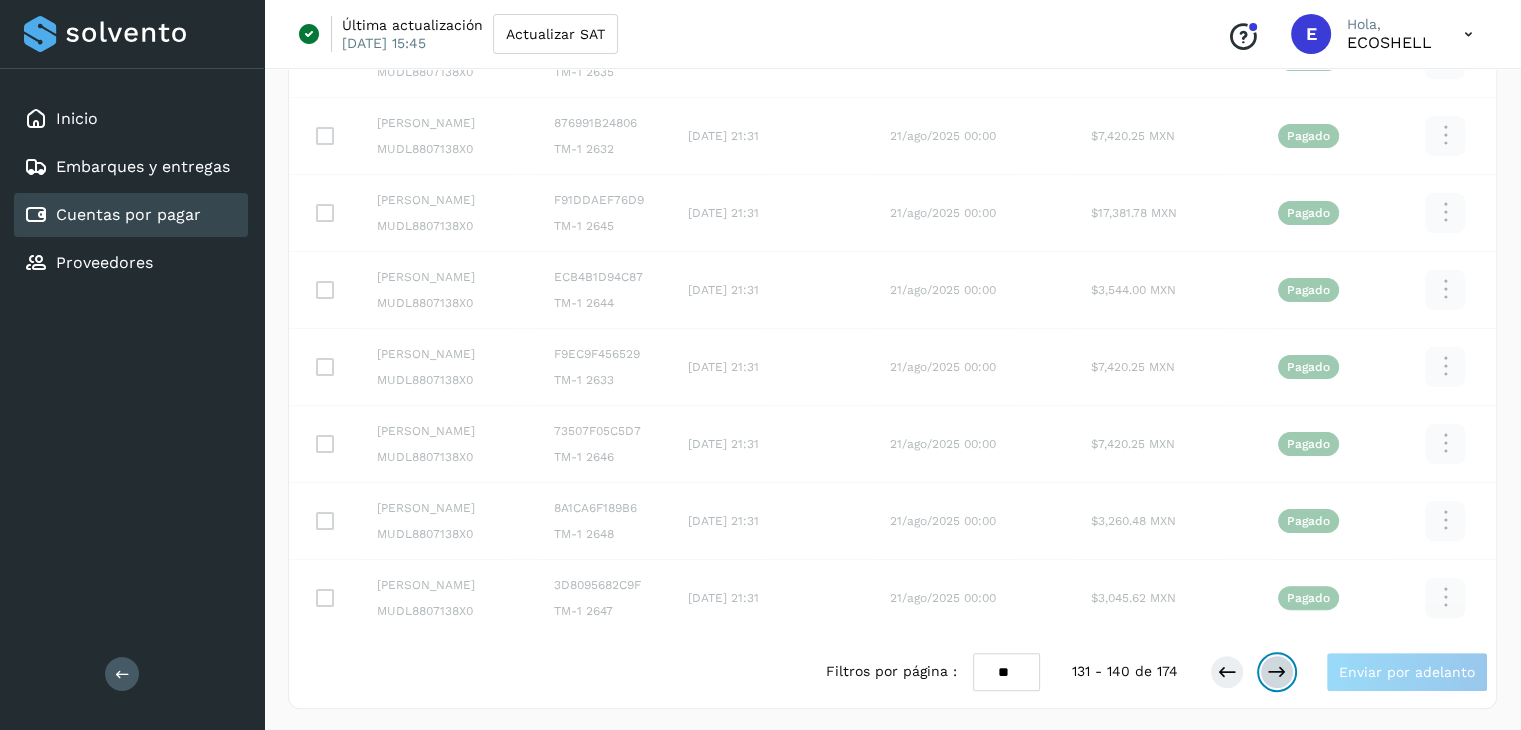 scroll, scrollTop: 411, scrollLeft: 0, axis: vertical 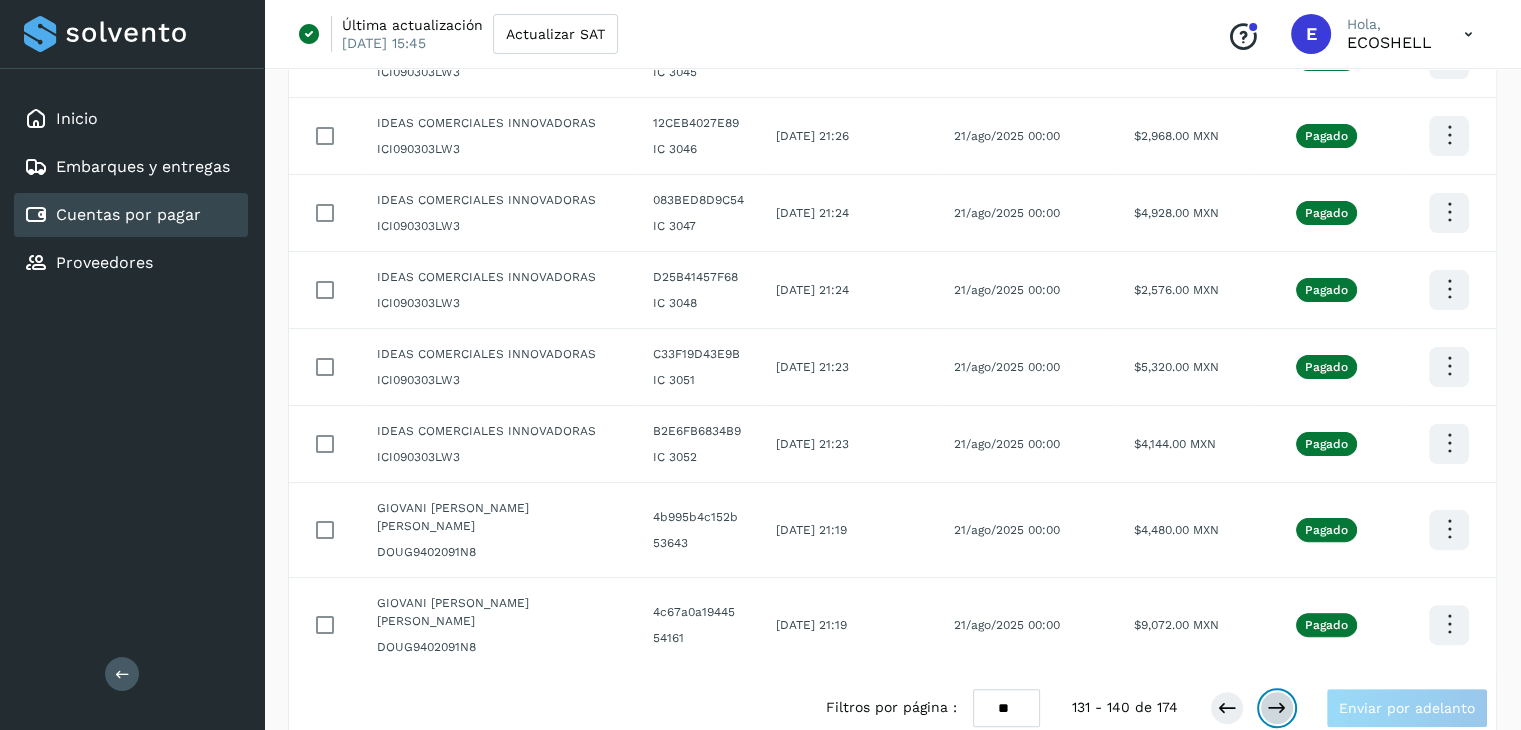 click at bounding box center (1277, 708) 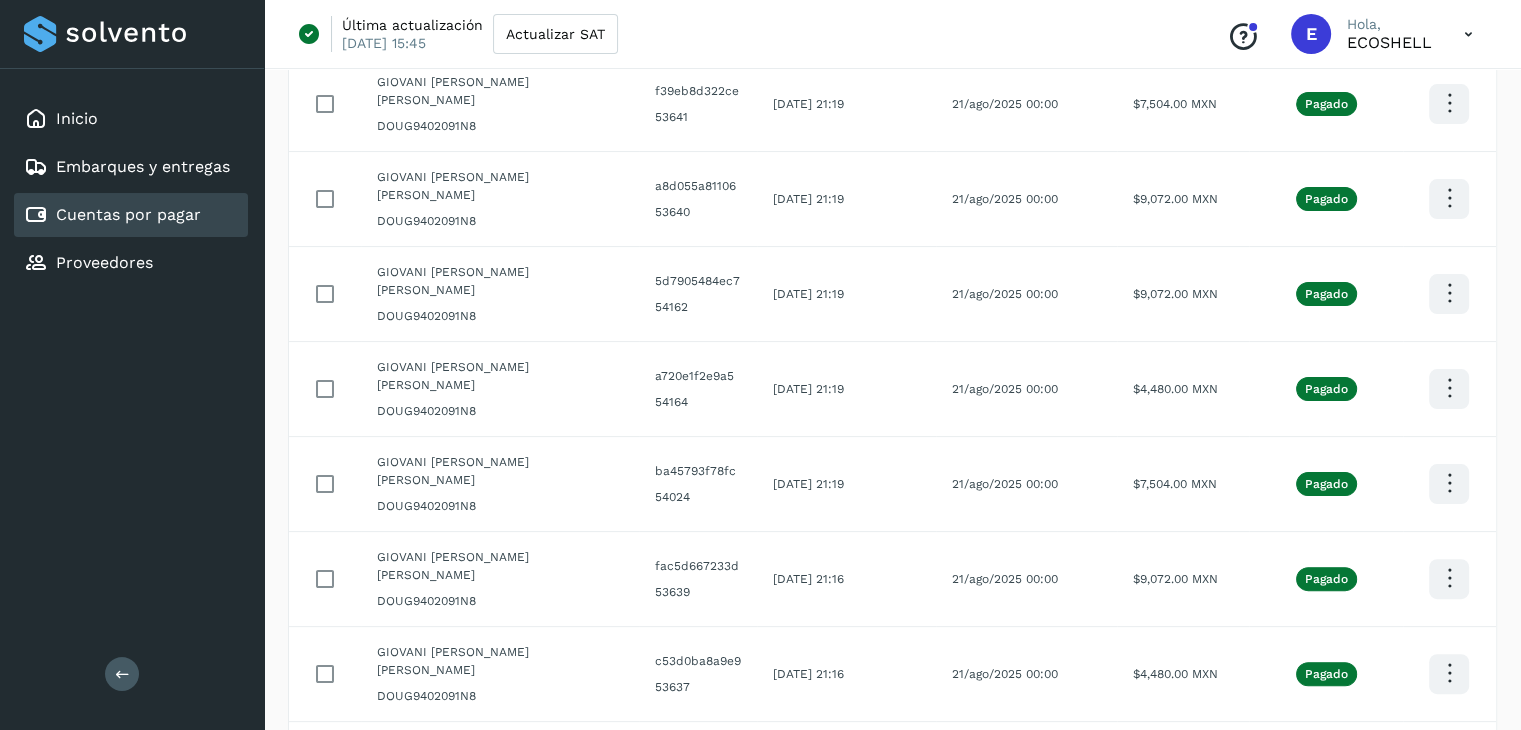 click at bounding box center (1277, 852) 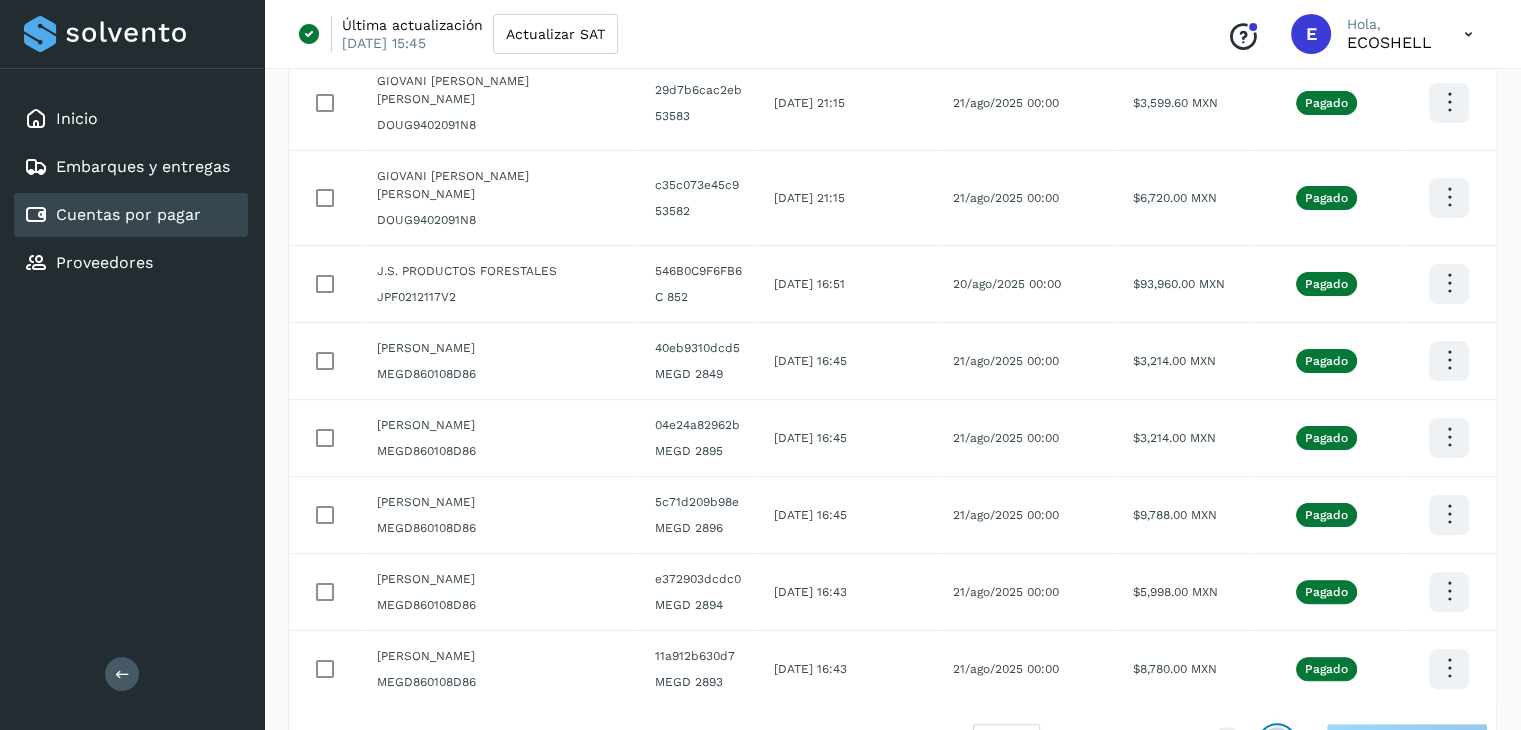 scroll, scrollTop: 411, scrollLeft: 0, axis: vertical 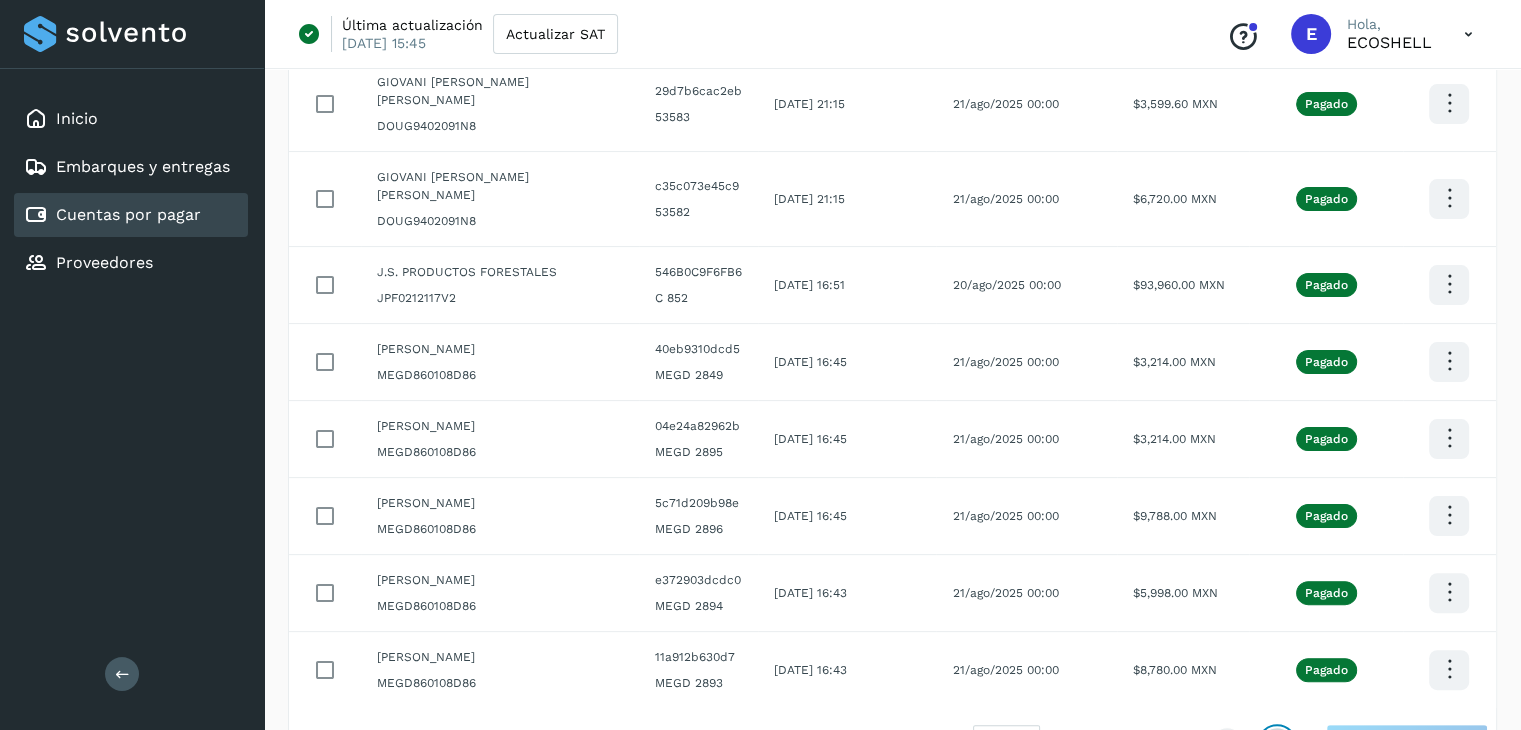 click at bounding box center [1277, 744] 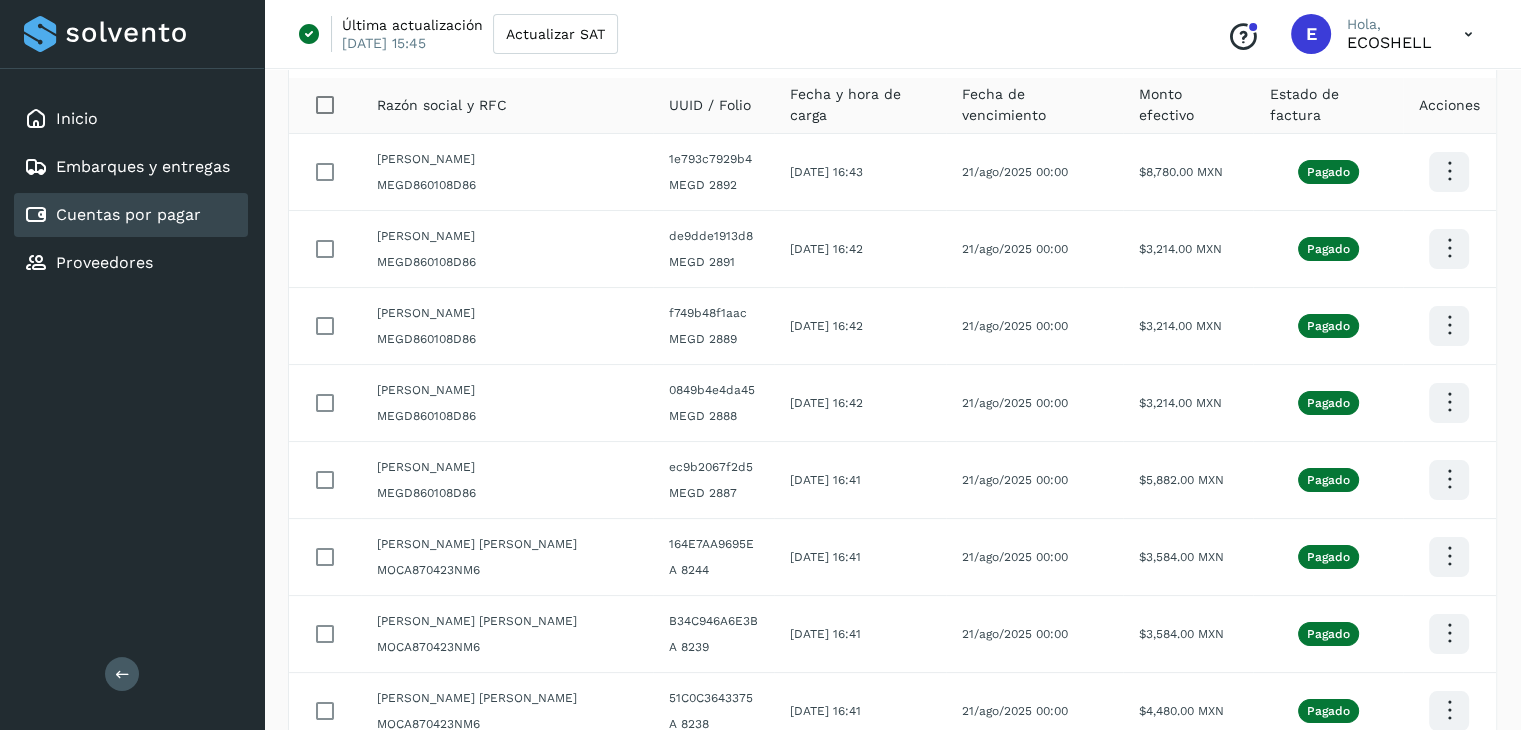 scroll, scrollTop: 0, scrollLeft: 0, axis: both 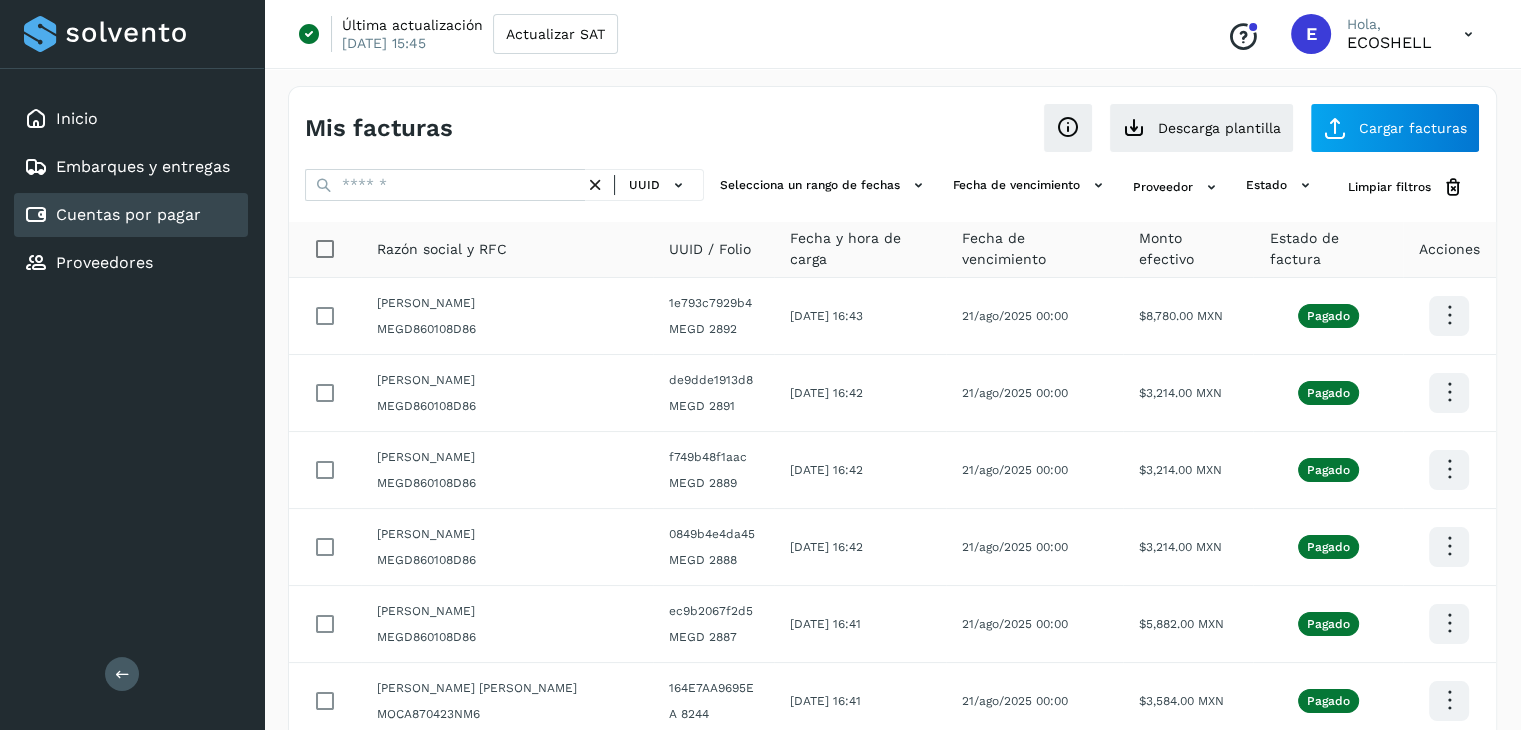 type 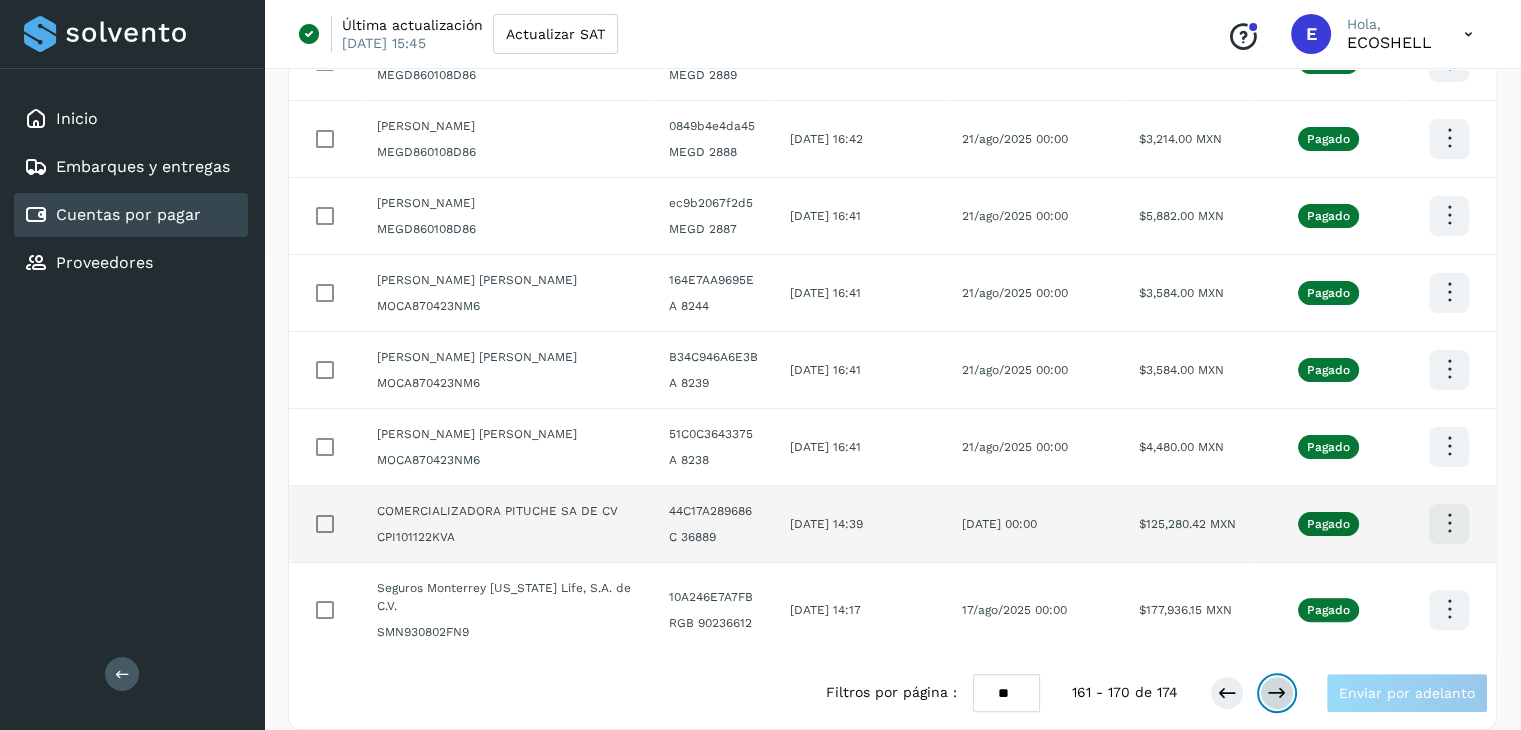scroll, scrollTop: 429, scrollLeft: 0, axis: vertical 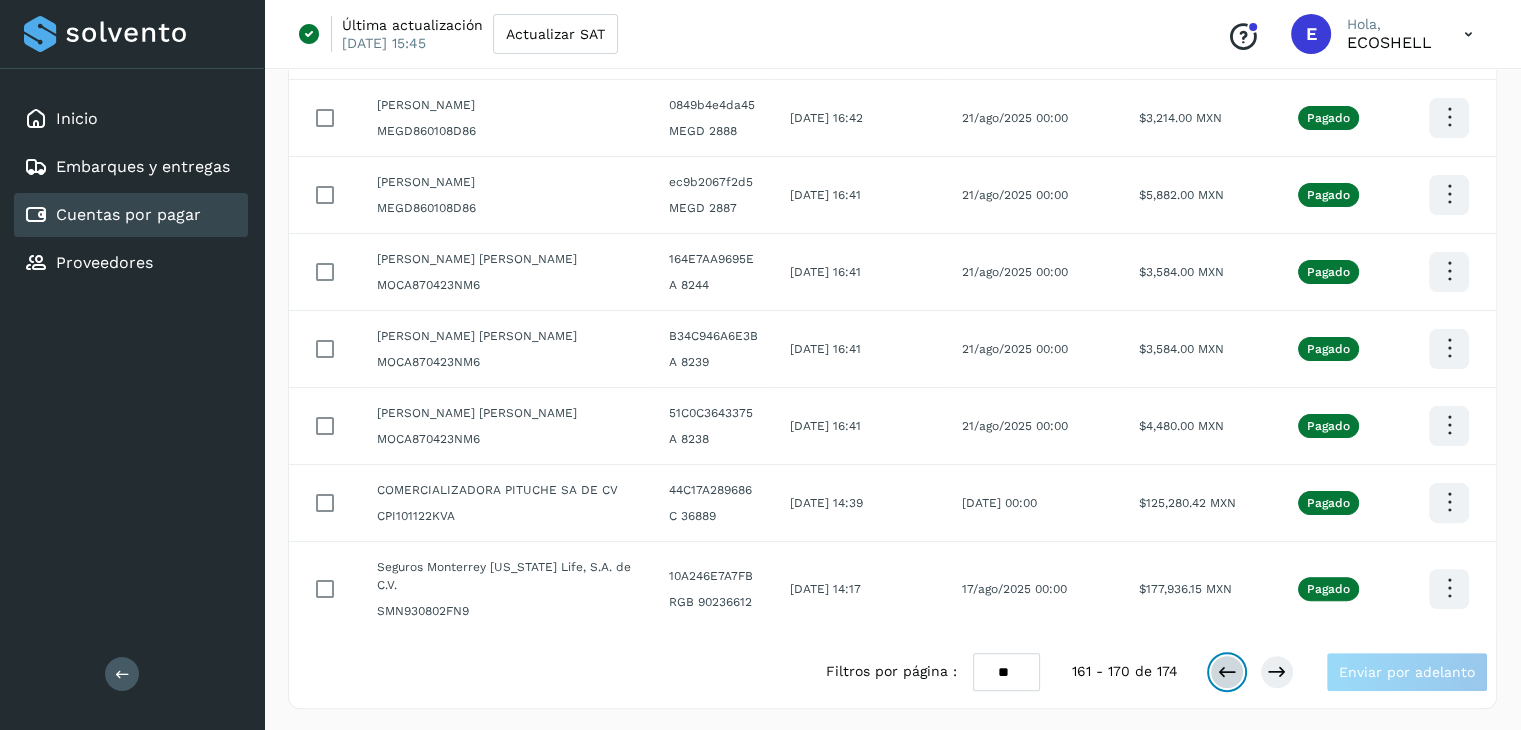 click at bounding box center (1227, 672) 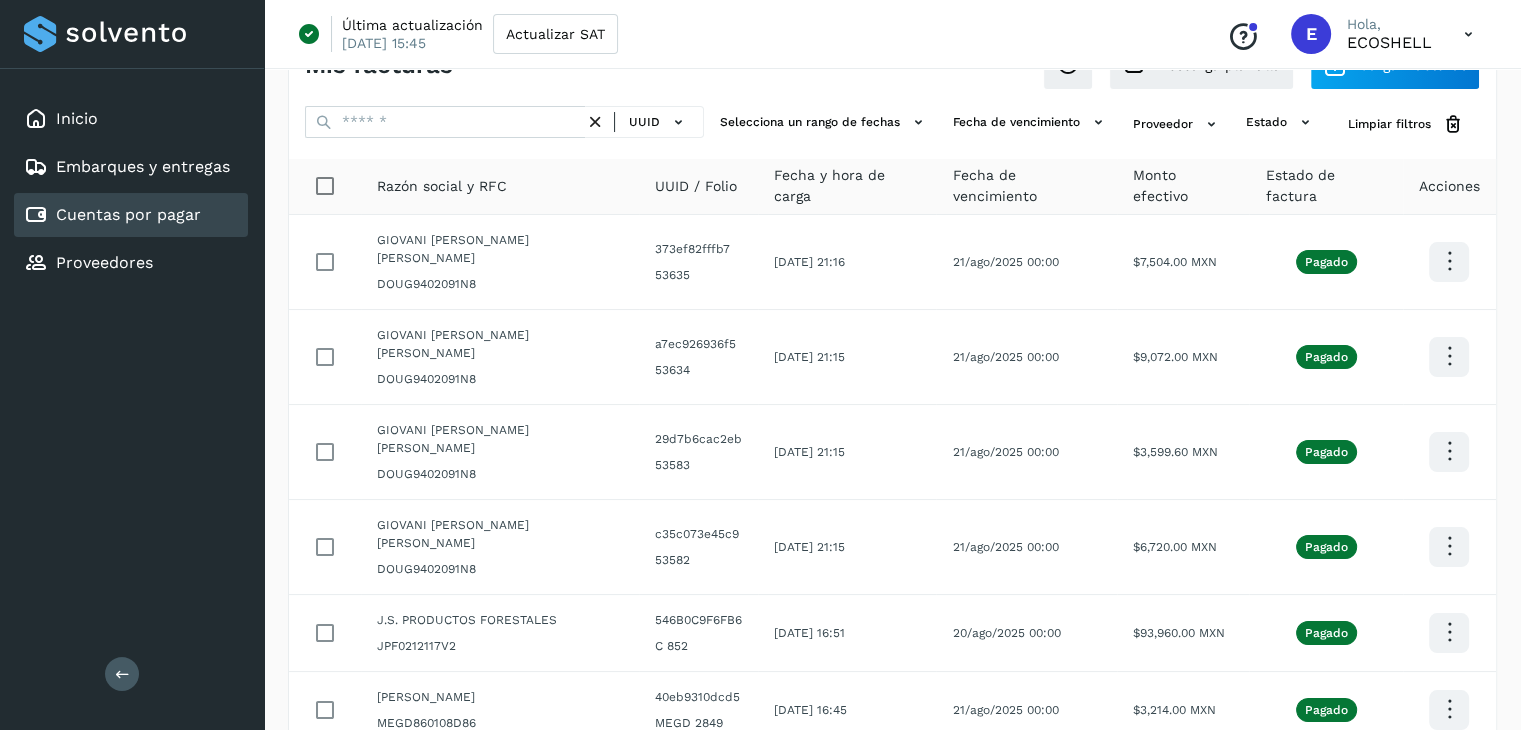 scroll, scrollTop: 55, scrollLeft: 0, axis: vertical 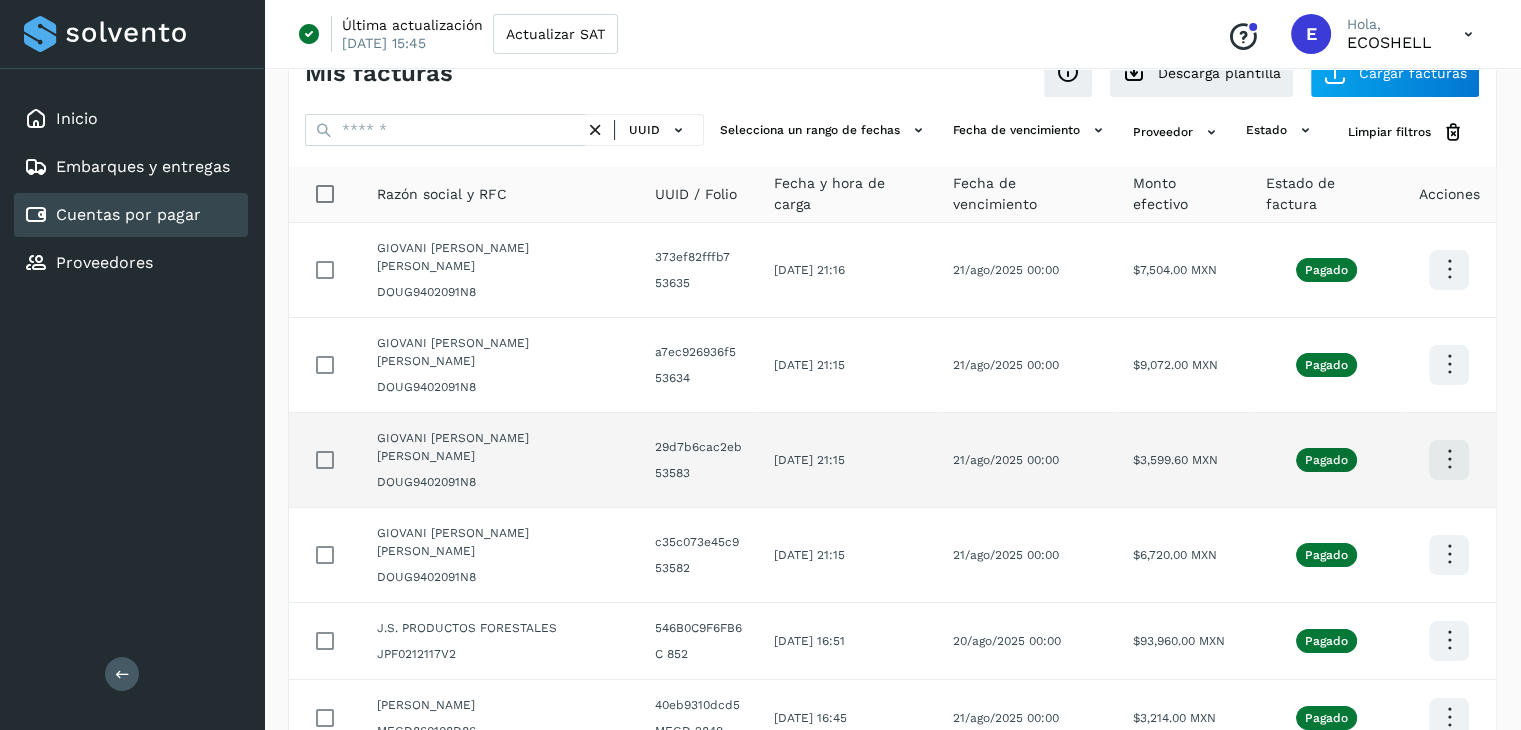 type 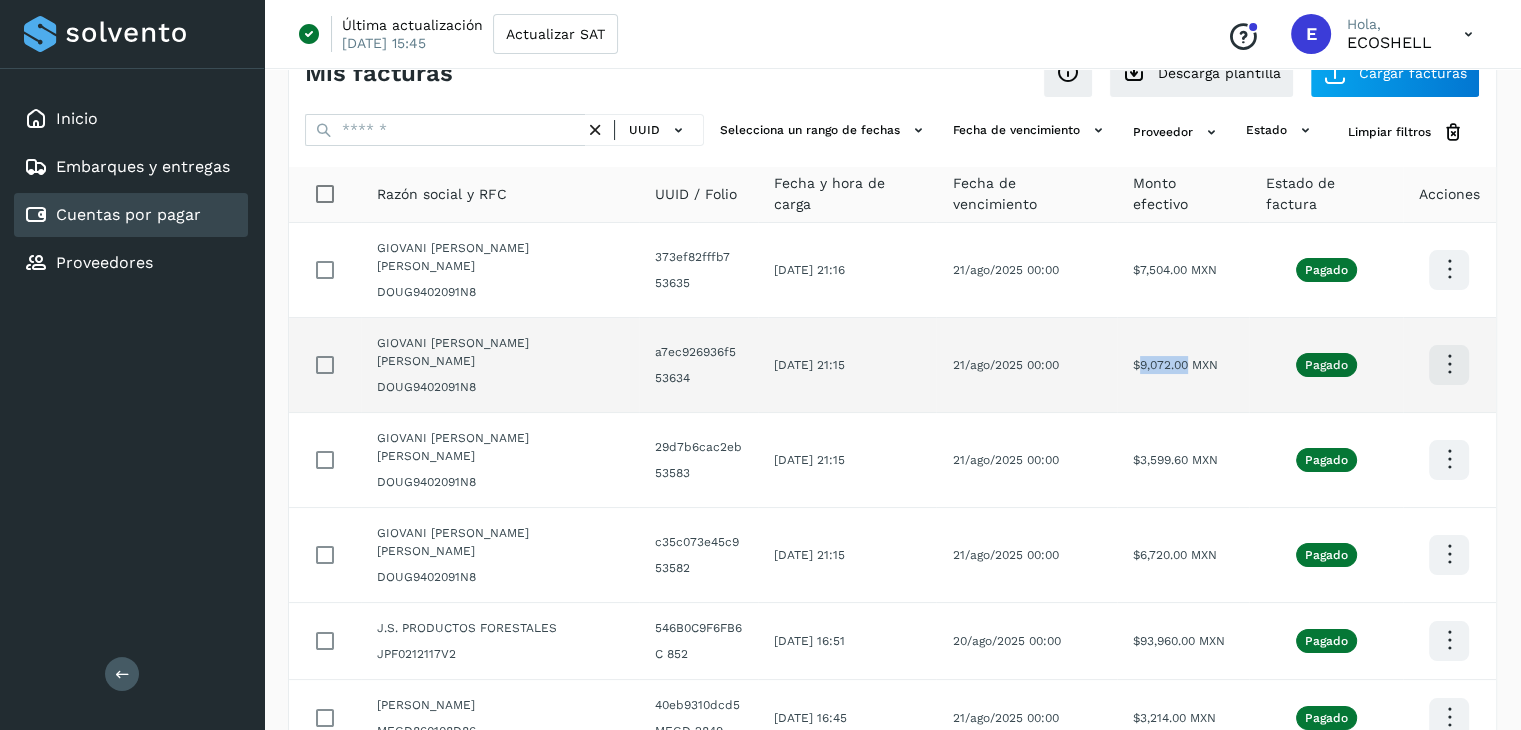 drag, startPoint x: 1182, startPoint y: 334, endPoint x: 1129, endPoint y: 351, distance: 55.65968 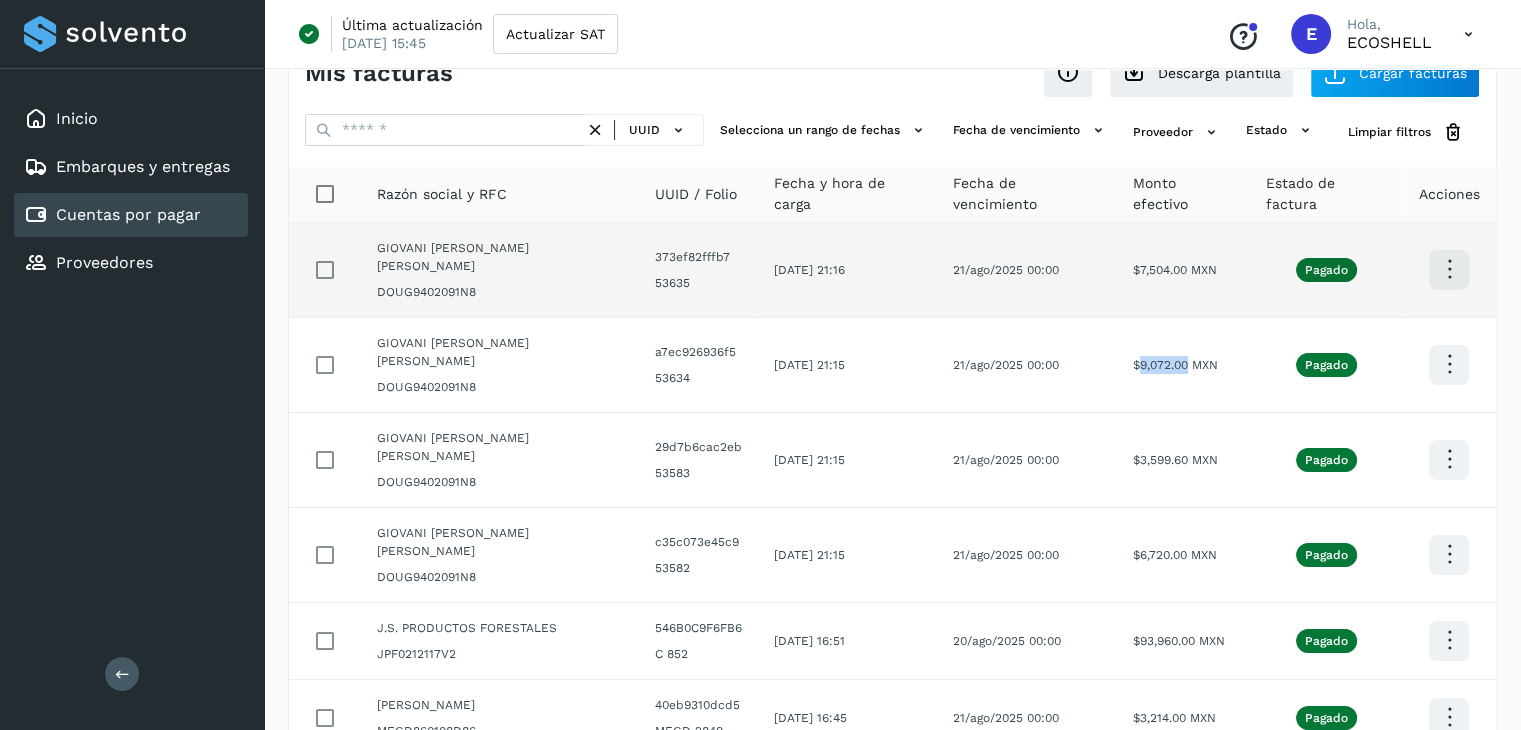 copy on "9,072.00" 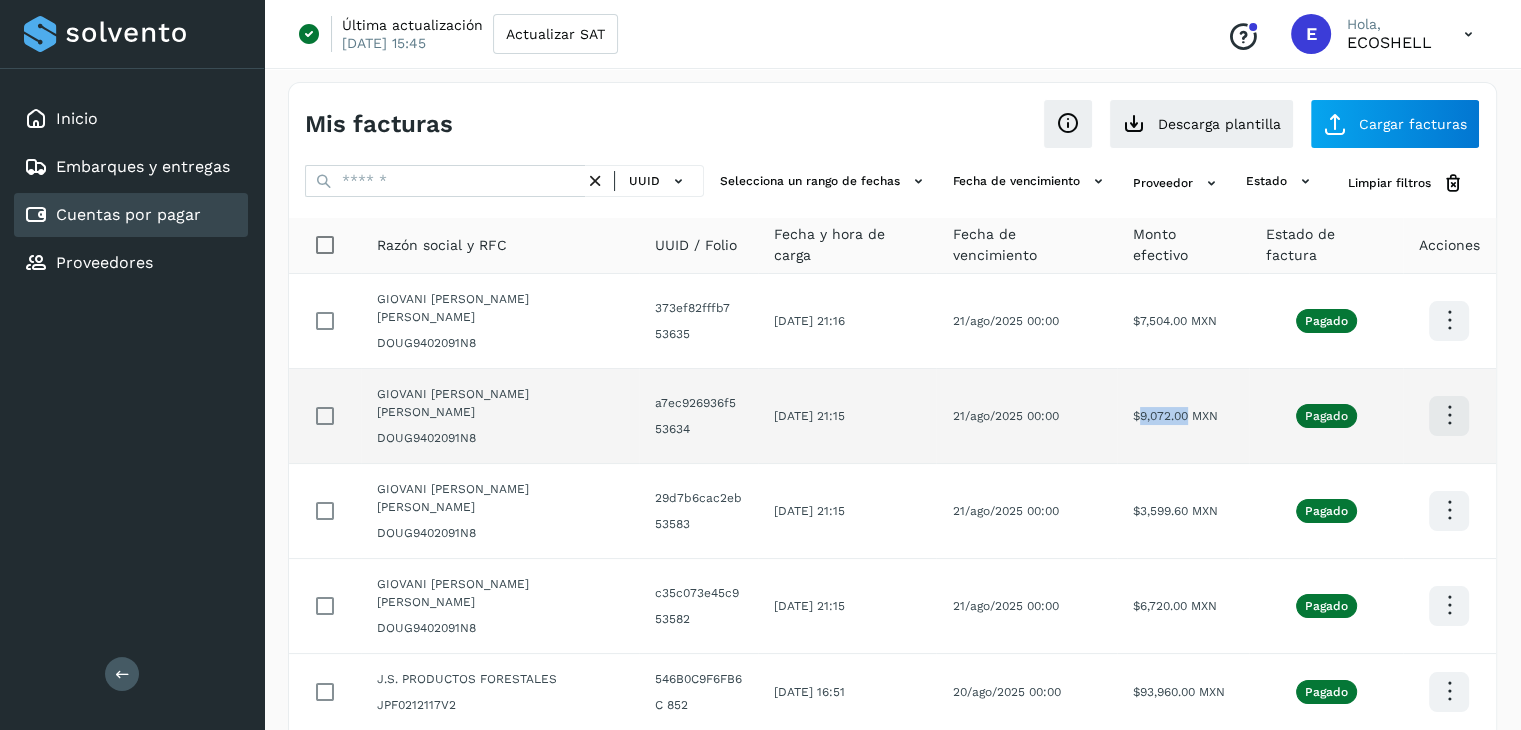 scroll, scrollTop: 0, scrollLeft: 0, axis: both 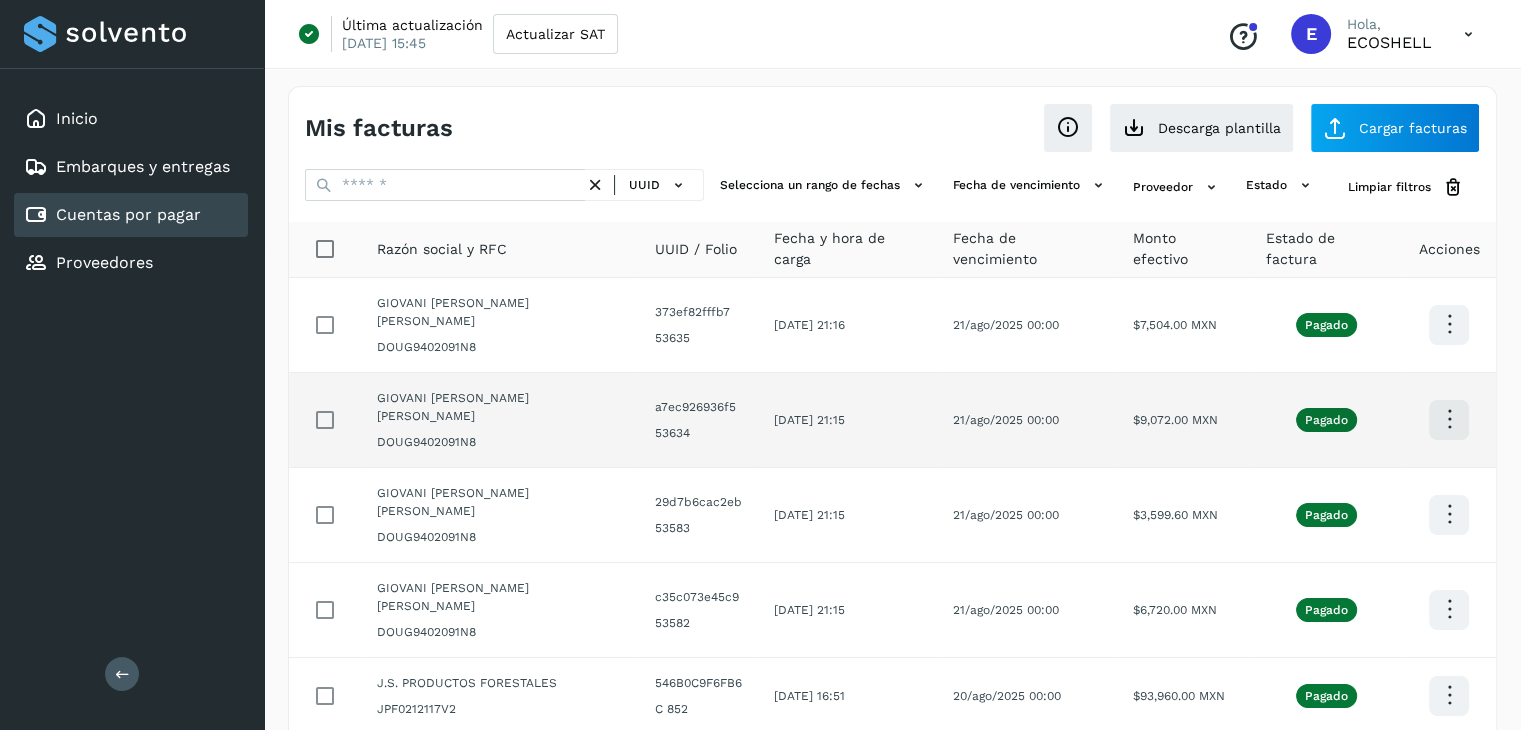 click at bounding box center (1449, 324) 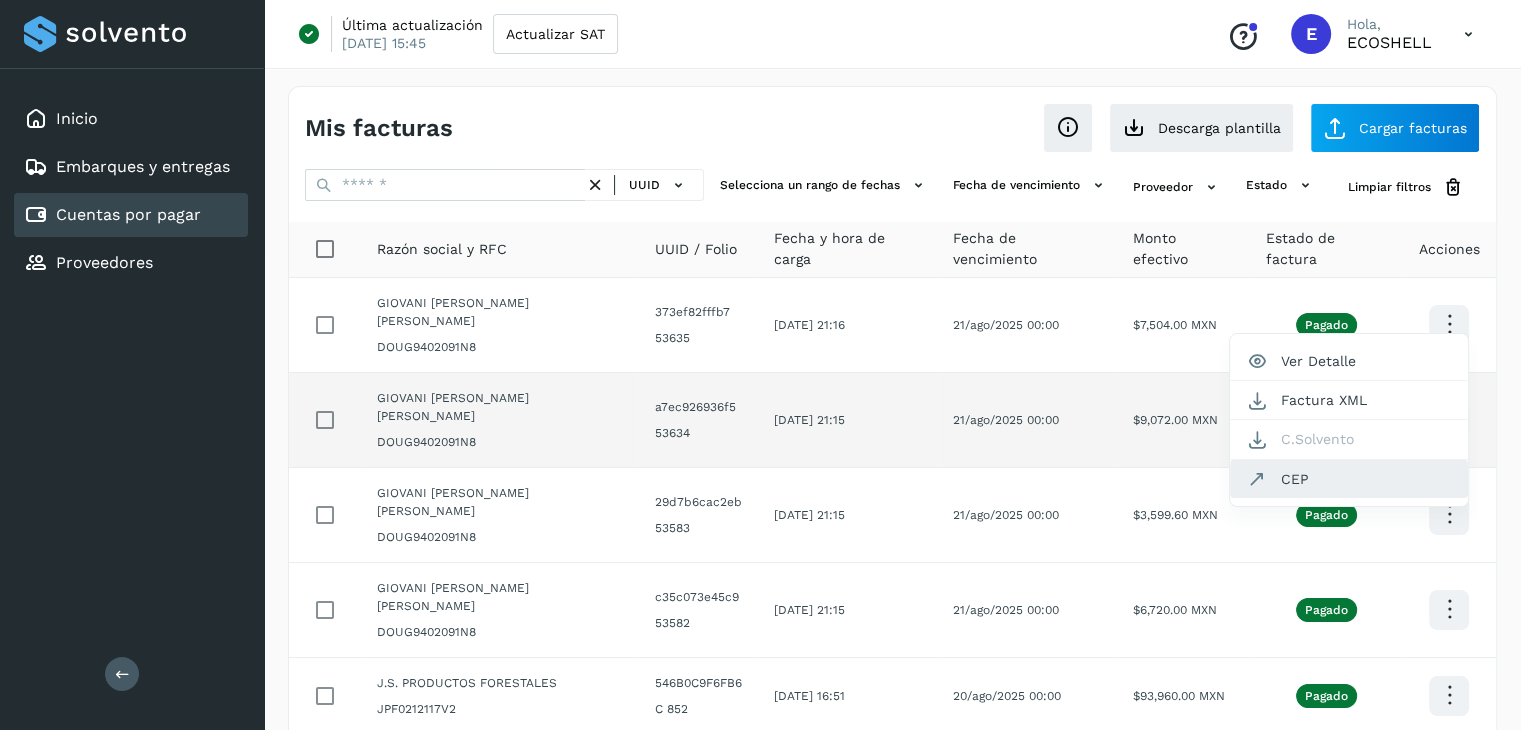 click on "CEP" 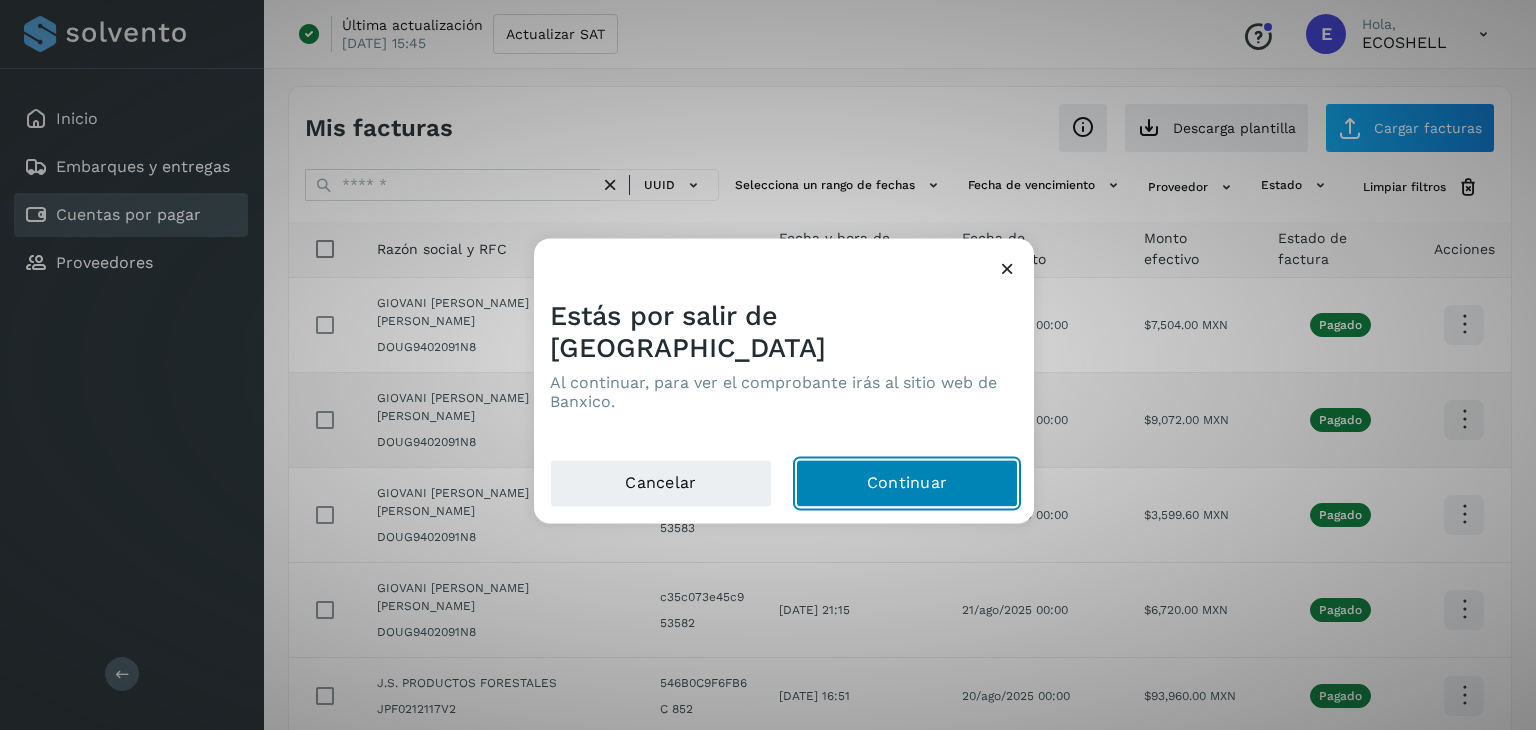 click on "Continuar" 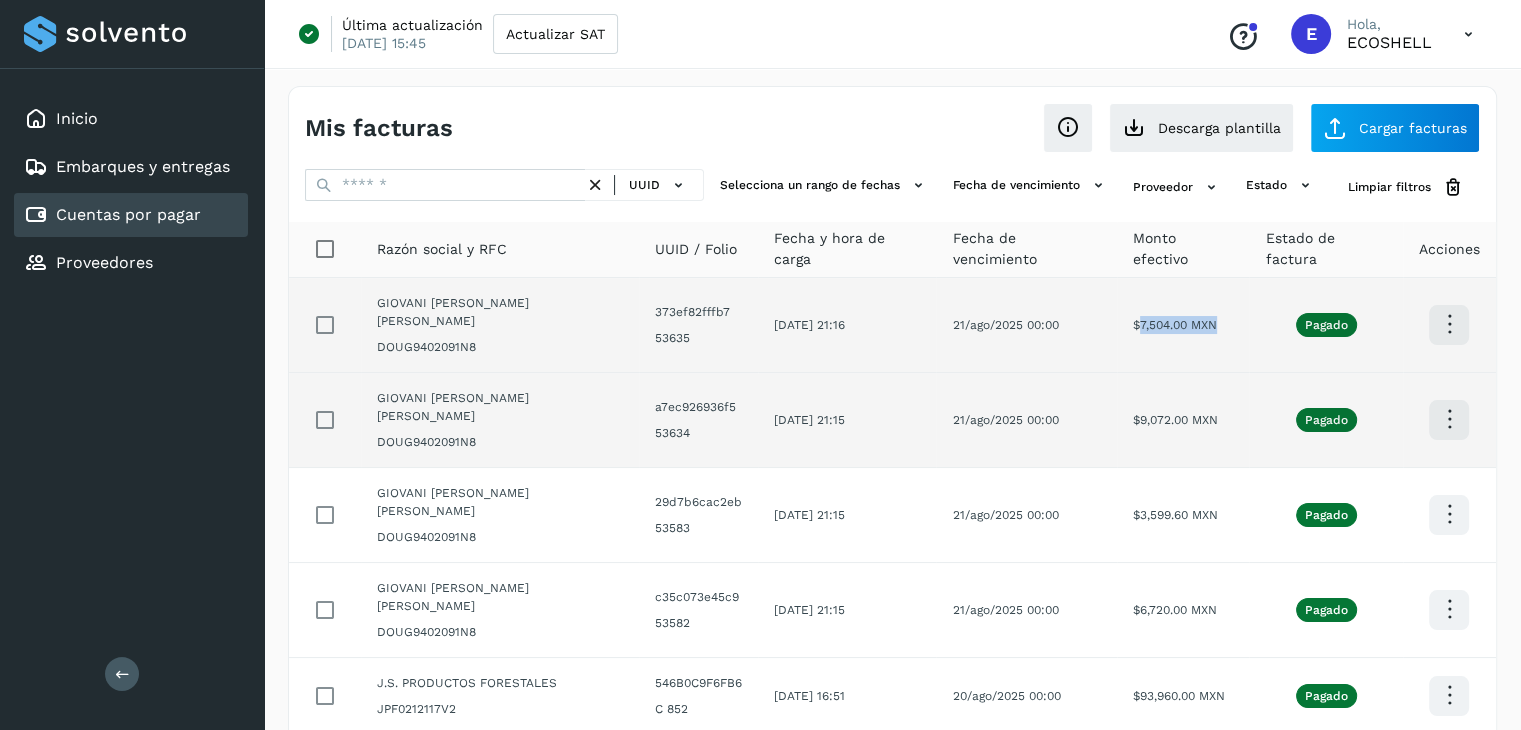 drag, startPoint x: 1211, startPoint y: 317, endPoint x: 1135, endPoint y: 320, distance: 76.05919 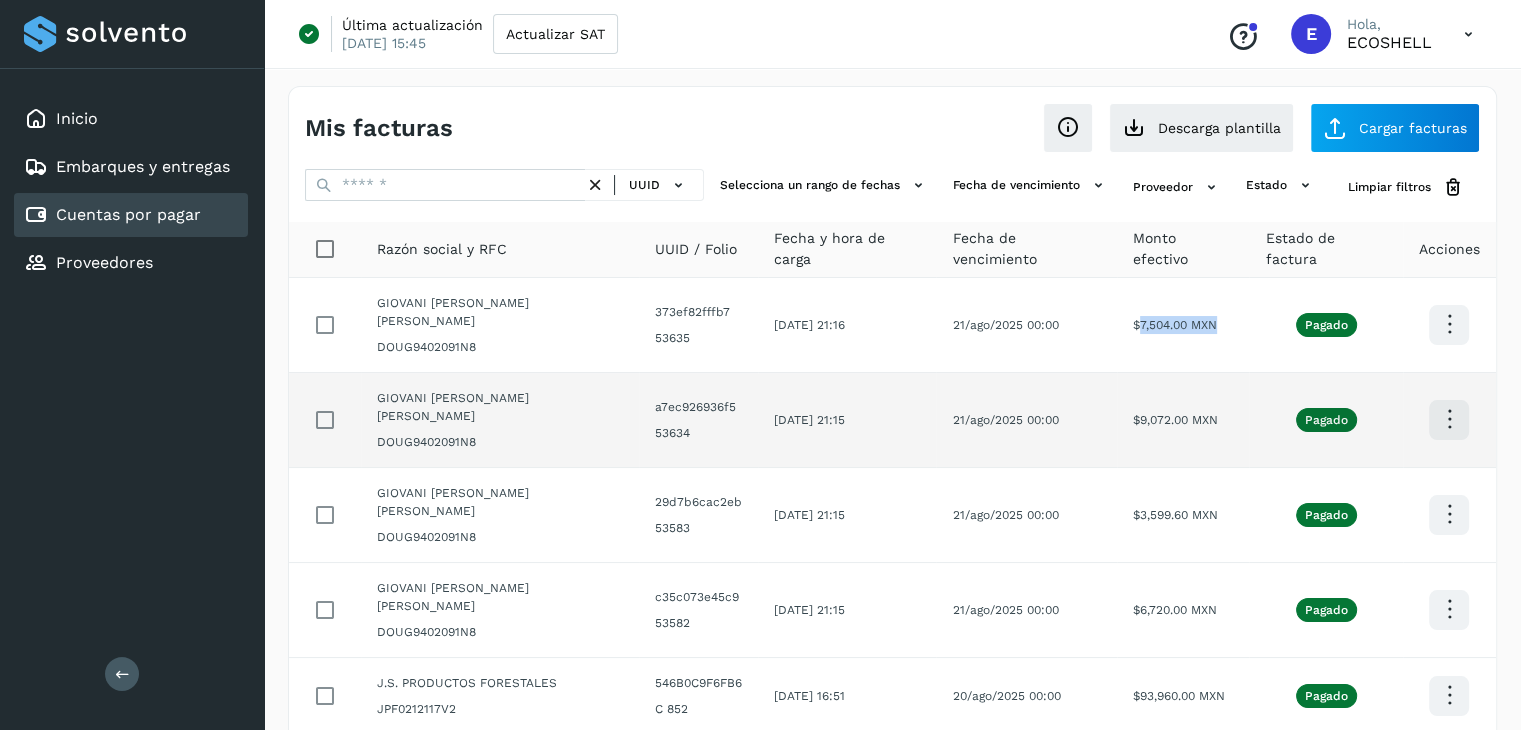 copy on "7,504.00 MXN" 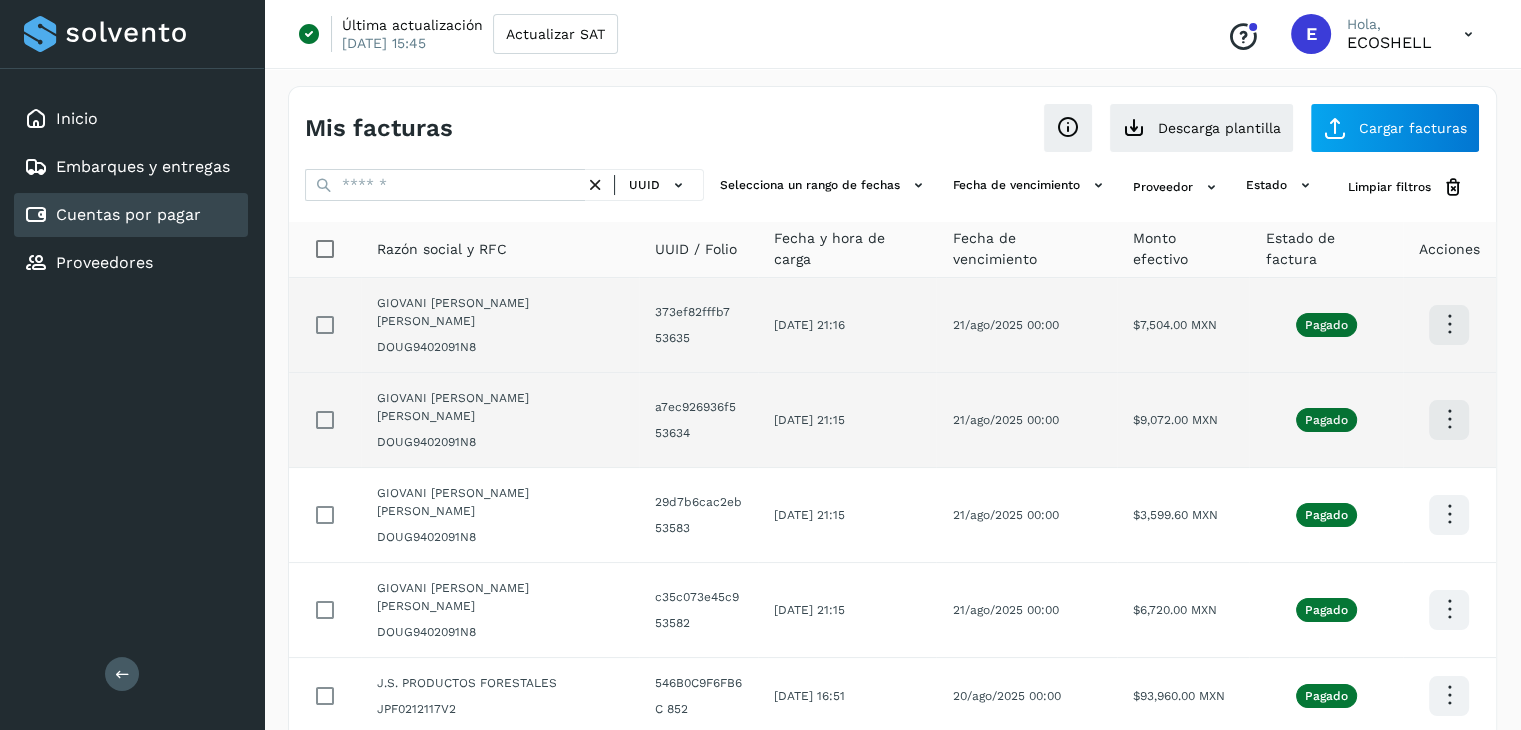 click at bounding box center (1449, 324) 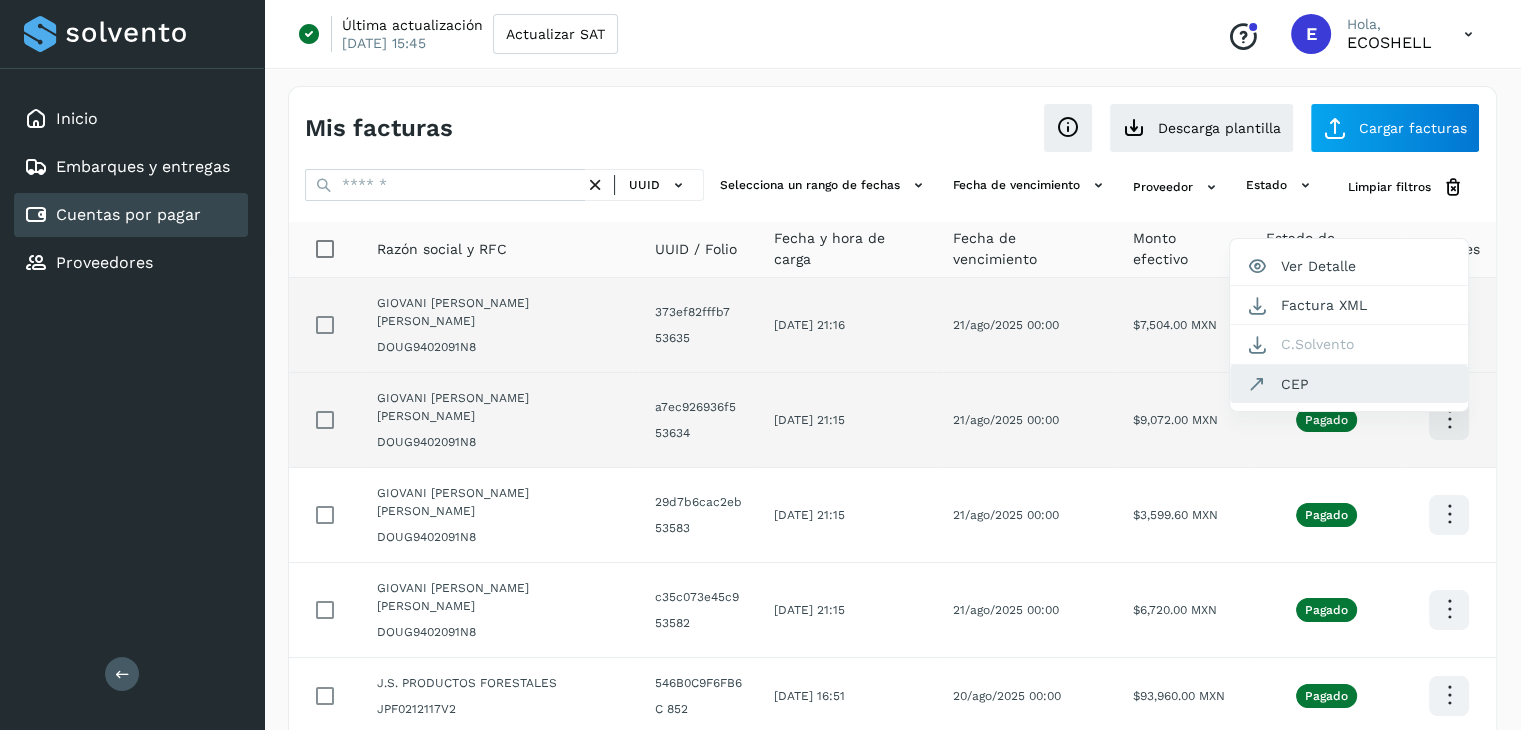 click on "CEP" 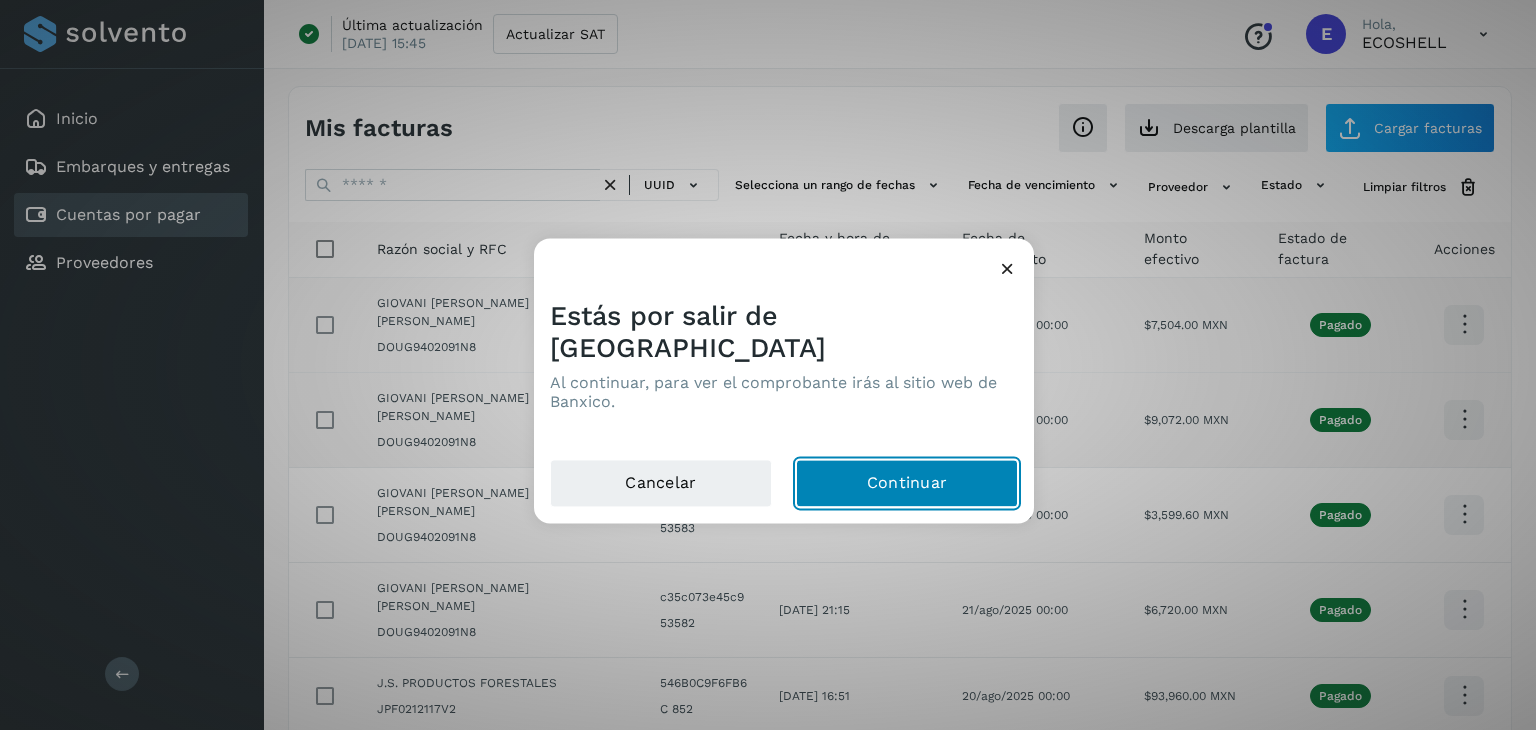 click on "Continuar" 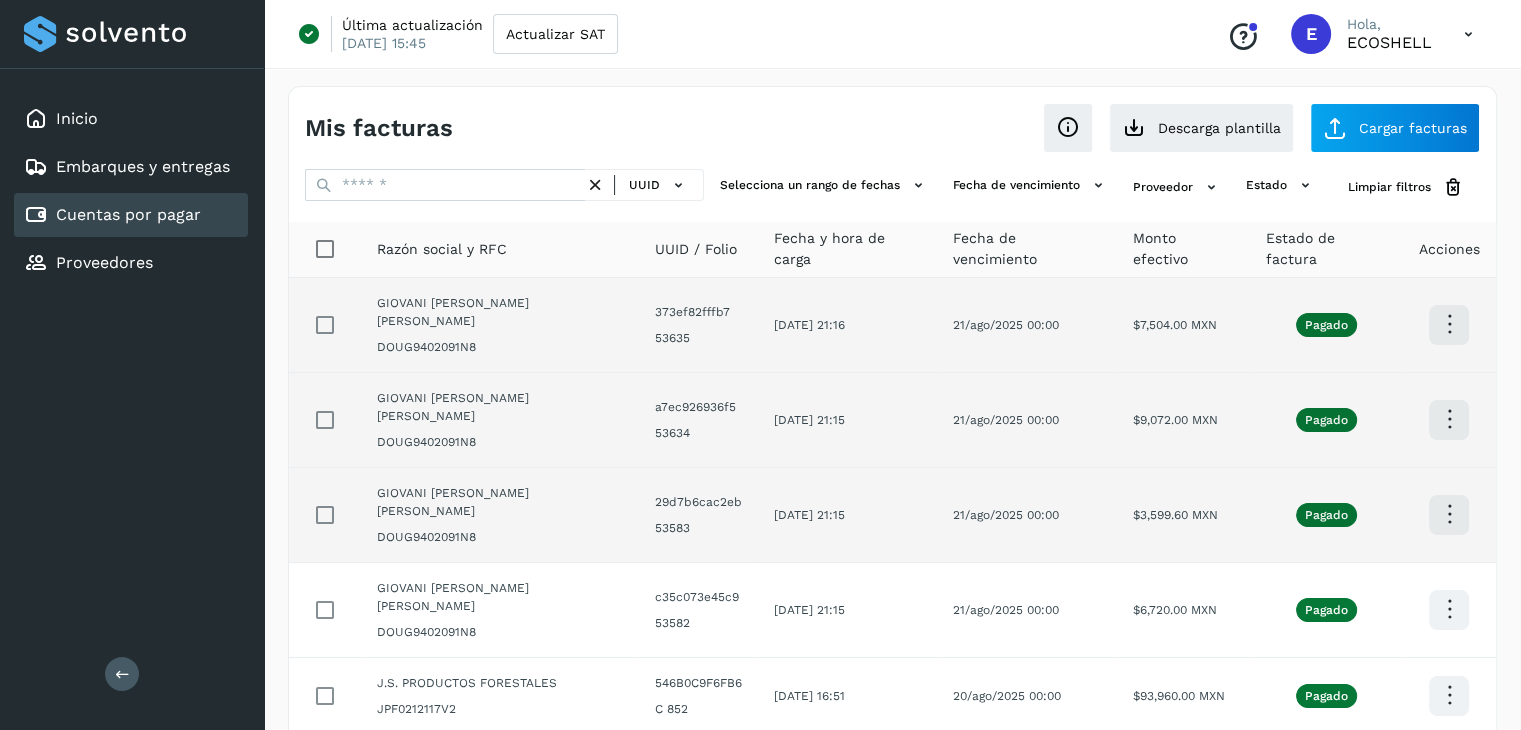 scroll, scrollTop: 411, scrollLeft: 0, axis: vertical 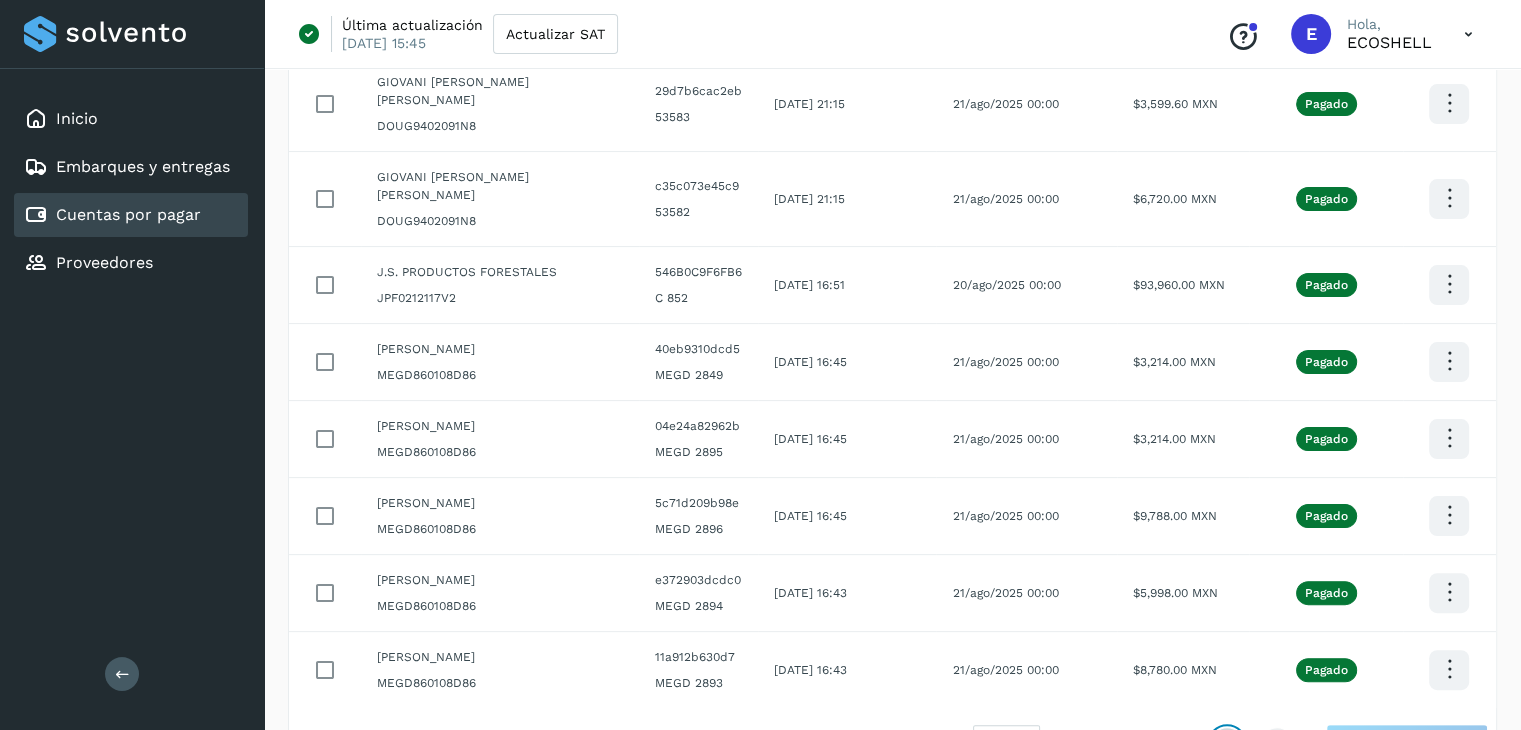 click at bounding box center (1227, 744) 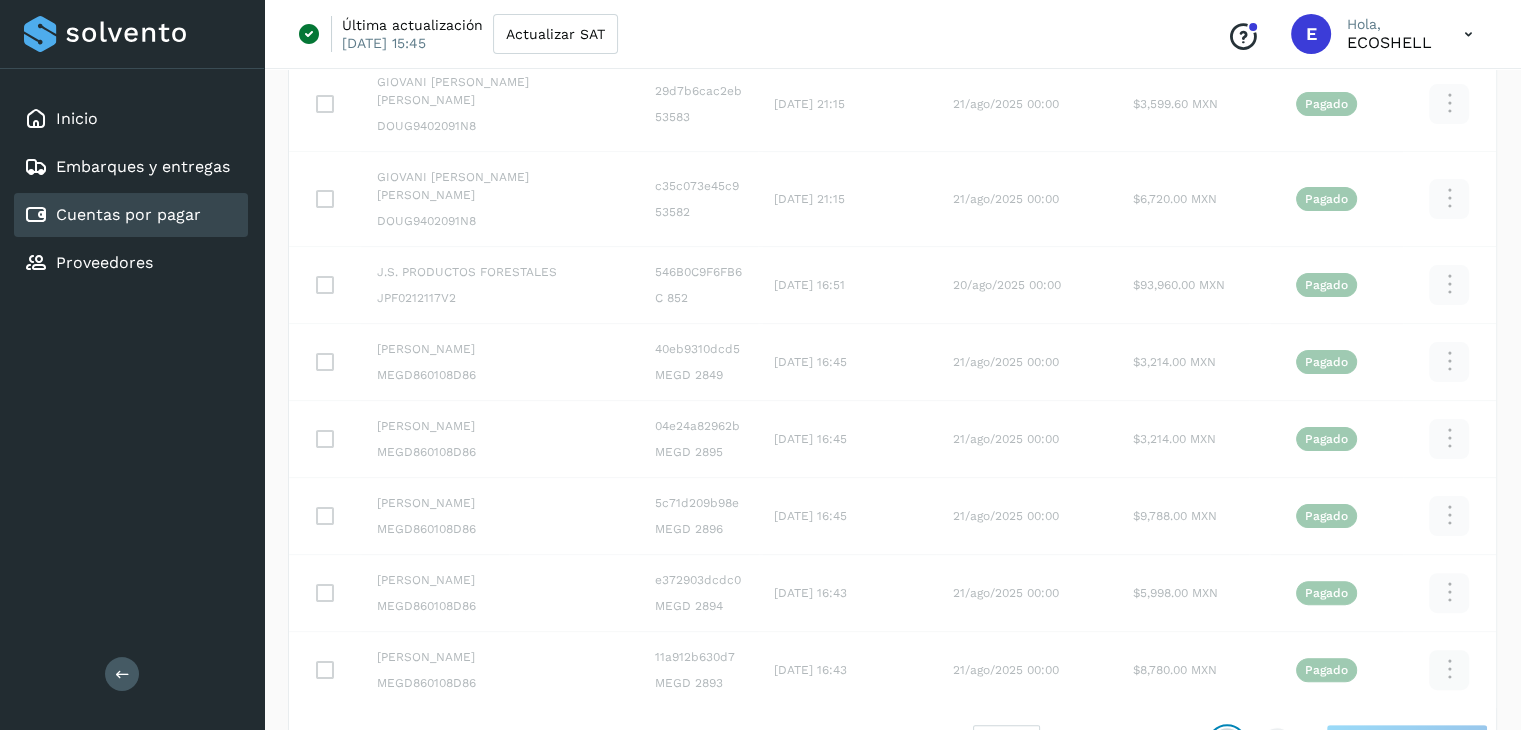 scroll, scrollTop: 411, scrollLeft: 0, axis: vertical 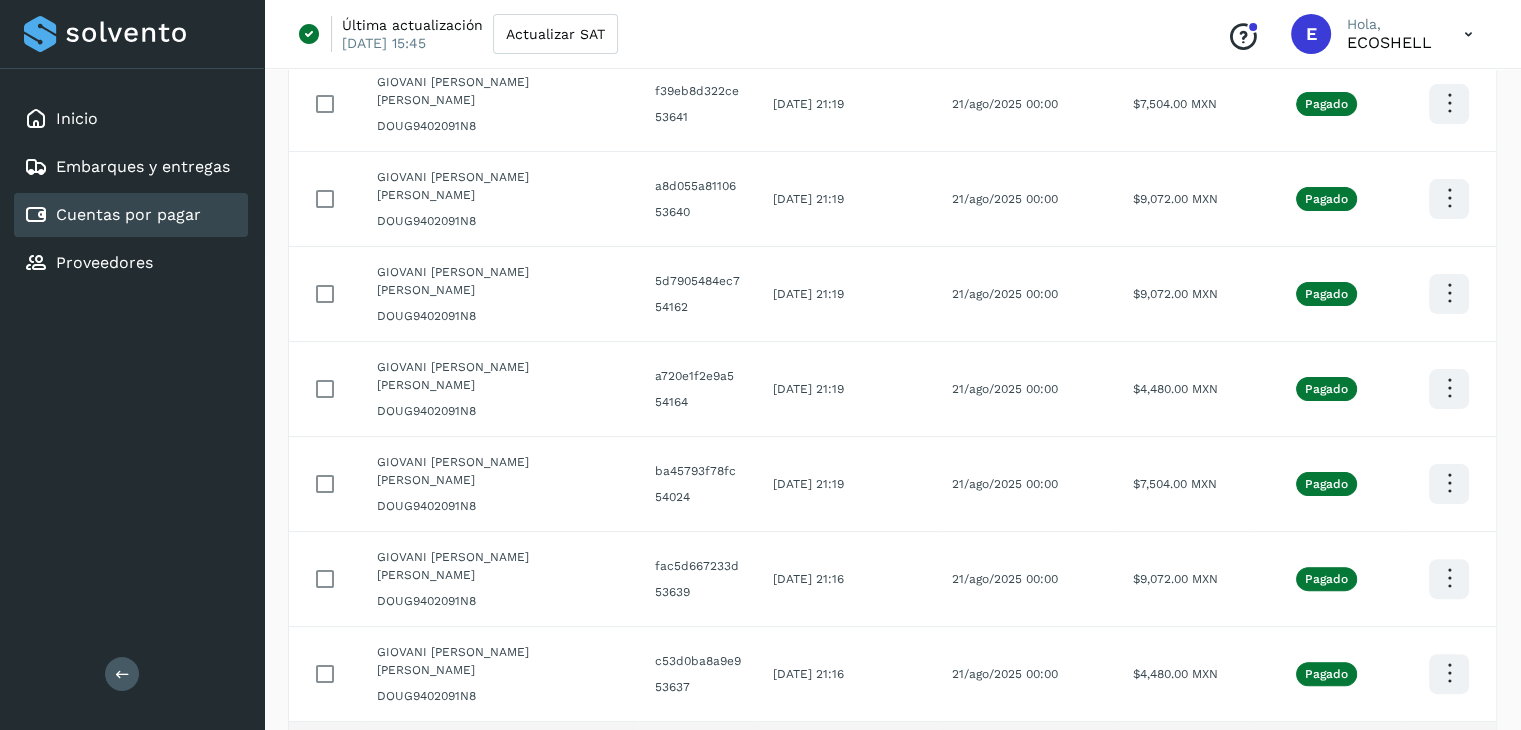 drag, startPoint x: 1181, startPoint y: 596, endPoint x: 1133, endPoint y: 609, distance: 49.729267 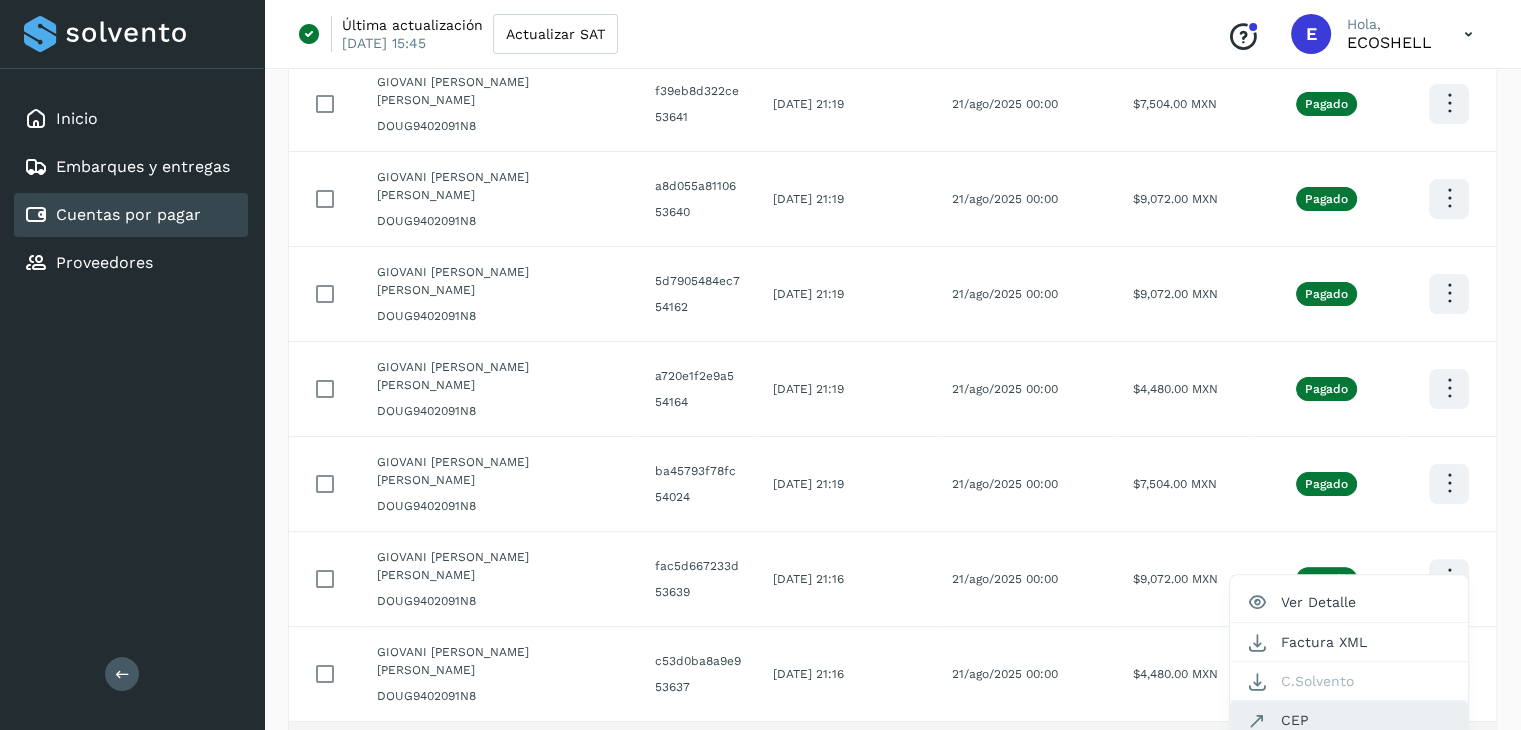click on "CEP" 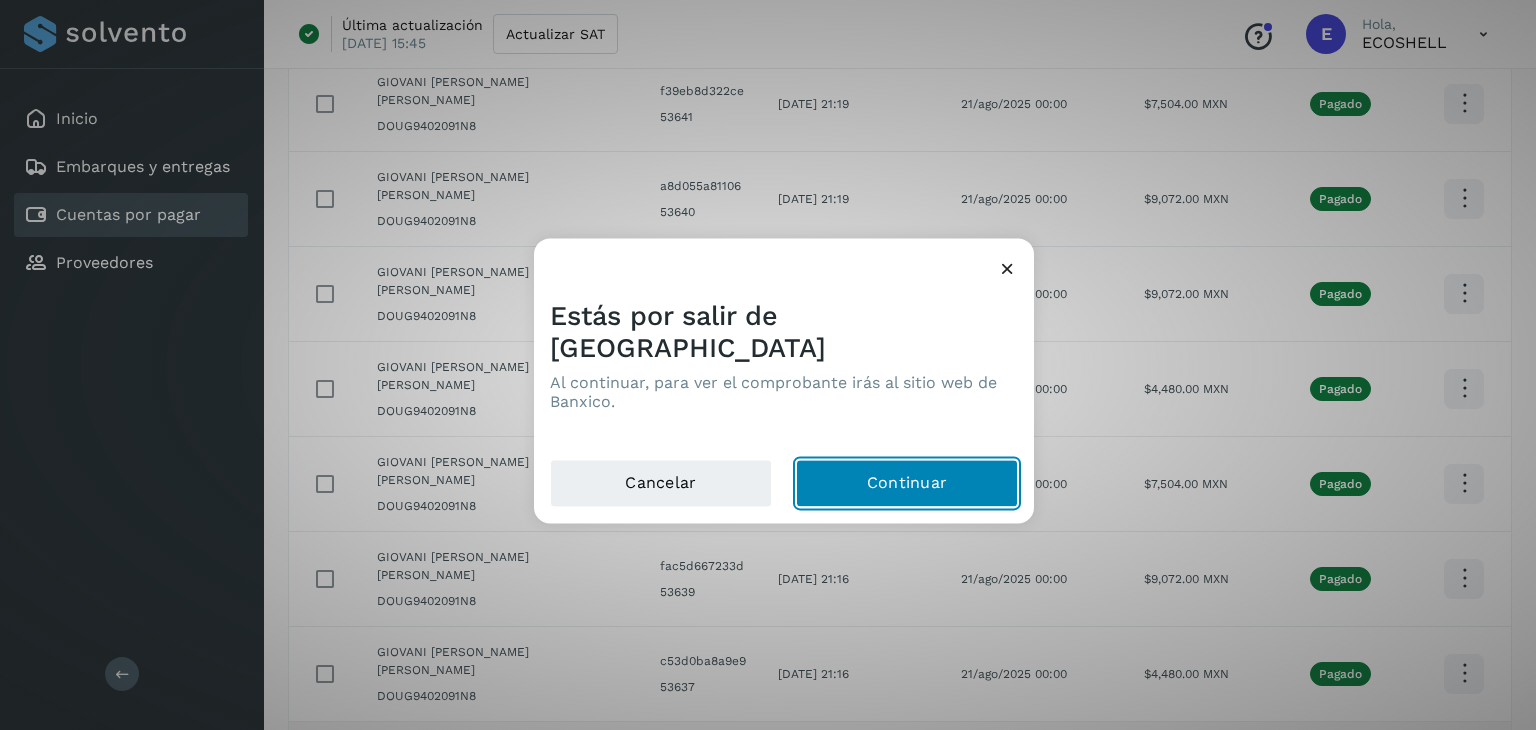 click on "Continuar" 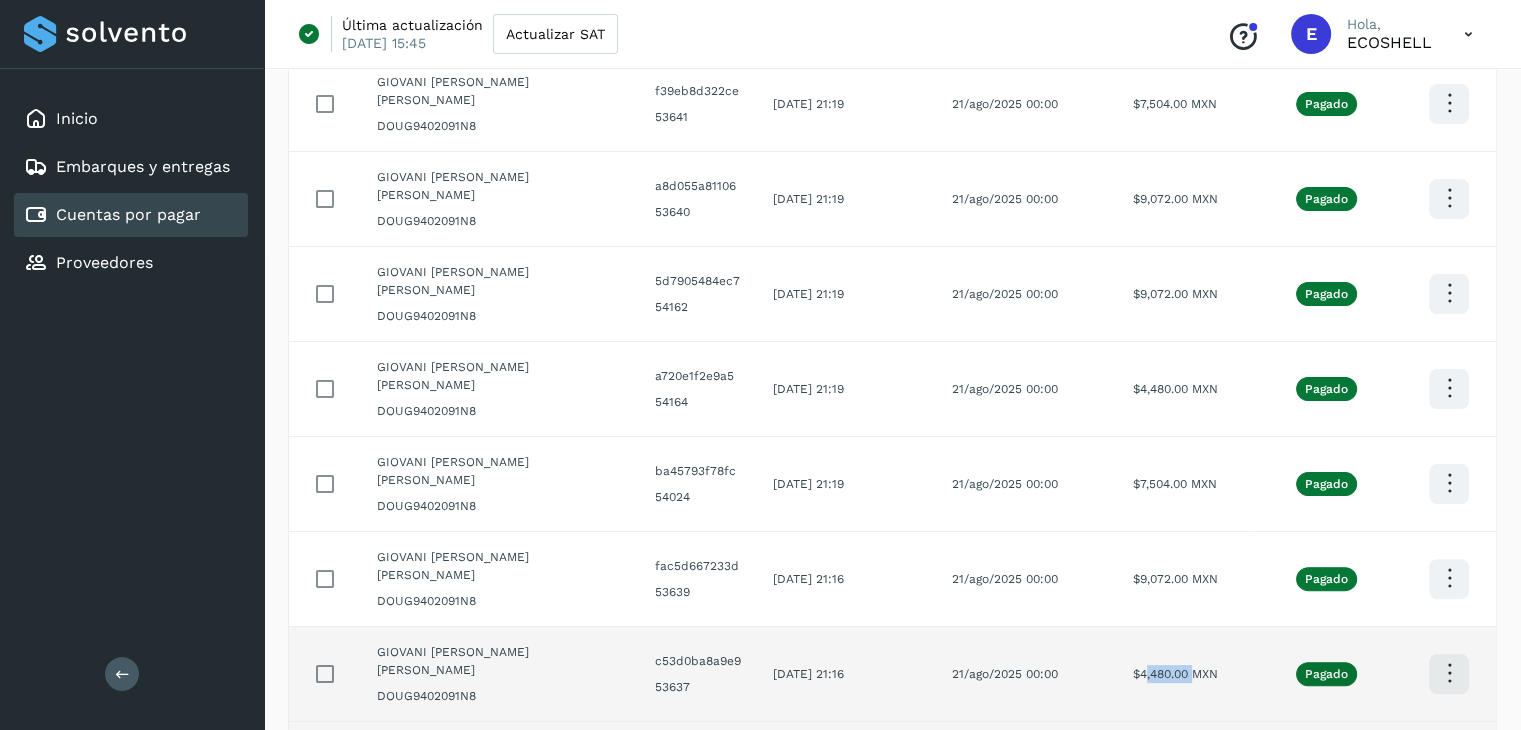 drag, startPoint x: 1184, startPoint y: 514, endPoint x: 1136, endPoint y: 531, distance: 50.92151 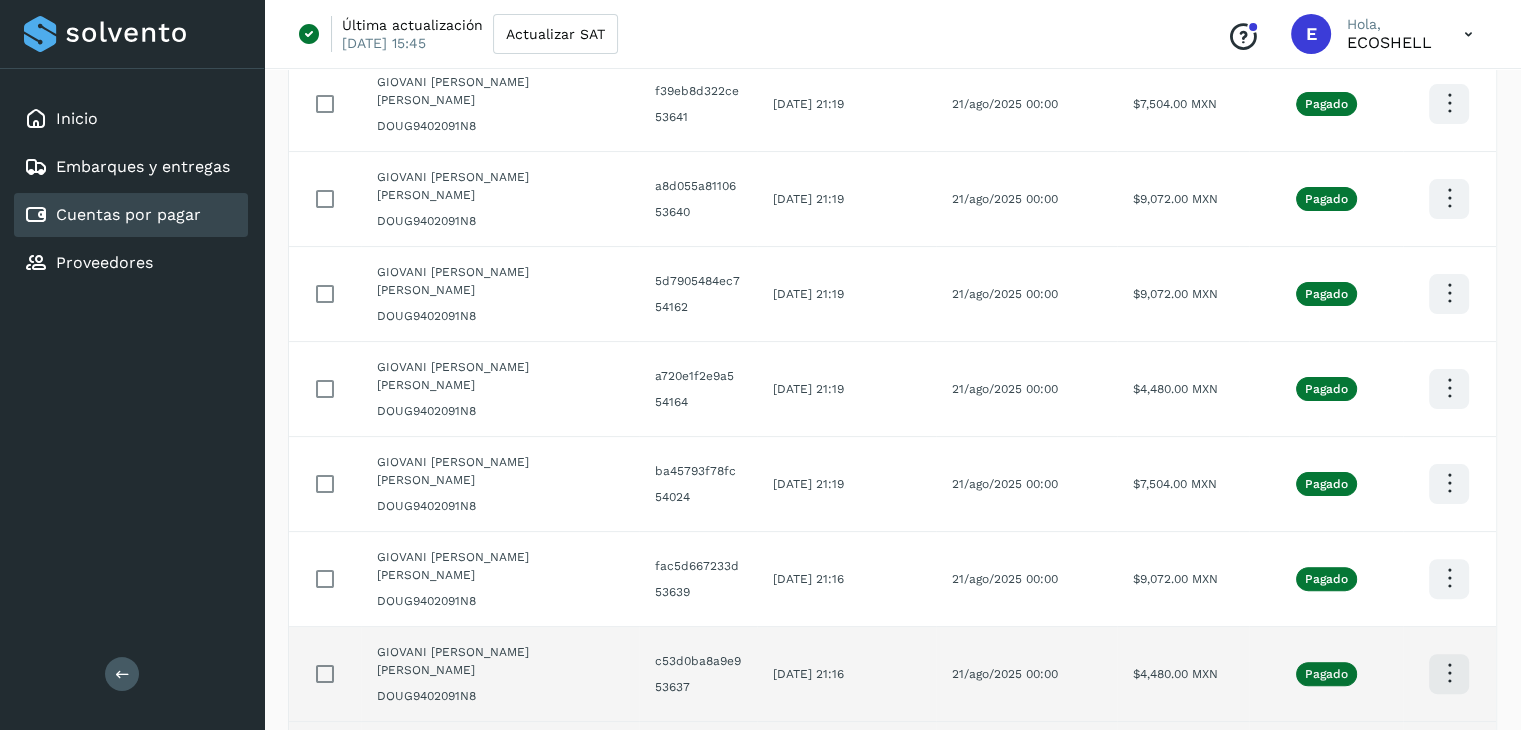 click at bounding box center [1449, -87] 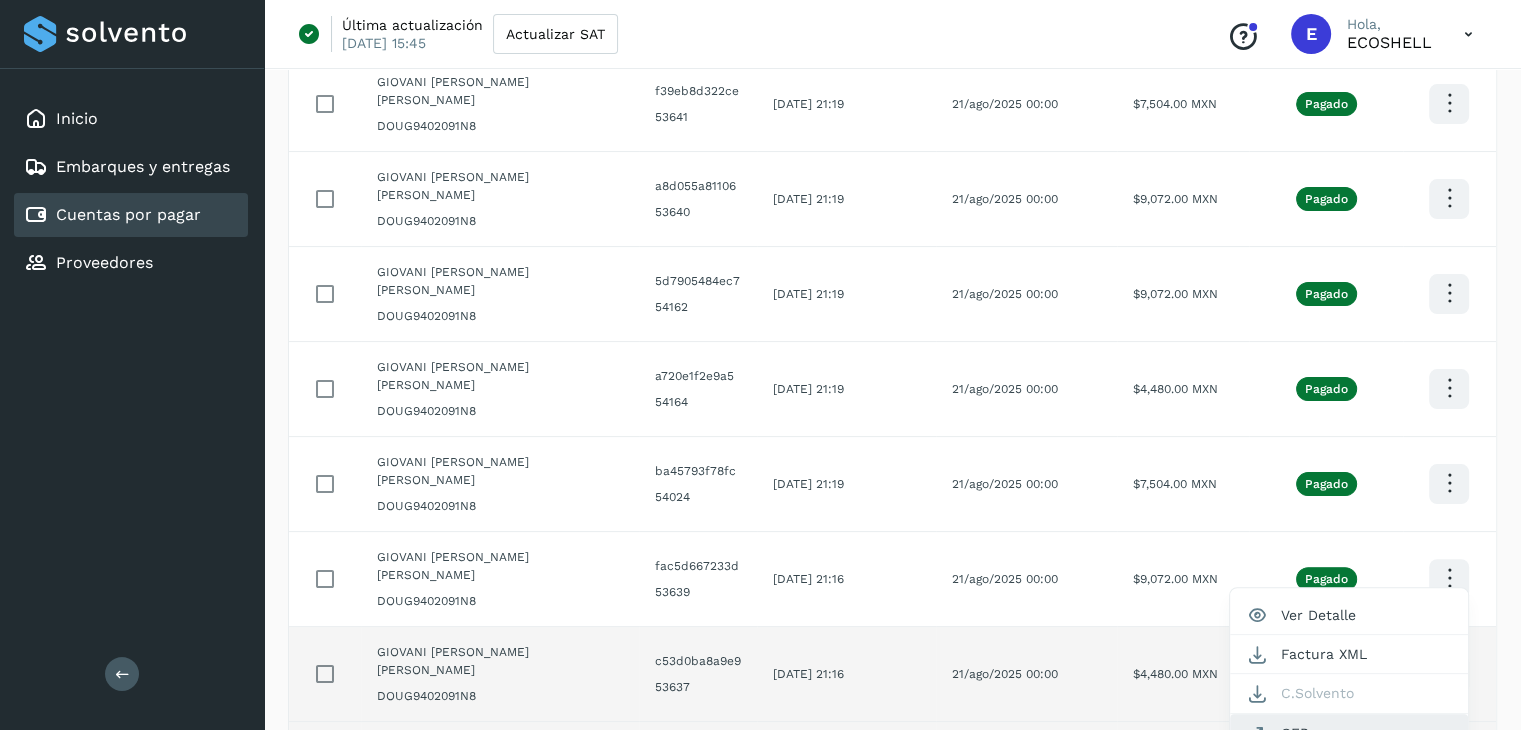 click on "CEP" 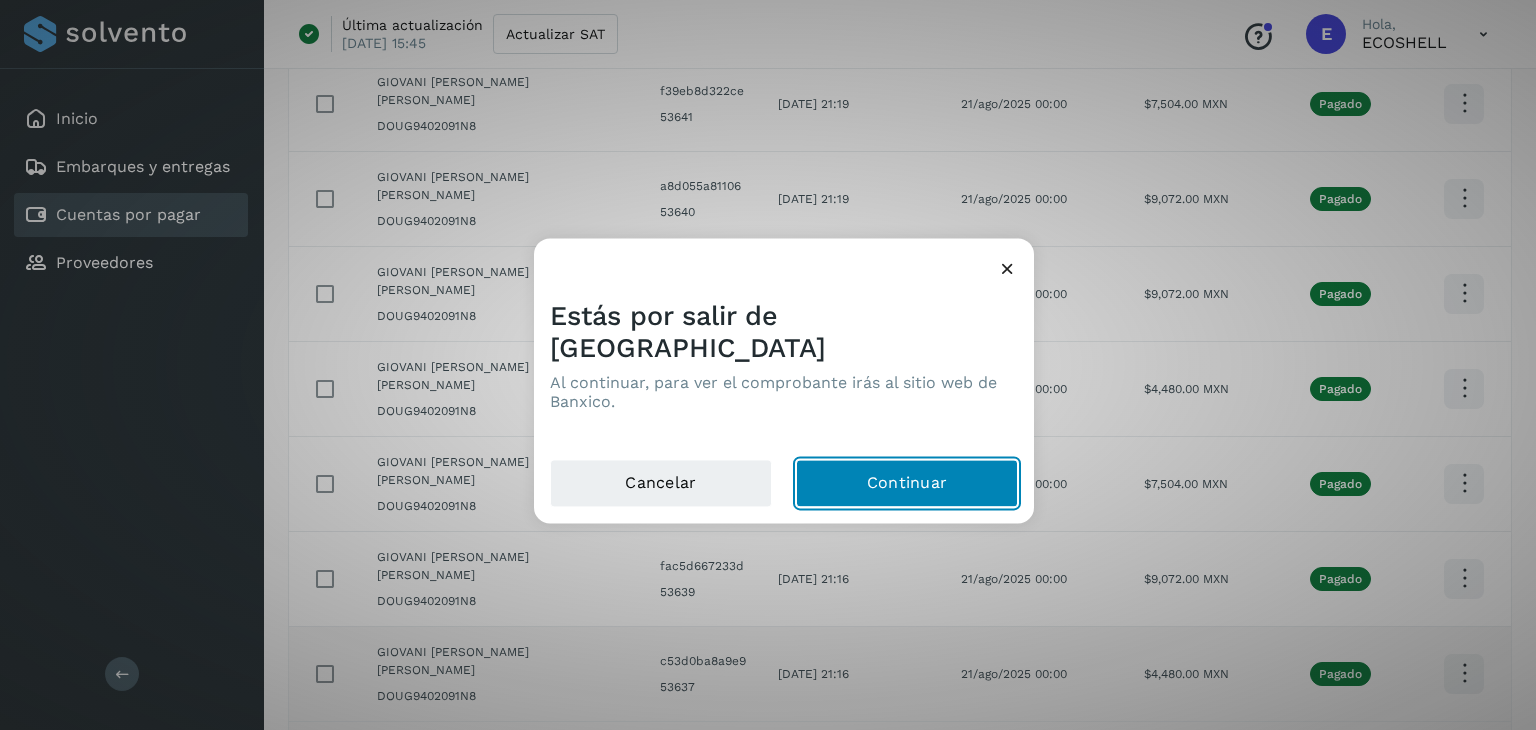 click on "Continuar" 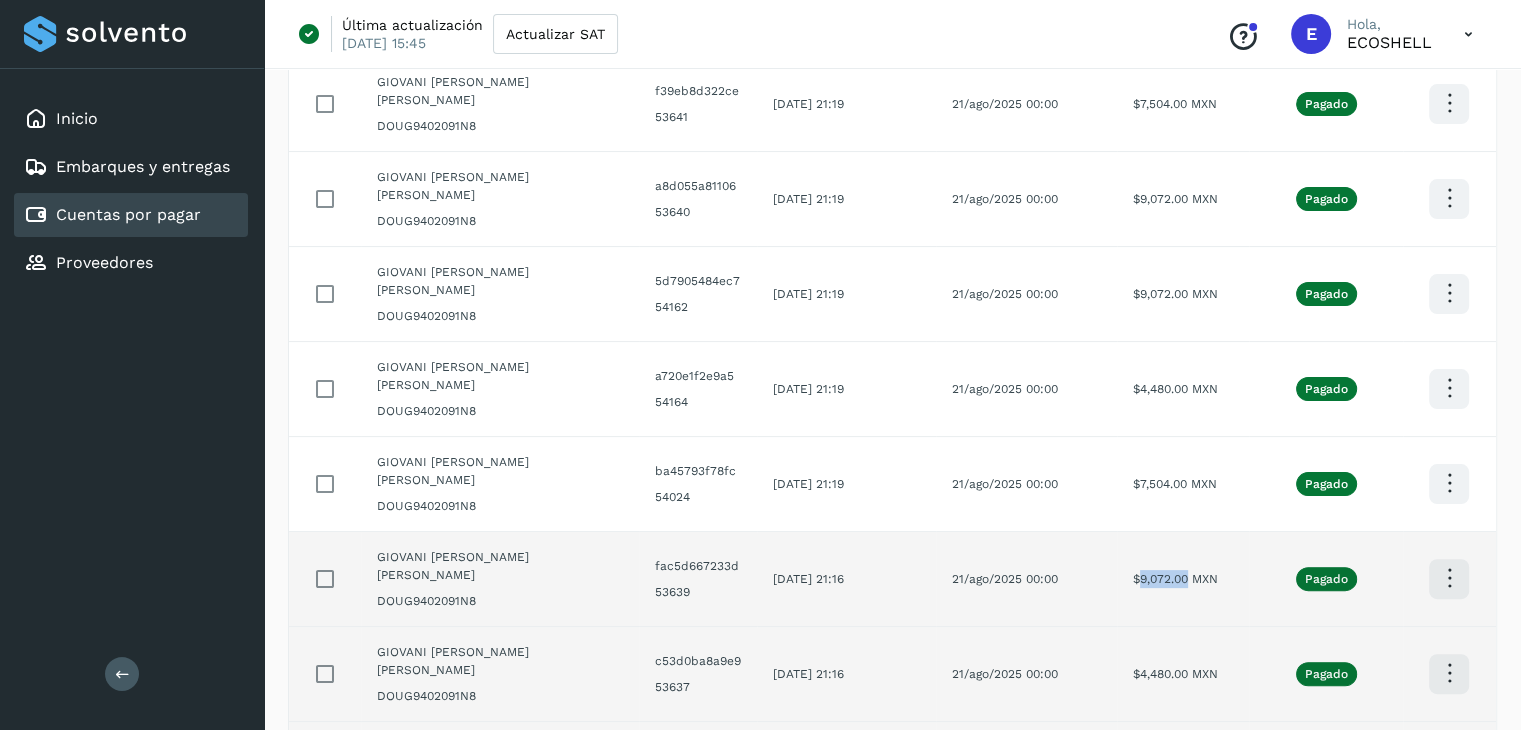 drag, startPoint x: 1177, startPoint y: 442, endPoint x: 1133, endPoint y: 450, distance: 44.72136 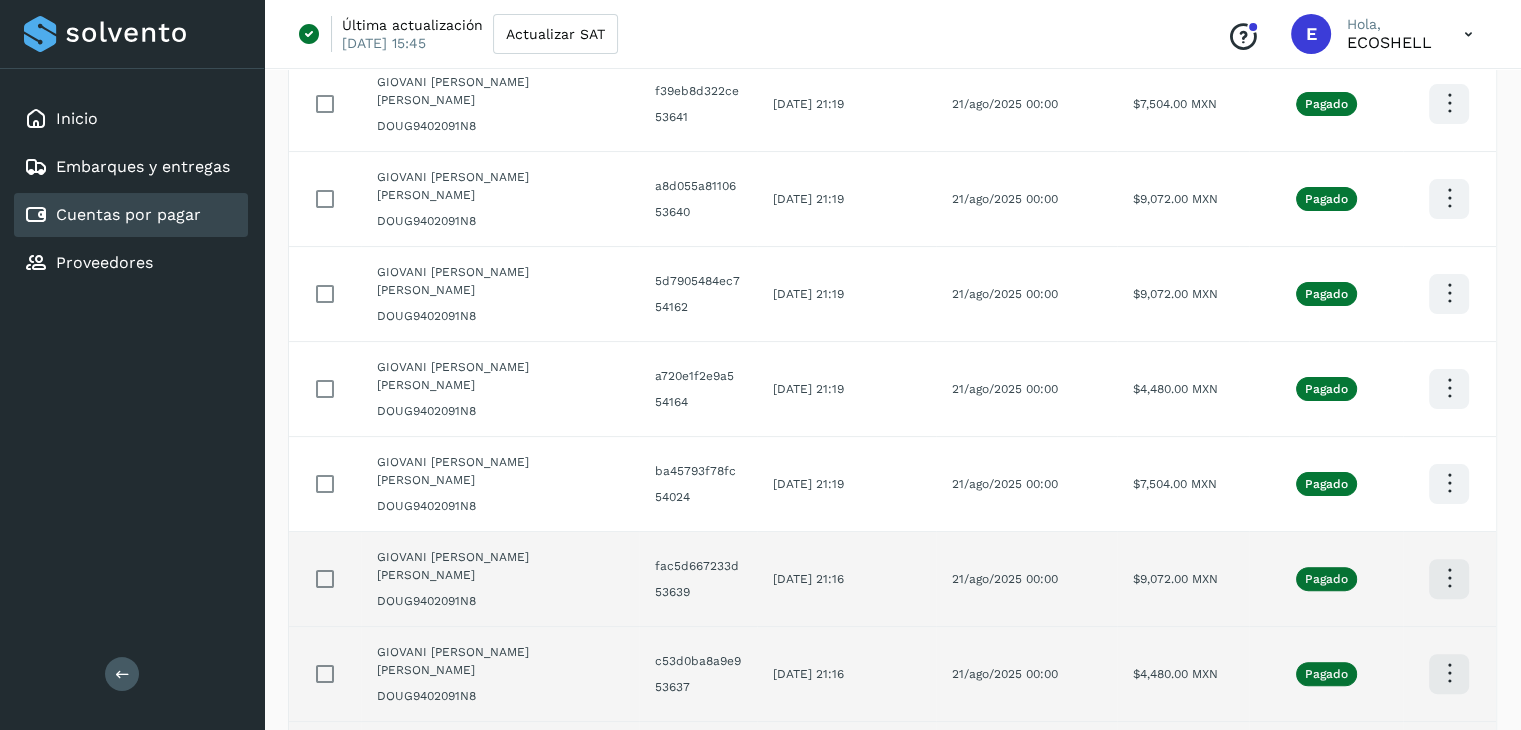 click at bounding box center (1449, -87) 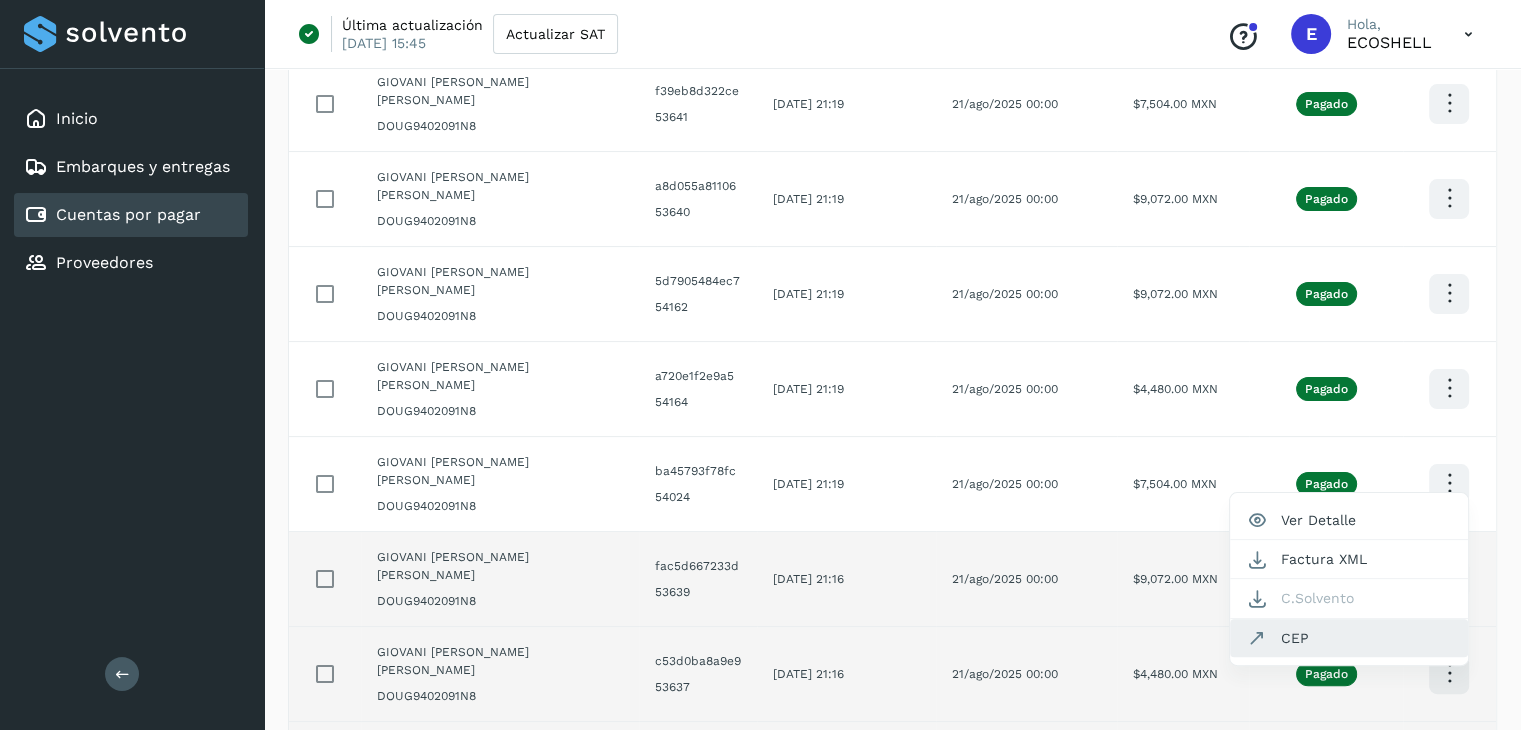 click on "CEP" 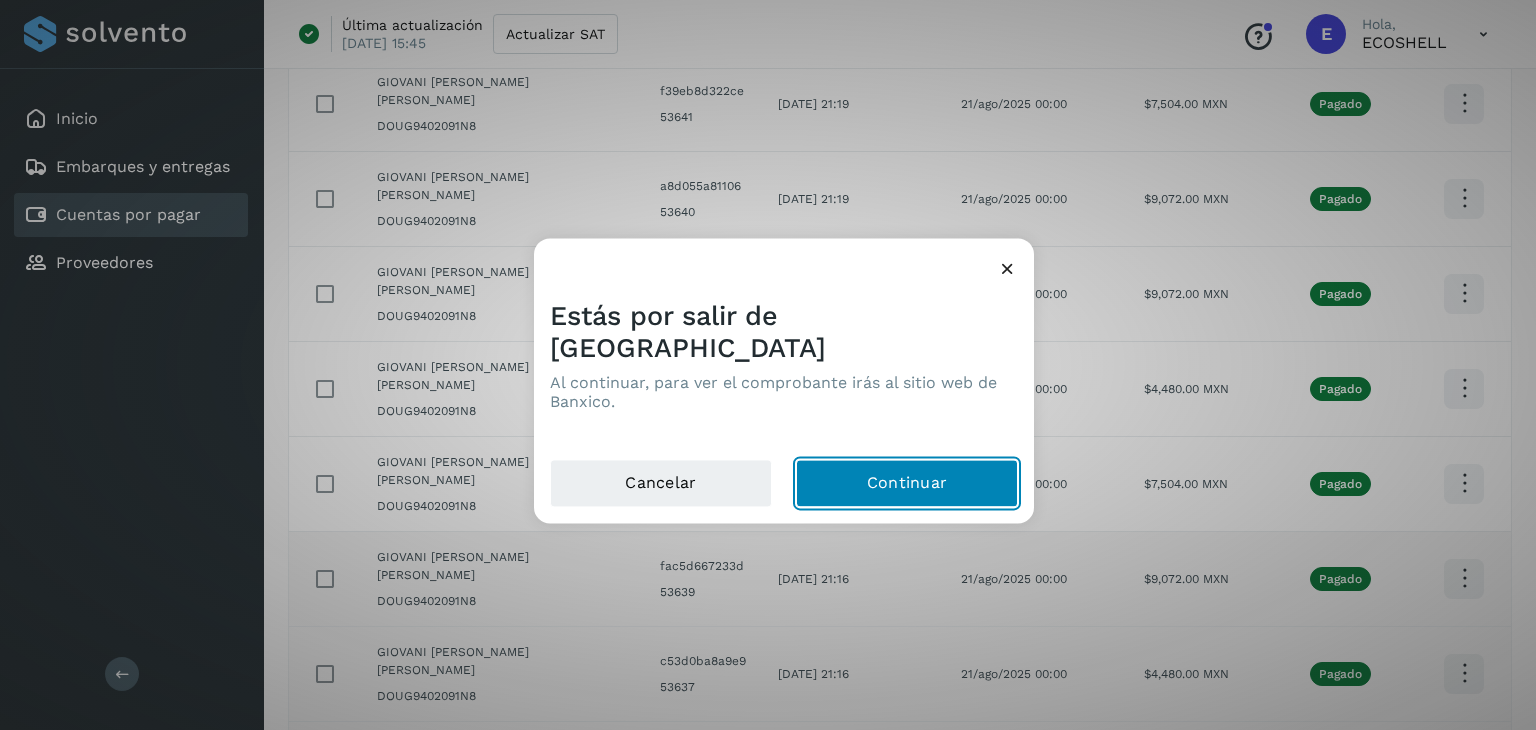 click on "Continuar" 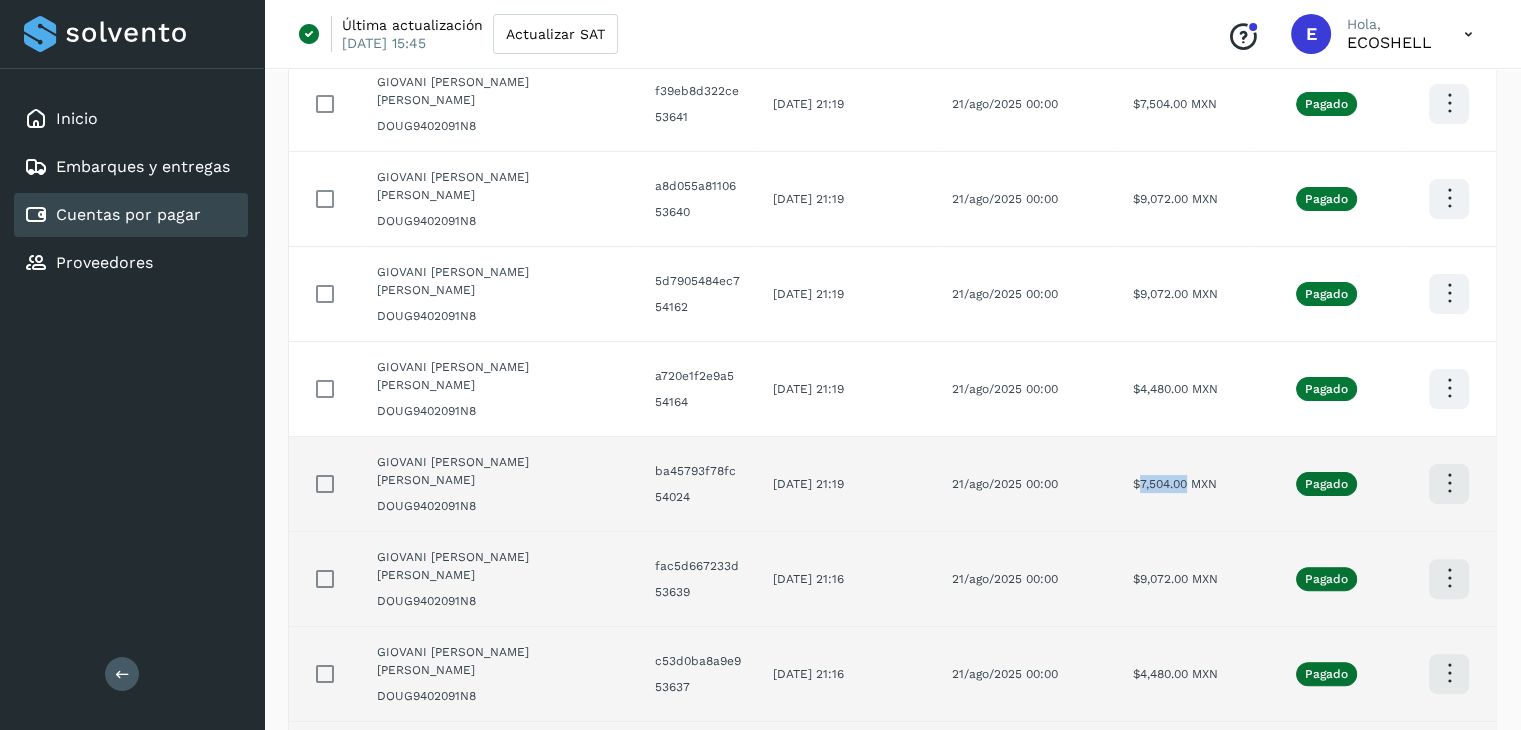 drag, startPoint x: 1181, startPoint y: 372, endPoint x: 1128, endPoint y: 387, distance: 55.081757 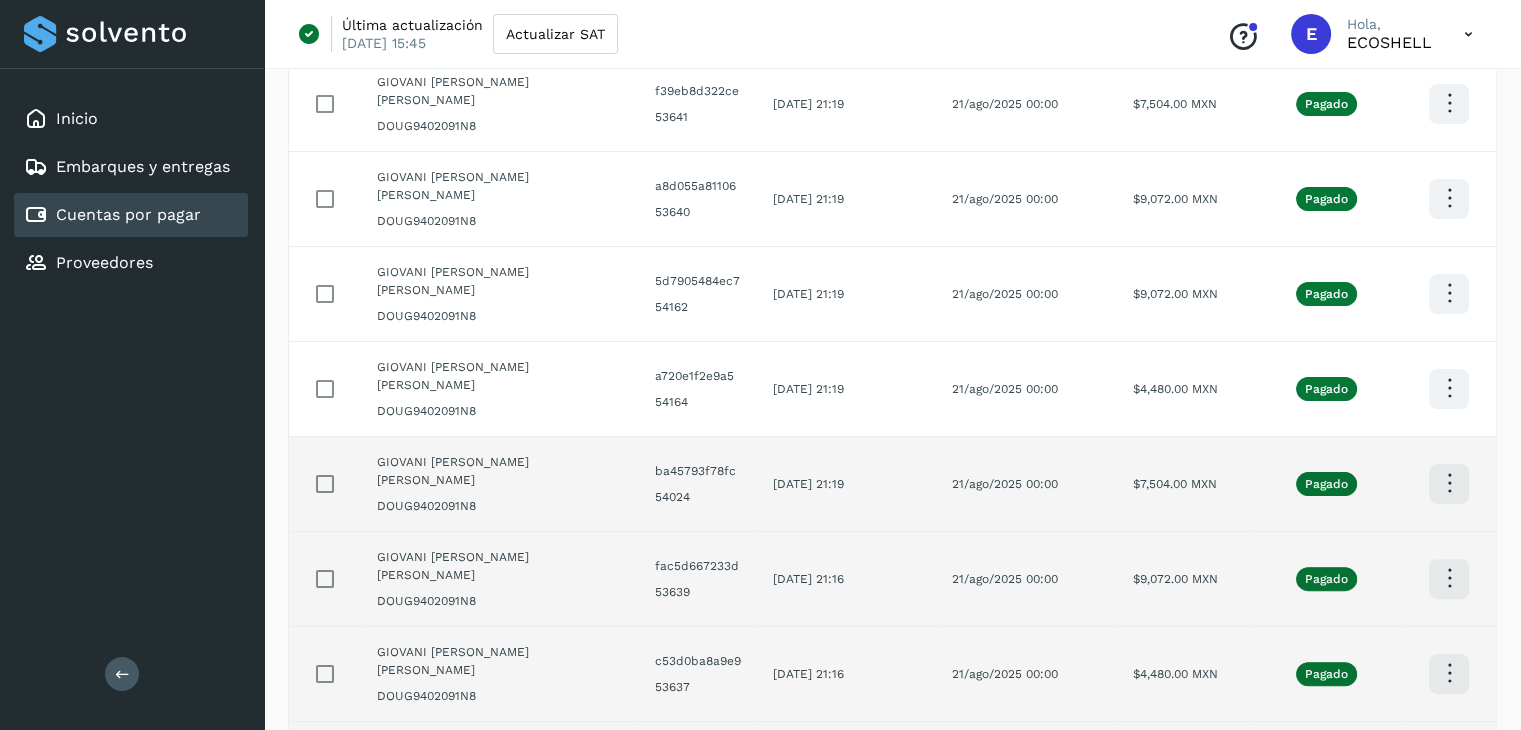 click at bounding box center (1449, -87) 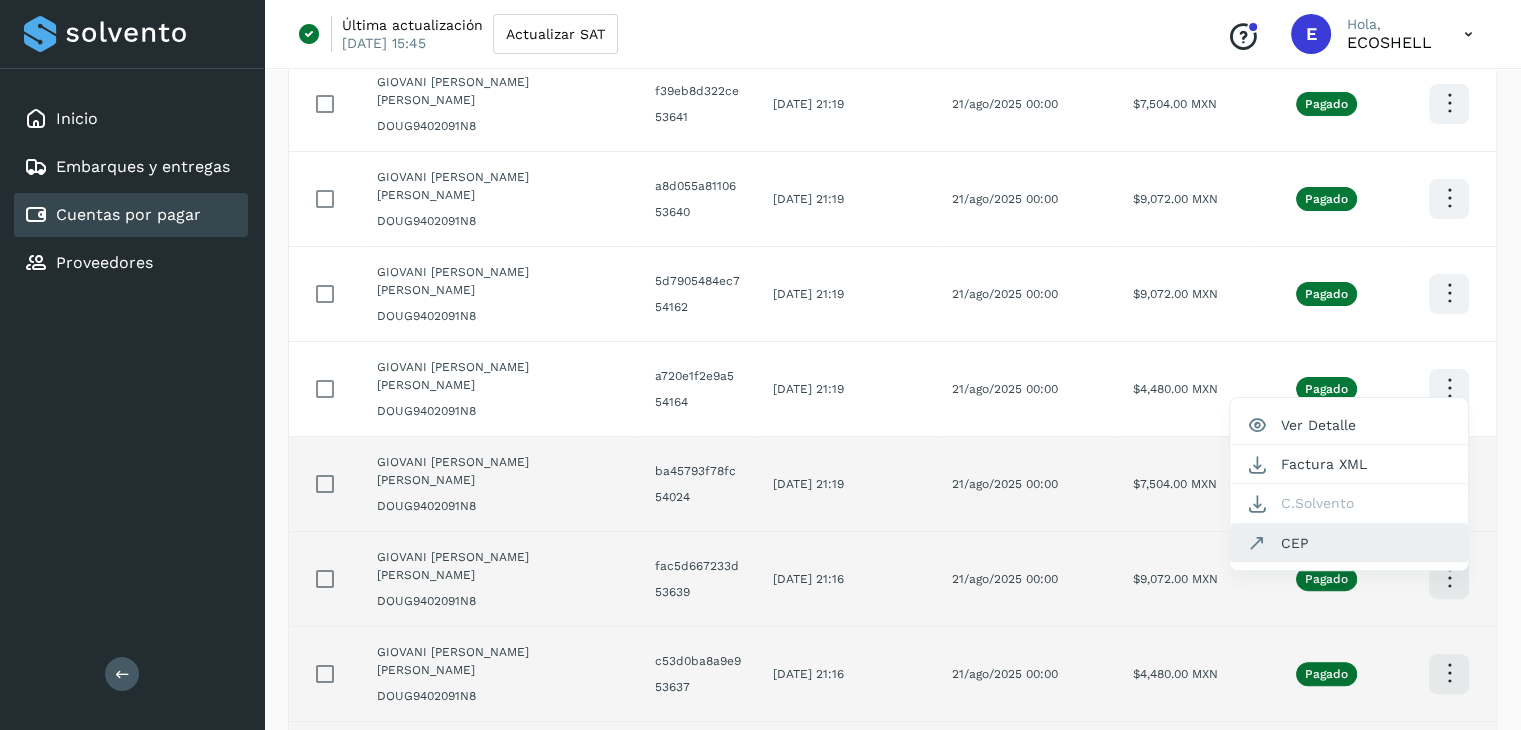 click on "CEP" 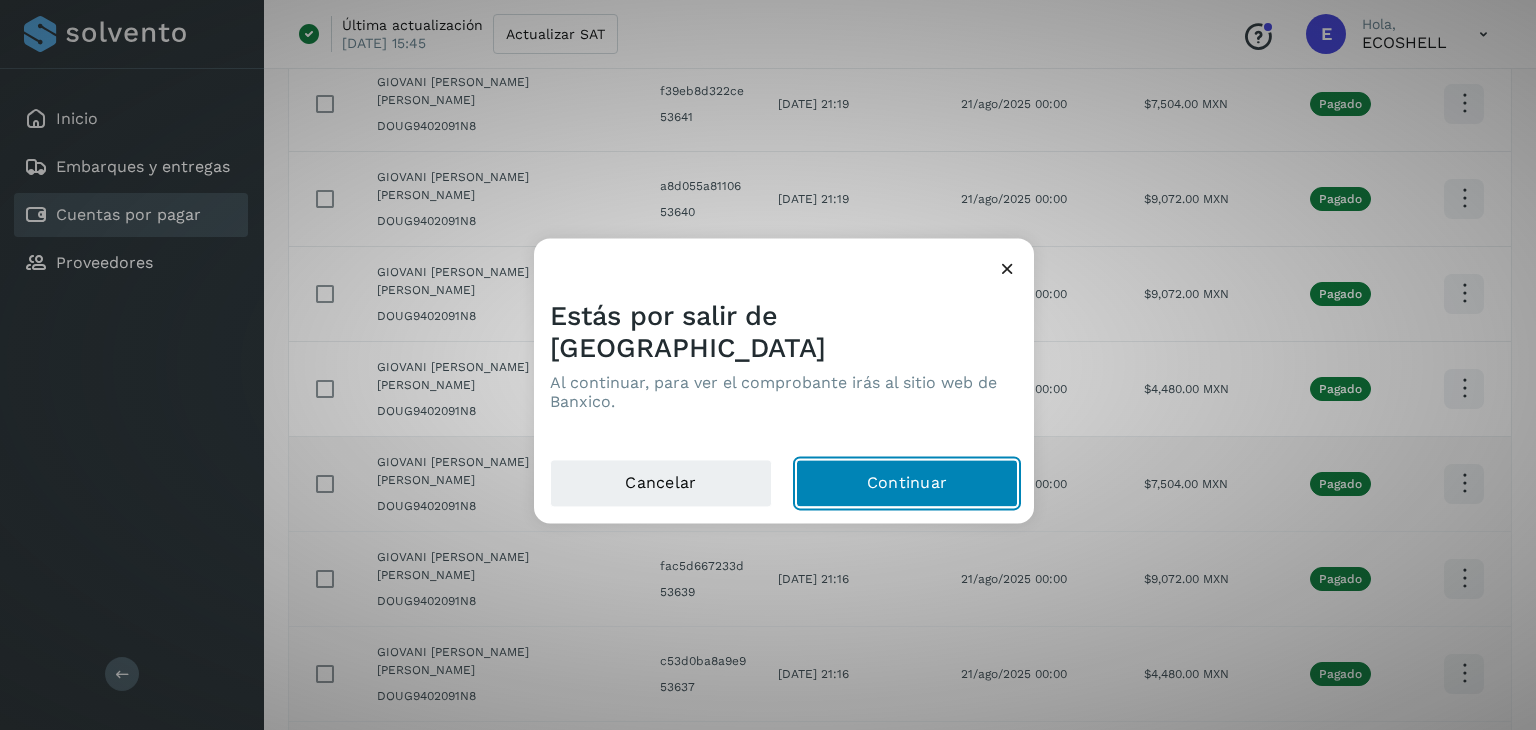 click on "Continuar" 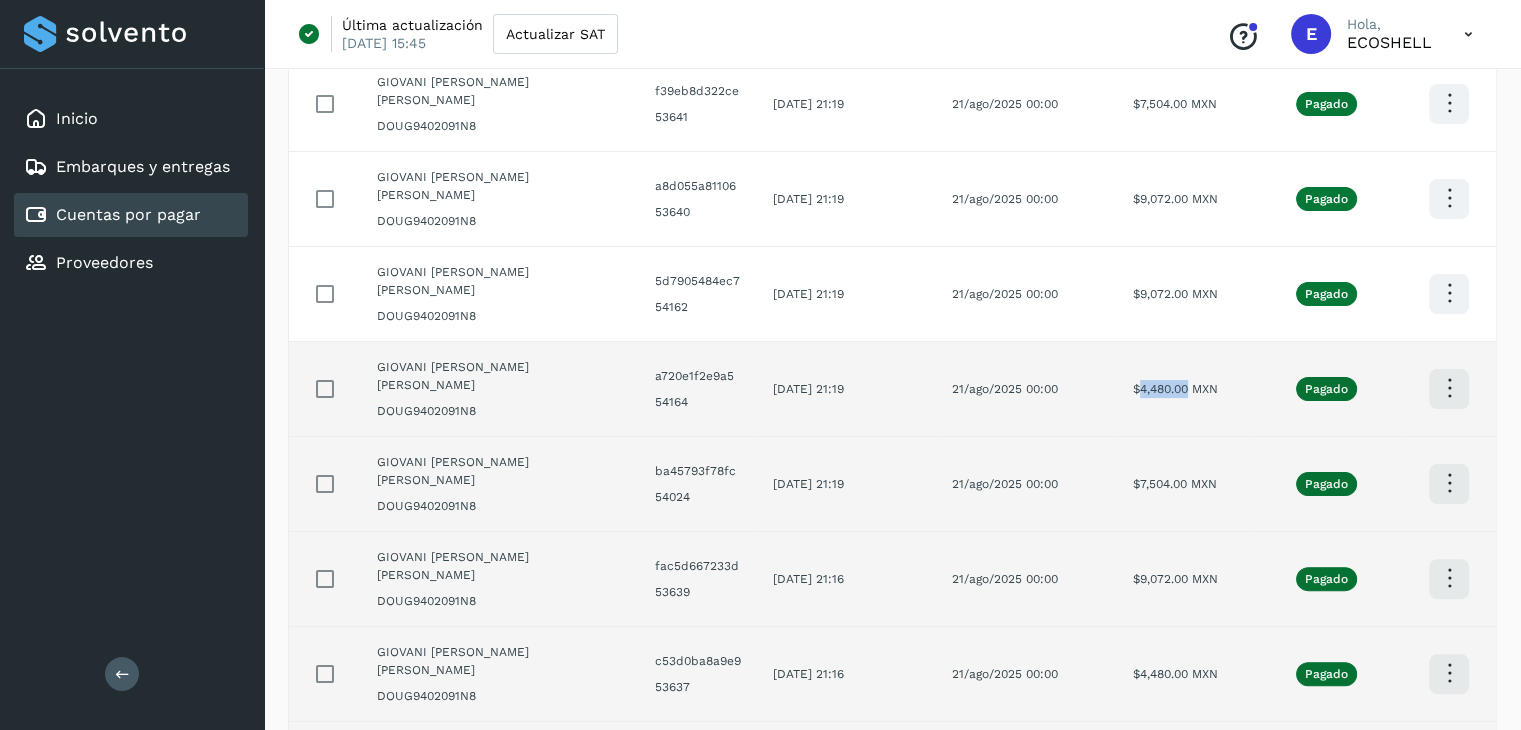 drag, startPoint x: 1180, startPoint y: 285, endPoint x: 1132, endPoint y: 305, distance: 52 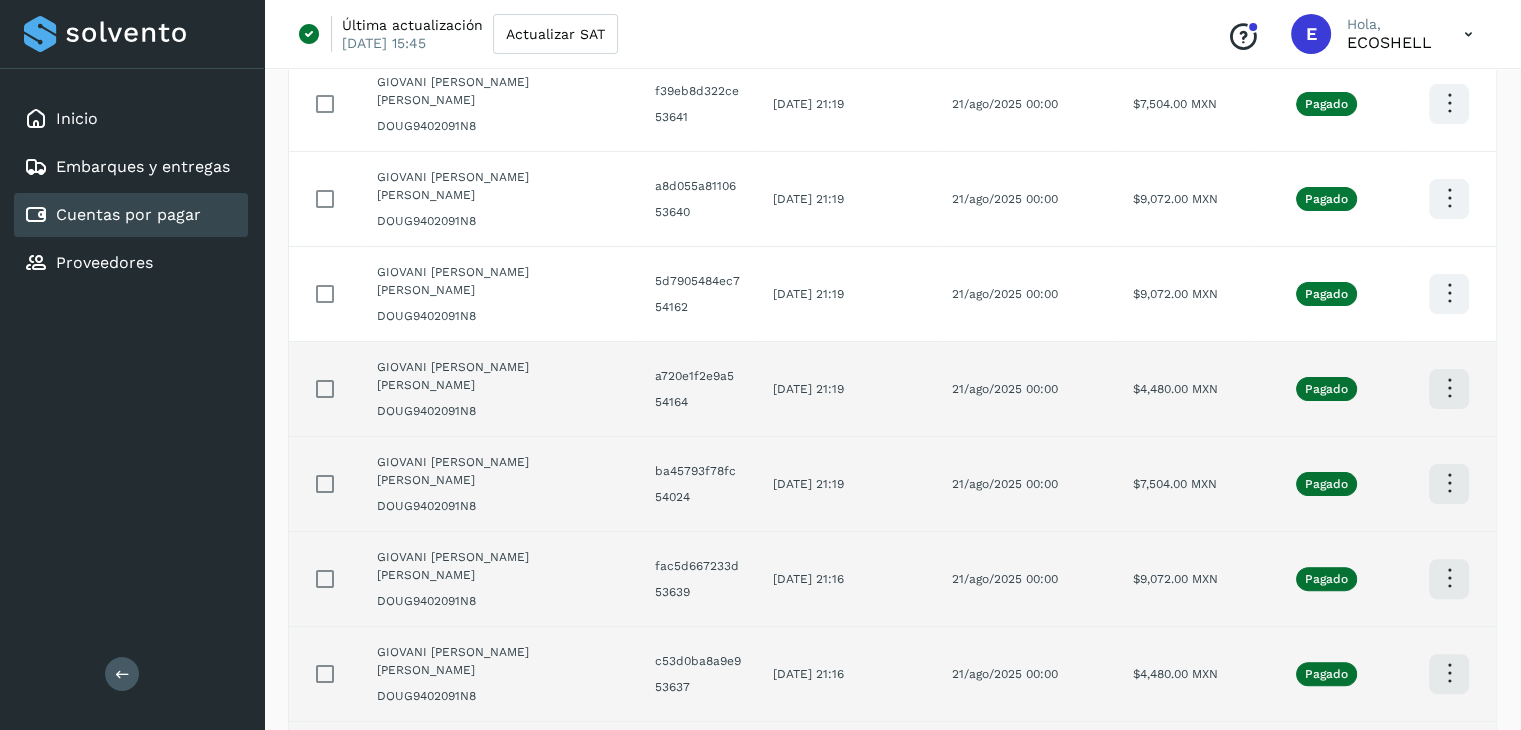 click at bounding box center (1449, -87) 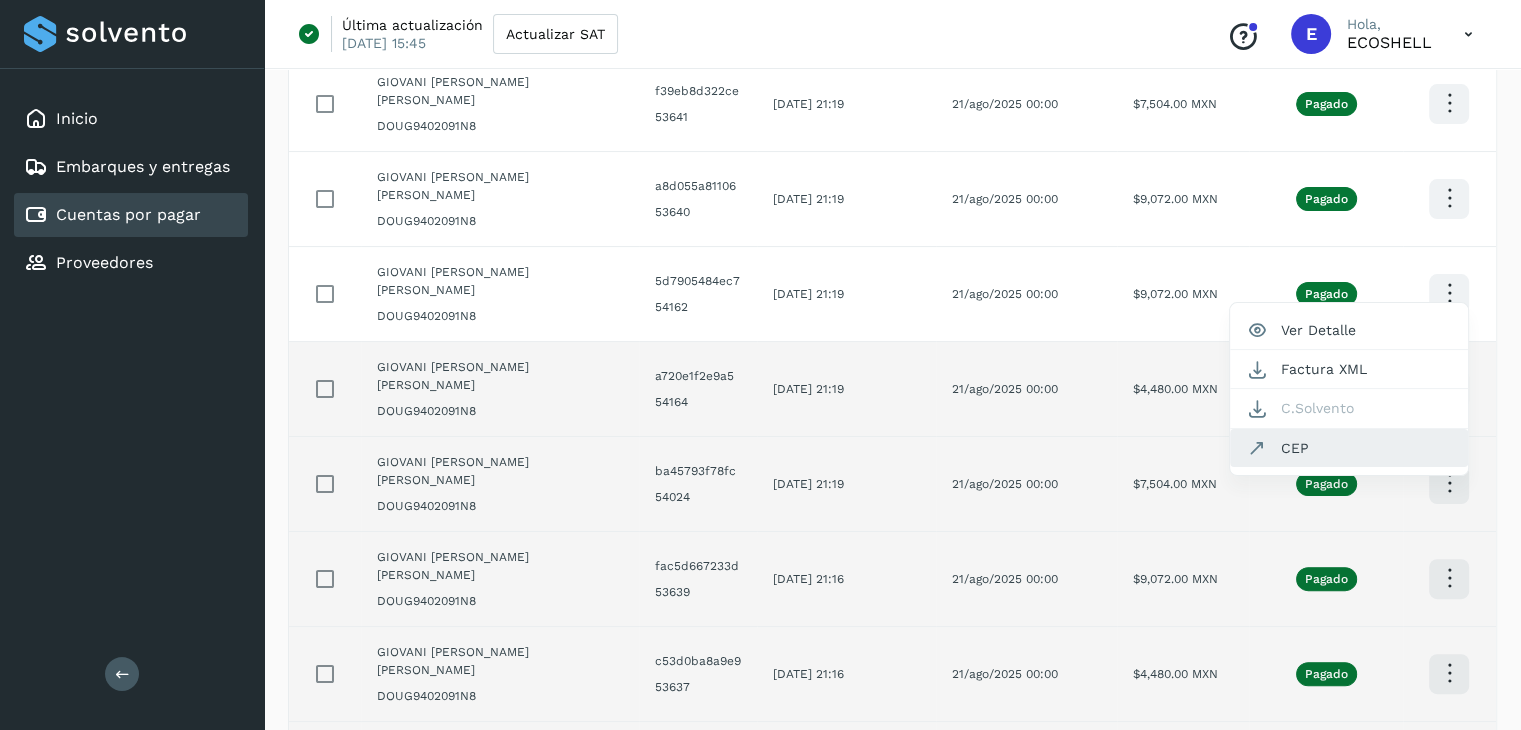 click on "CEP" 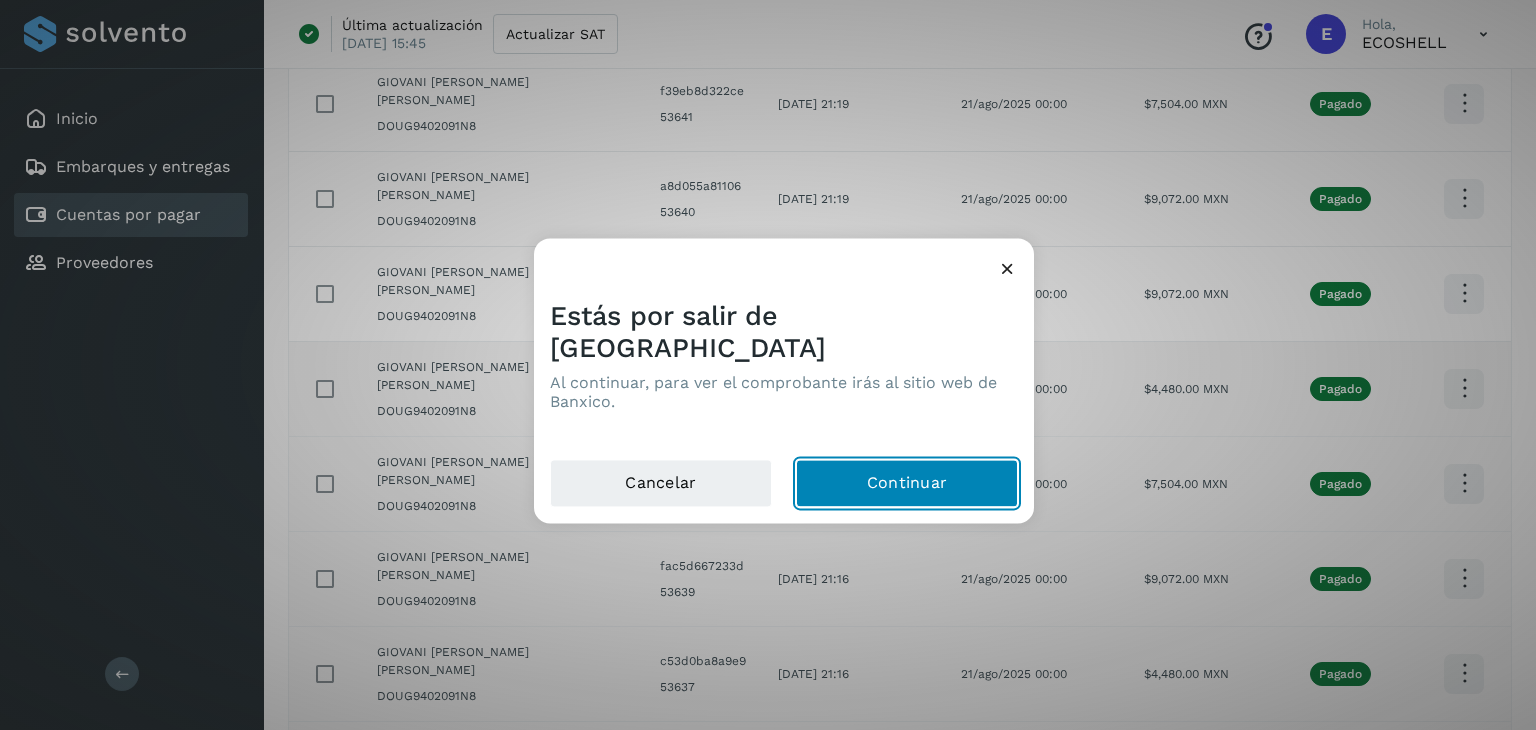 click on "Continuar" 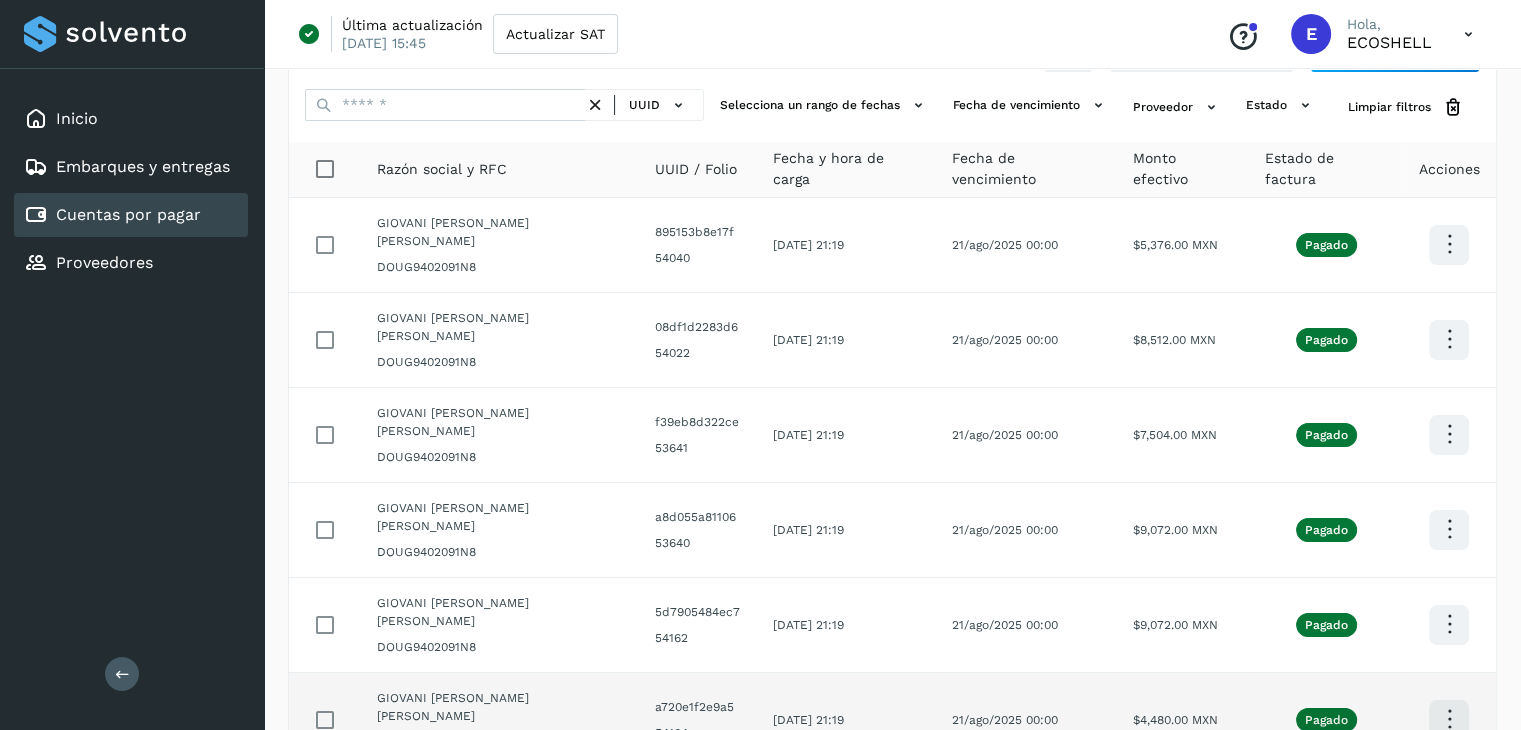 scroll, scrollTop: 76, scrollLeft: 0, axis: vertical 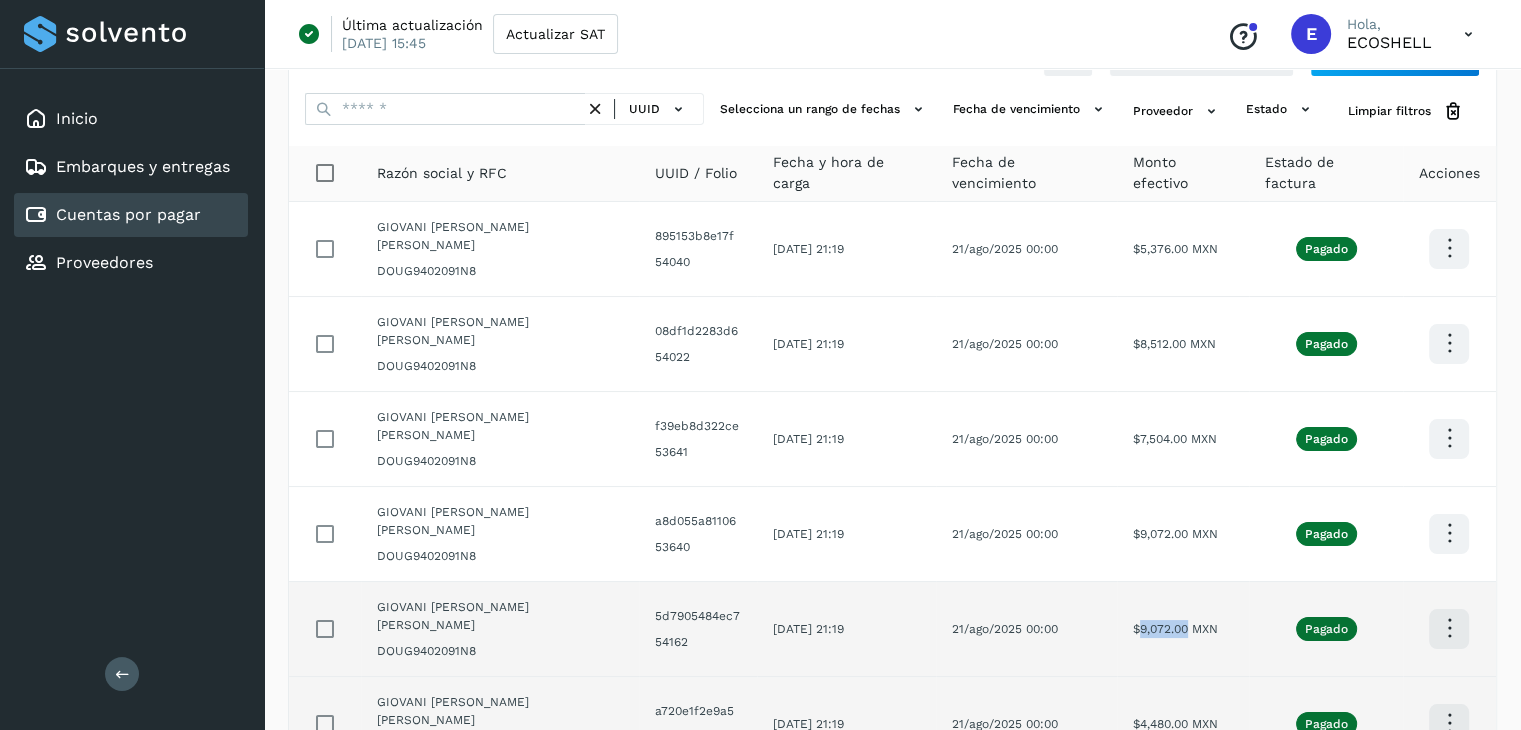 drag, startPoint x: 1179, startPoint y: 545, endPoint x: 1131, endPoint y: 551, distance: 48.373547 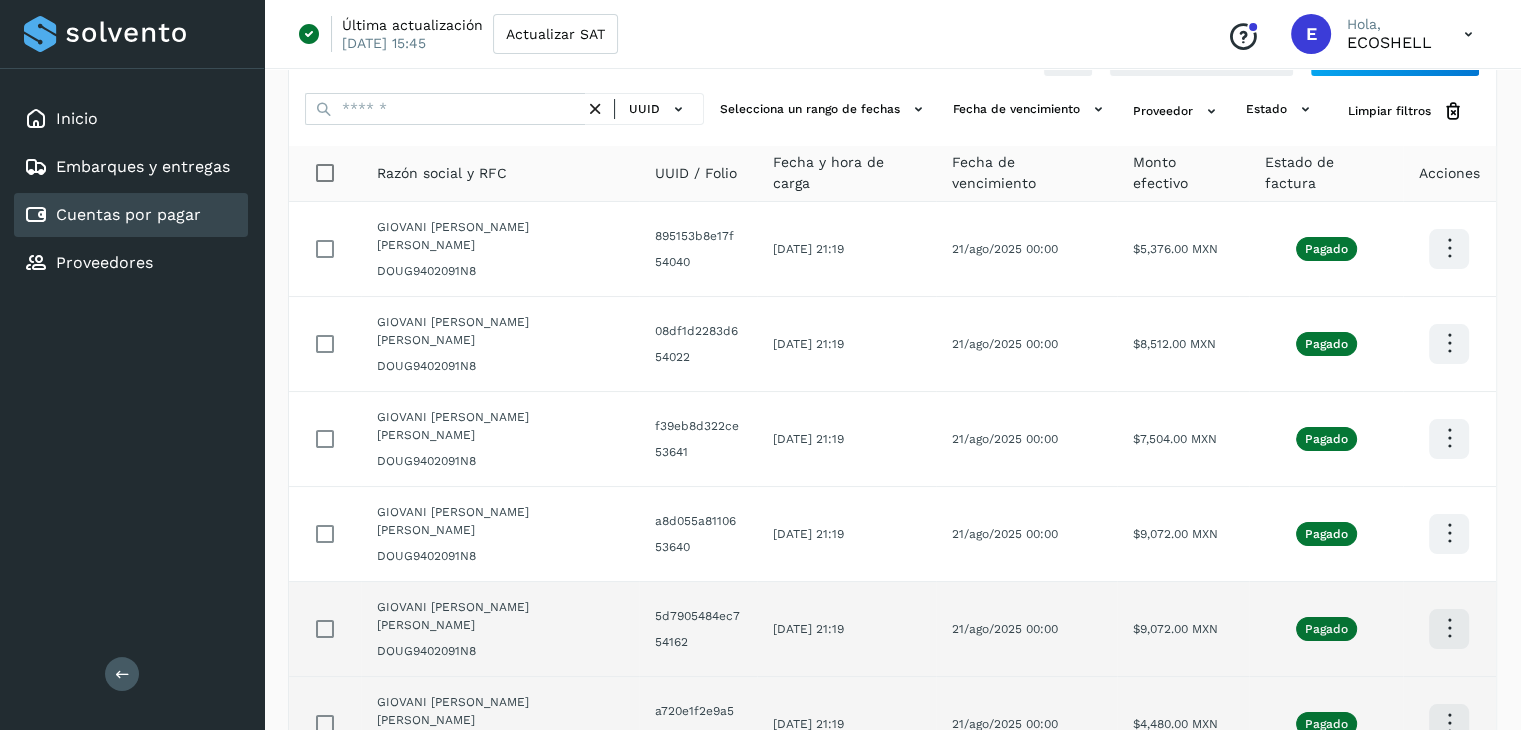 click at bounding box center (1449, 248) 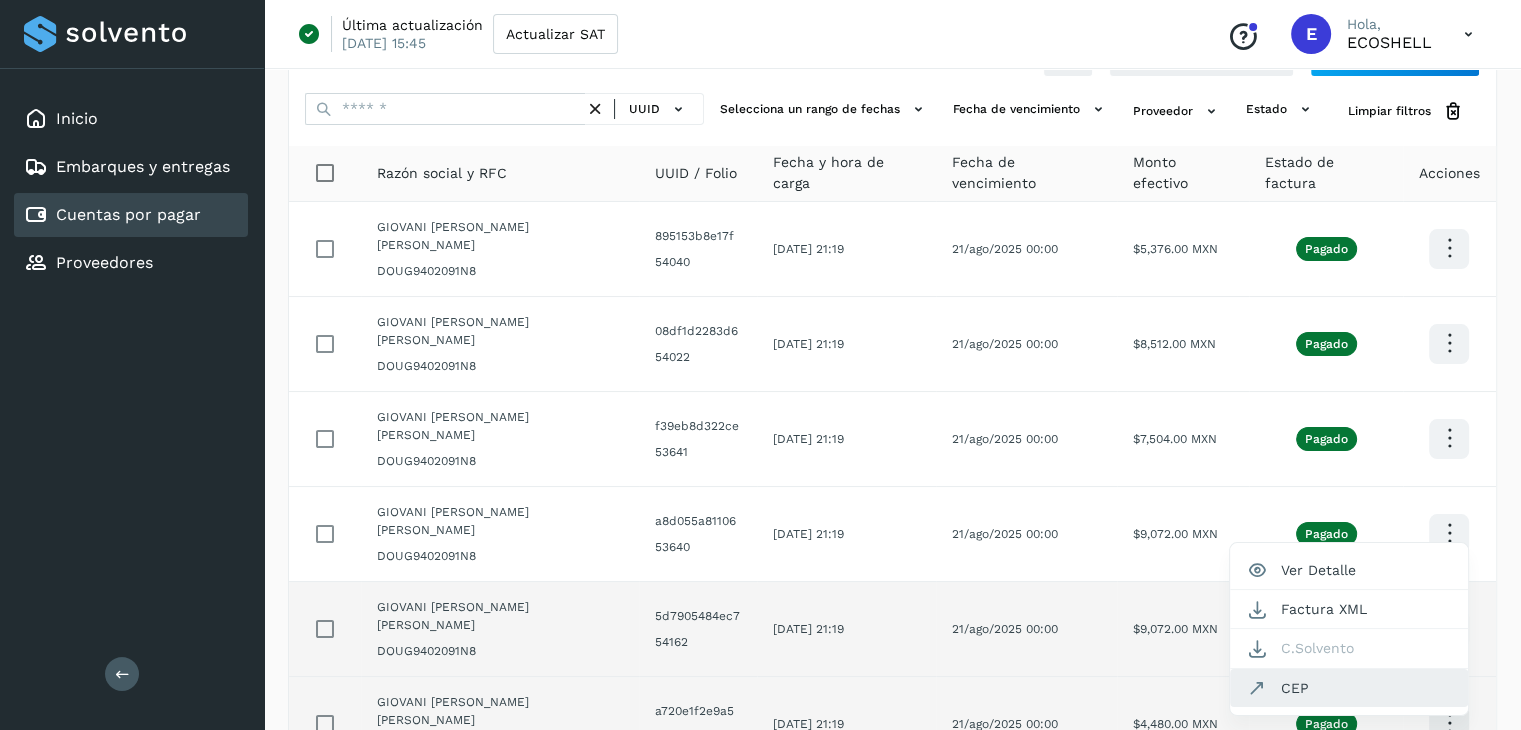 click on "CEP" 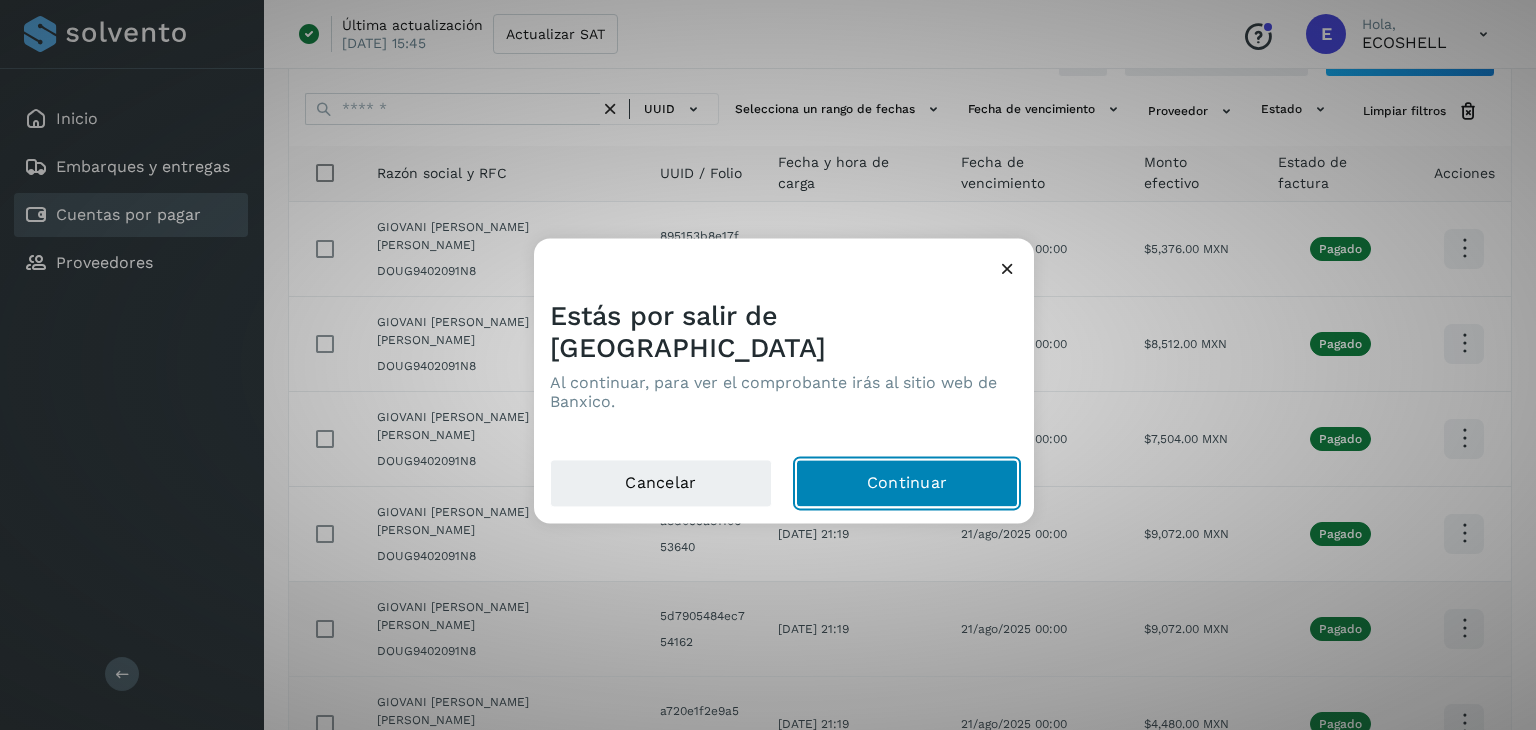 click on "Continuar" 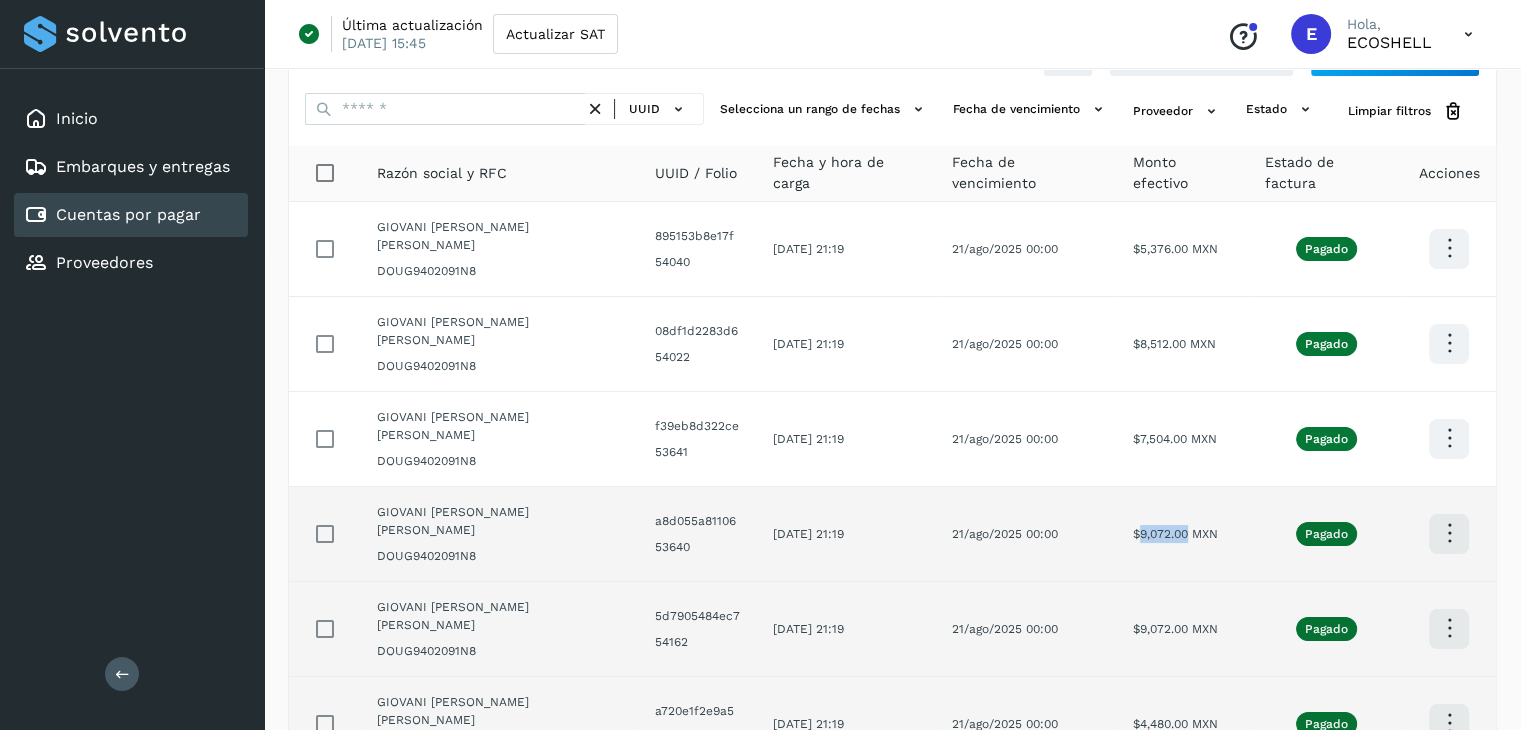 drag, startPoint x: 1180, startPoint y: 472, endPoint x: 1134, endPoint y: 492, distance: 50.159744 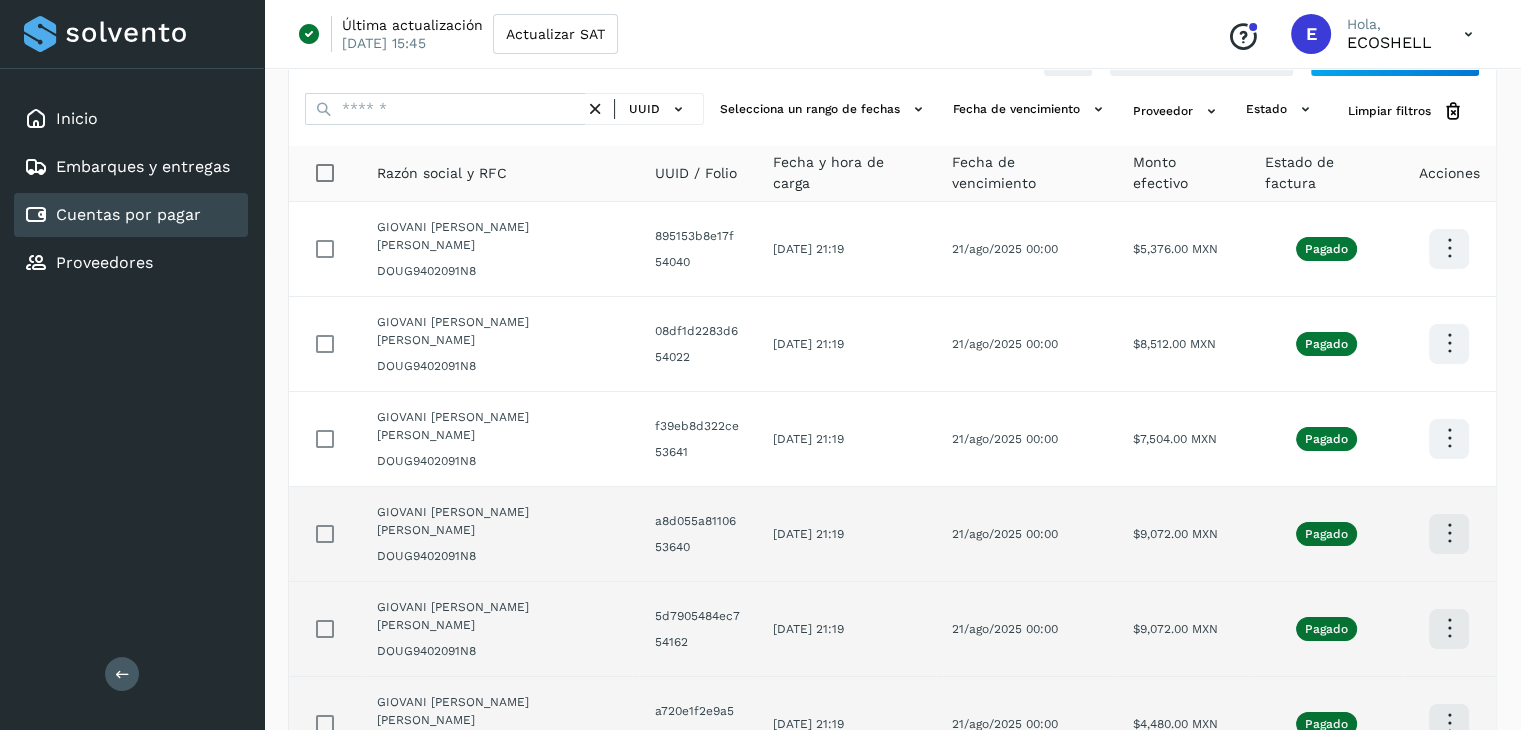 click at bounding box center (1449, 248) 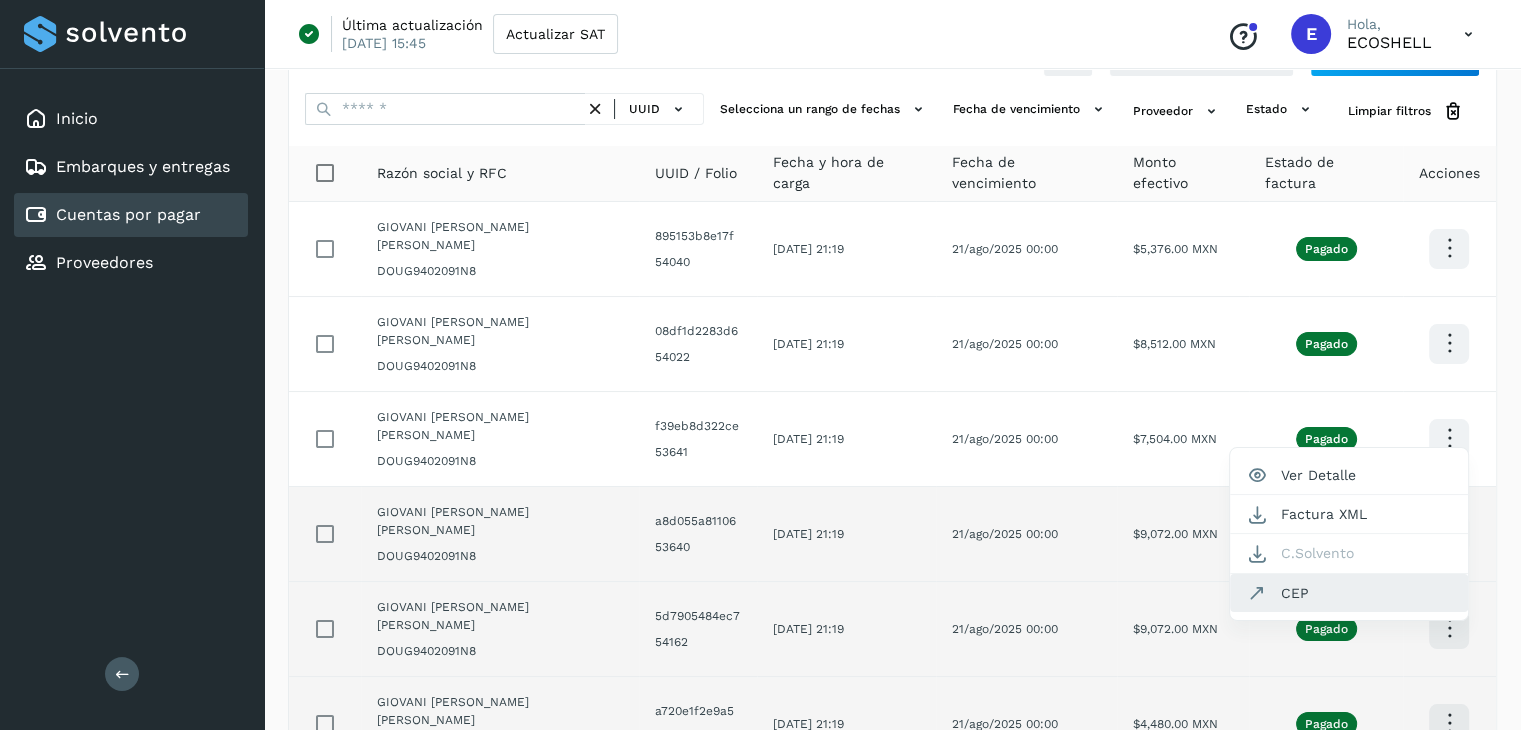 click on "CEP" 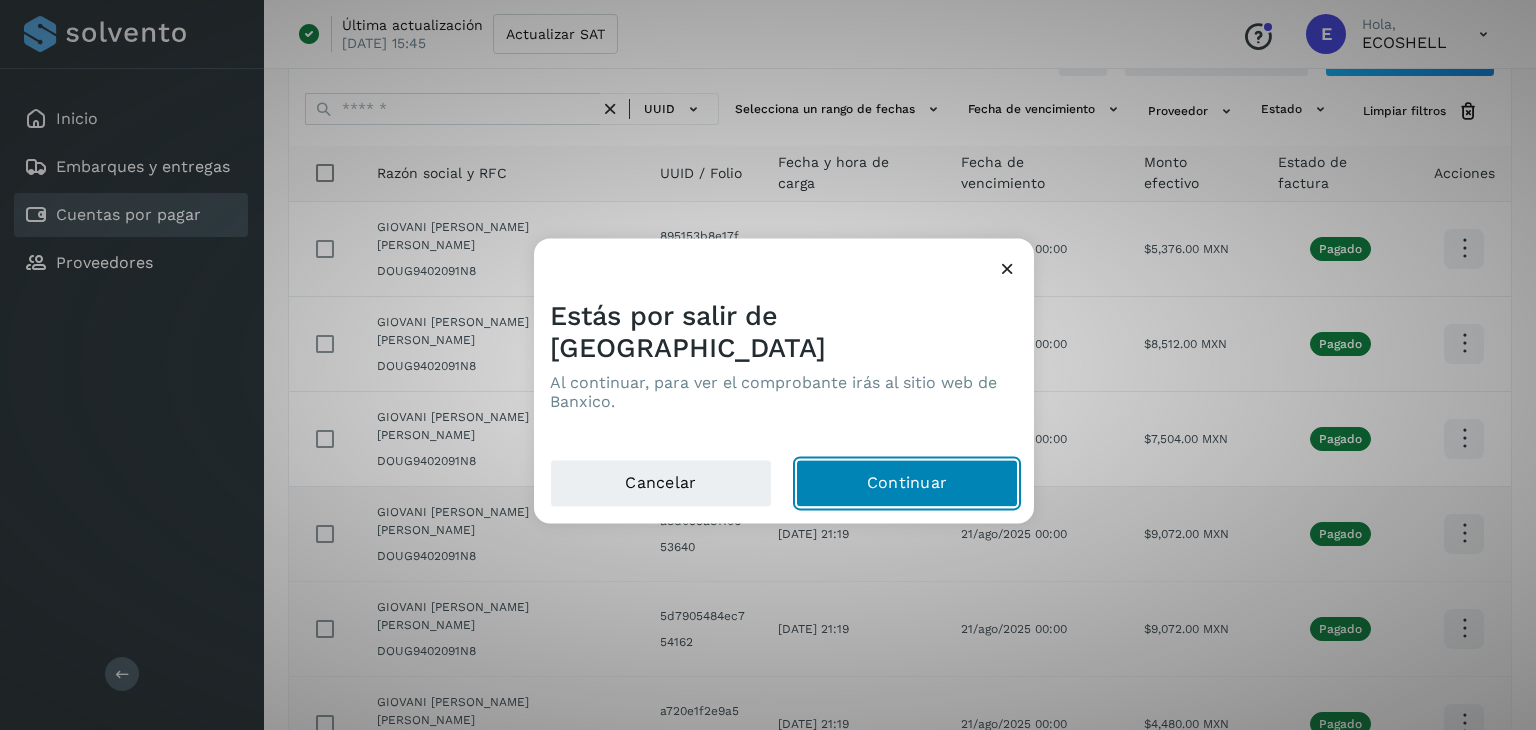 click on "Continuar" 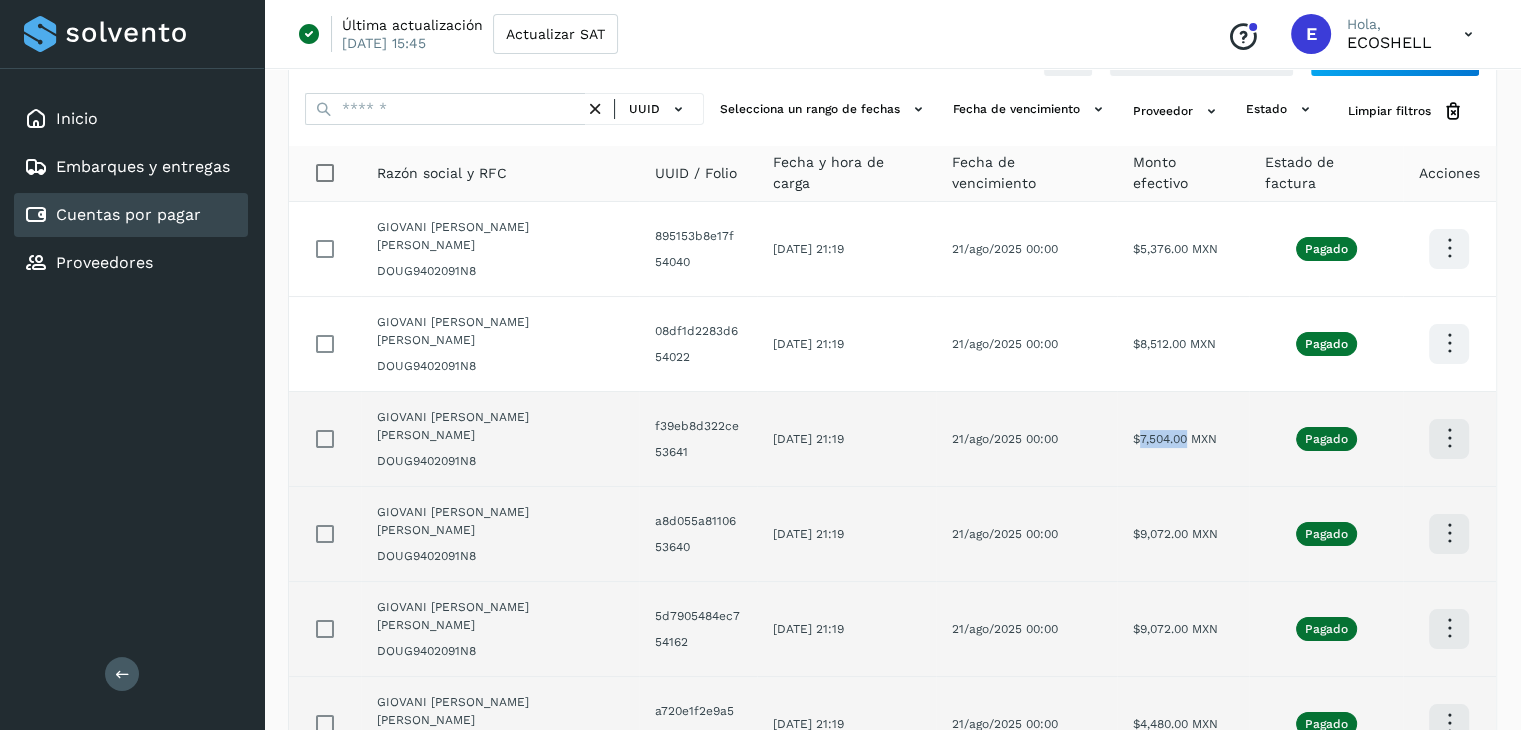 drag, startPoint x: 1177, startPoint y: 393, endPoint x: 1133, endPoint y: 409, distance: 46.818798 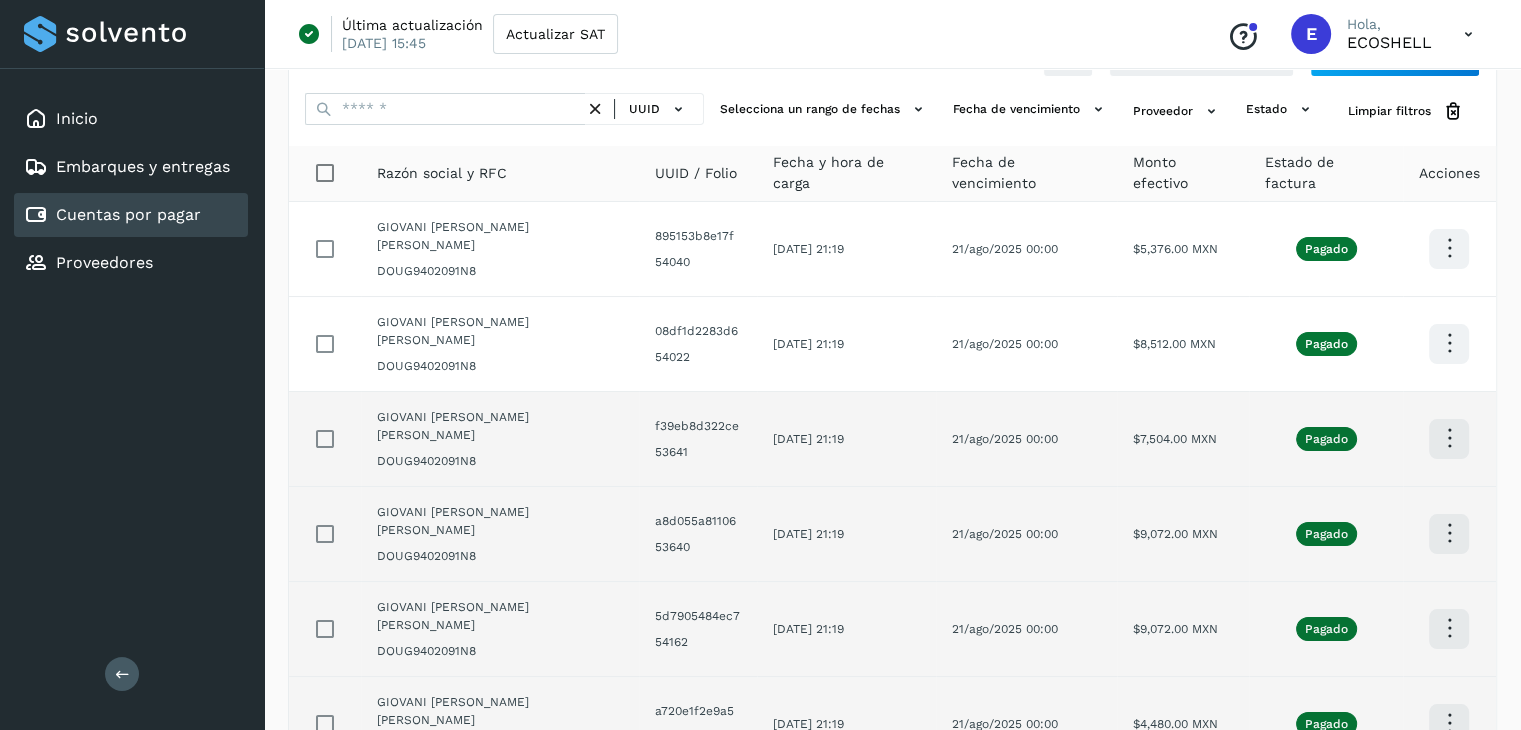 click at bounding box center (1449, 248) 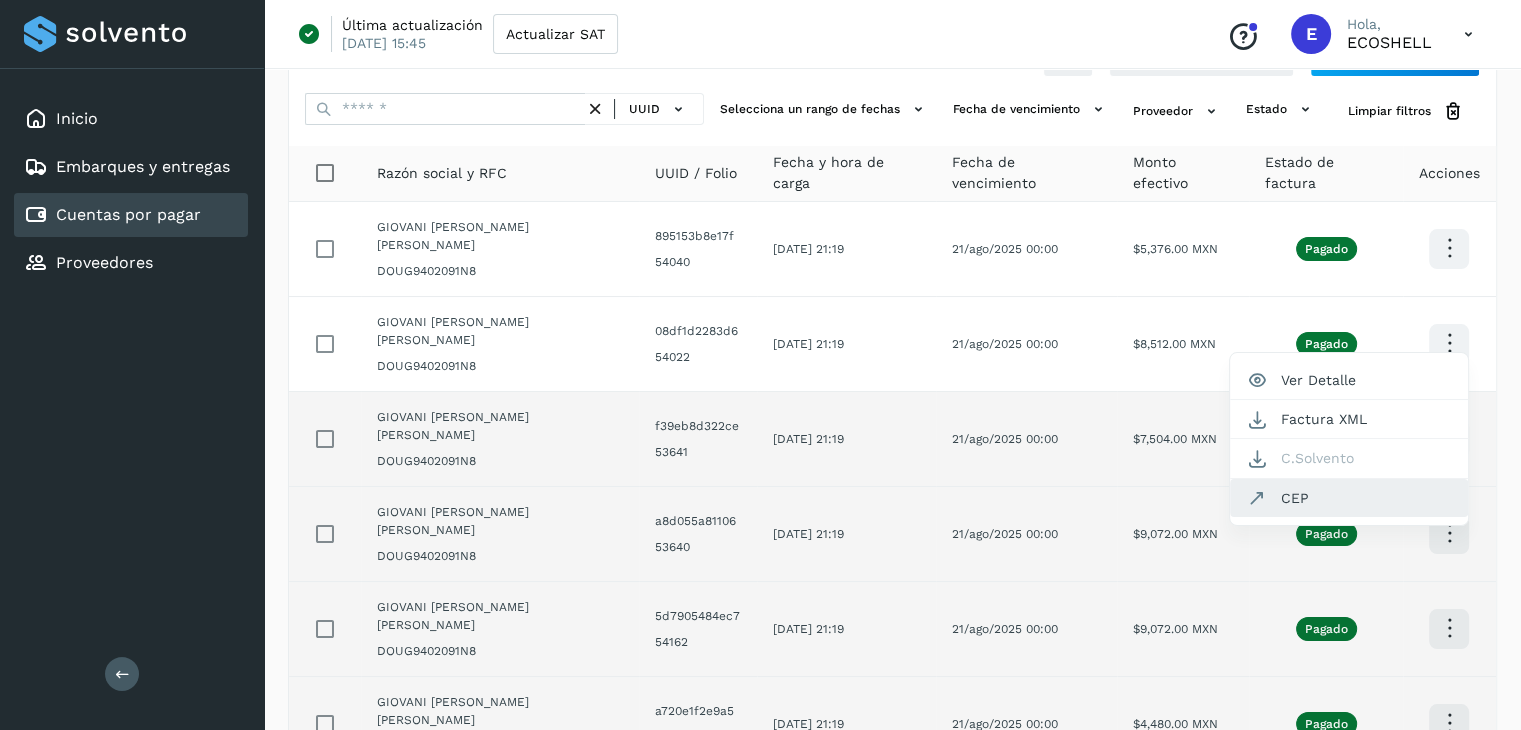 click on "CEP" 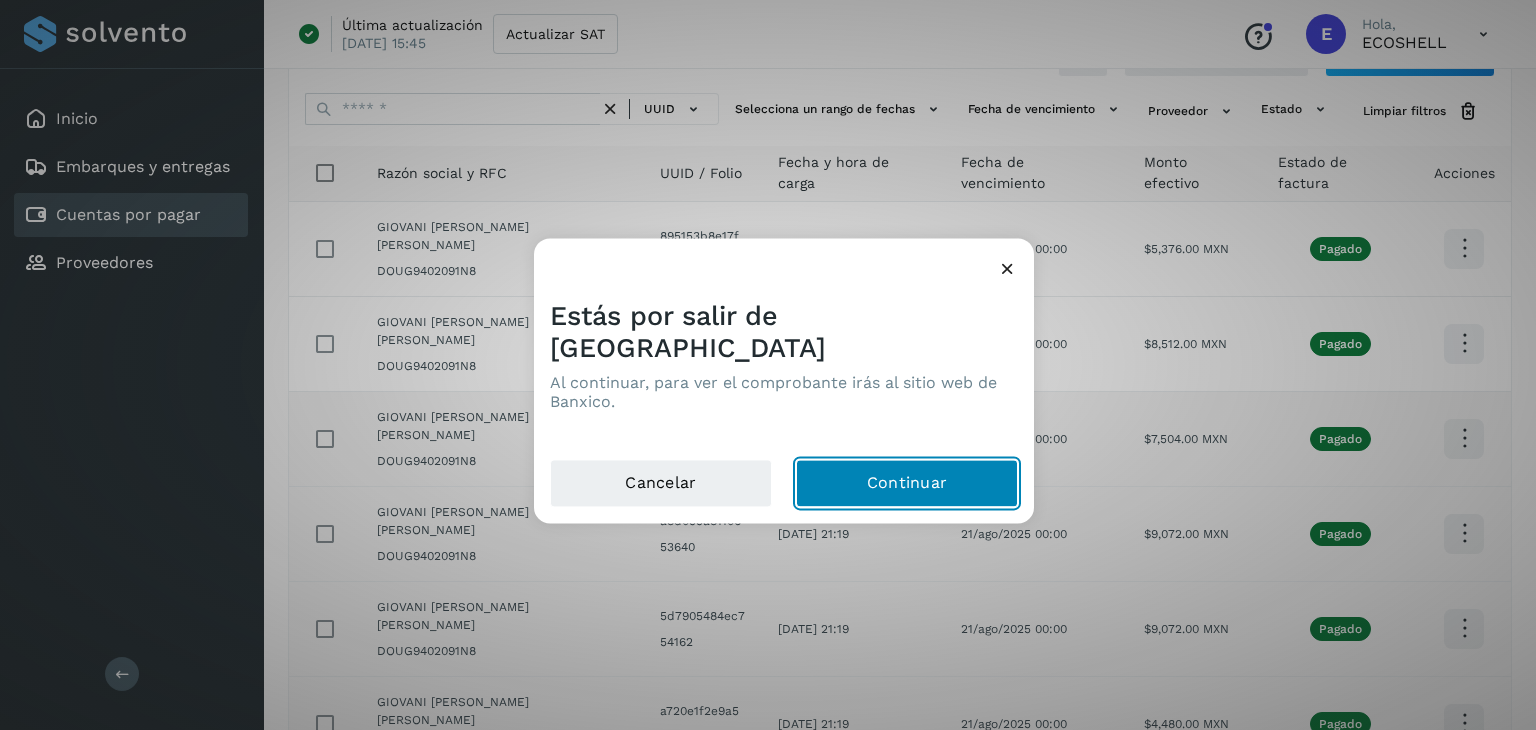 click on "Continuar" 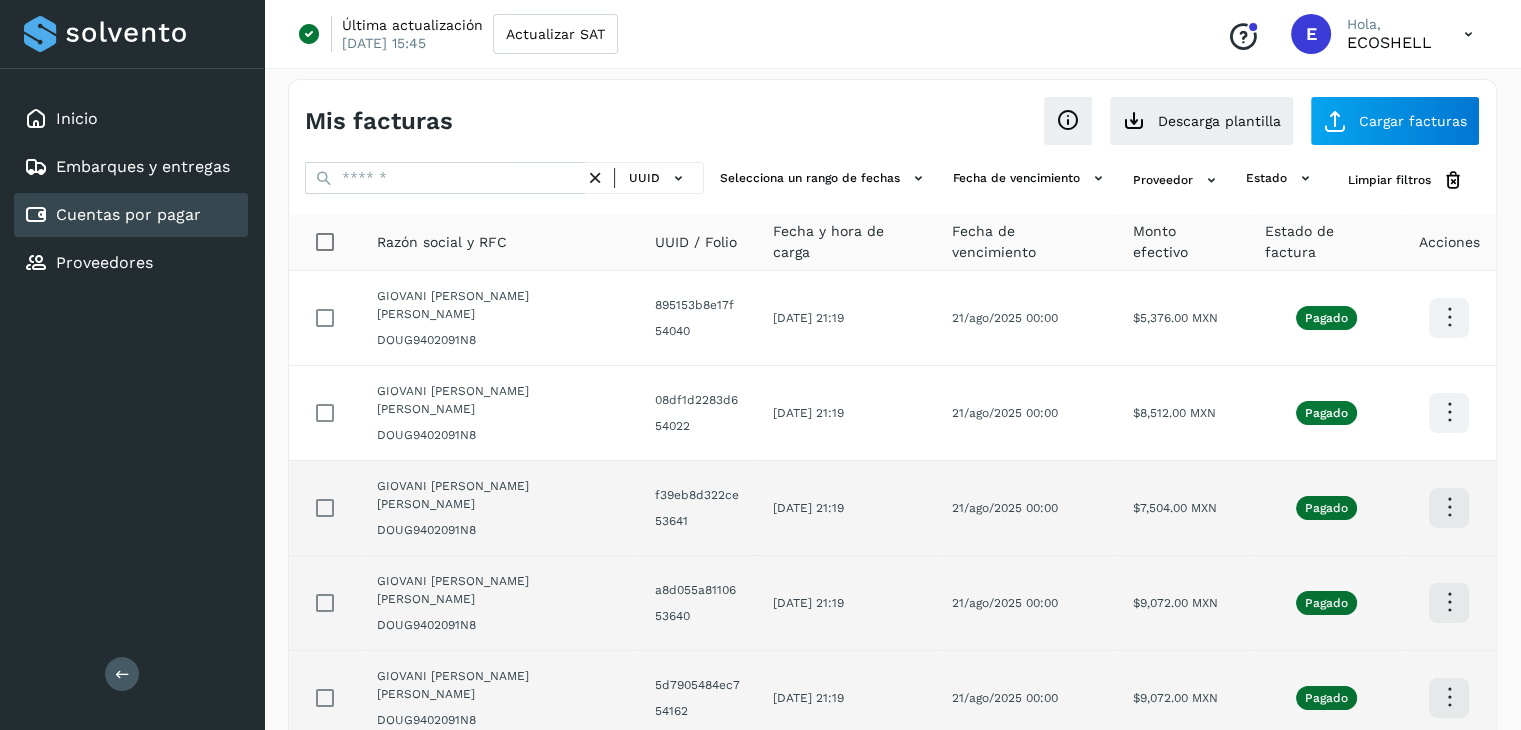 scroll, scrollTop: 0, scrollLeft: 0, axis: both 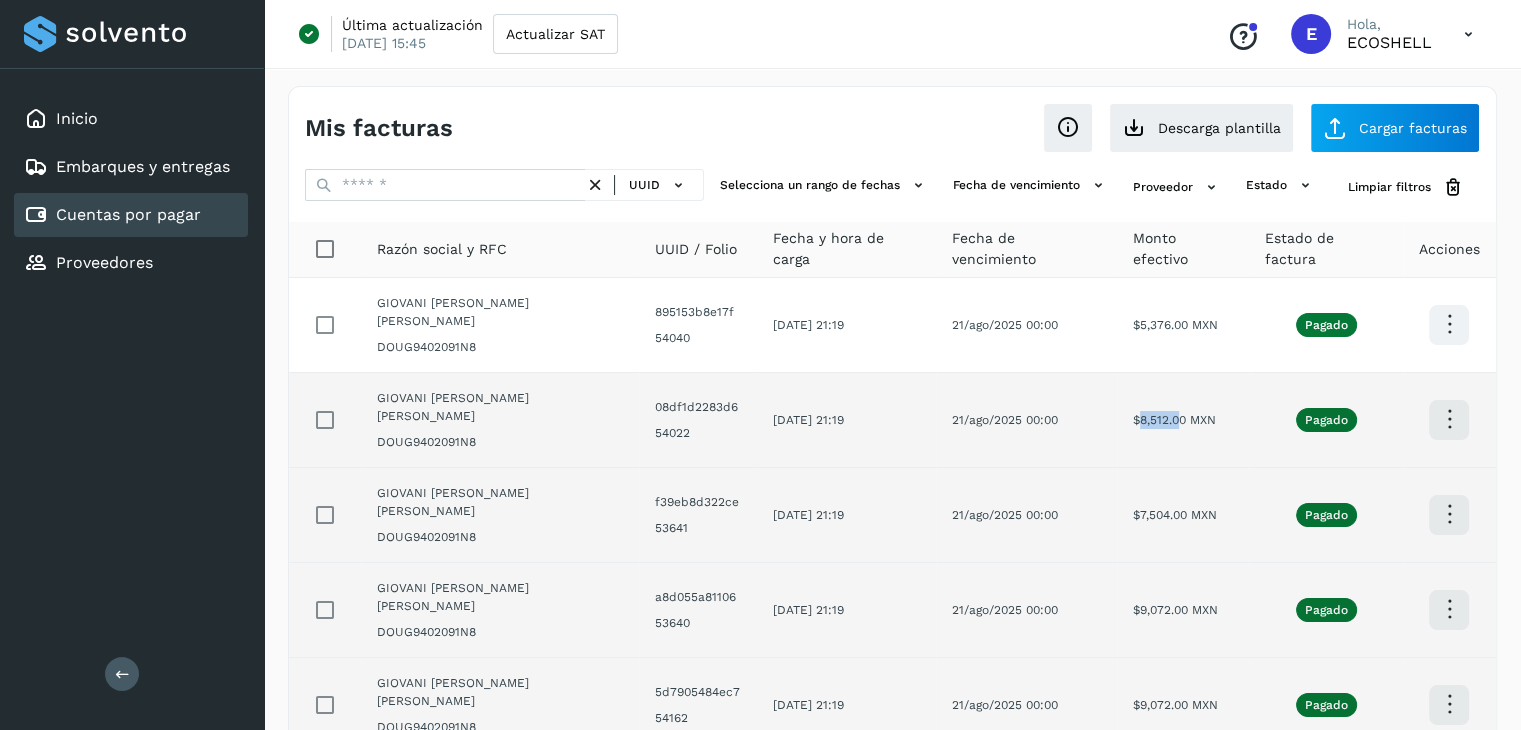 drag, startPoint x: 1172, startPoint y: 393, endPoint x: 1133, endPoint y: 397, distance: 39.20459 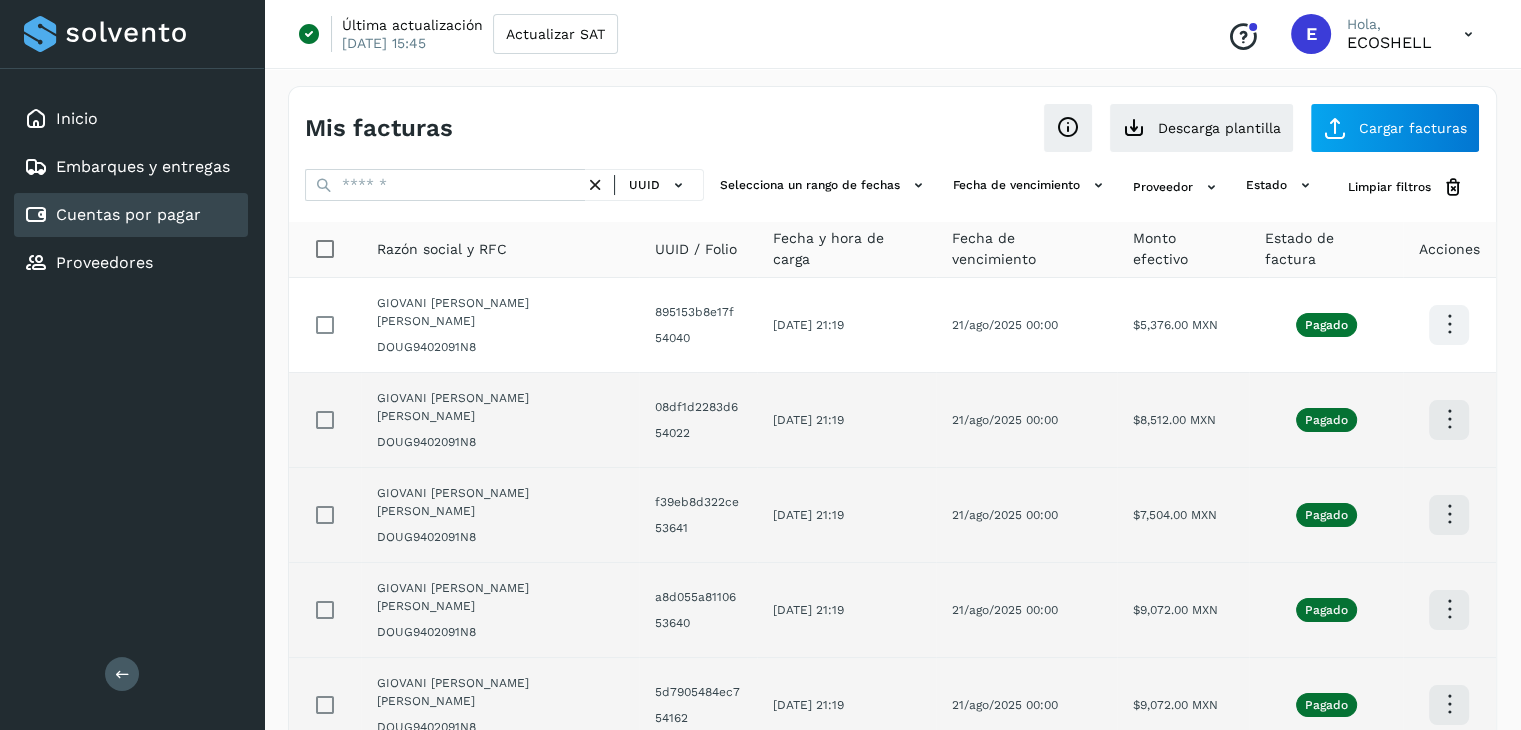 click at bounding box center [1449, 324] 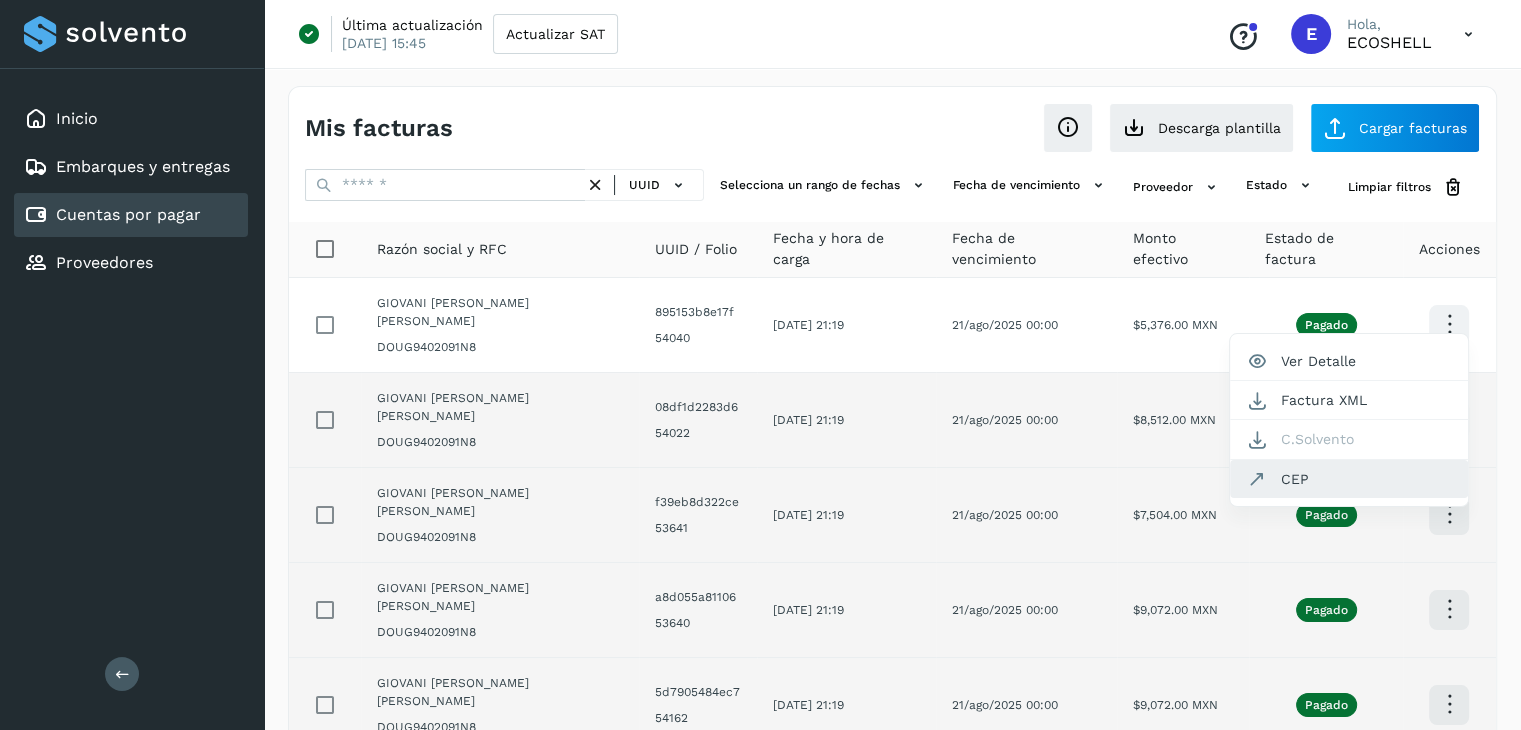 click on "CEP" 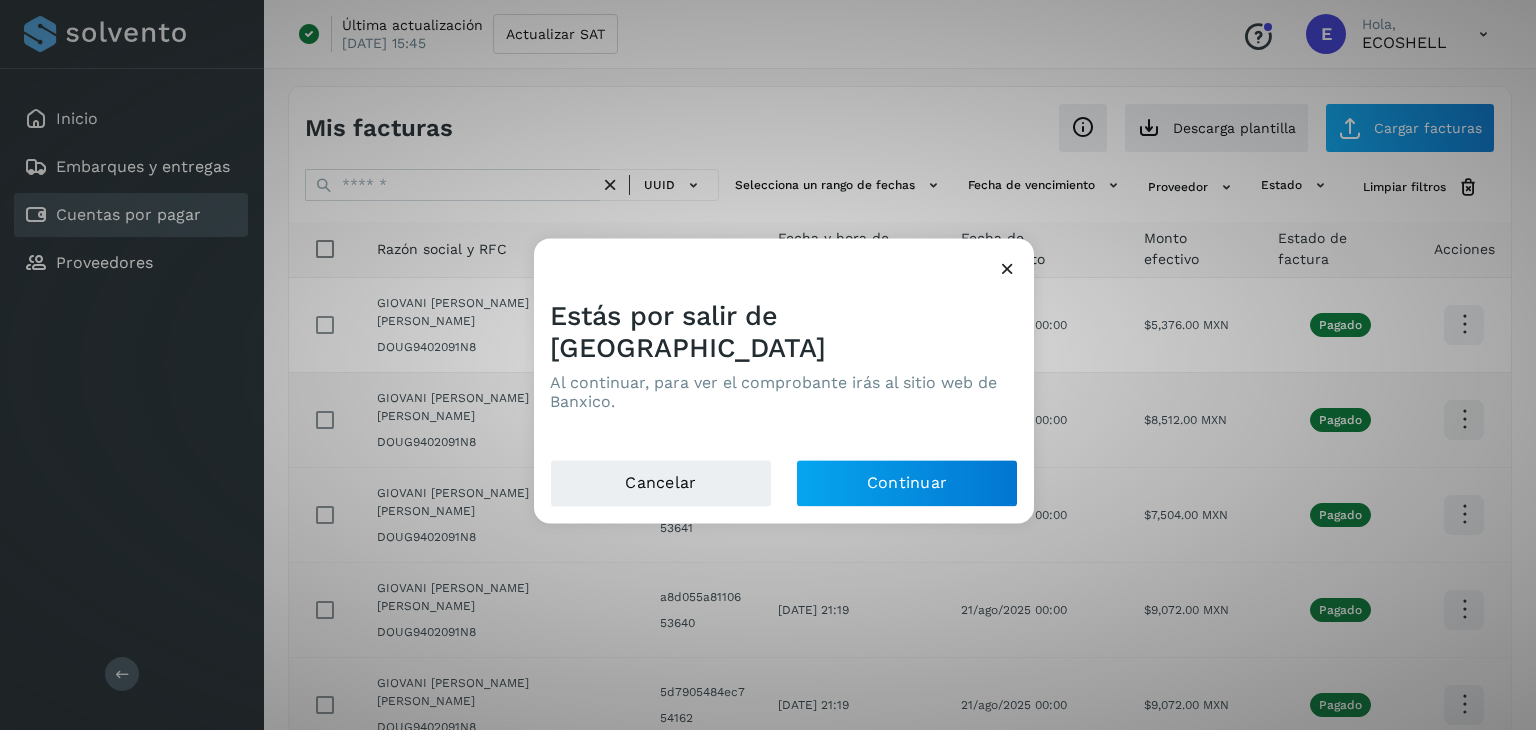 click on "Cancelar Continuar" at bounding box center (784, 492) 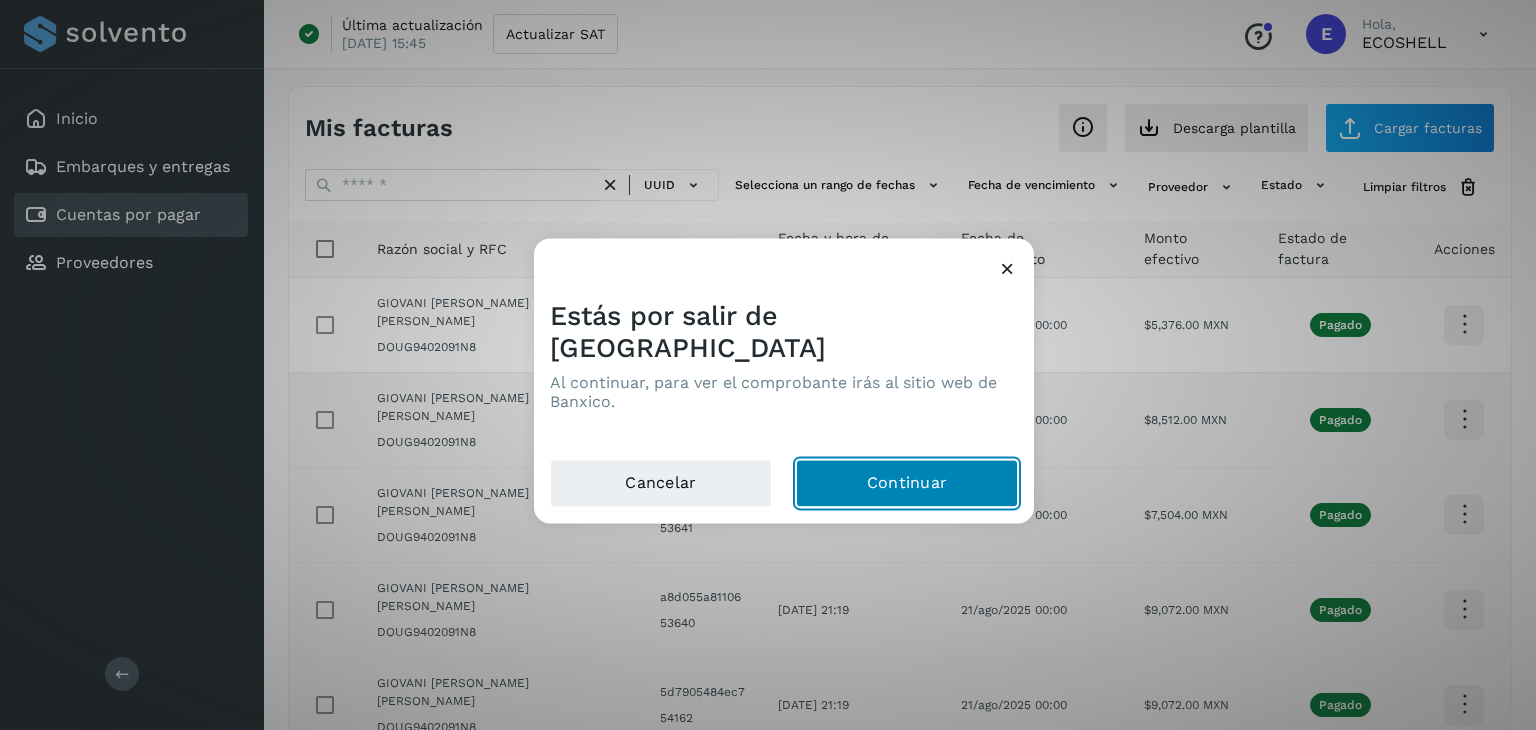 click on "Continuar" 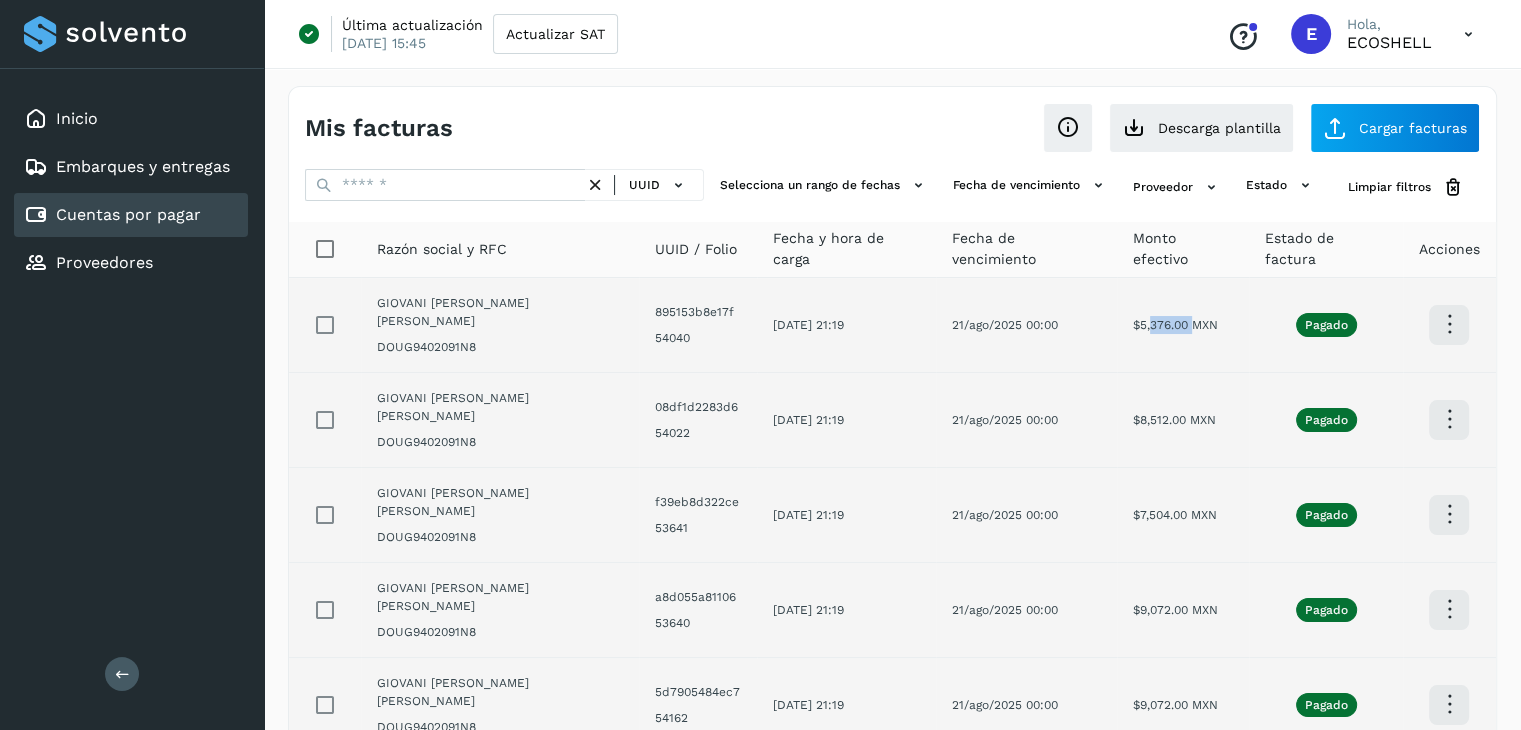 drag, startPoint x: 1182, startPoint y: 313, endPoint x: 1142, endPoint y: 329, distance: 43.081318 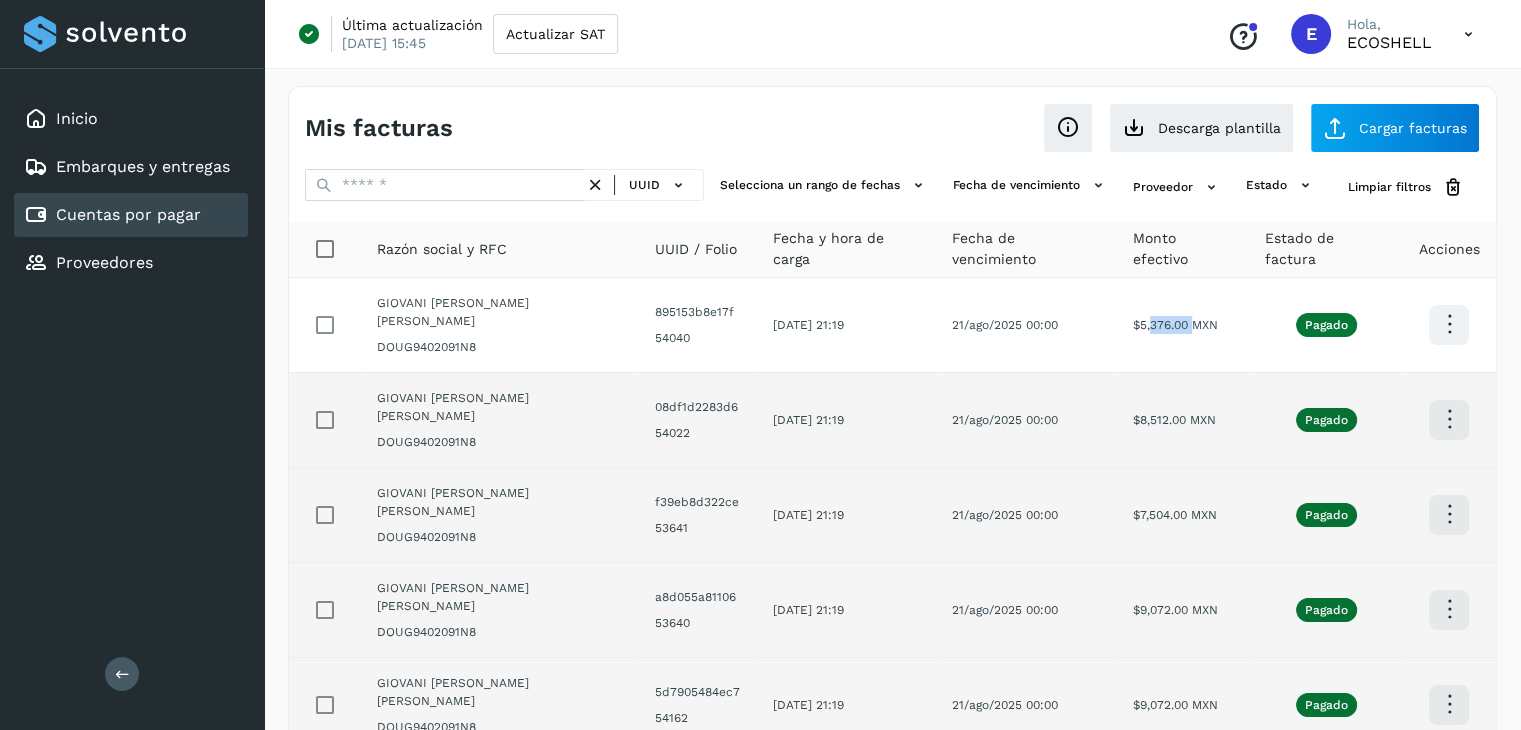 scroll, scrollTop: 0, scrollLeft: 0, axis: both 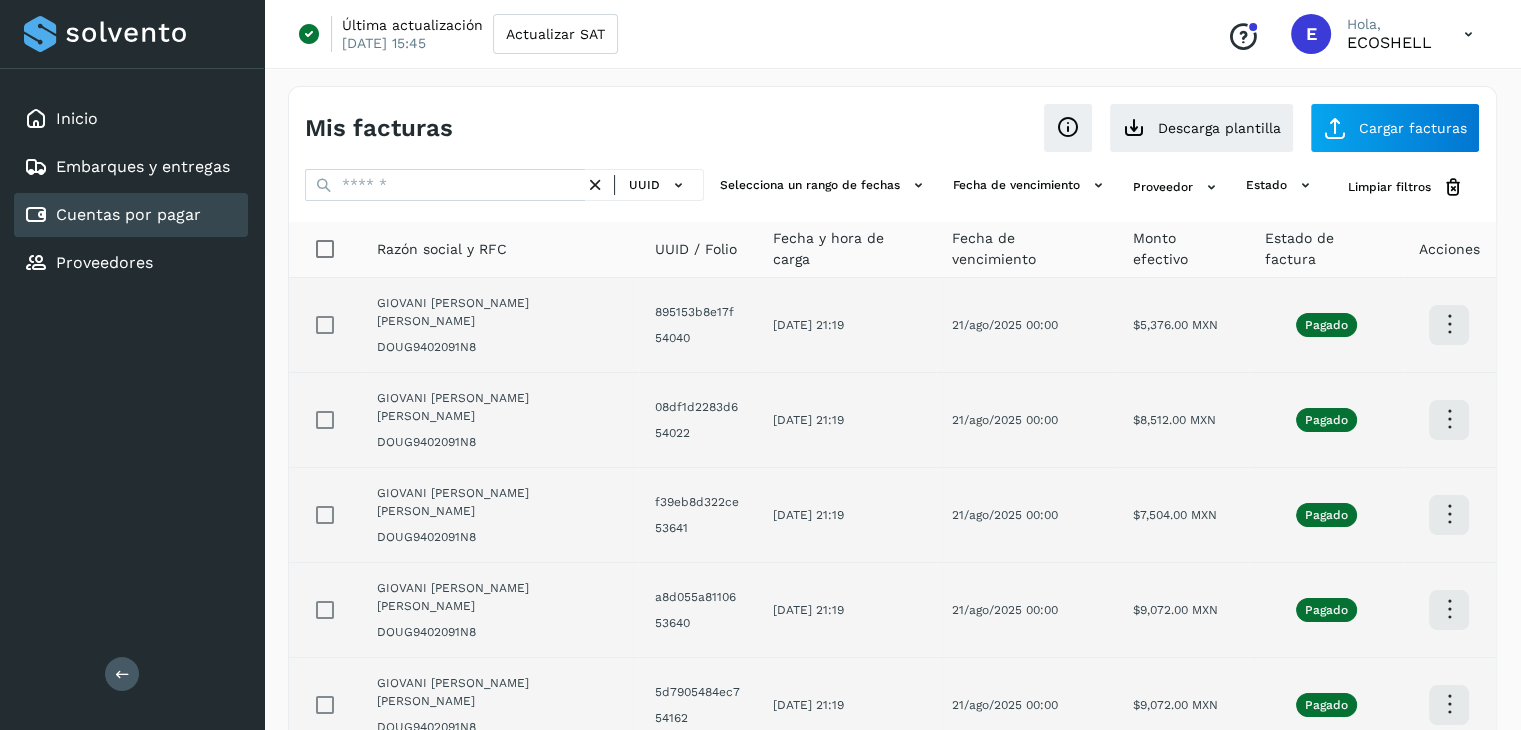 click at bounding box center (1449, 324) 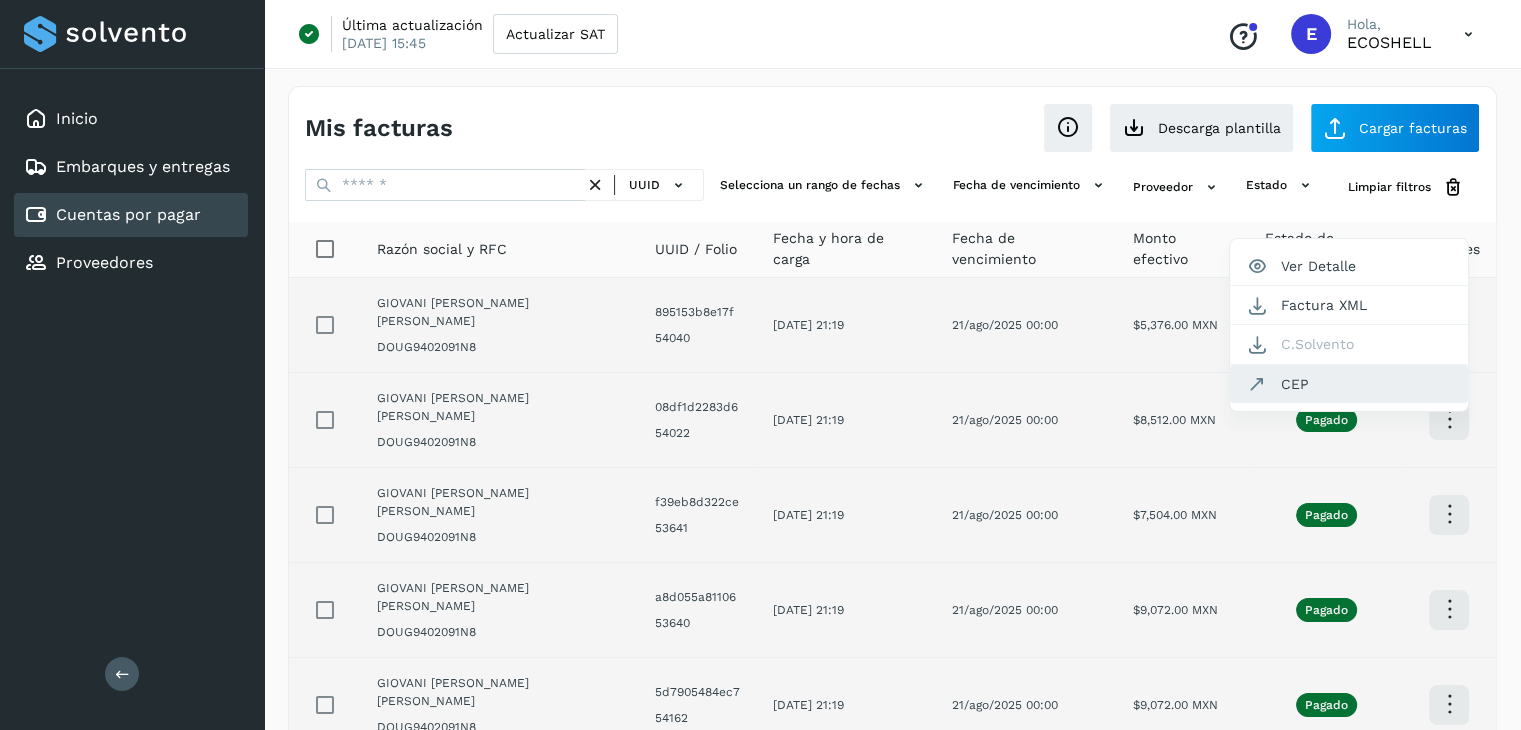 click on "CEP" 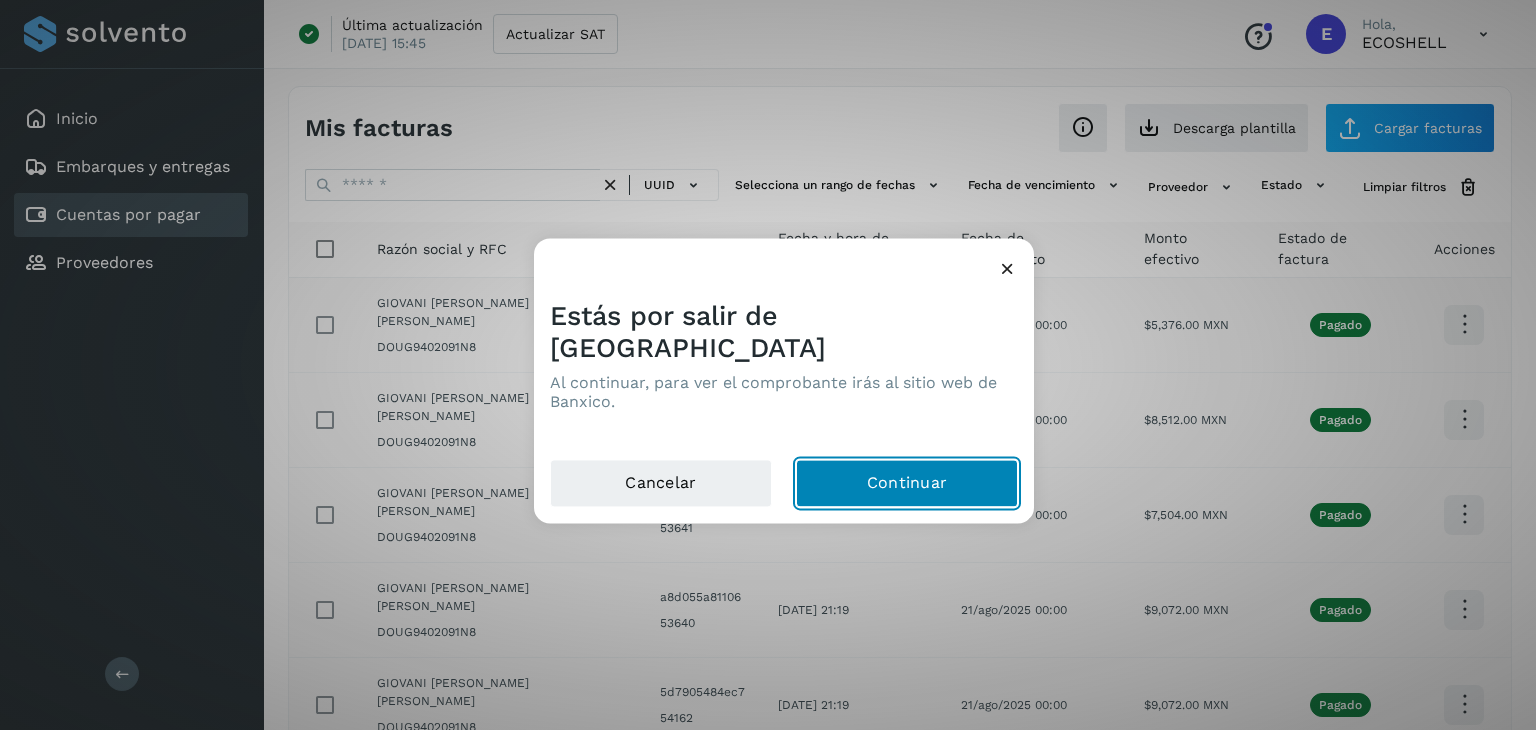 click on "Continuar" 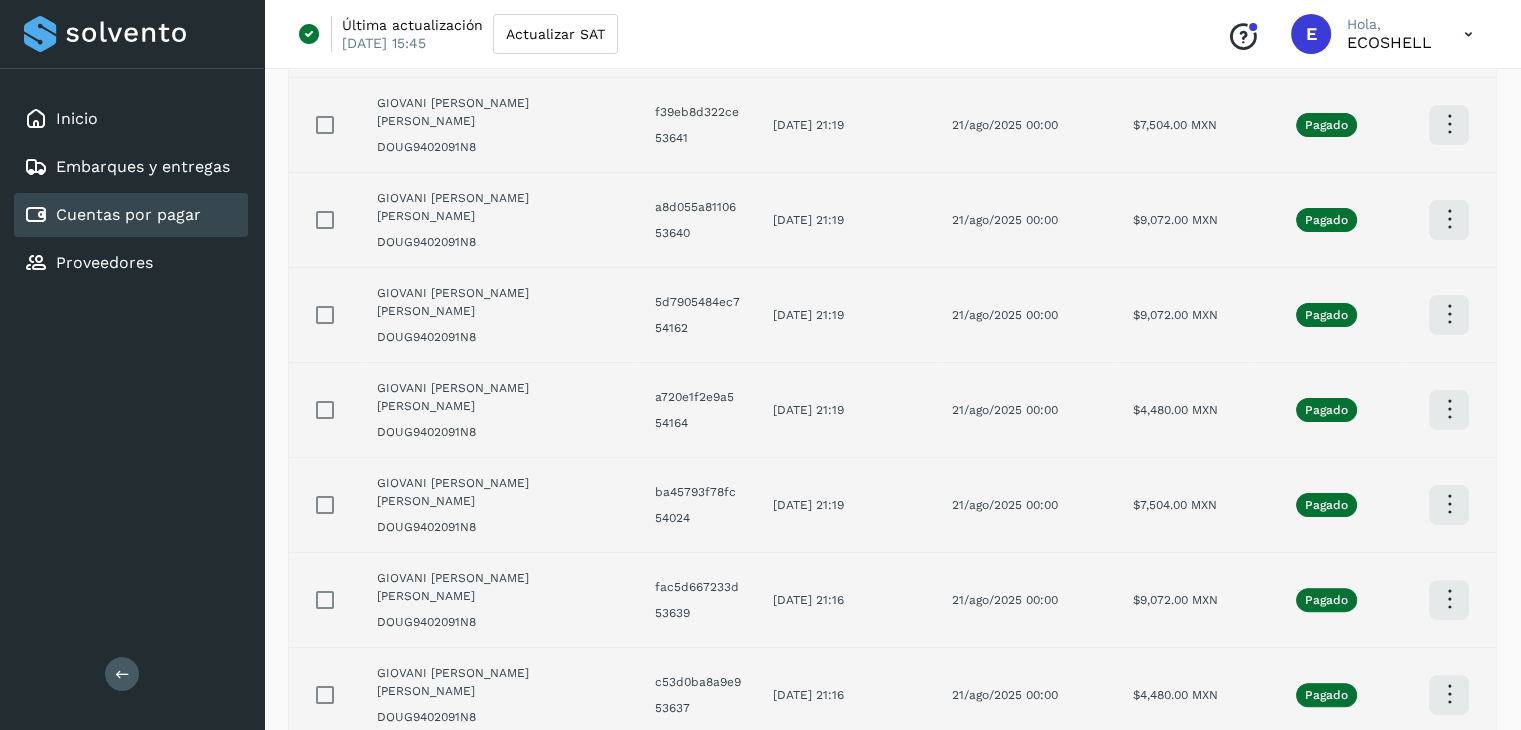 scroll, scrollTop: 411, scrollLeft: 0, axis: vertical 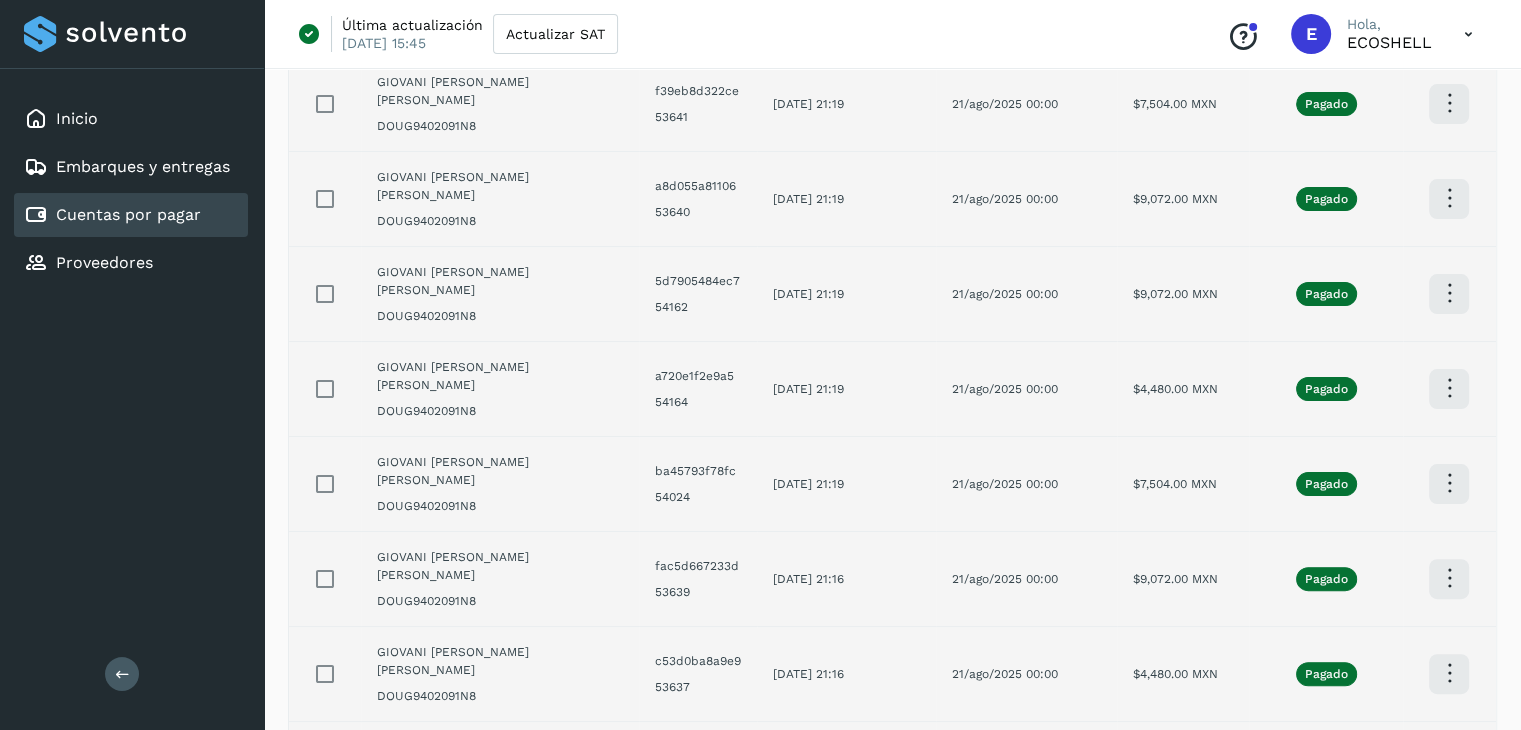 click at bounding box center [1277, 852] 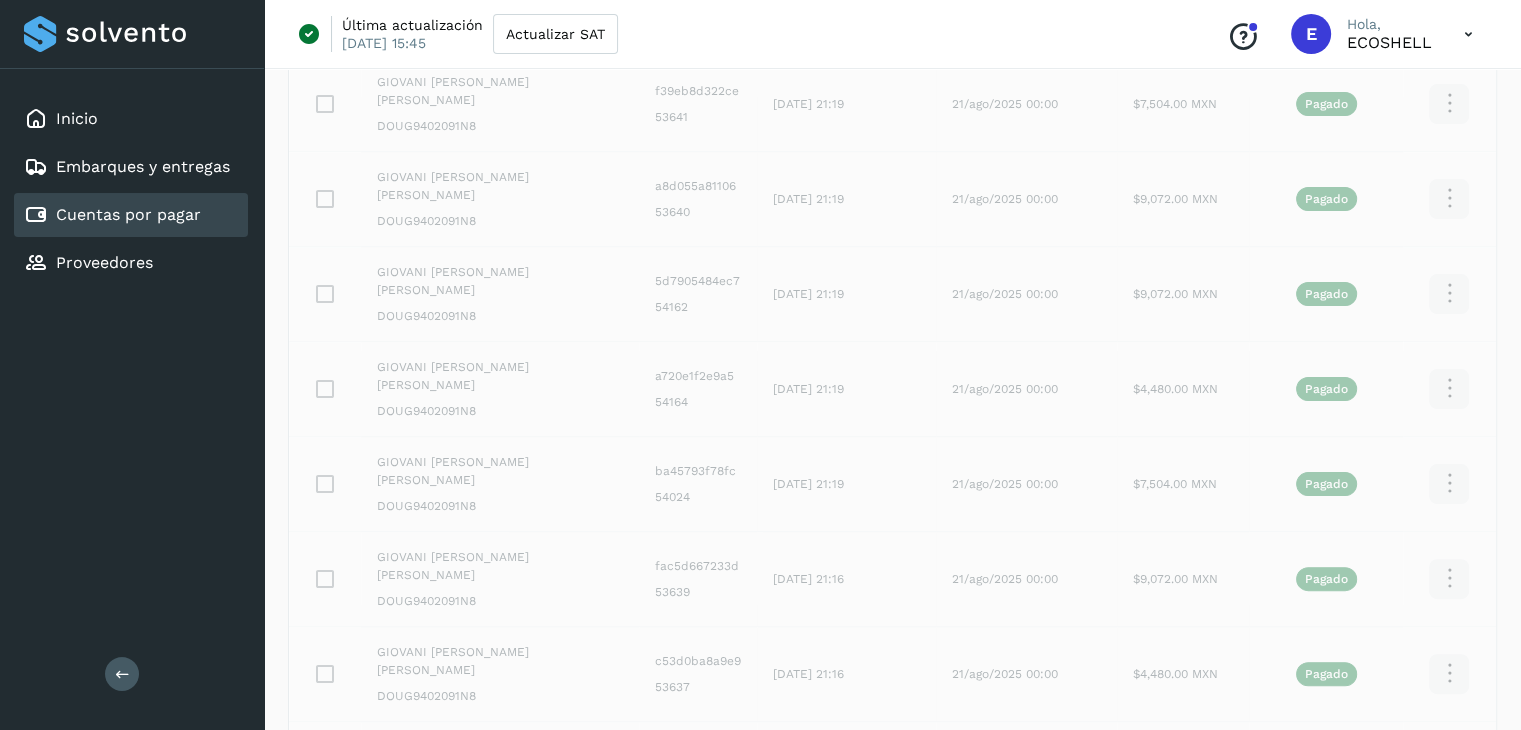 scroll, scrollTop: 411, scrollLeft: 0, axis: vertical 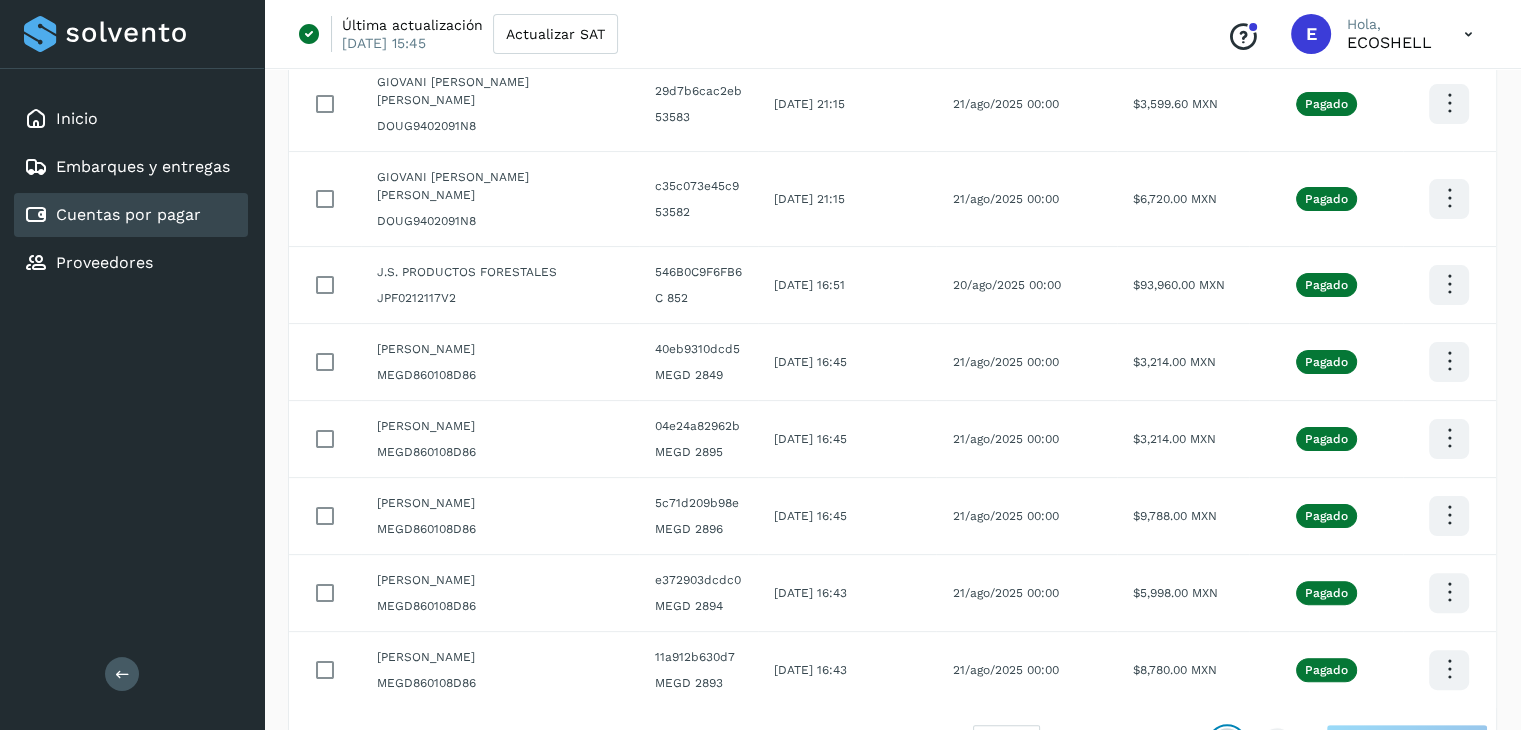 click at bounding box center [1227, 744] 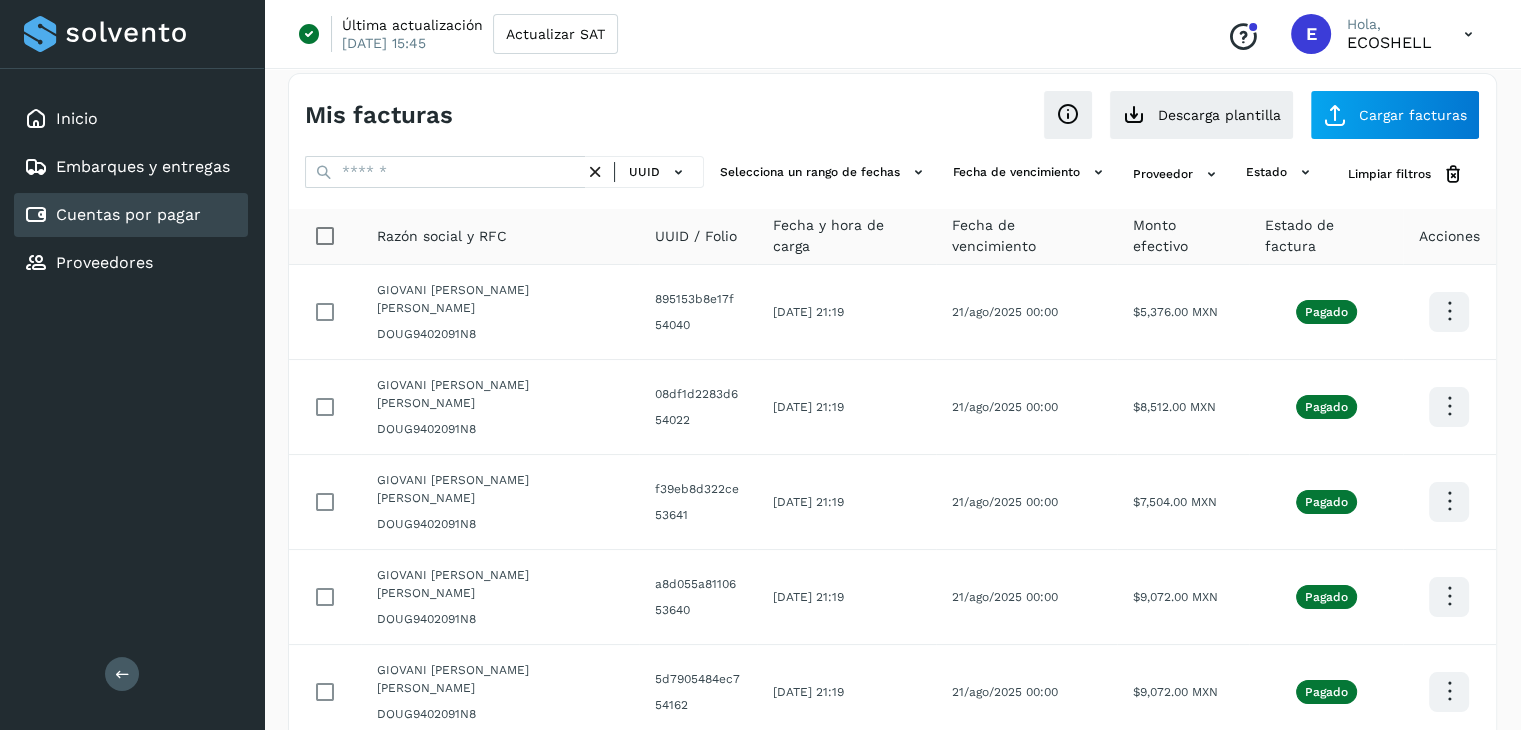 scroll, scrollTop: 0, scrollLeft: 0, axis: both 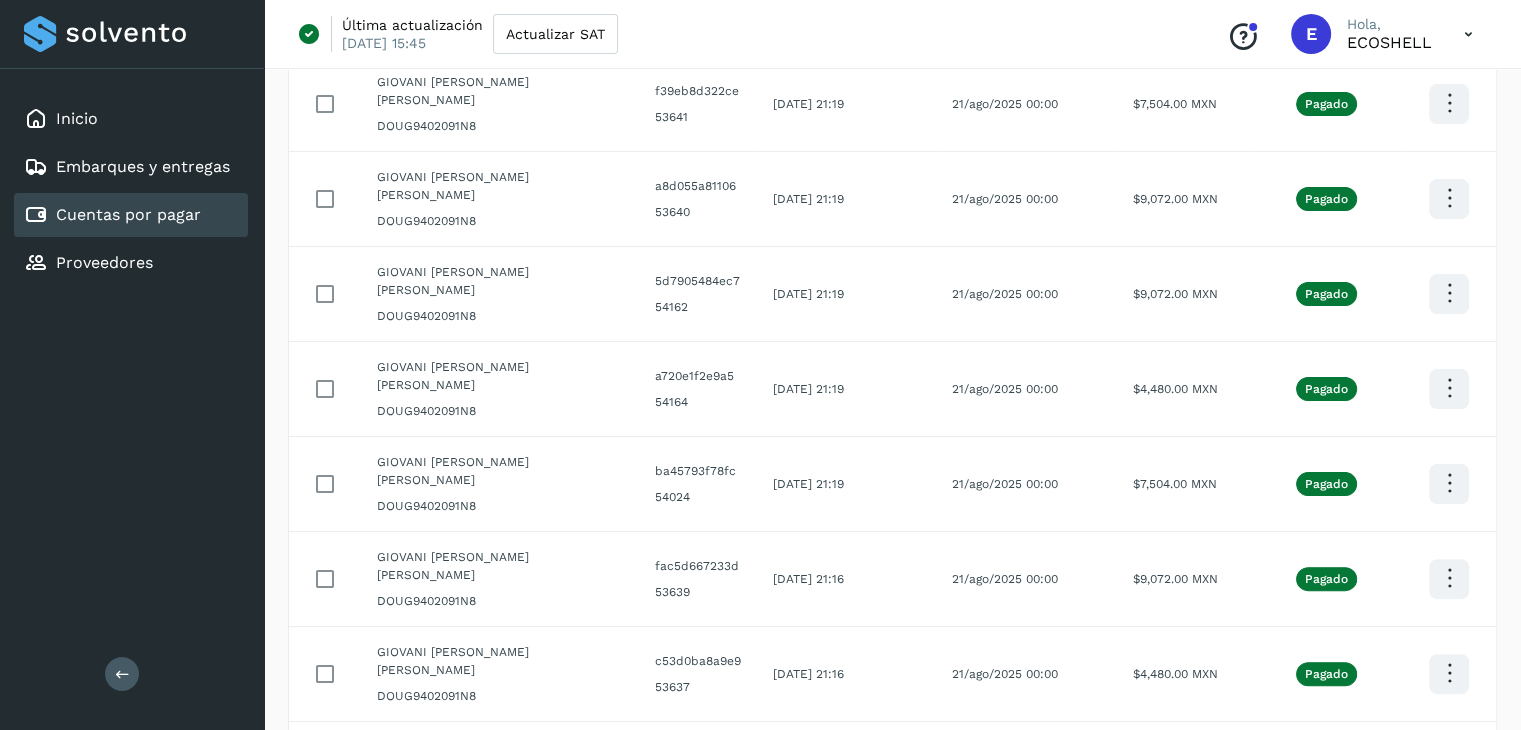click at bounding box center [1227, 852] 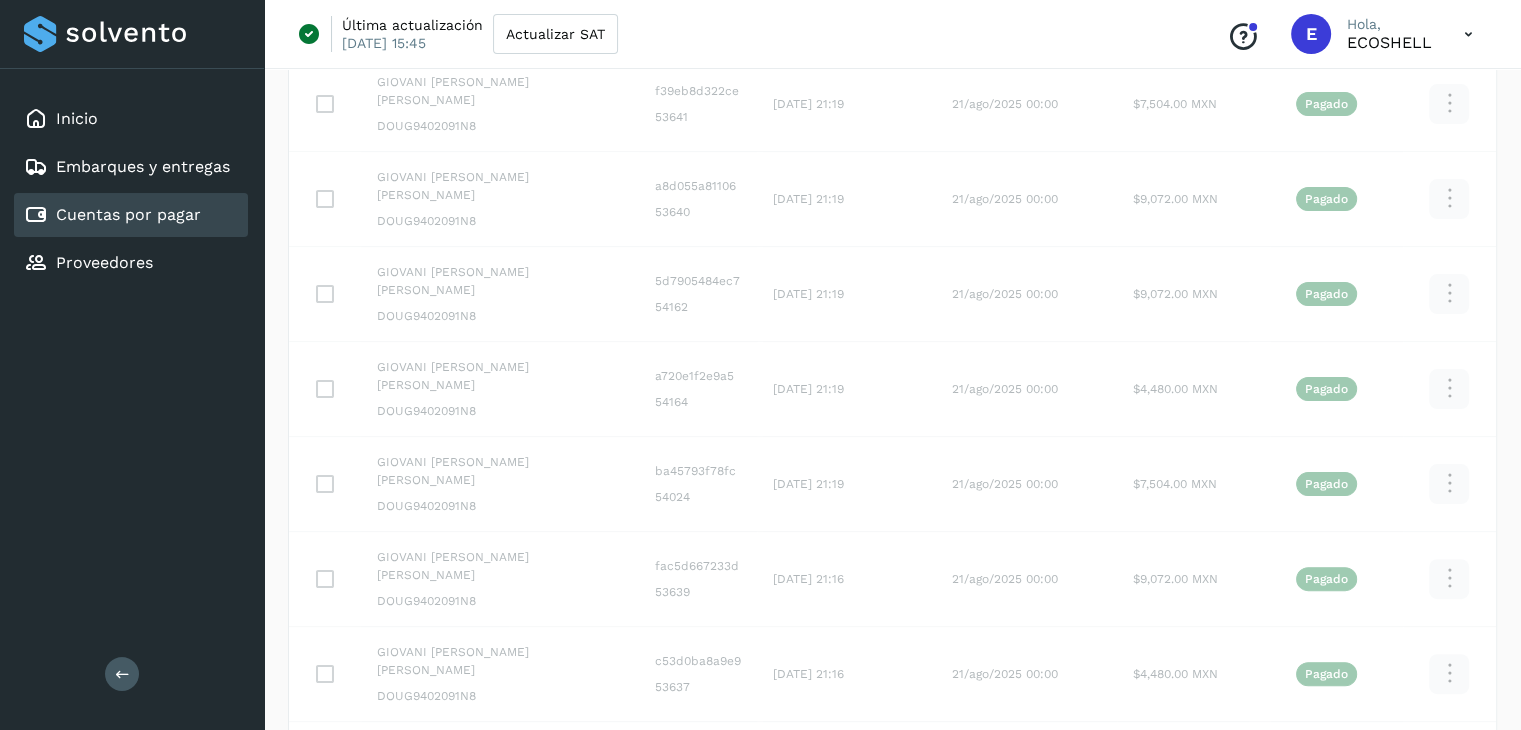 scroll, scrollTop: 411, scrollLeft: 0, axis: vertical 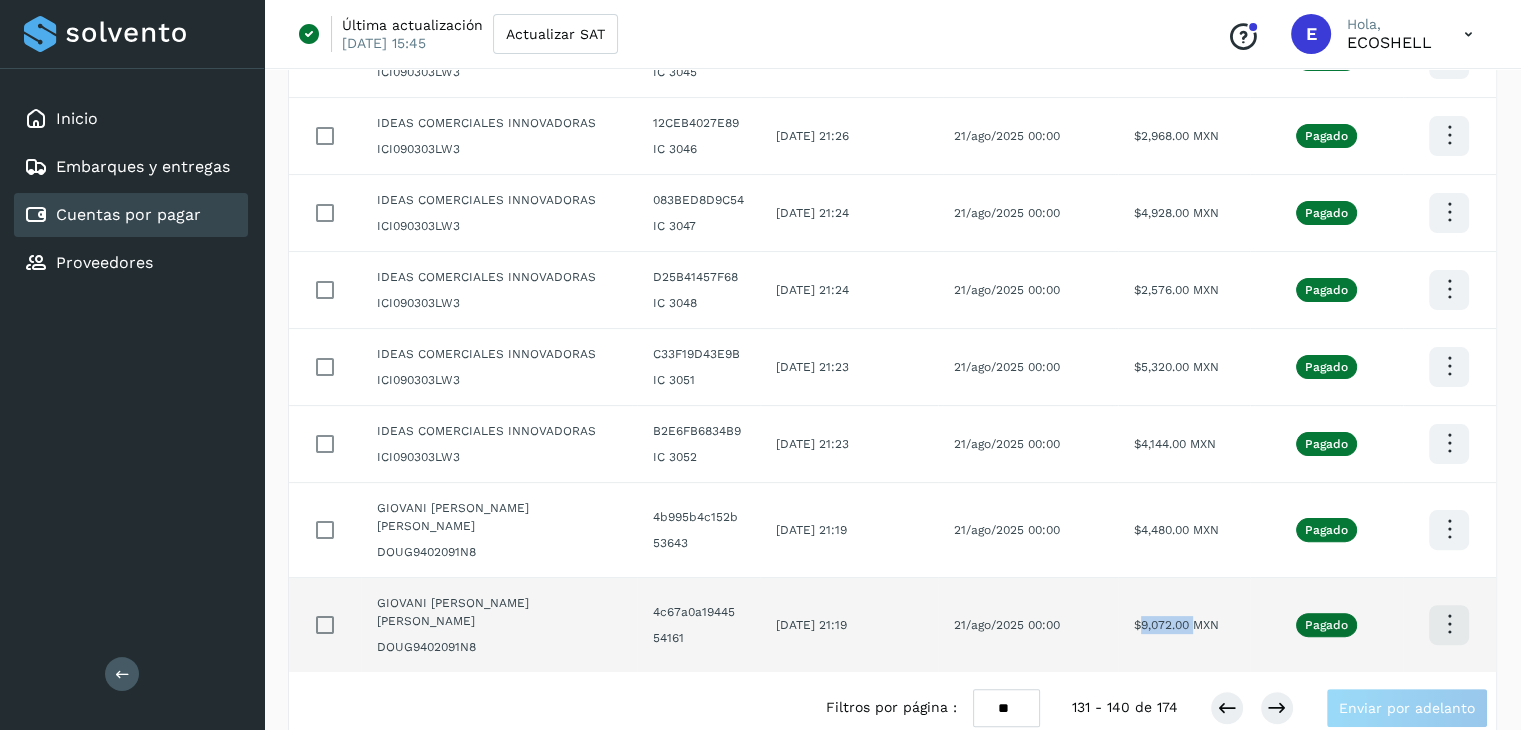 drag, startPoint x: 1186, startPoint y: 599, endPoint x: 1133, endPoint y: 598, distance: 53.009434 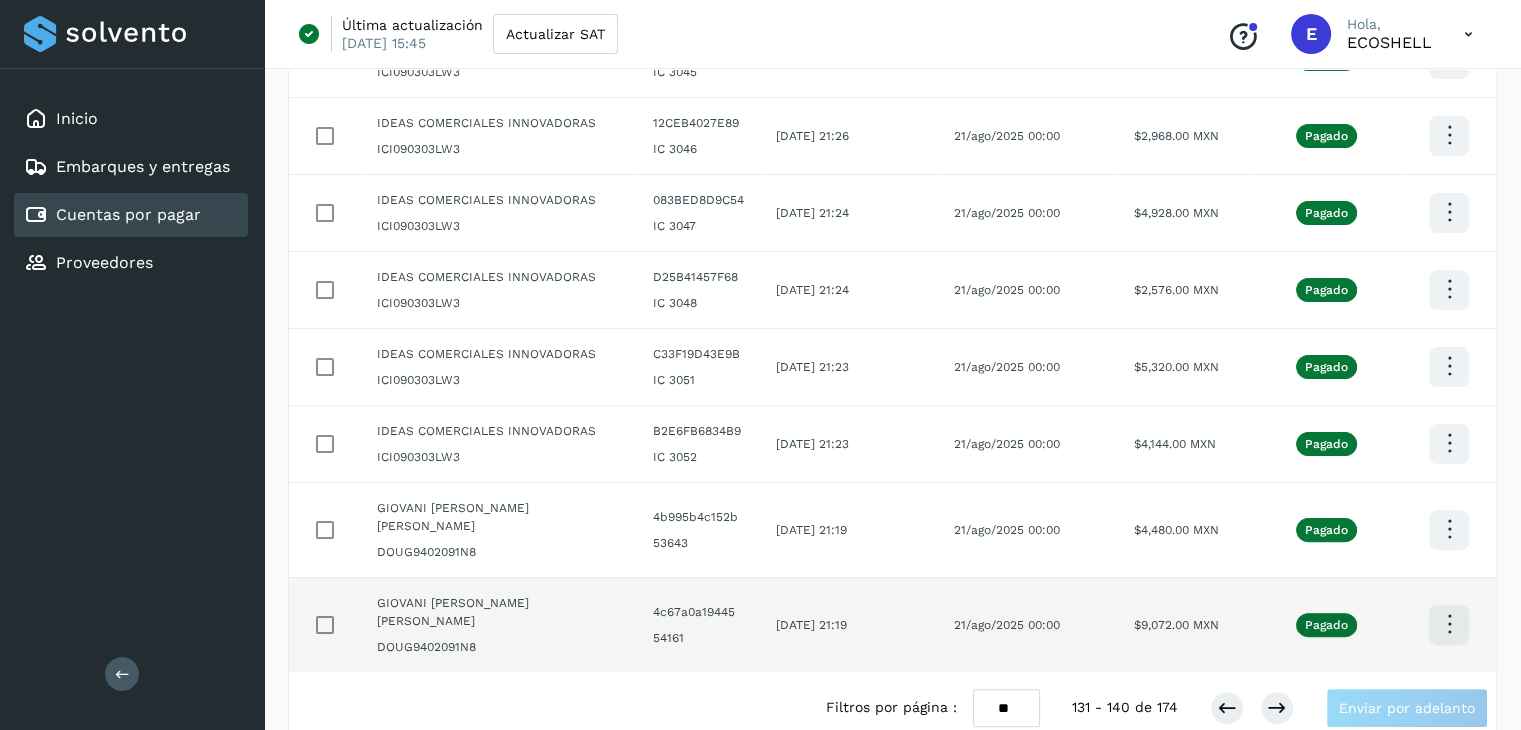 click at bounding box center [1449, -96] 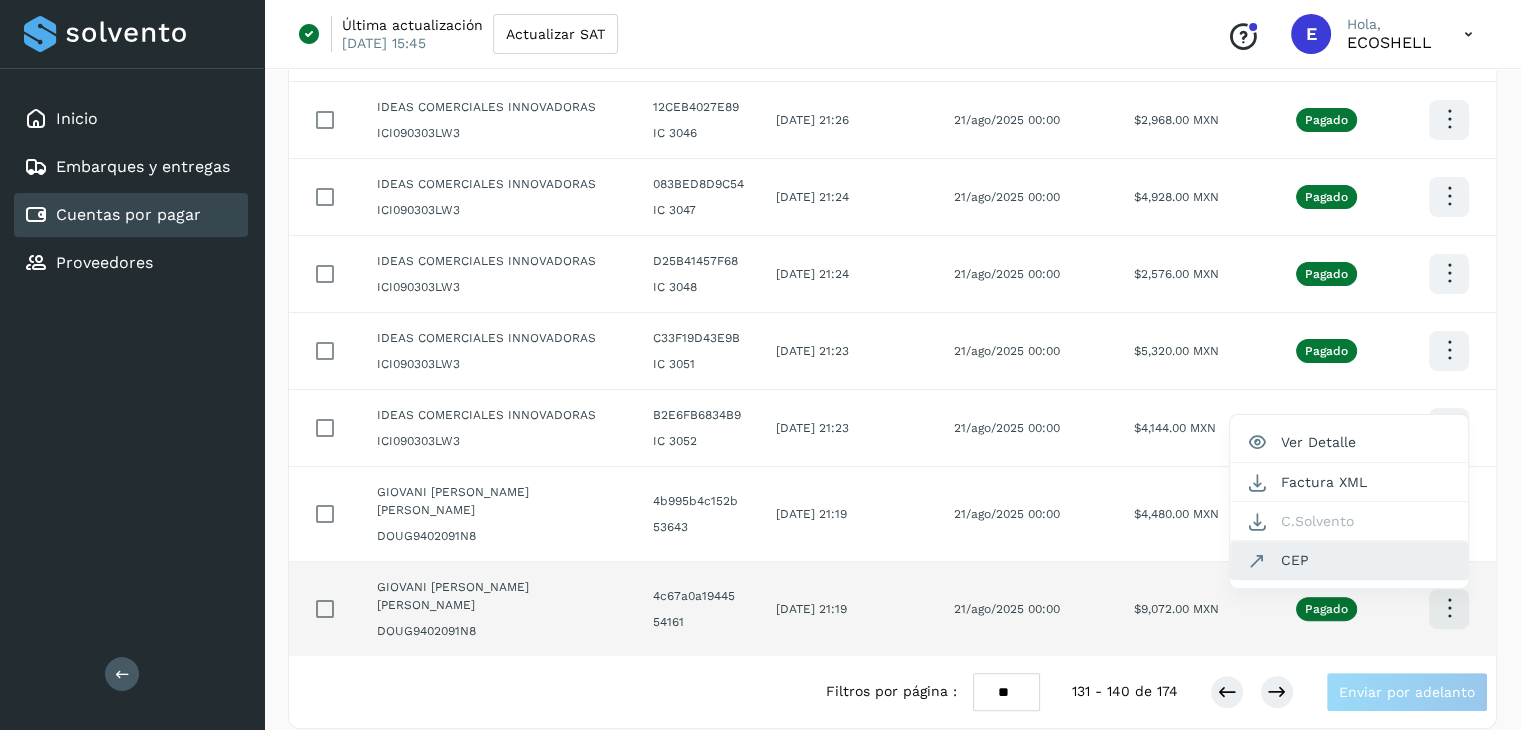 click on "CEP" 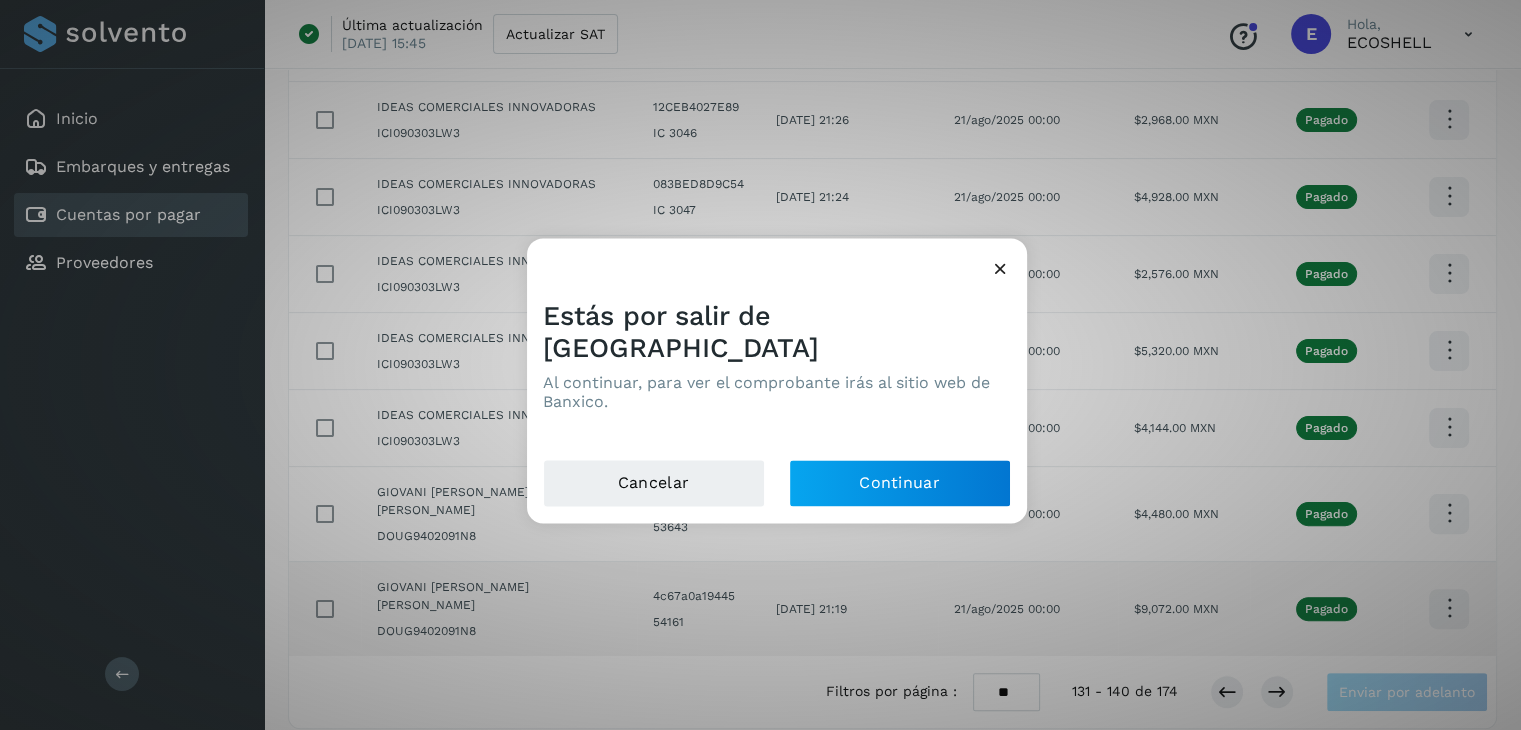 scroll, scrollTop: 411, scrollLeft: 0, axis: vertical 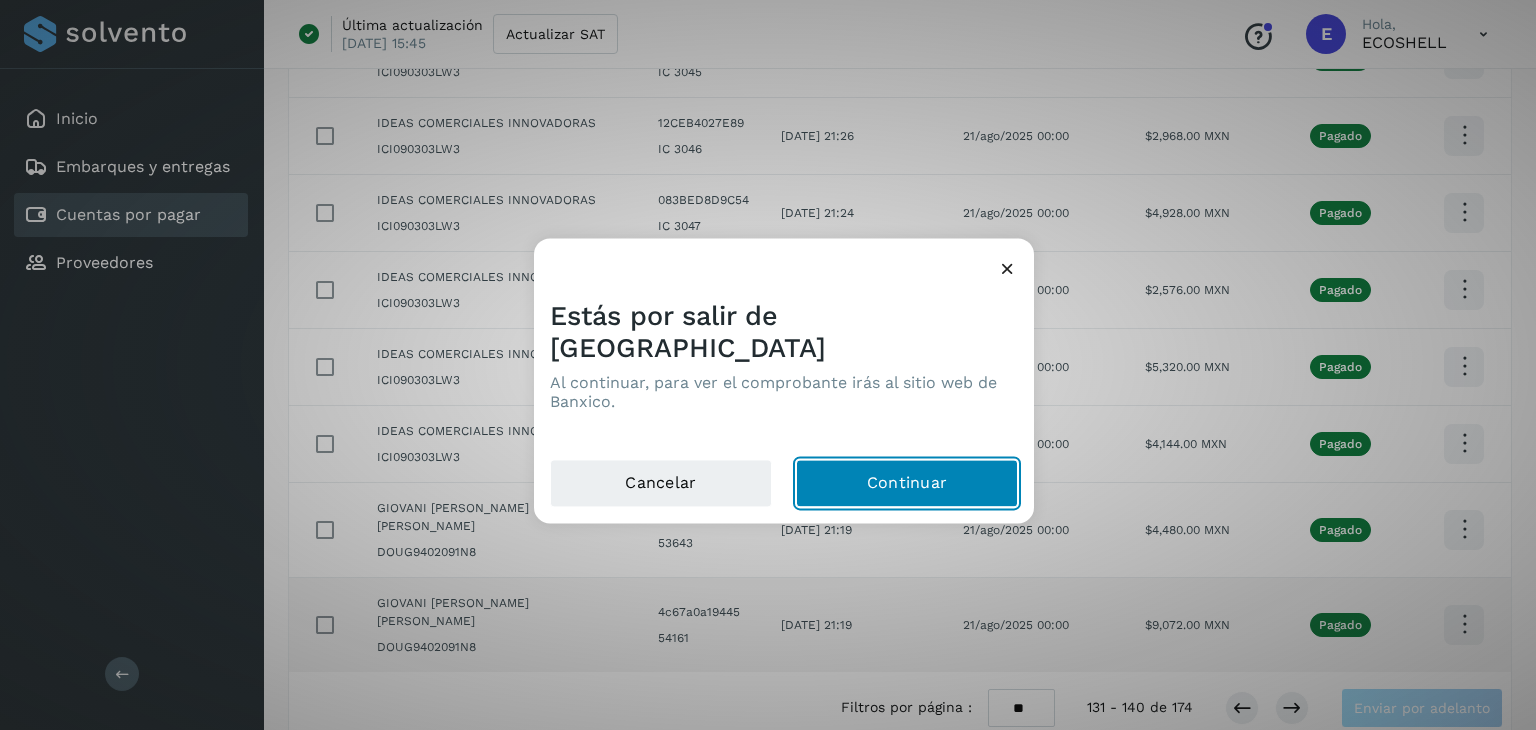 click on "Continuar" 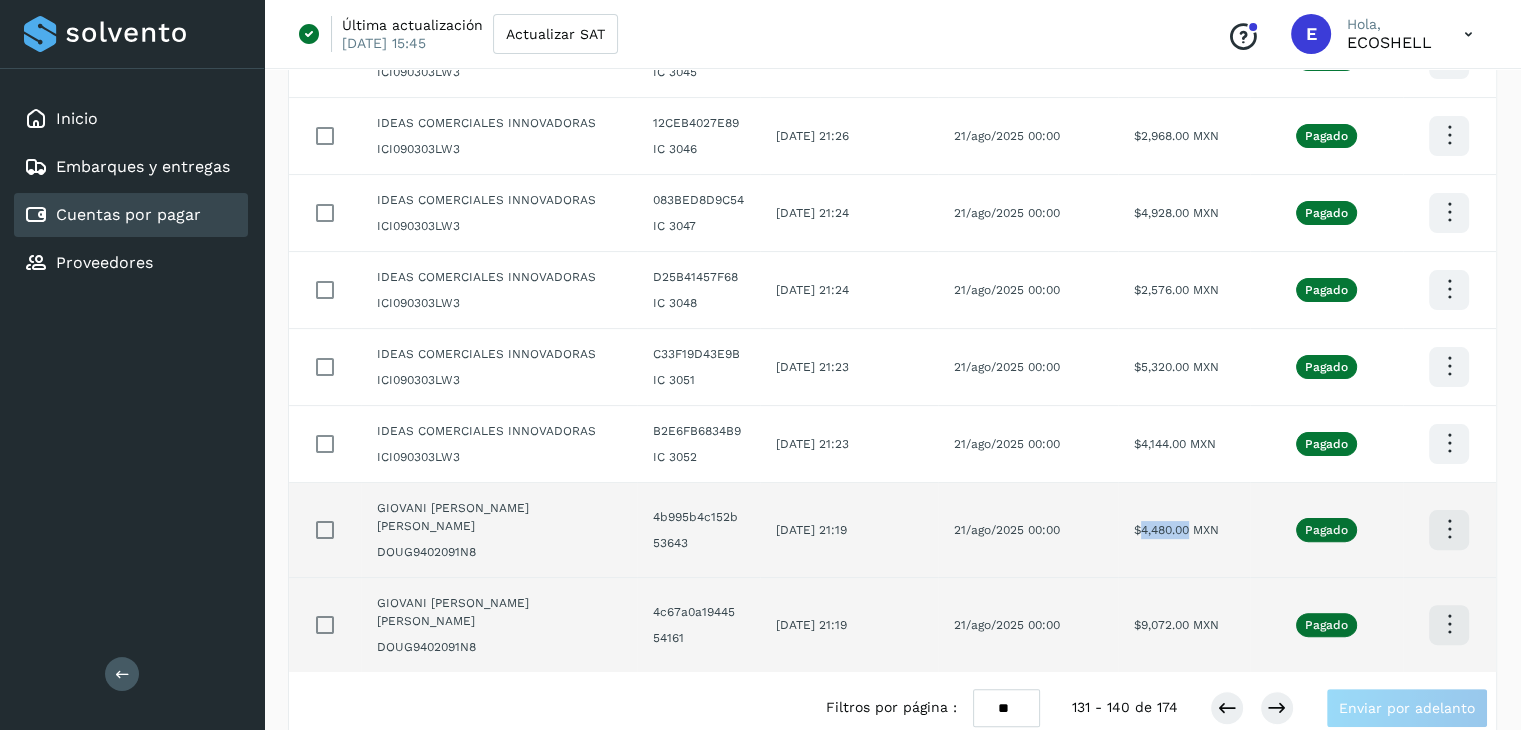 drag, startPoint x: 1185, startPoint y: 518, endPoint x: 1134, endPoint y: 534, distance: 53.450912 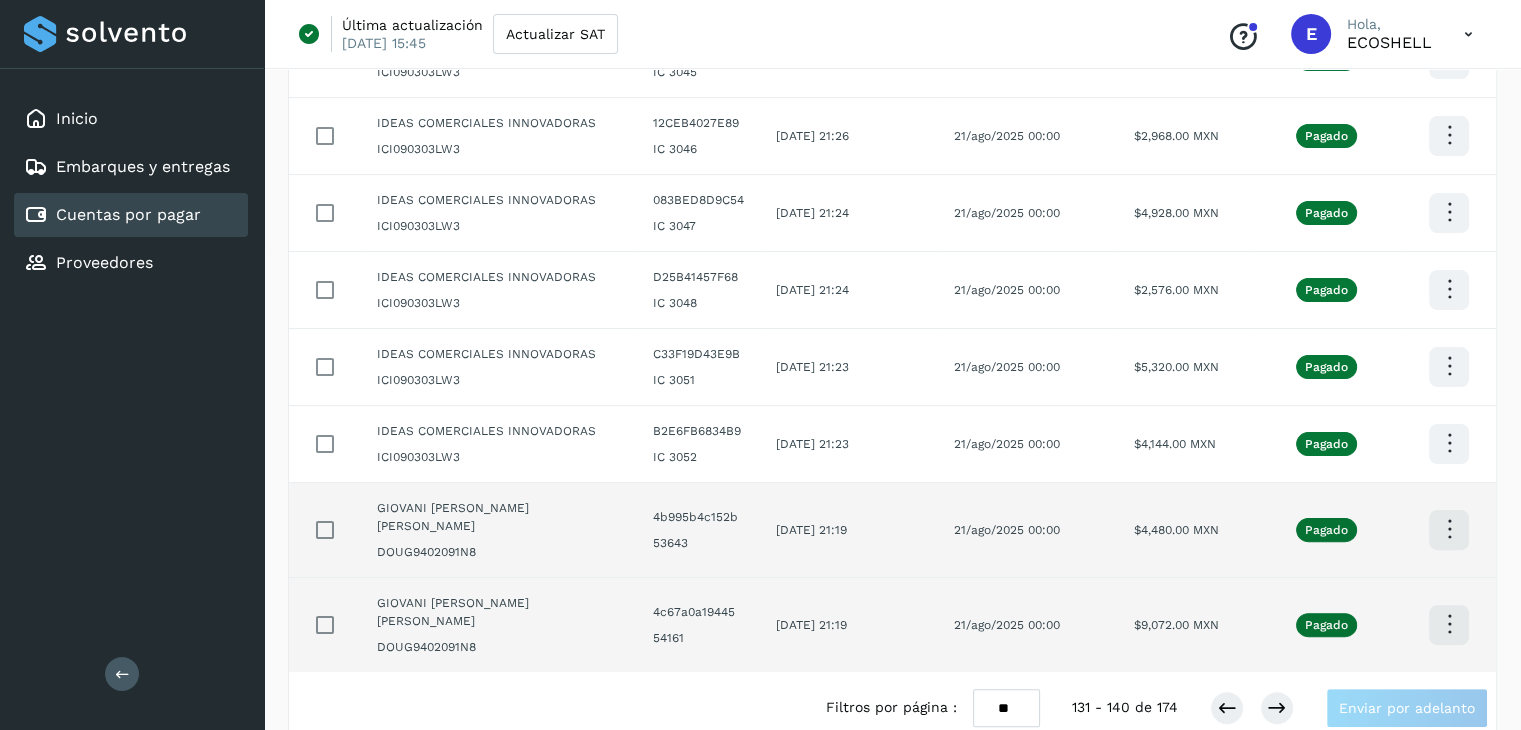 click at bounding box center (1449, -96) 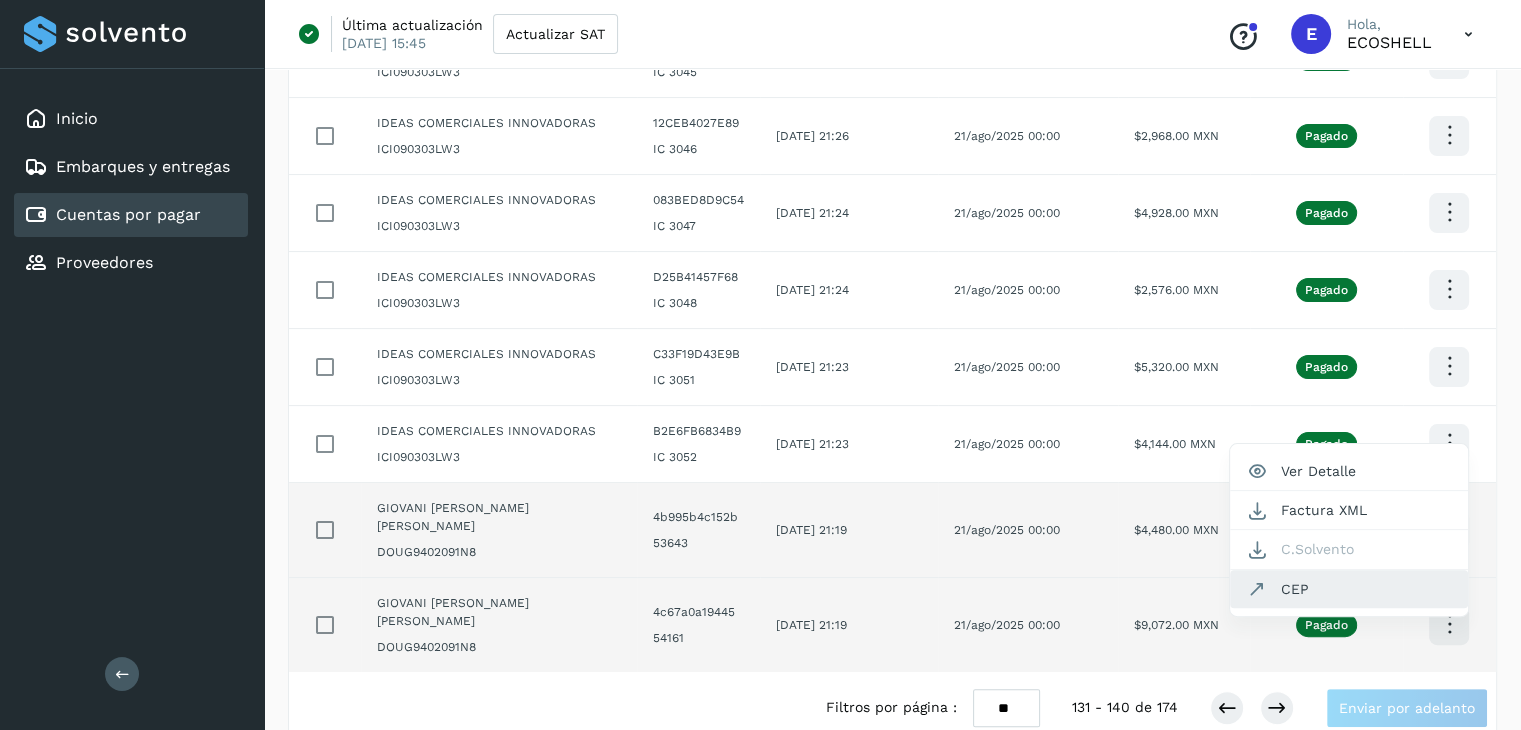 click on "CEP" 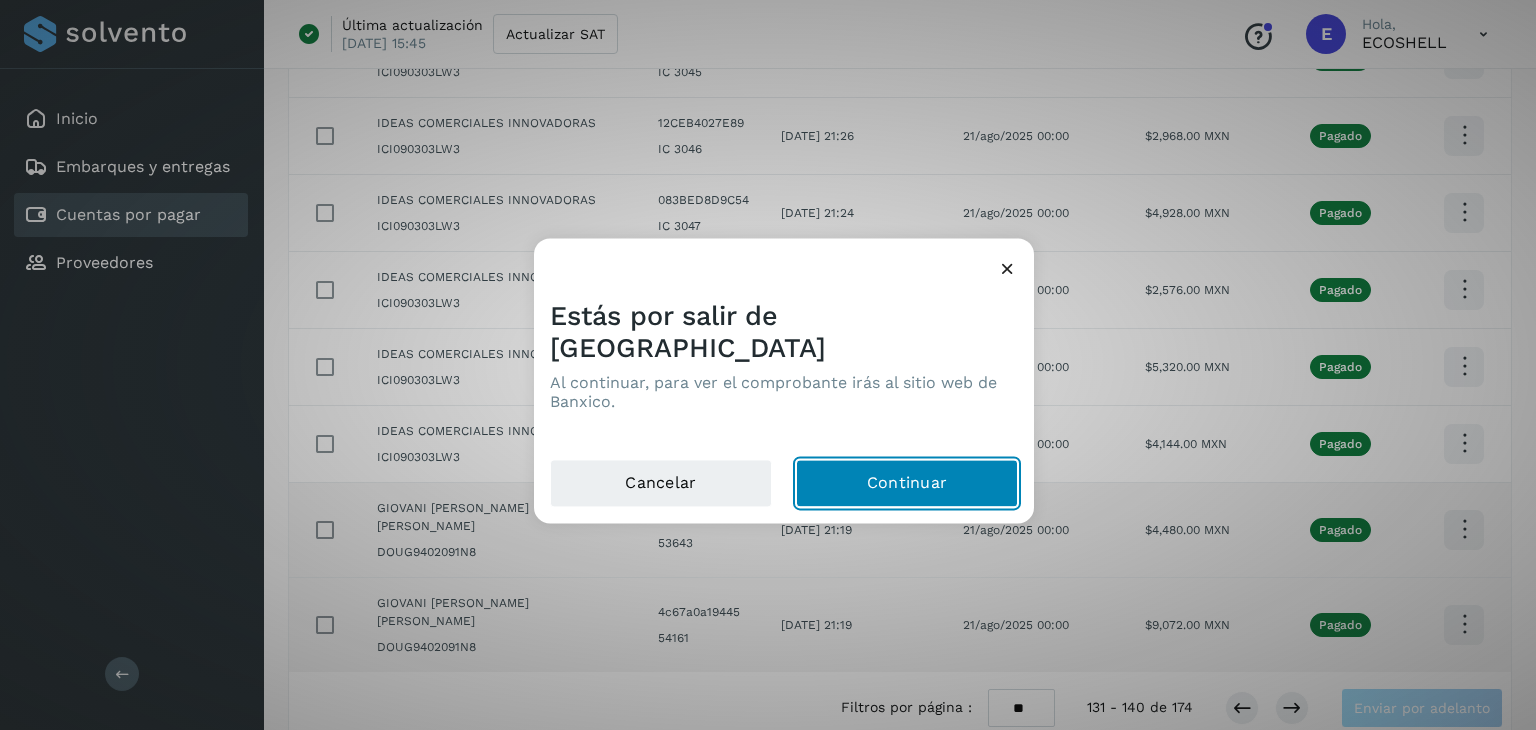 click on "Continuar" 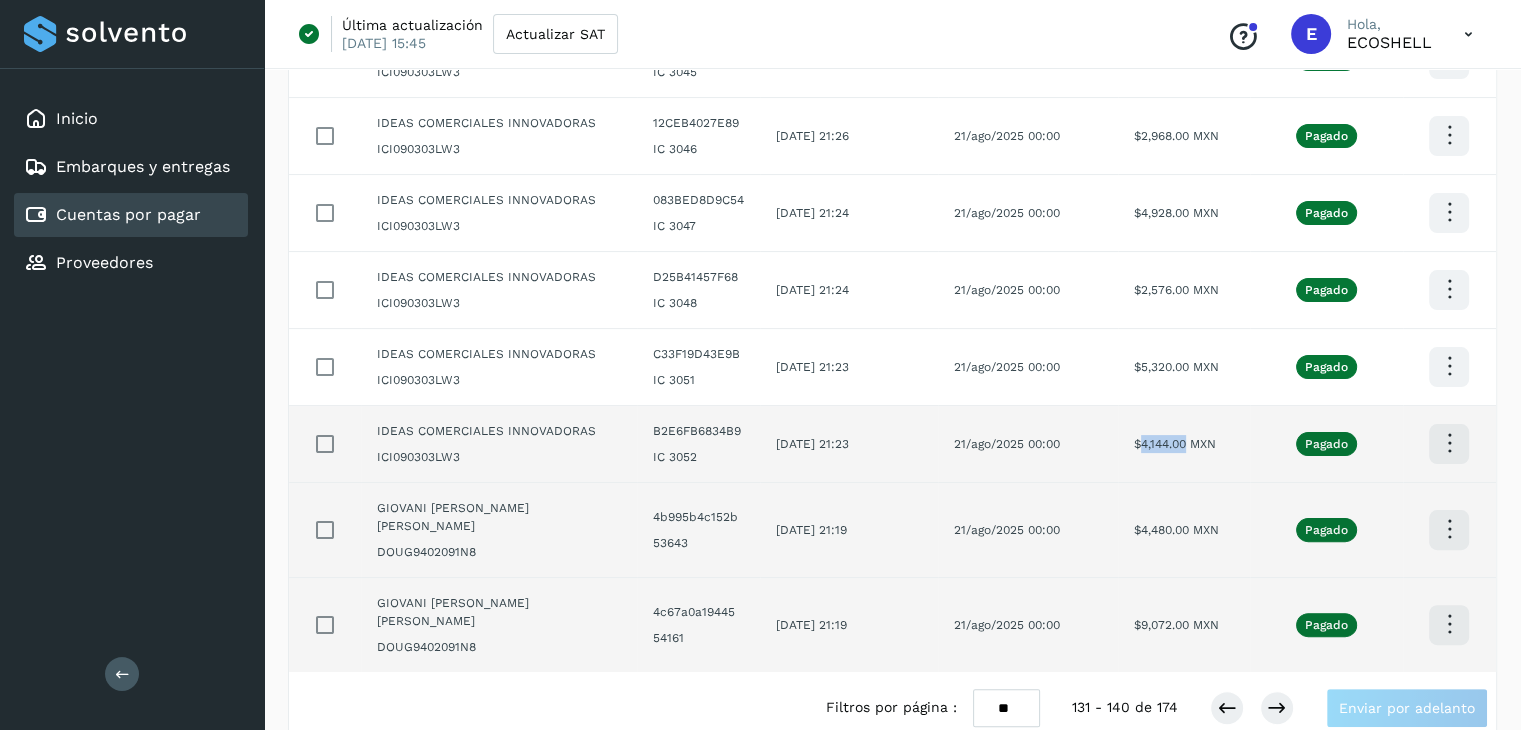 drag, startPoint x: 1181, startPoint y: 442, endPoint x: 1134, endPoint y: 439, distance: 47.095646 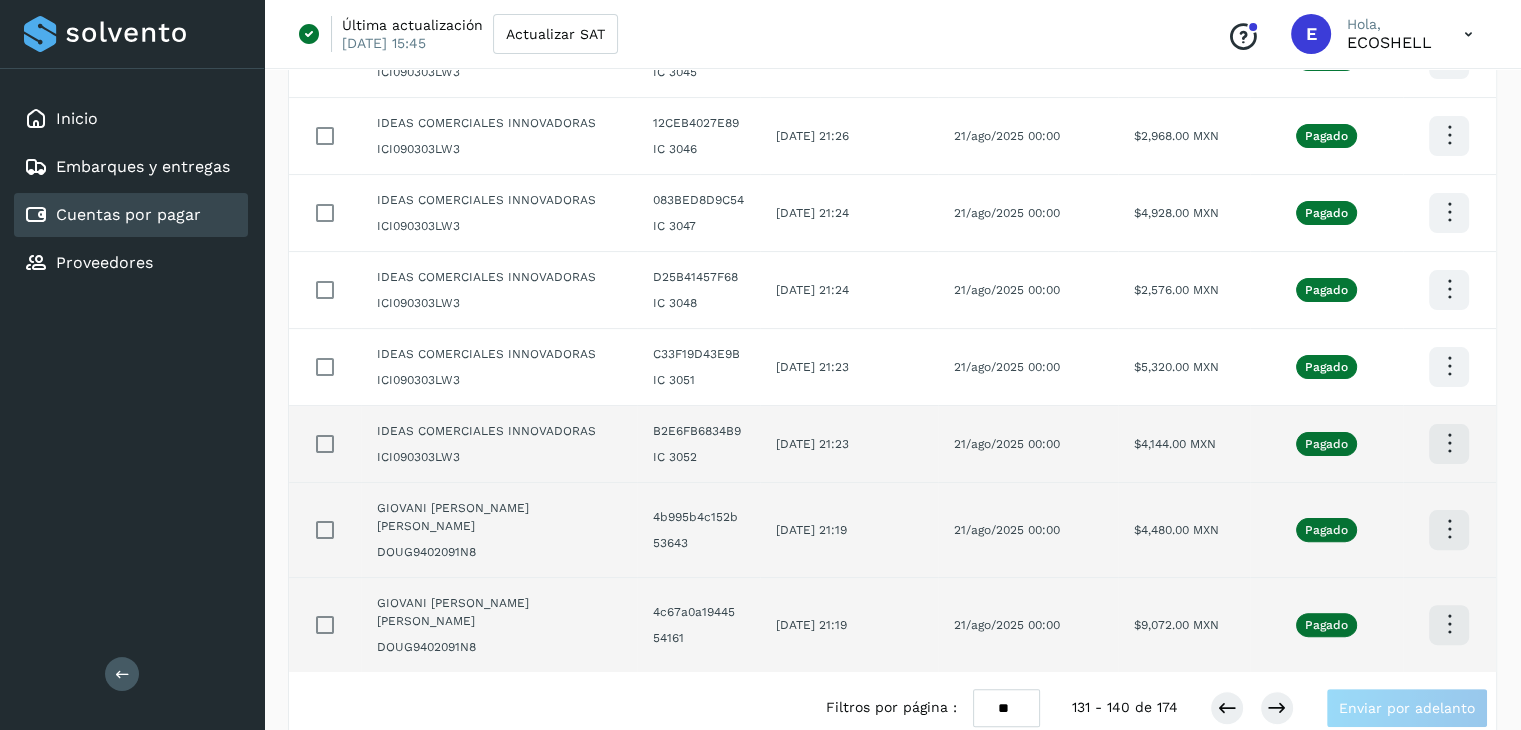click at bounding box center [1449, -96] 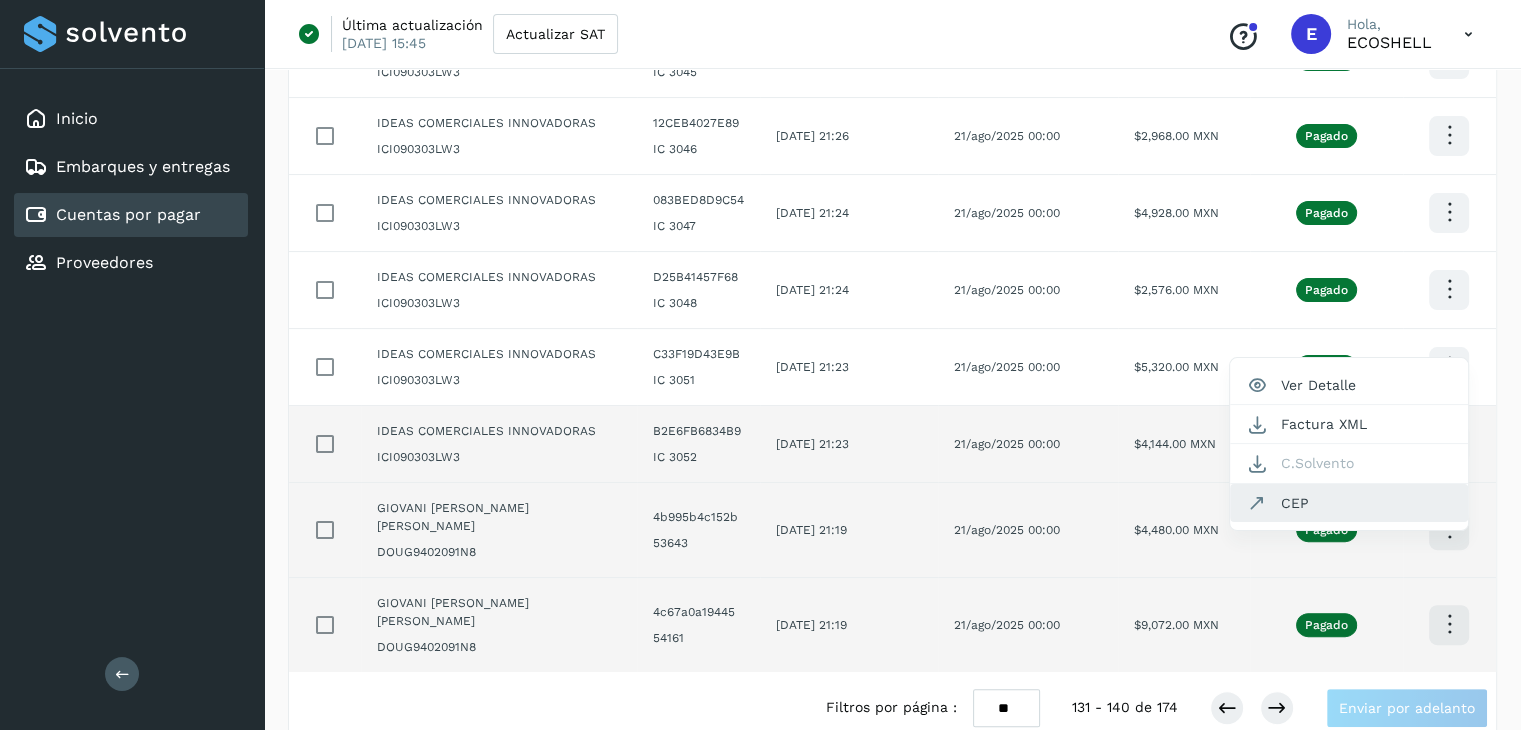click on "CEP" 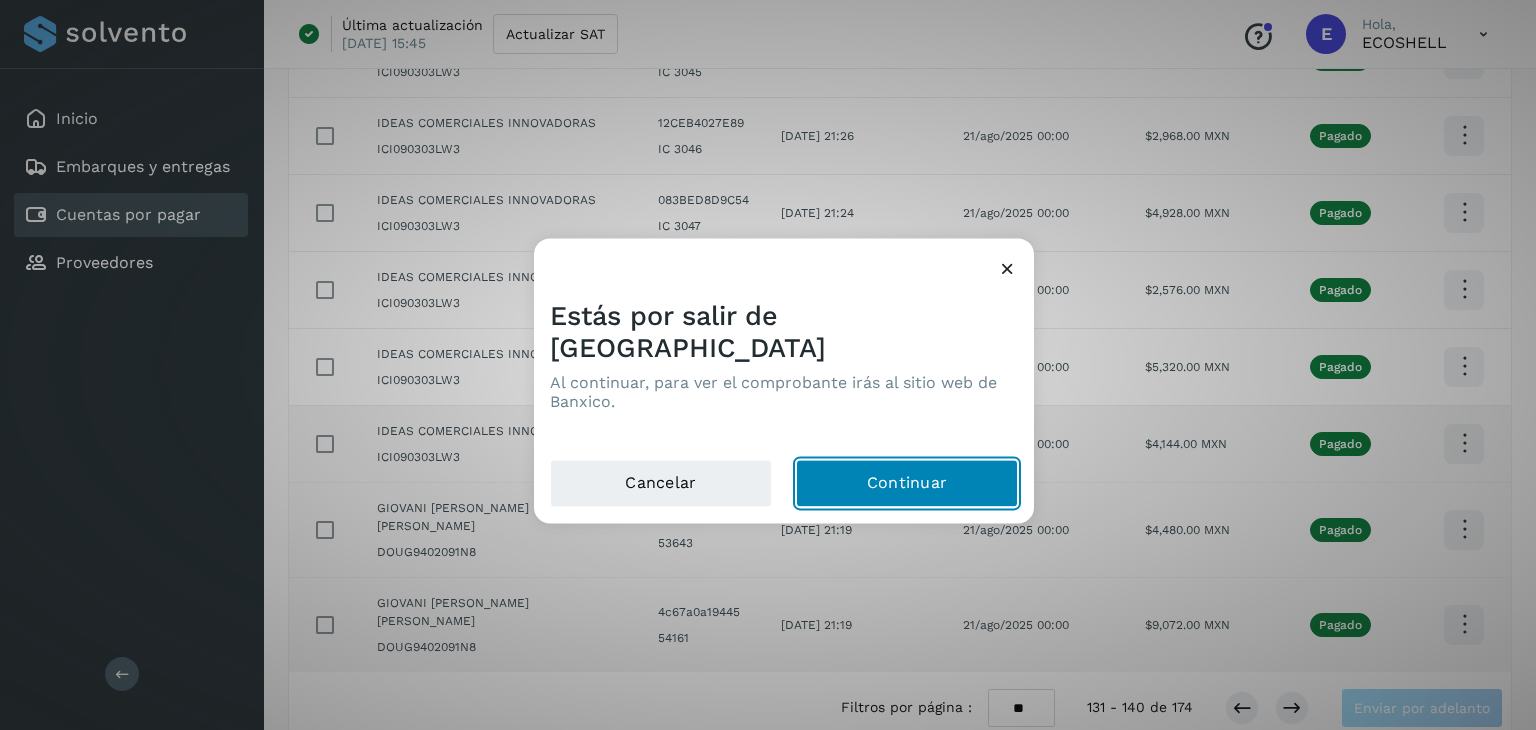click on "Continuar" 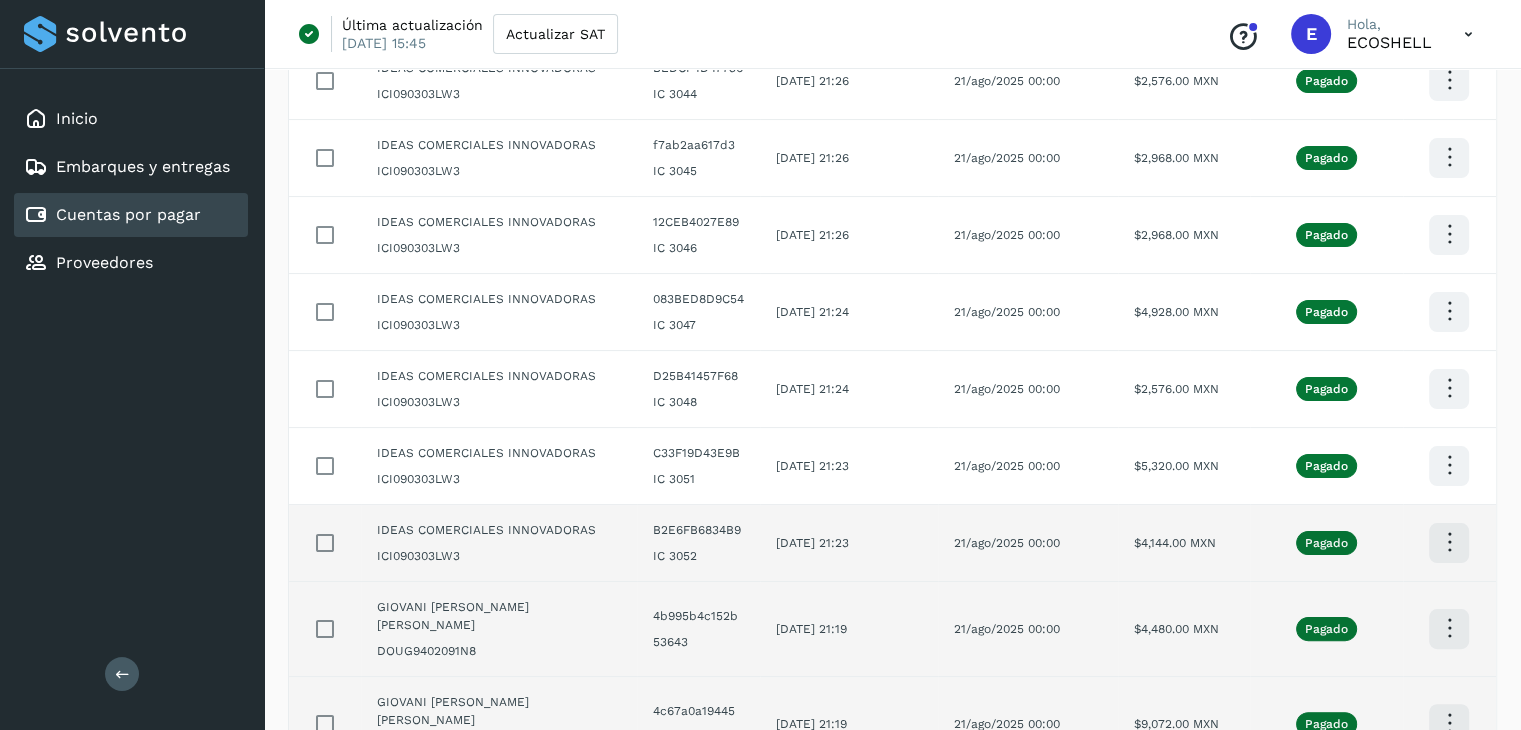 scroll, scrollTop: 302, scrollLeft: 0, axis: vertical 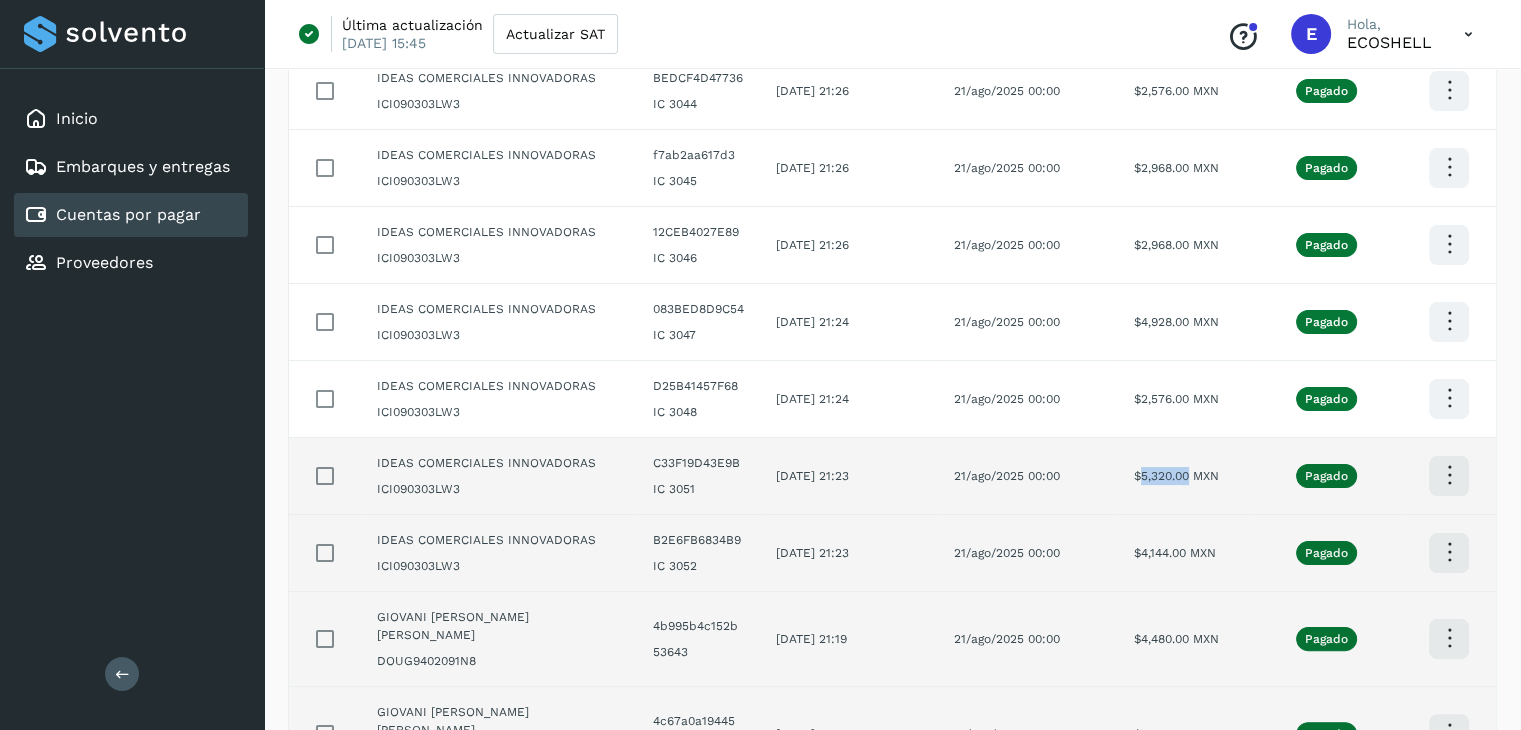 drag, startPoint x: 1183, startPoint y: 465, endPoint x: 1132, endPoint y: 485, distance: 54.781384 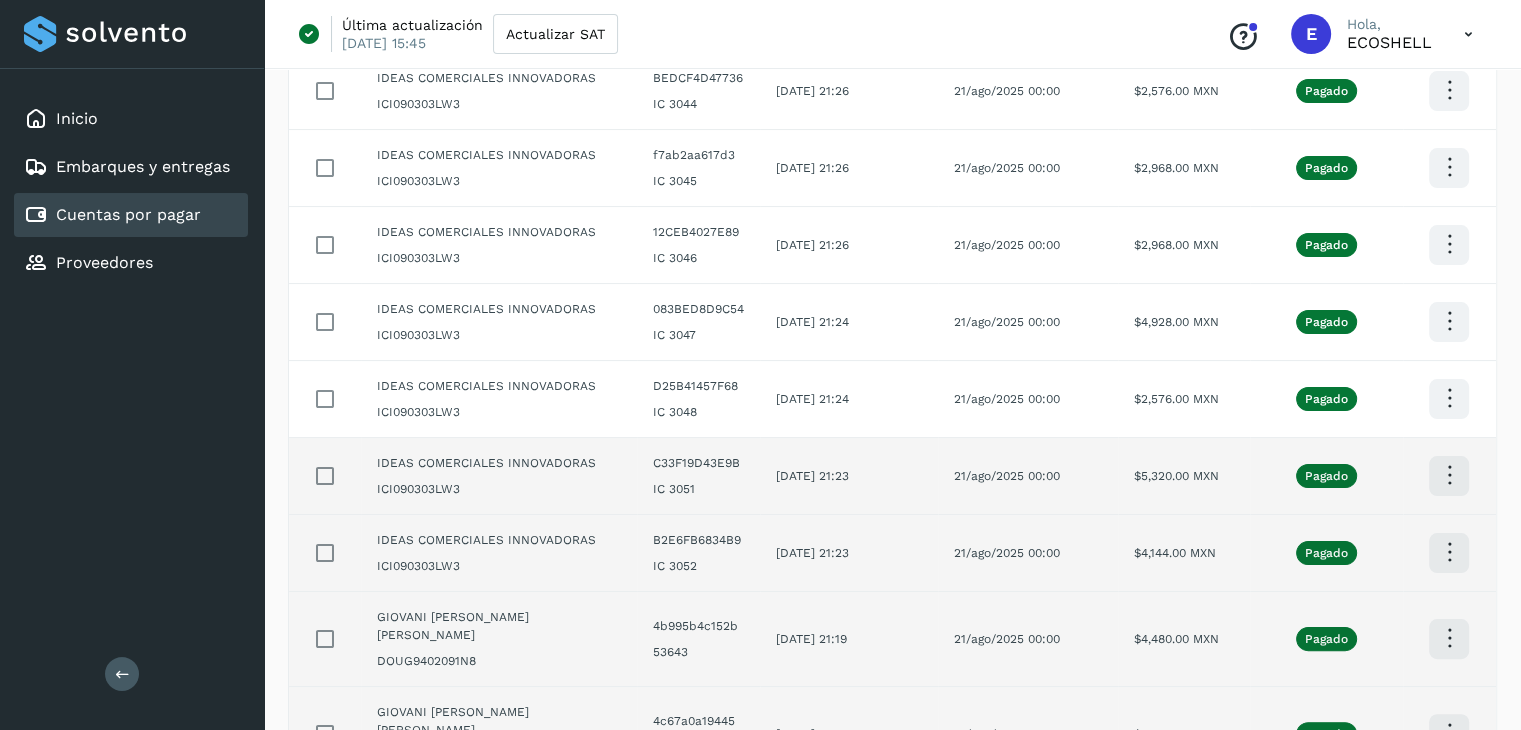 click at bounding box center (1449, 13) 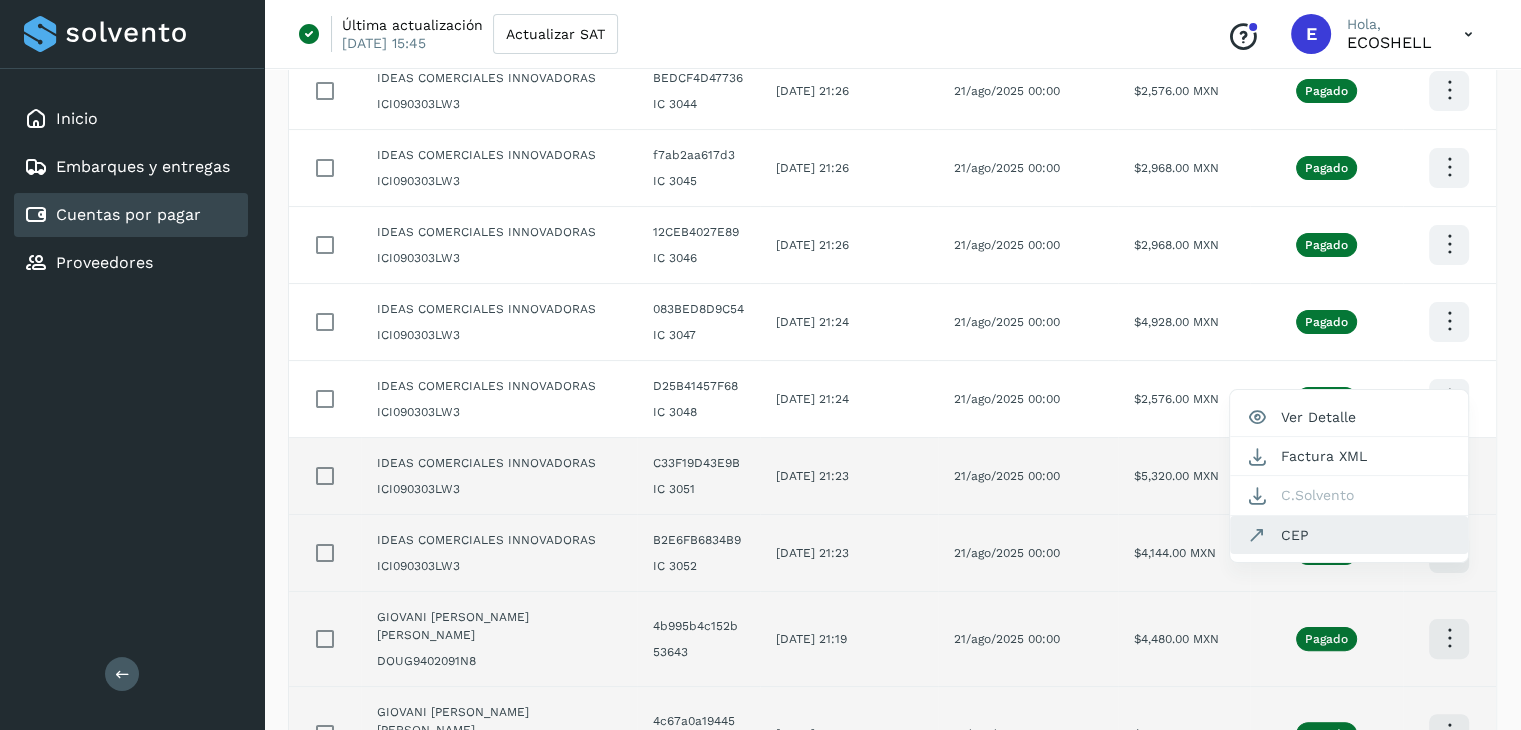 click on "CEP" 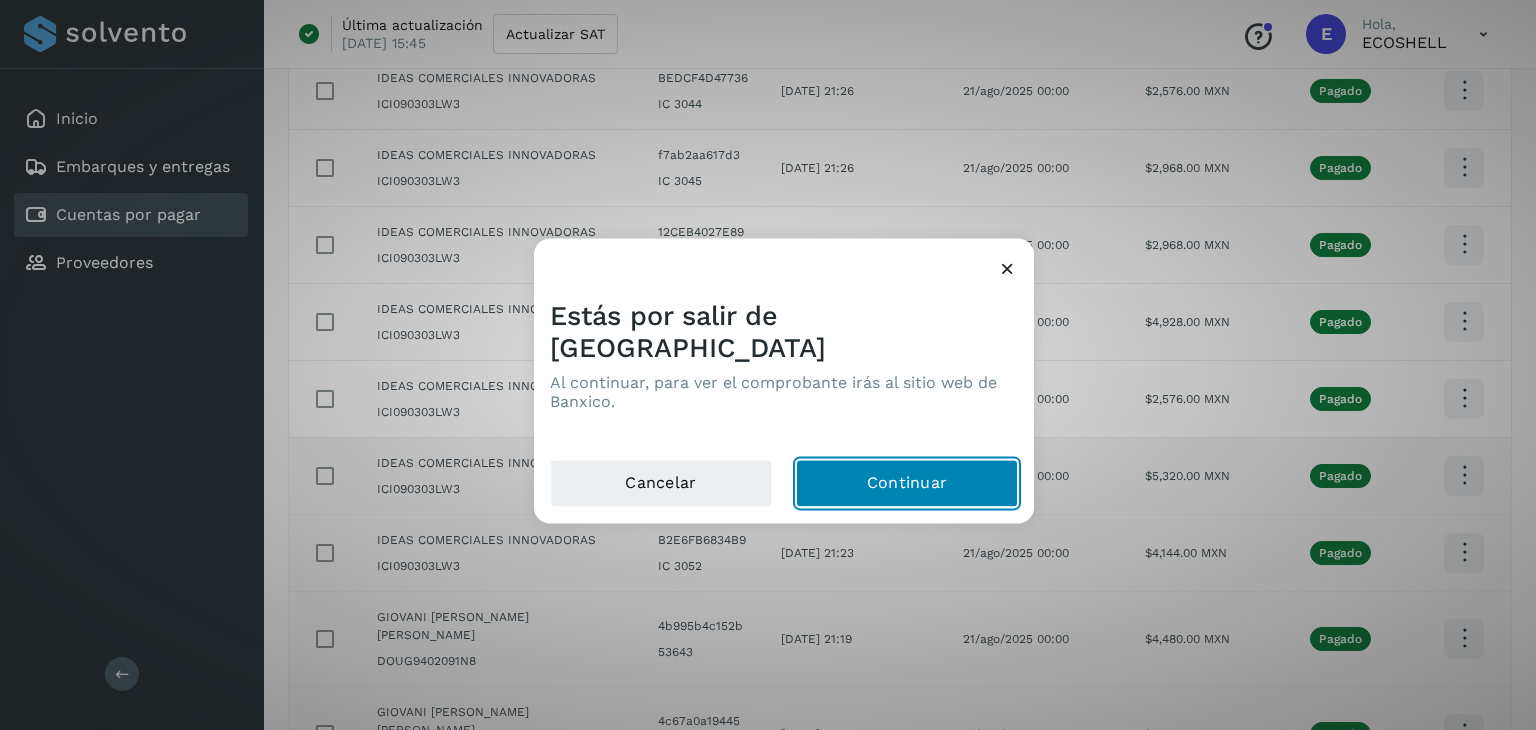 click on "Continuar" 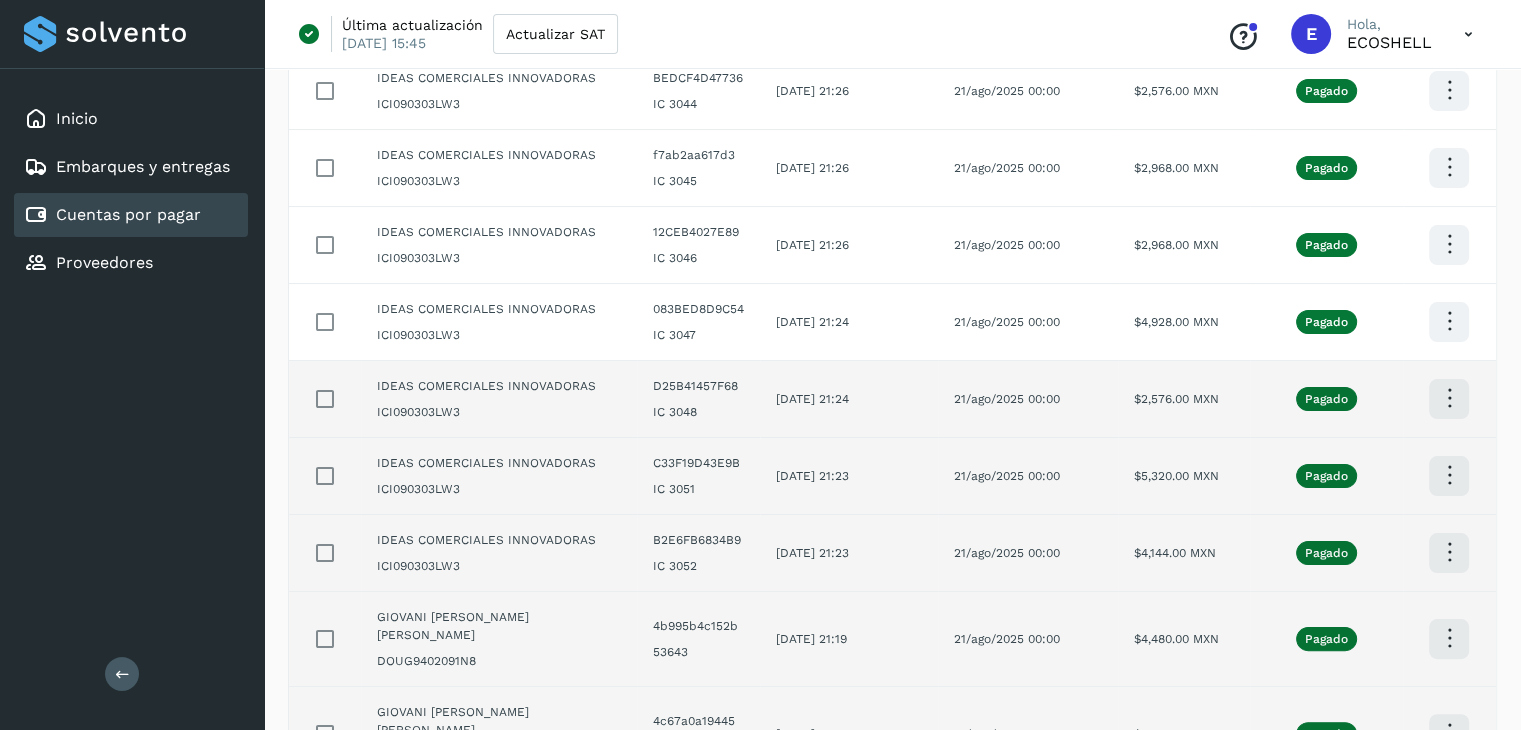 click on "21/ago/2025 00:00" 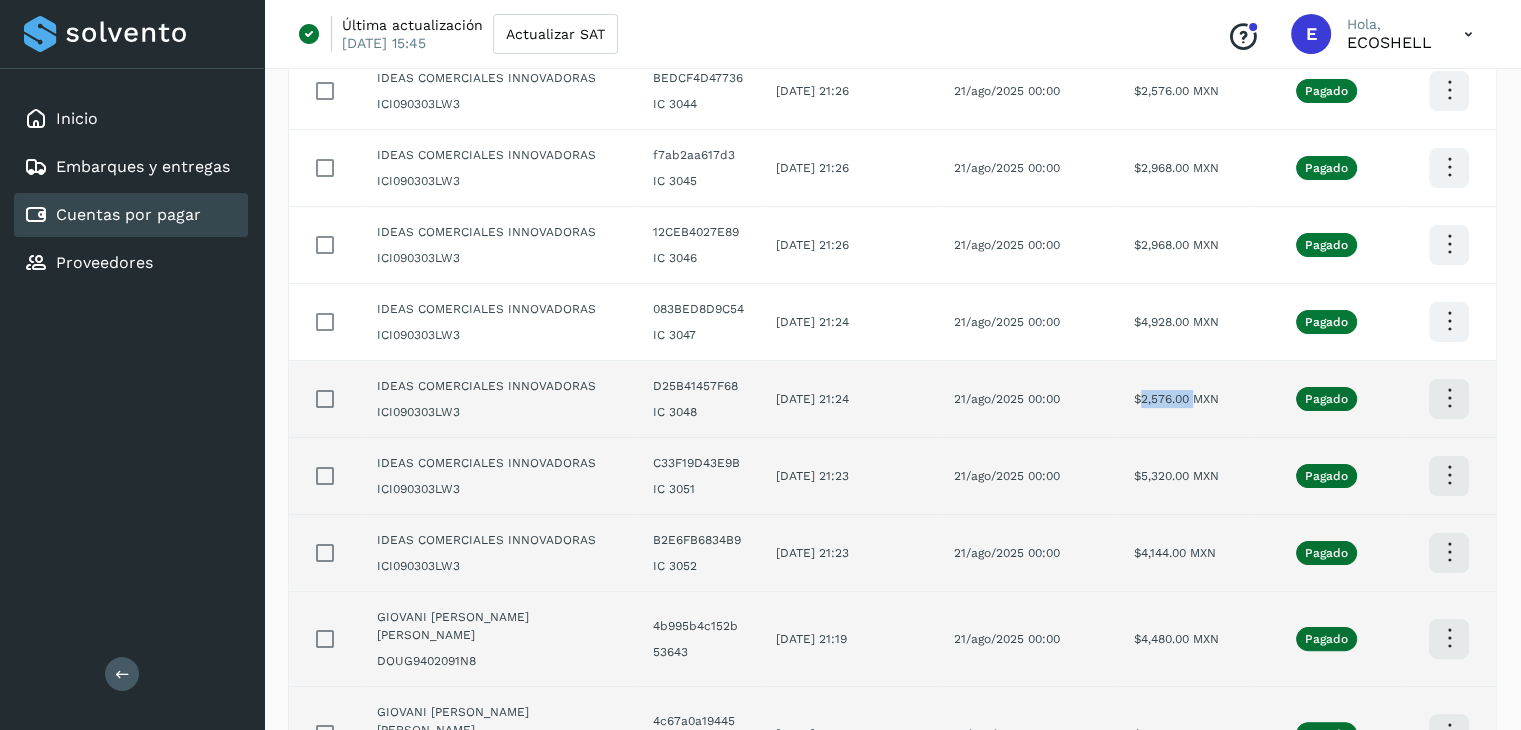 drag, startPoint x: 1185, startPoint y: 401, endPoint x: 1133, endPoint y: 417, distance: 54.405884 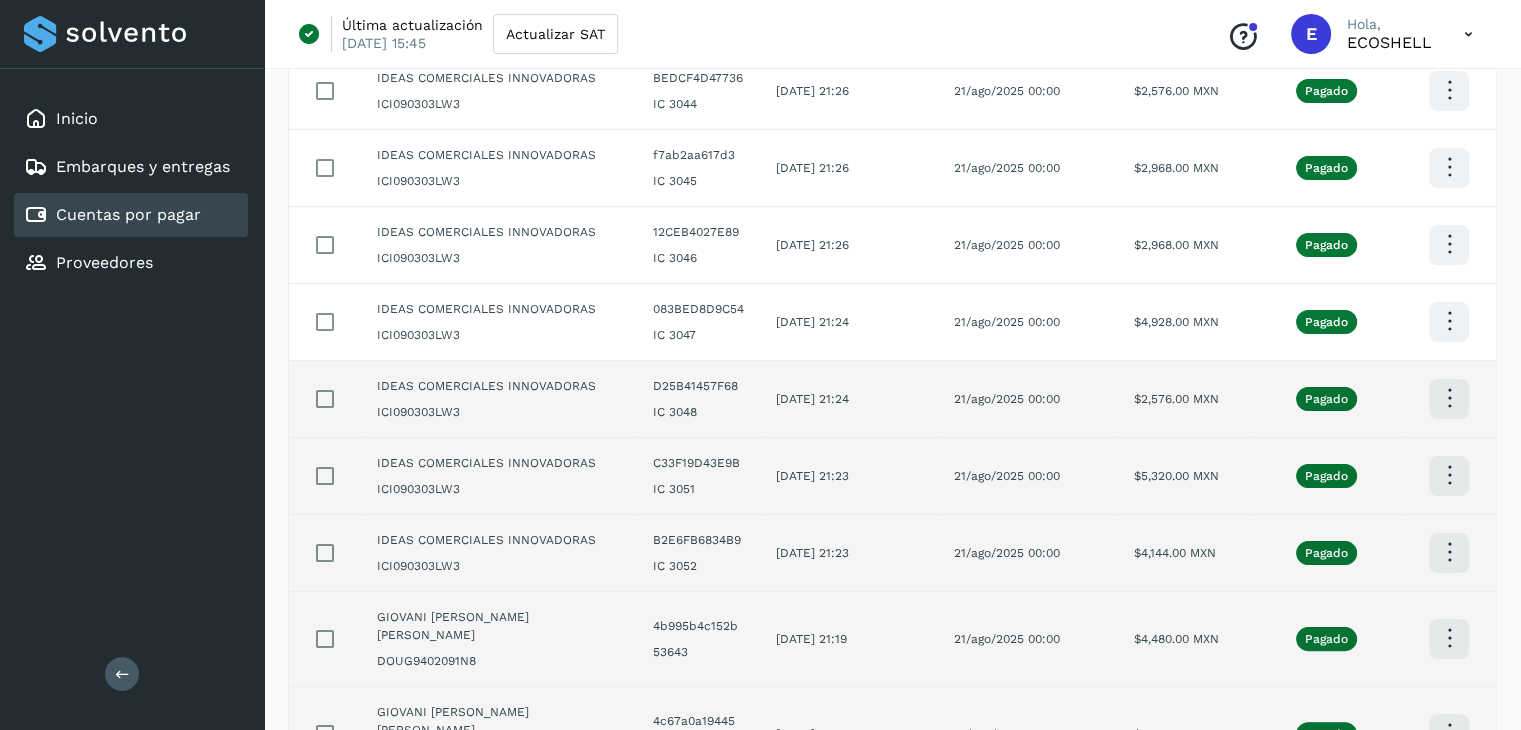 click at bounding box center (1449, 13) 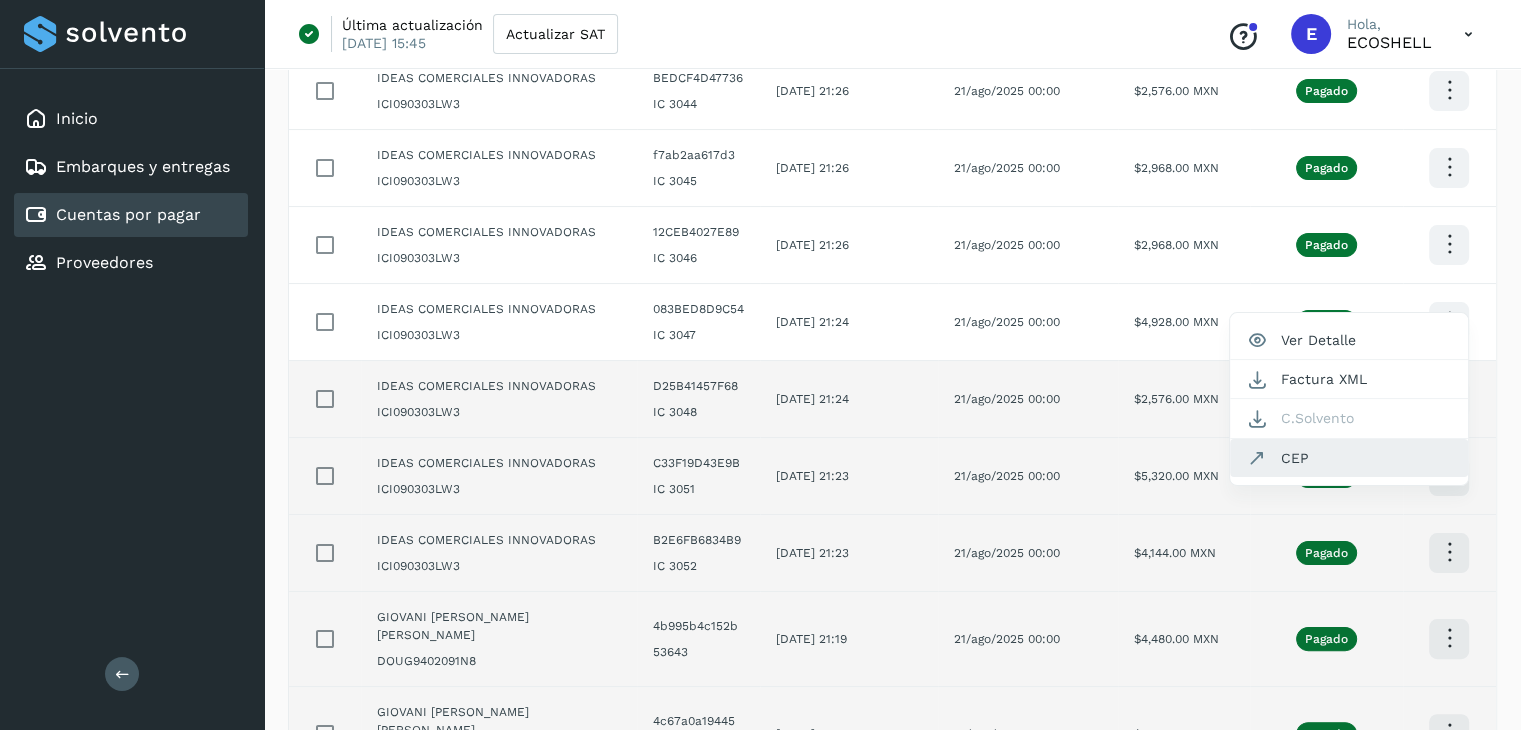 click on "CEP" 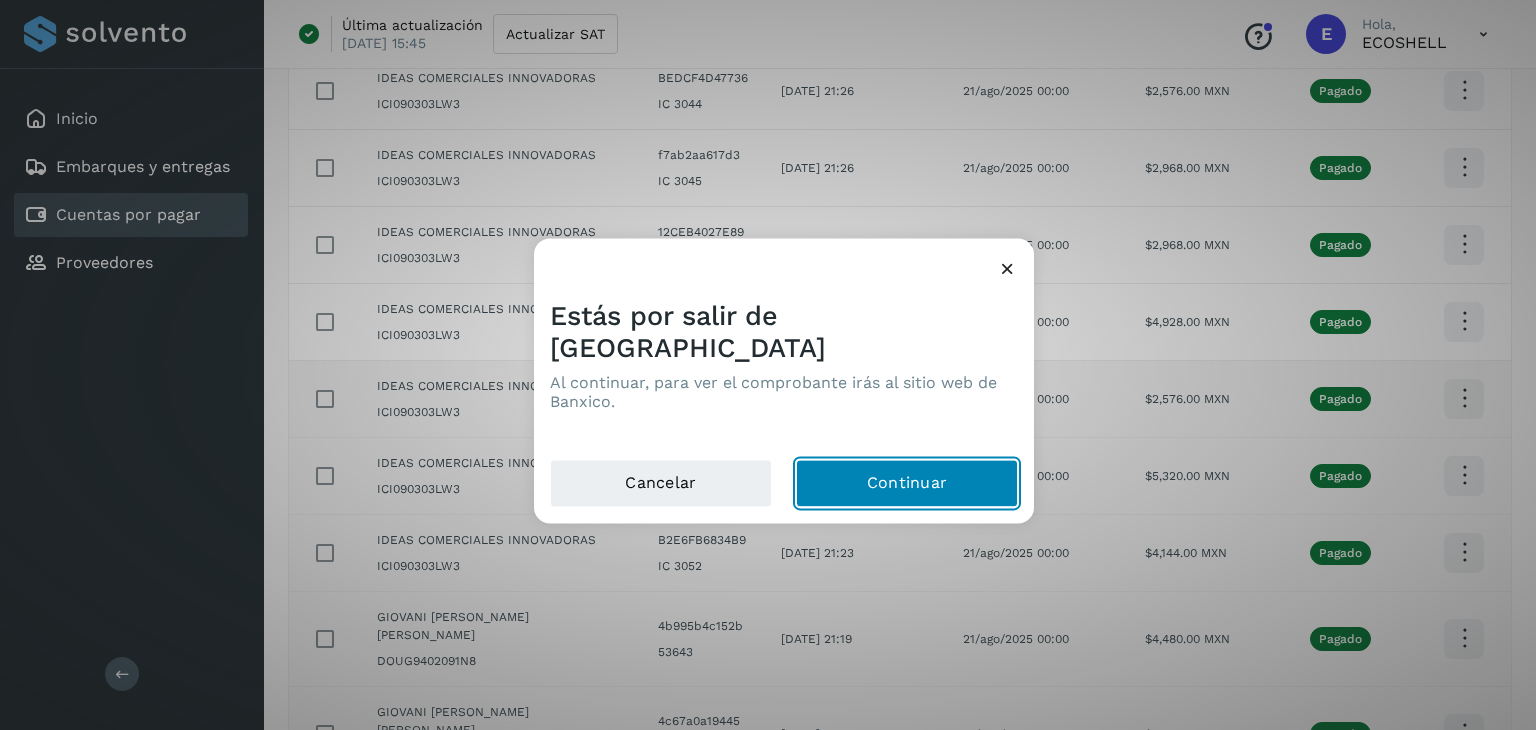 click on "Continuar" 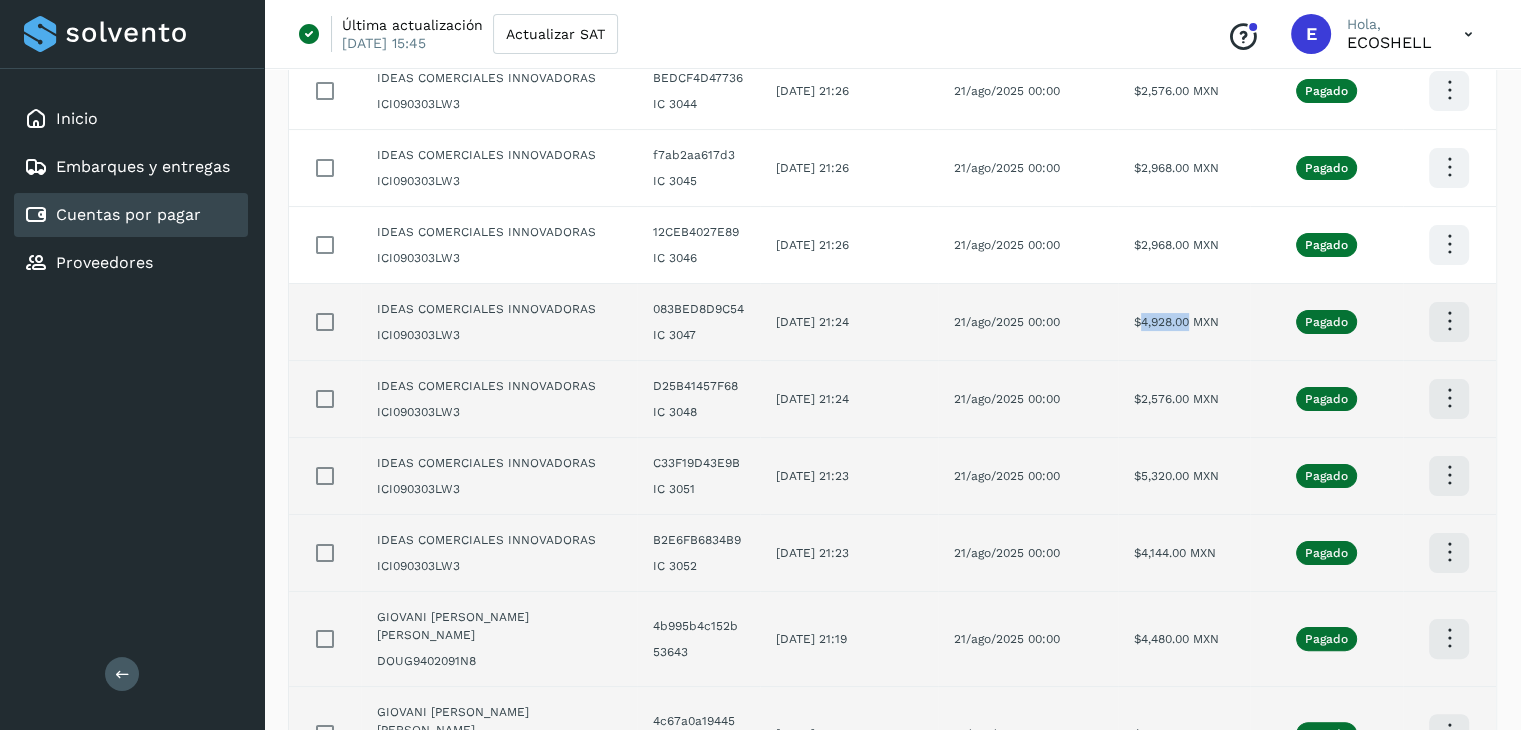 drag, startPoint x: 1184, startPoint y: 323, endPoint x: 1136, endPoint y: 339, distance: 50.596443 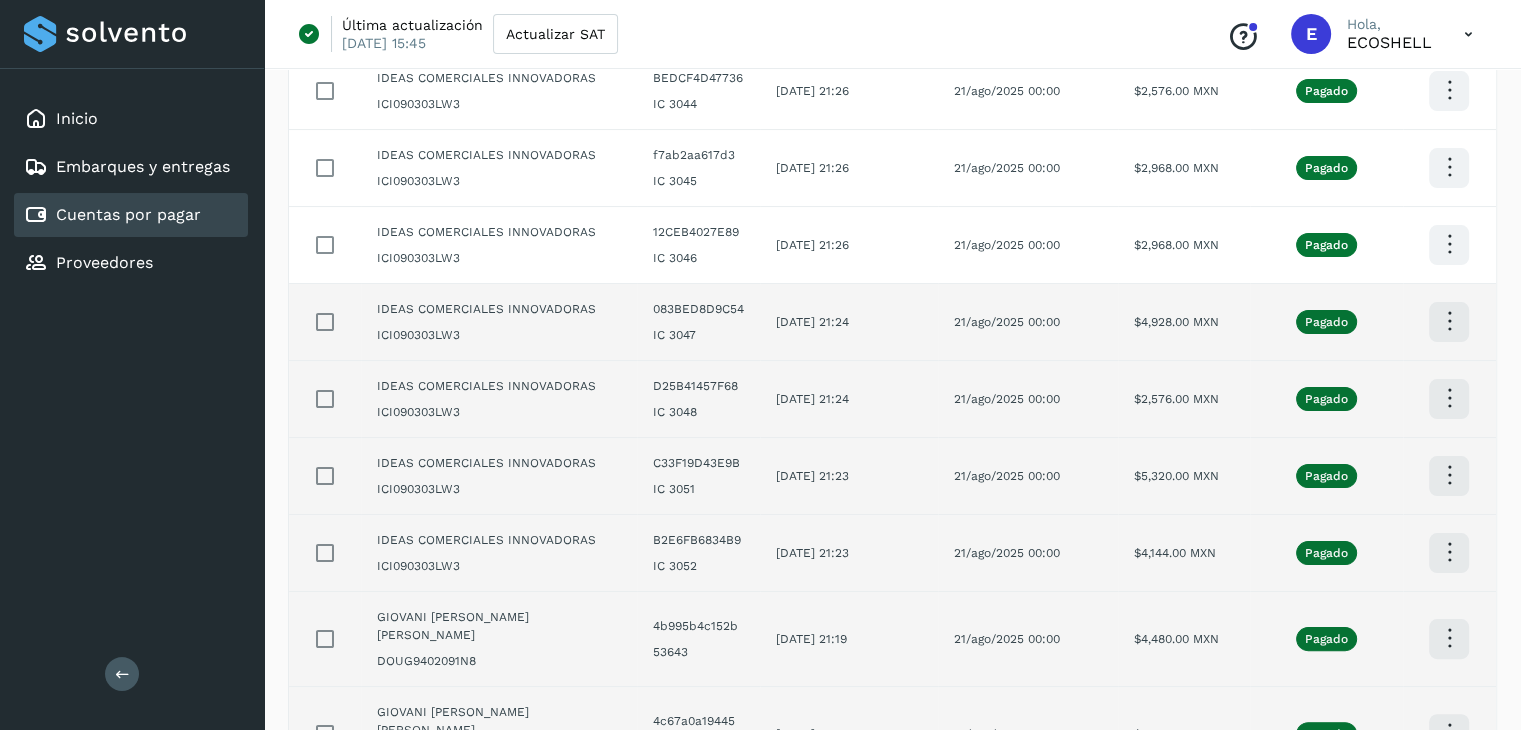 click at bounding box center (1449, 13) 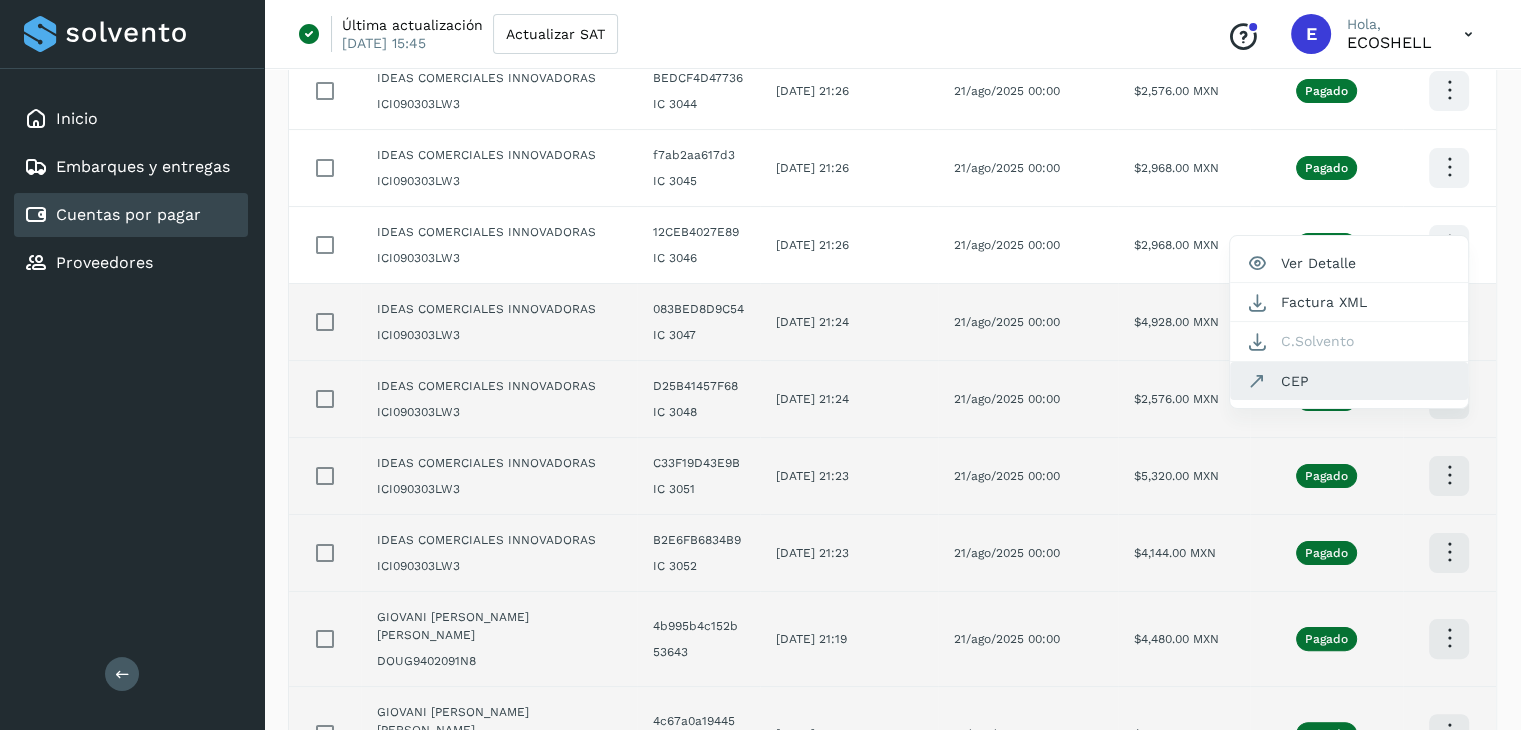 click on "CEP" 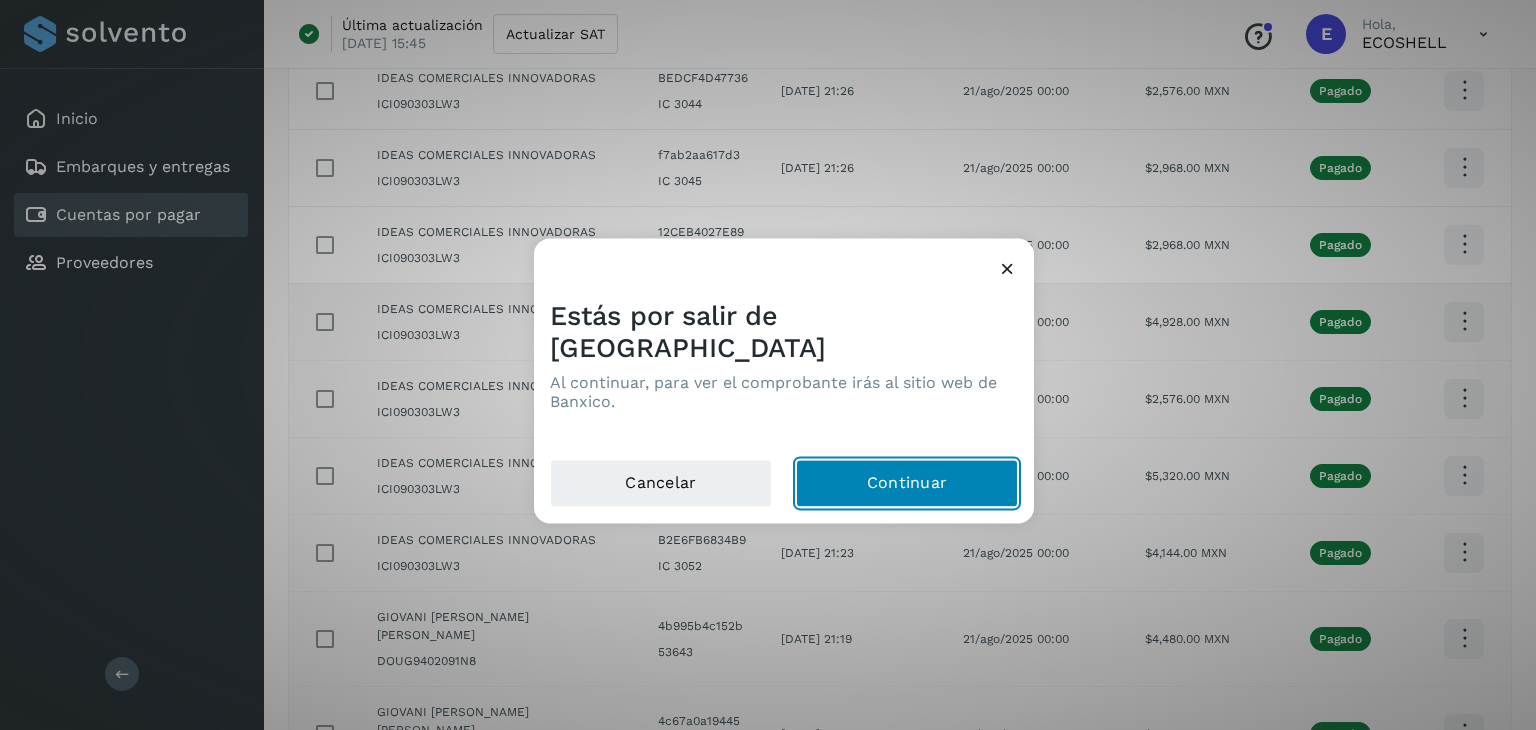 click on "Continuar" 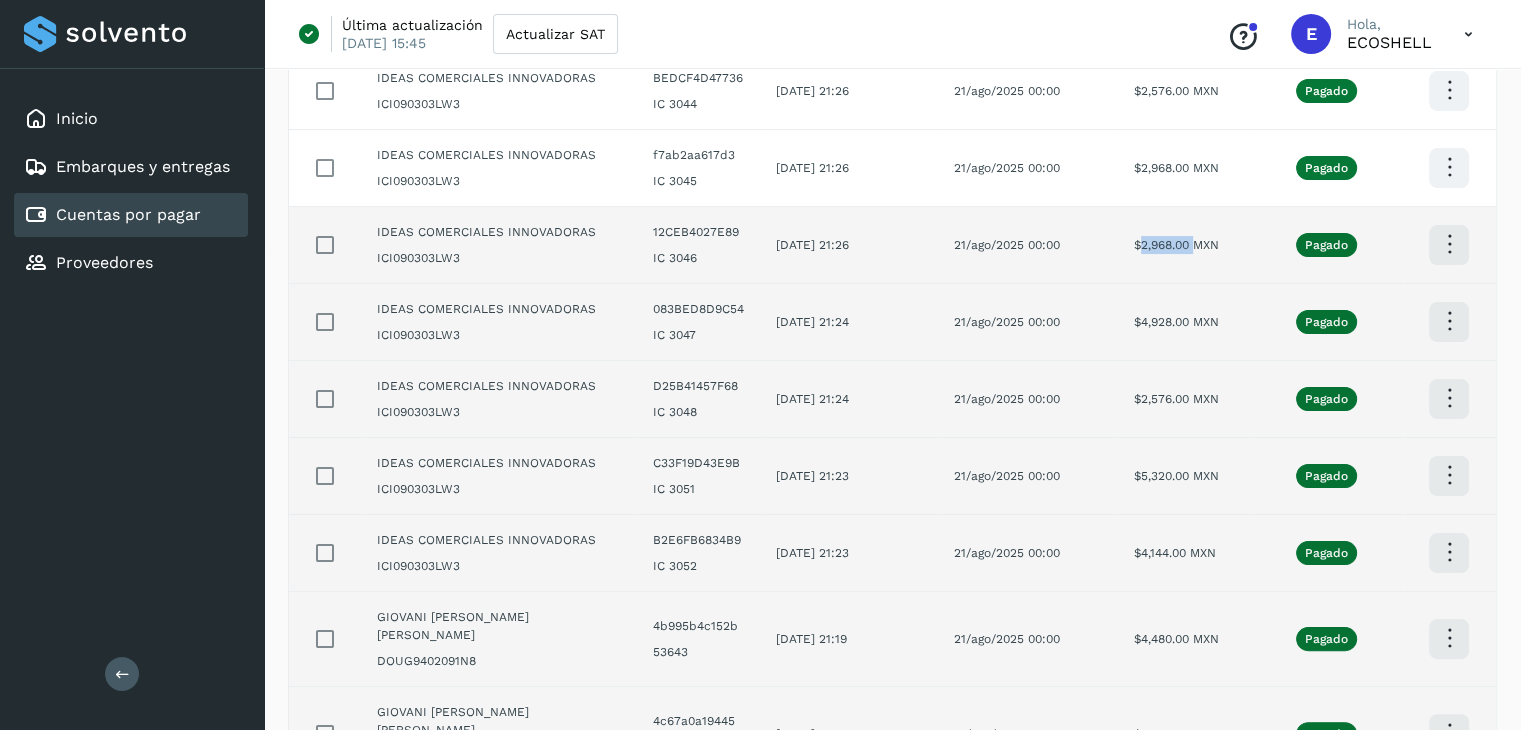 drag, startPoint x: 1187, startPoint y: 244, endPoint x: 1136, endPoint y: 262, distance: 54.08327 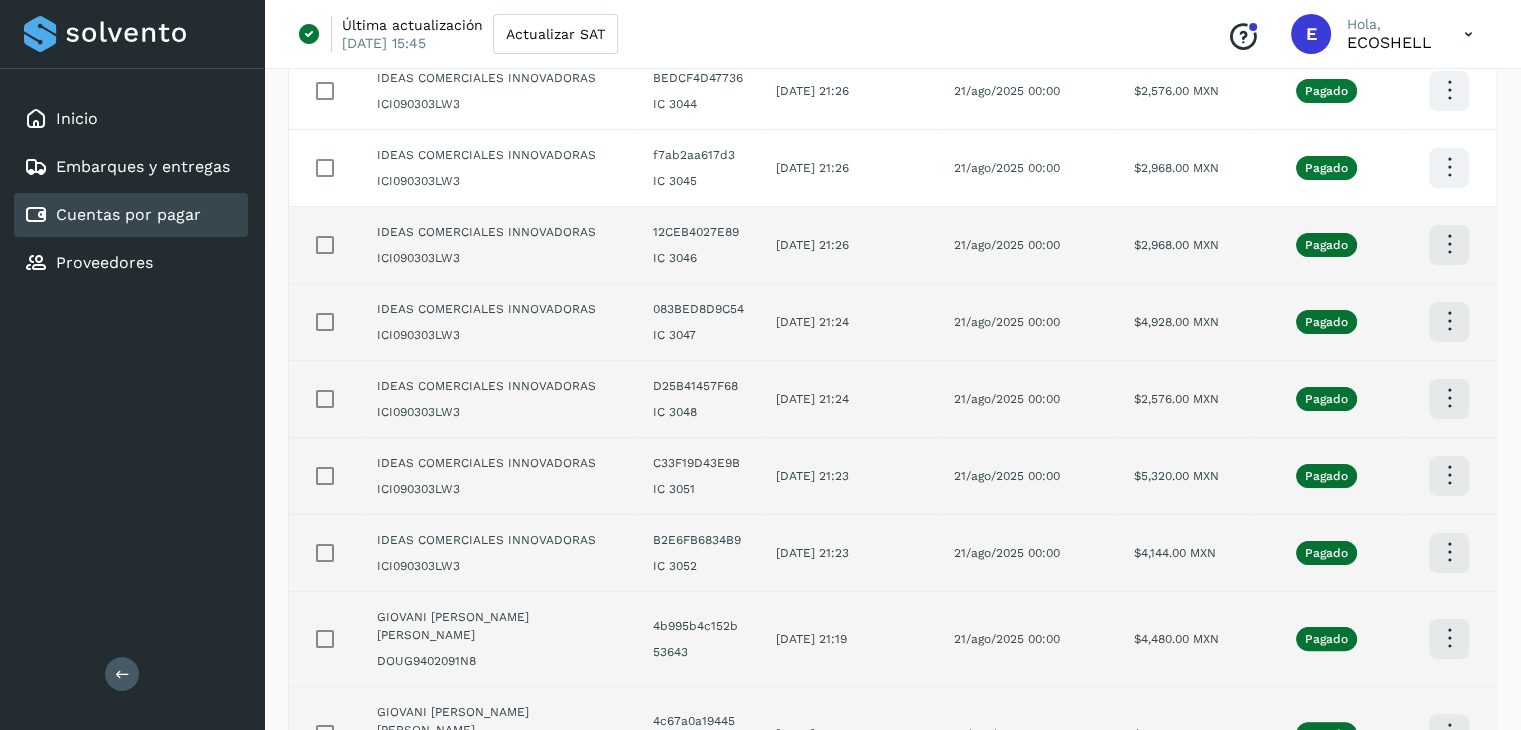 click at bounding box center (1449, 13) 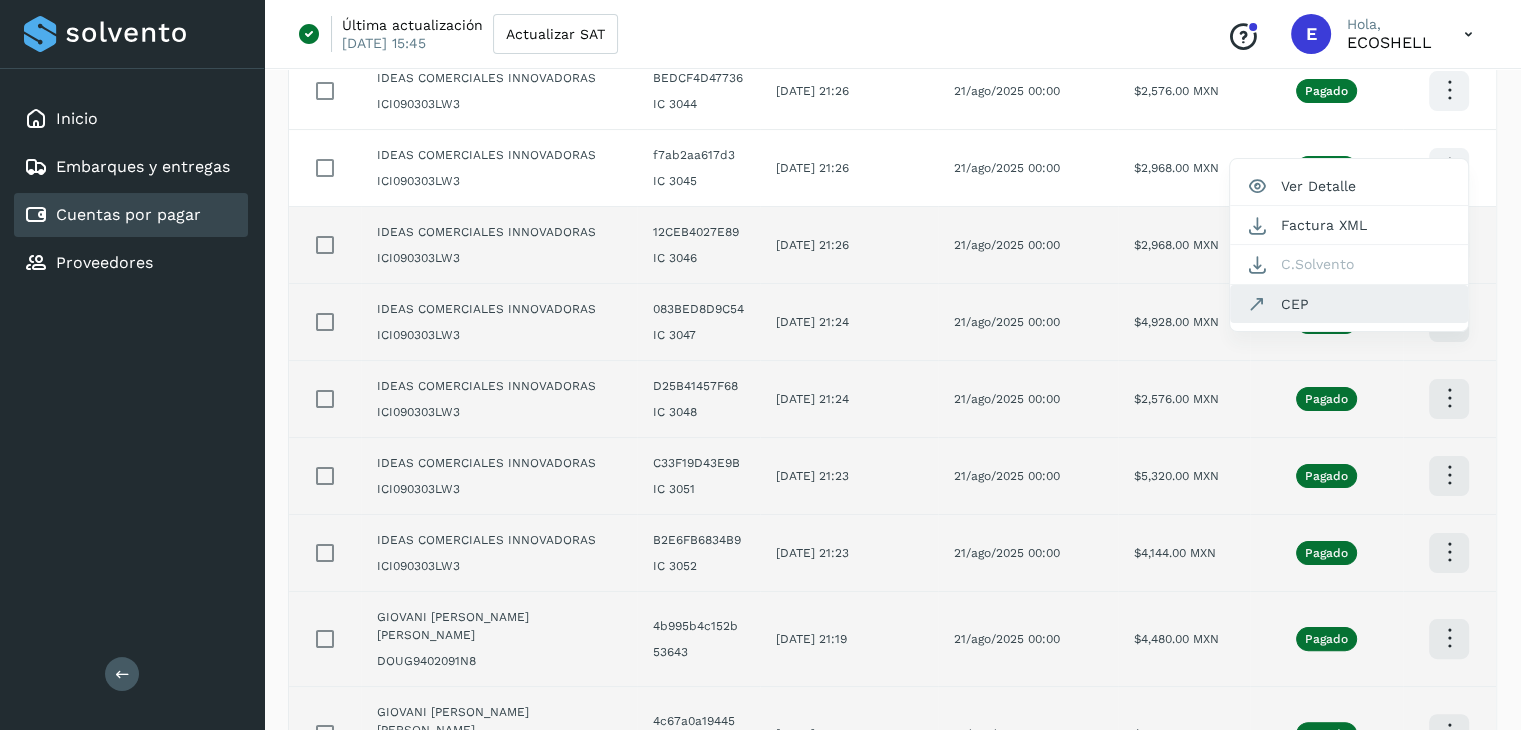 click on "CEP" 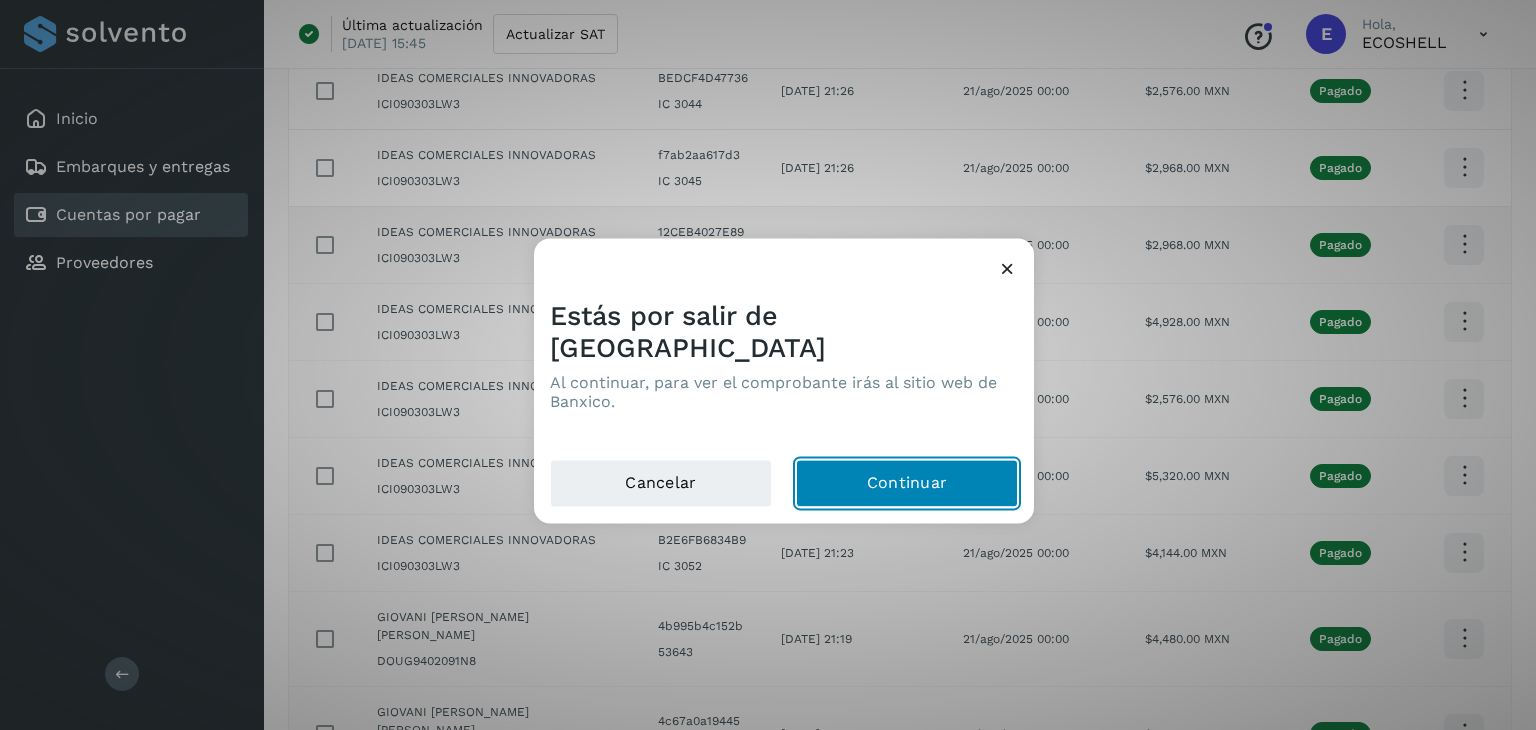 click on "Continuar" 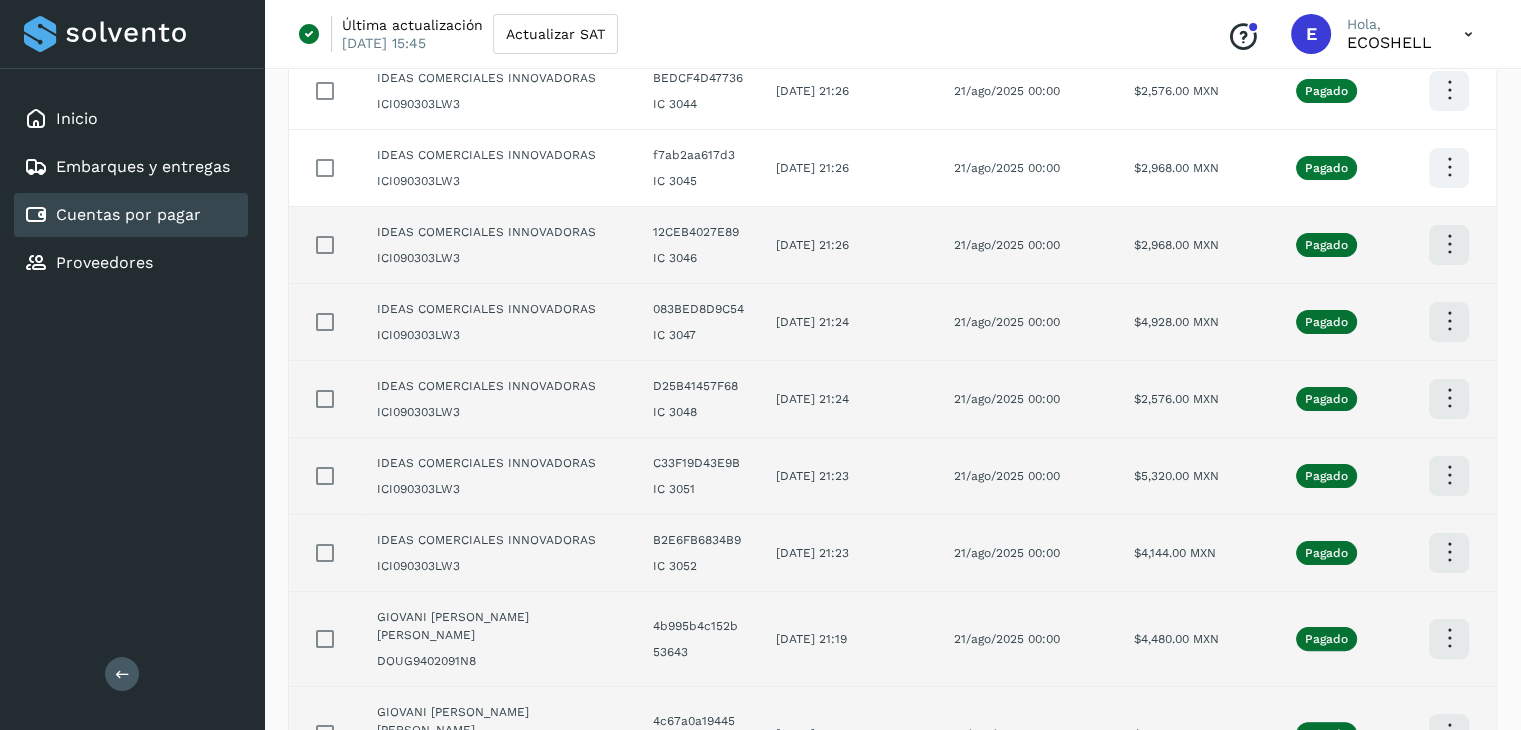 click on "21/ago/2025 00:00" 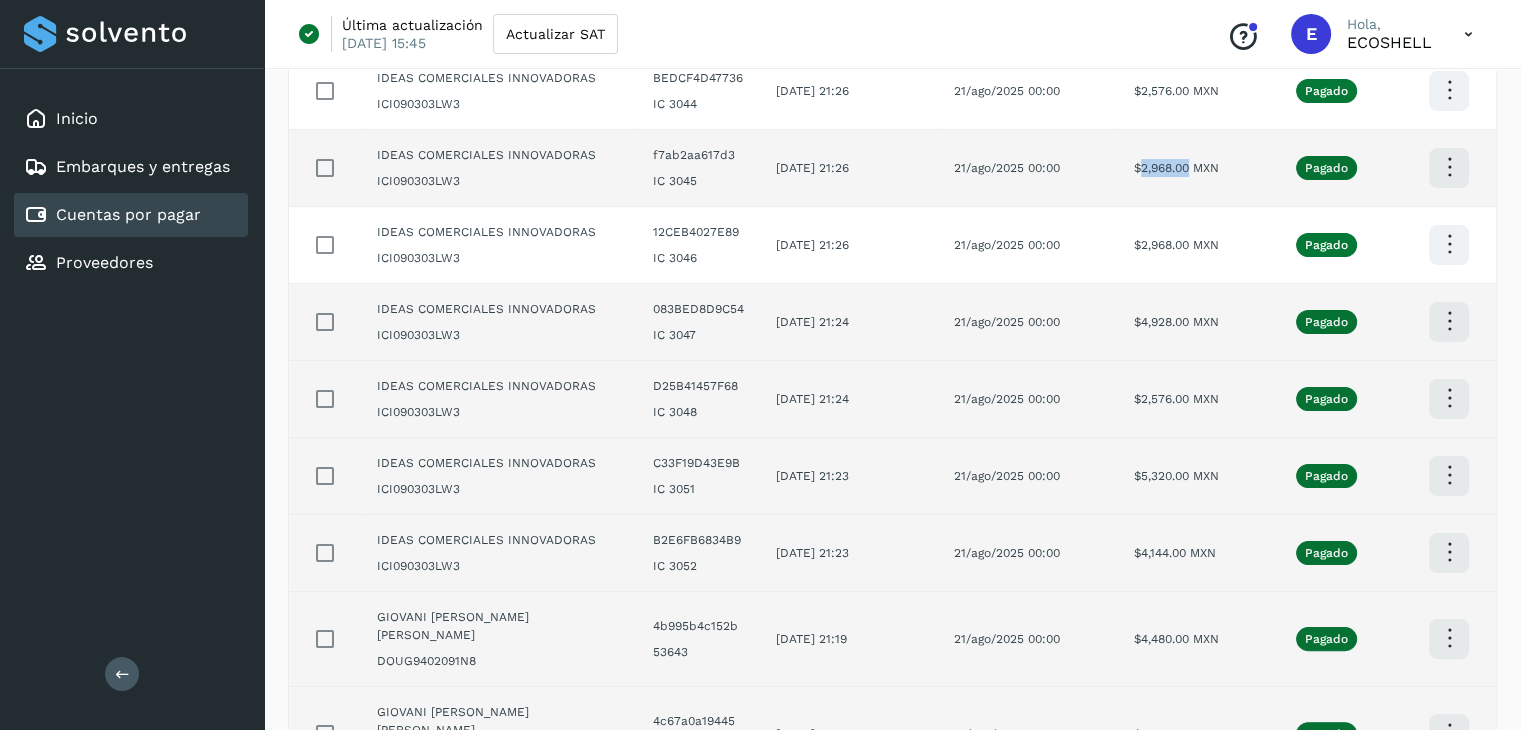 drag, startPoint x: 1184, startPoint y: 169, endPoint x: 1134, endPoint y: 188, distance: 53.488316 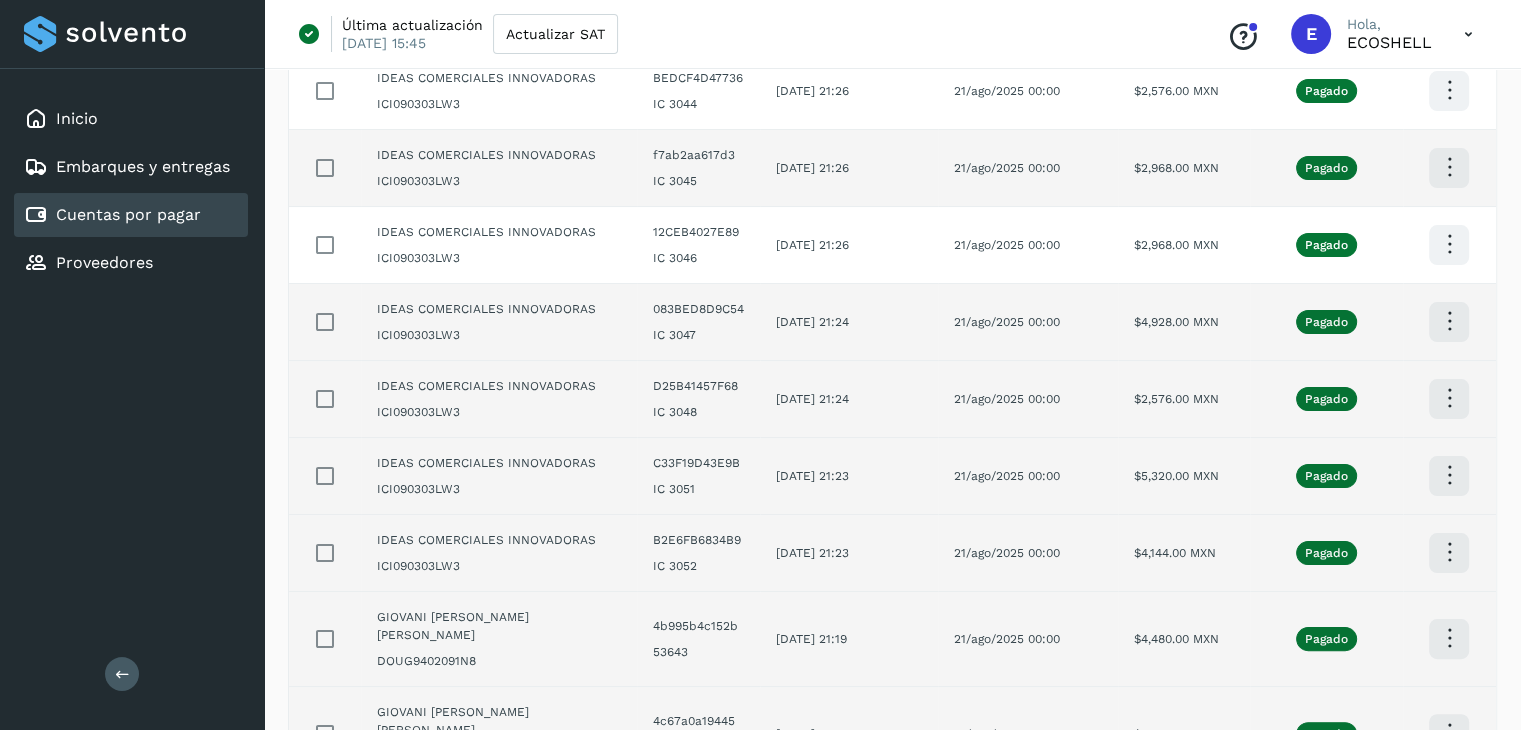 click at bounding box center [1449, 13] 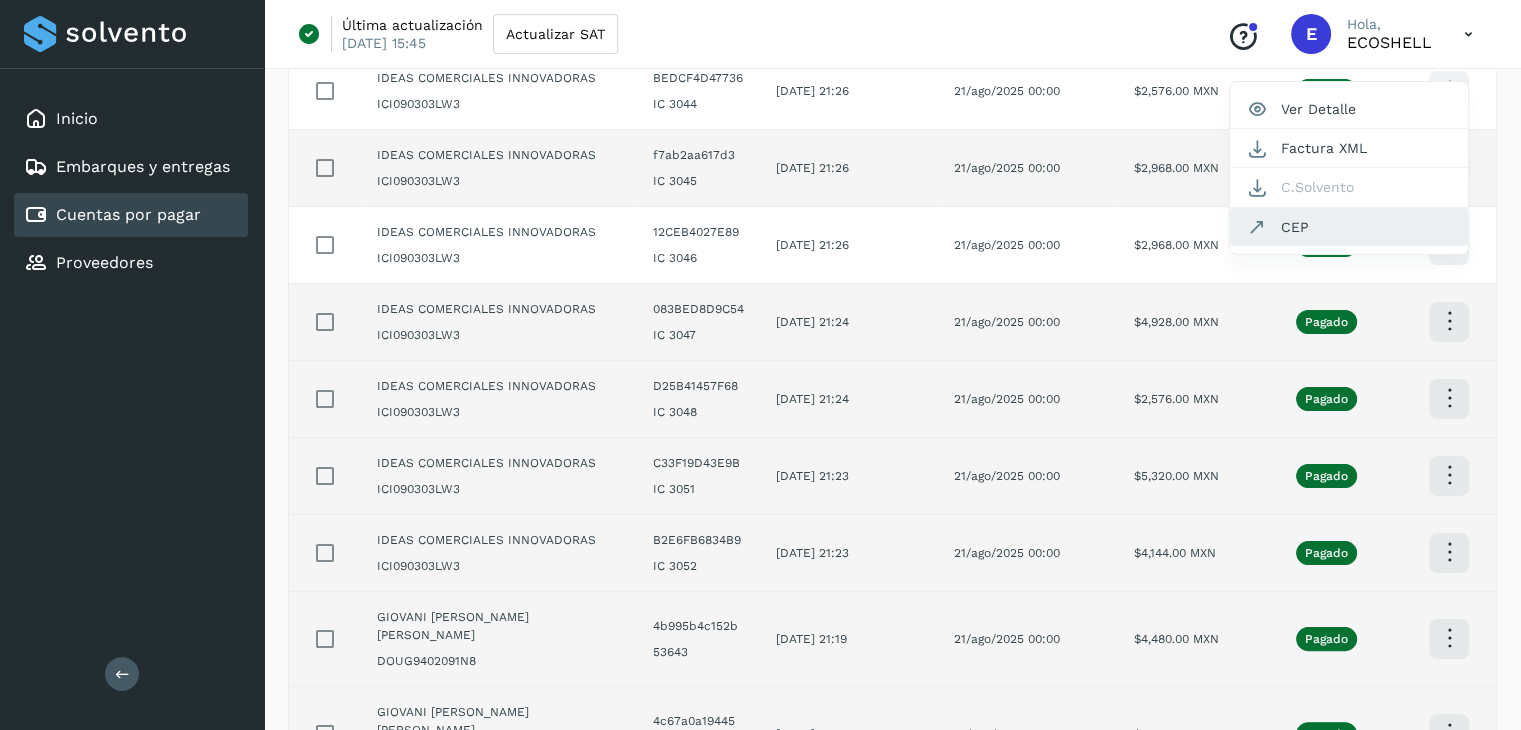 click on "CEP" 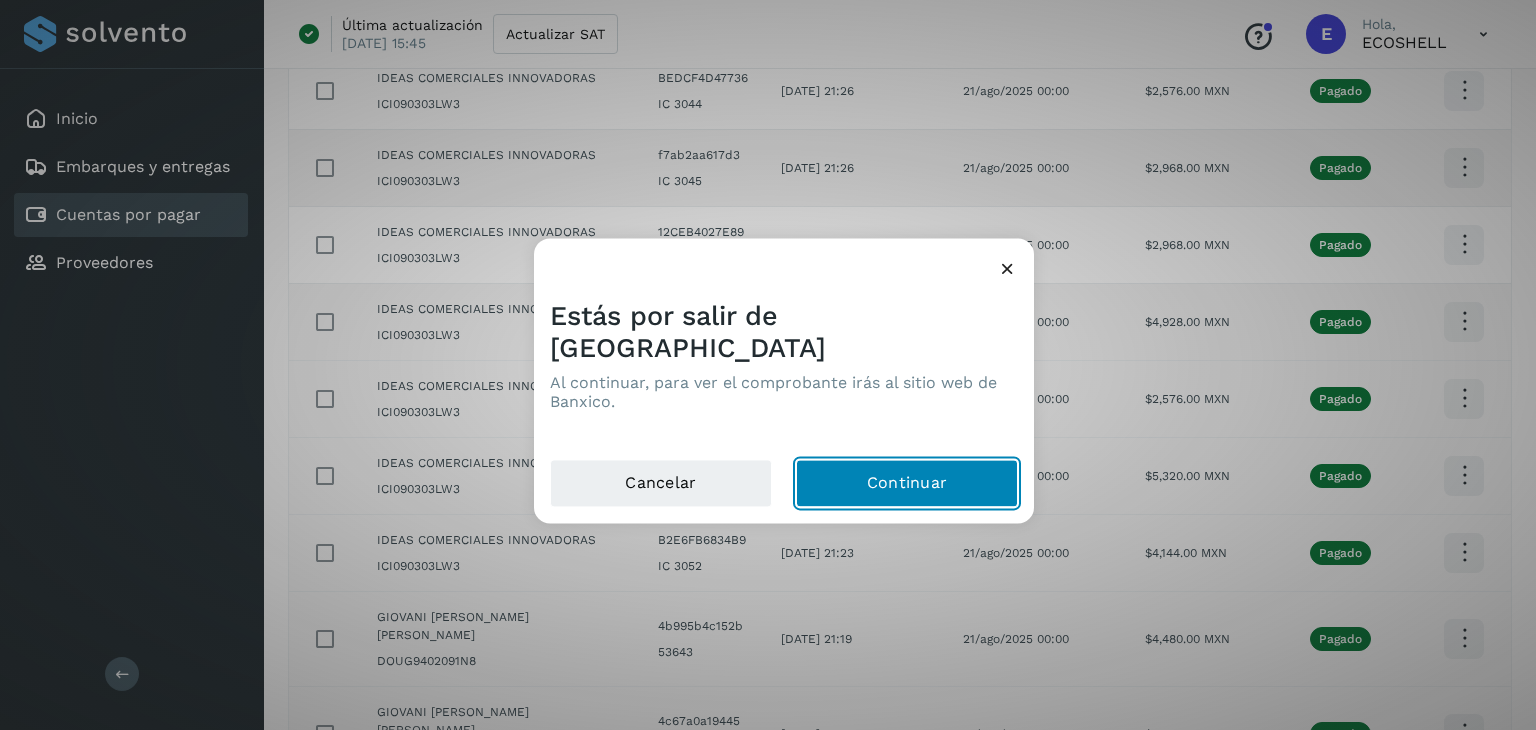 click on "Continuar" 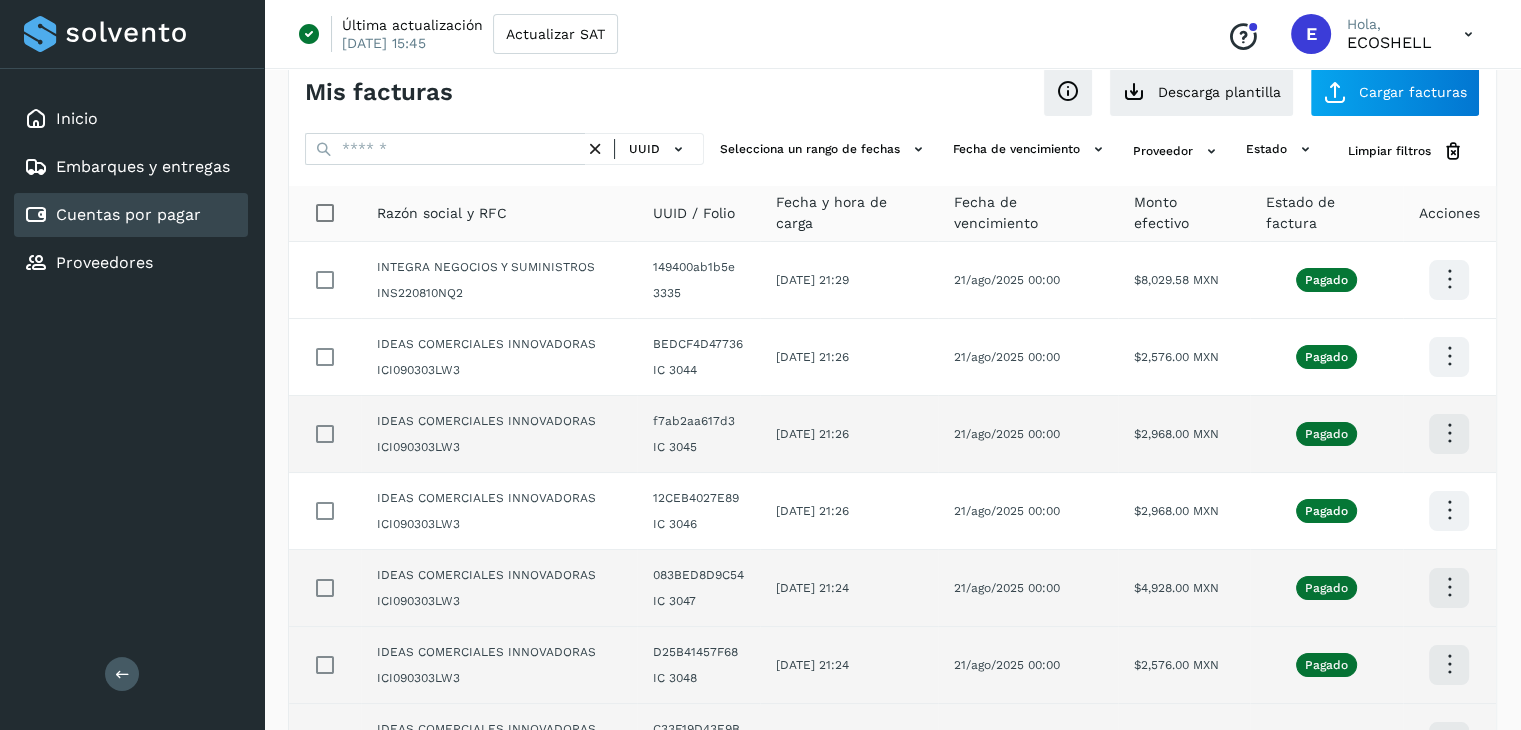 scroll, scrollTop: 28, scrollLeft: 0, axis: vertical 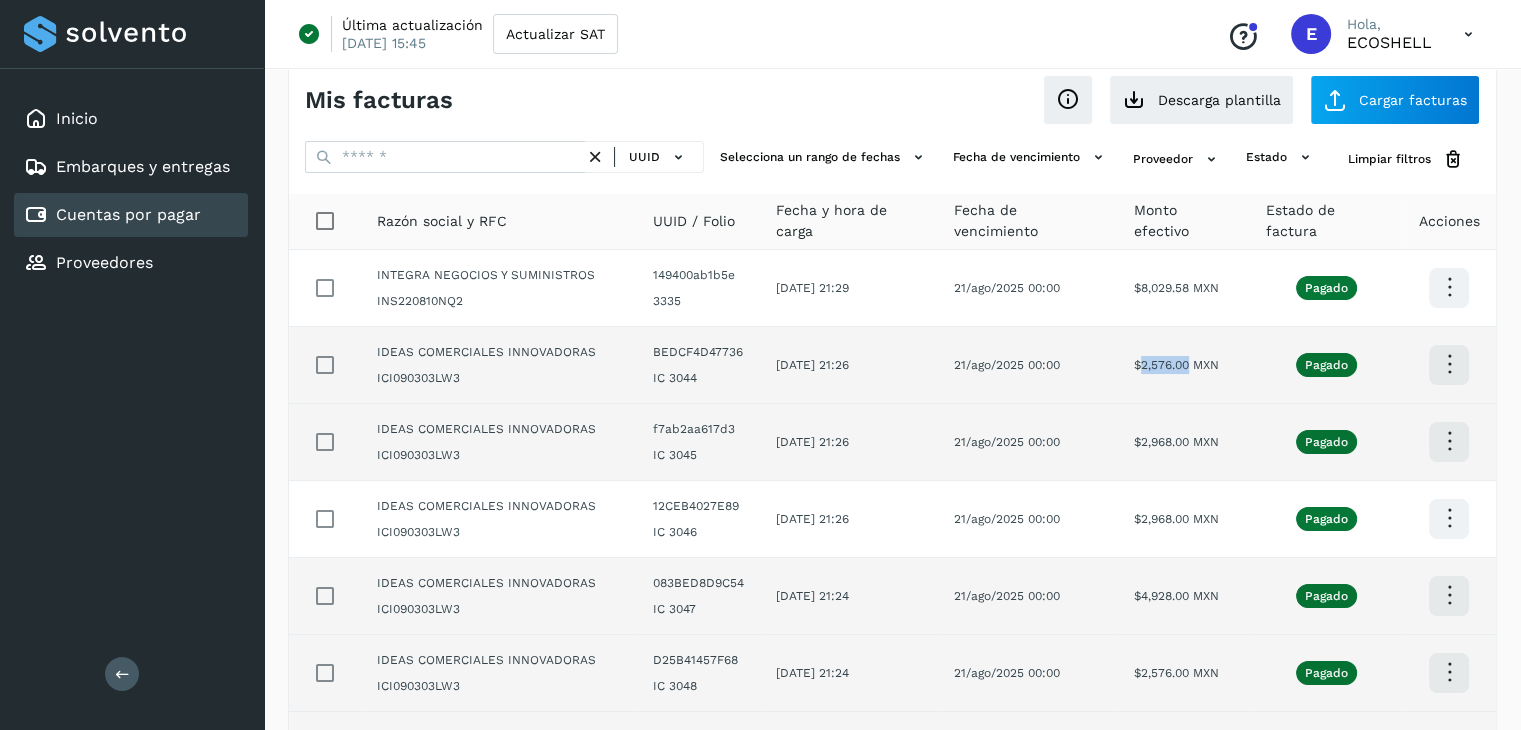 drag, startPoint x: 1183, startPoint y: 369, endPoint x: 1134, endPoint y: 361, distance: 49.648766 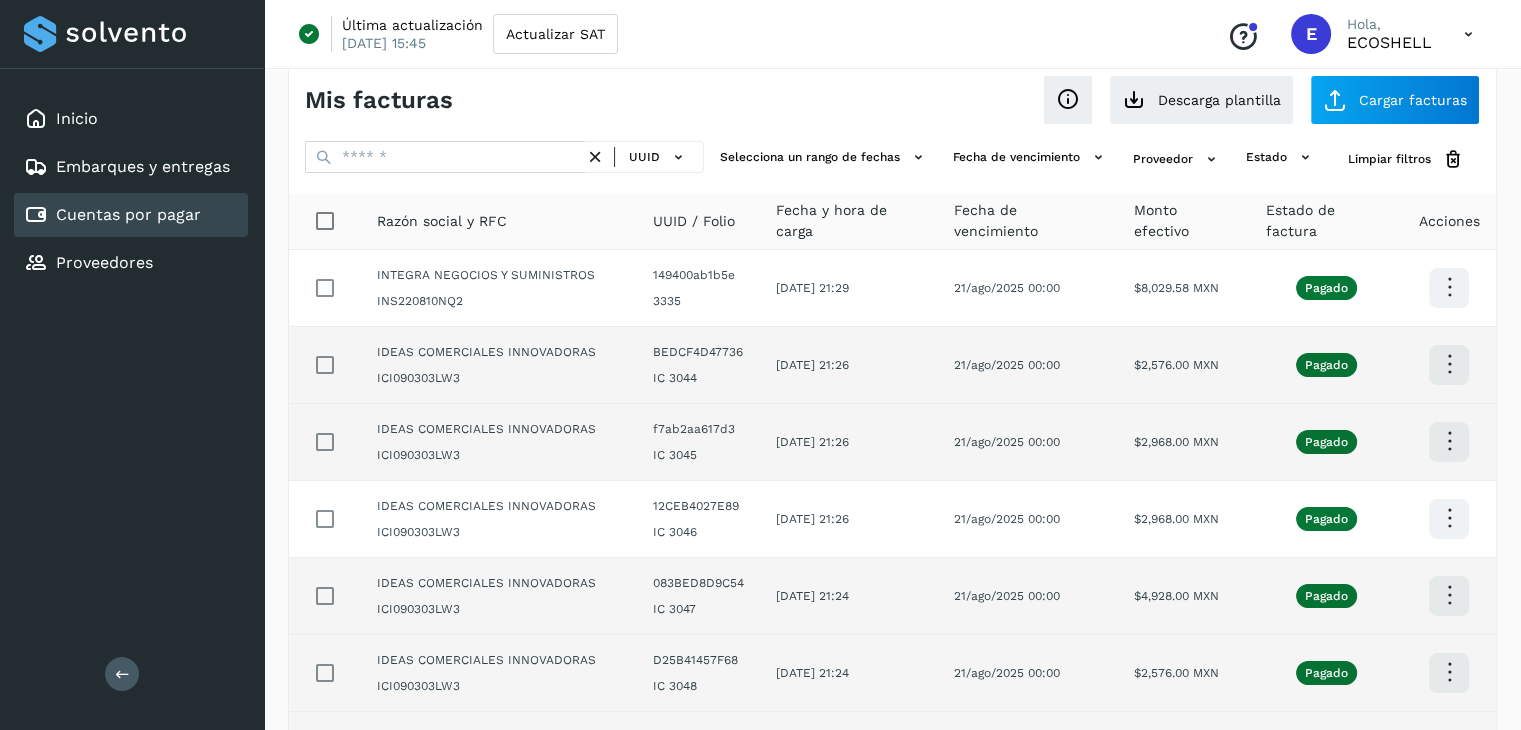 click at bounding box center (1449, 287) 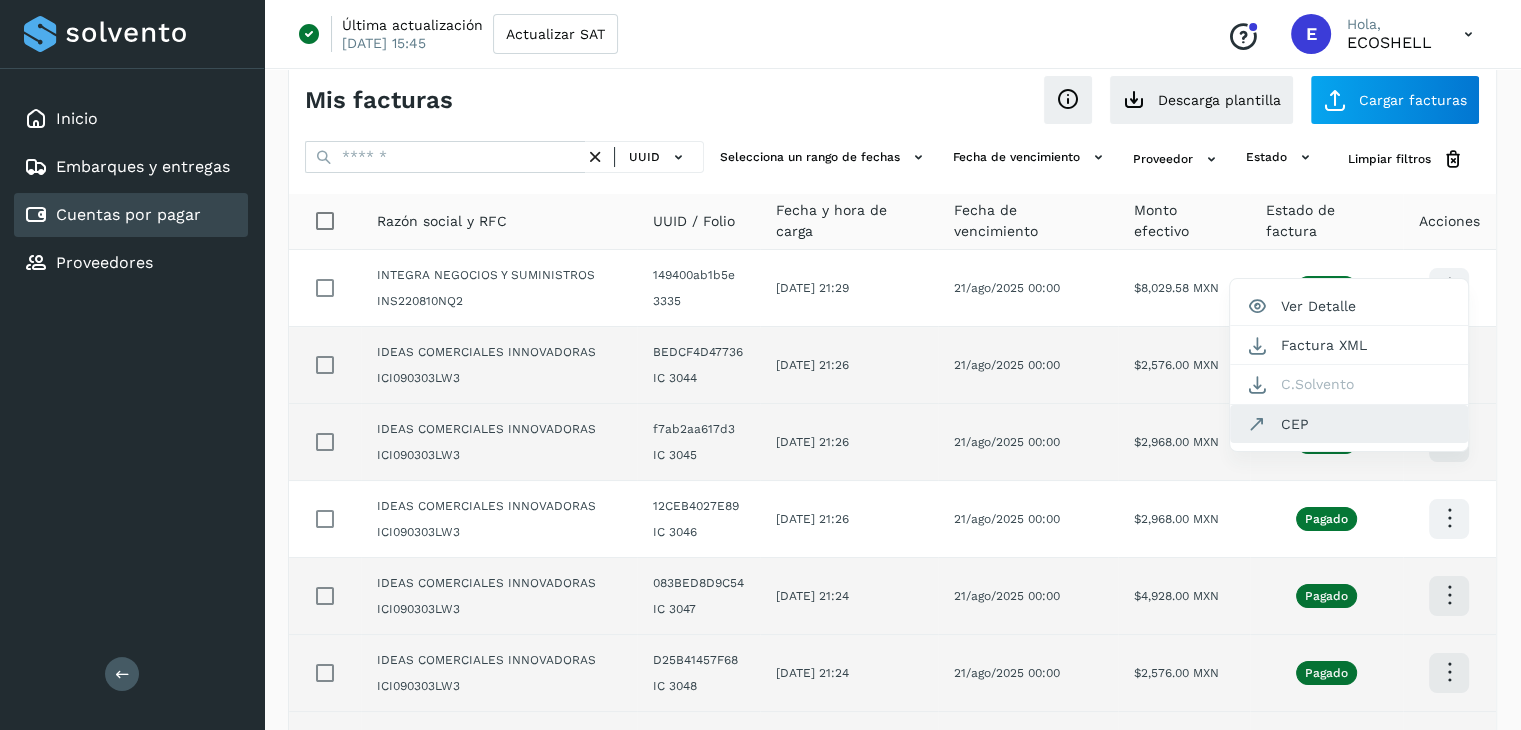 click on "CEP" 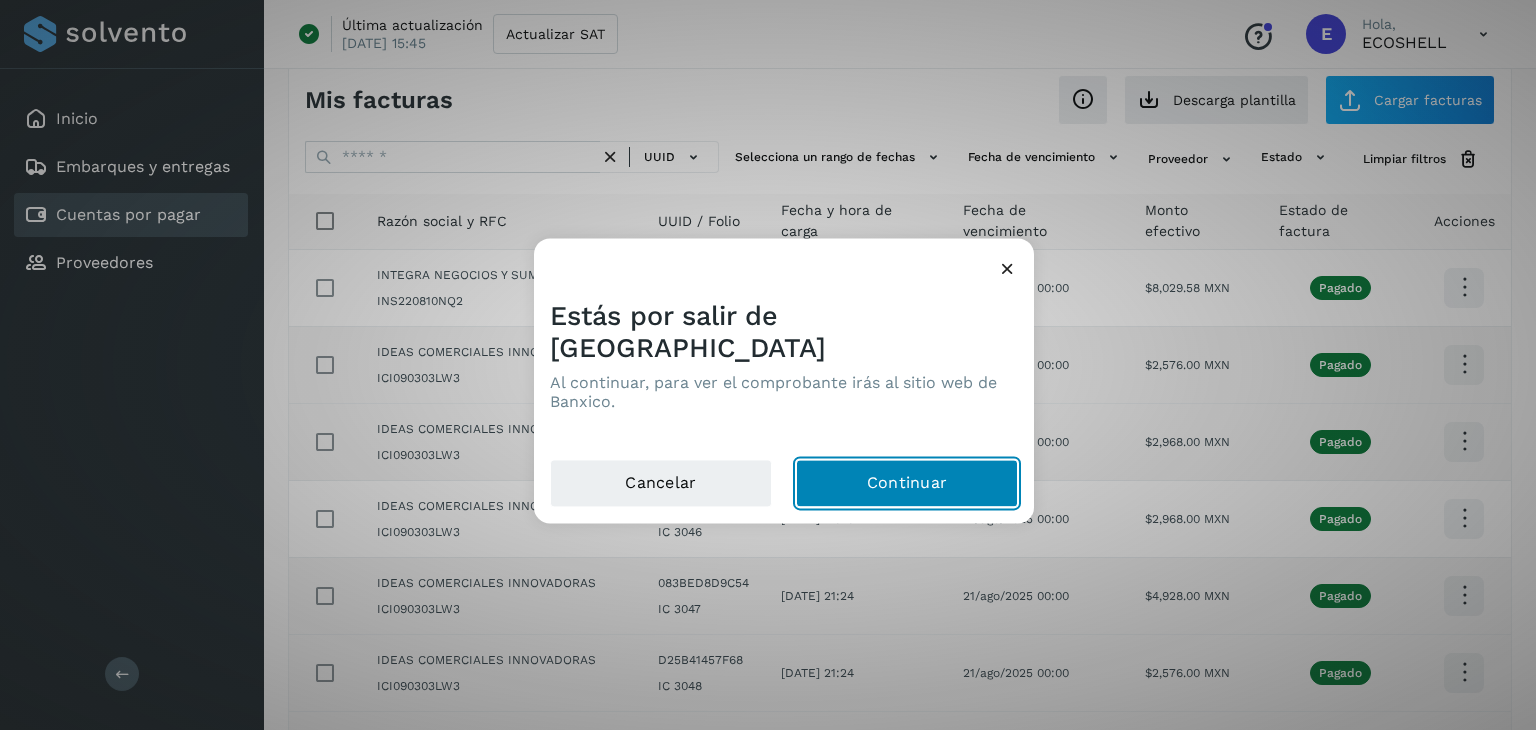 click on "Continuar" 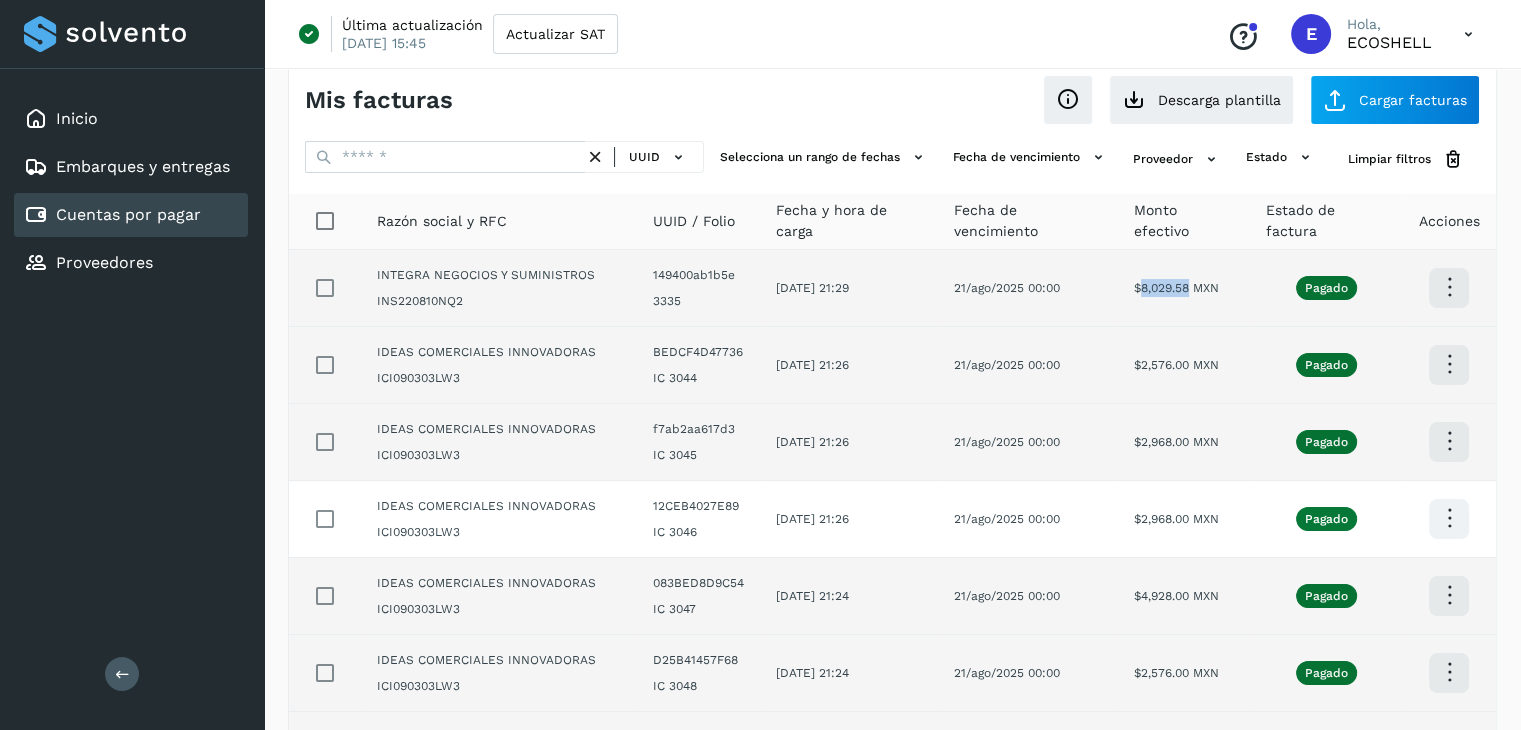 drag, startPoint x: 1184, startPoint y: 288, endPoint x: 1132, endPoint y: 280, distance: 52.611786 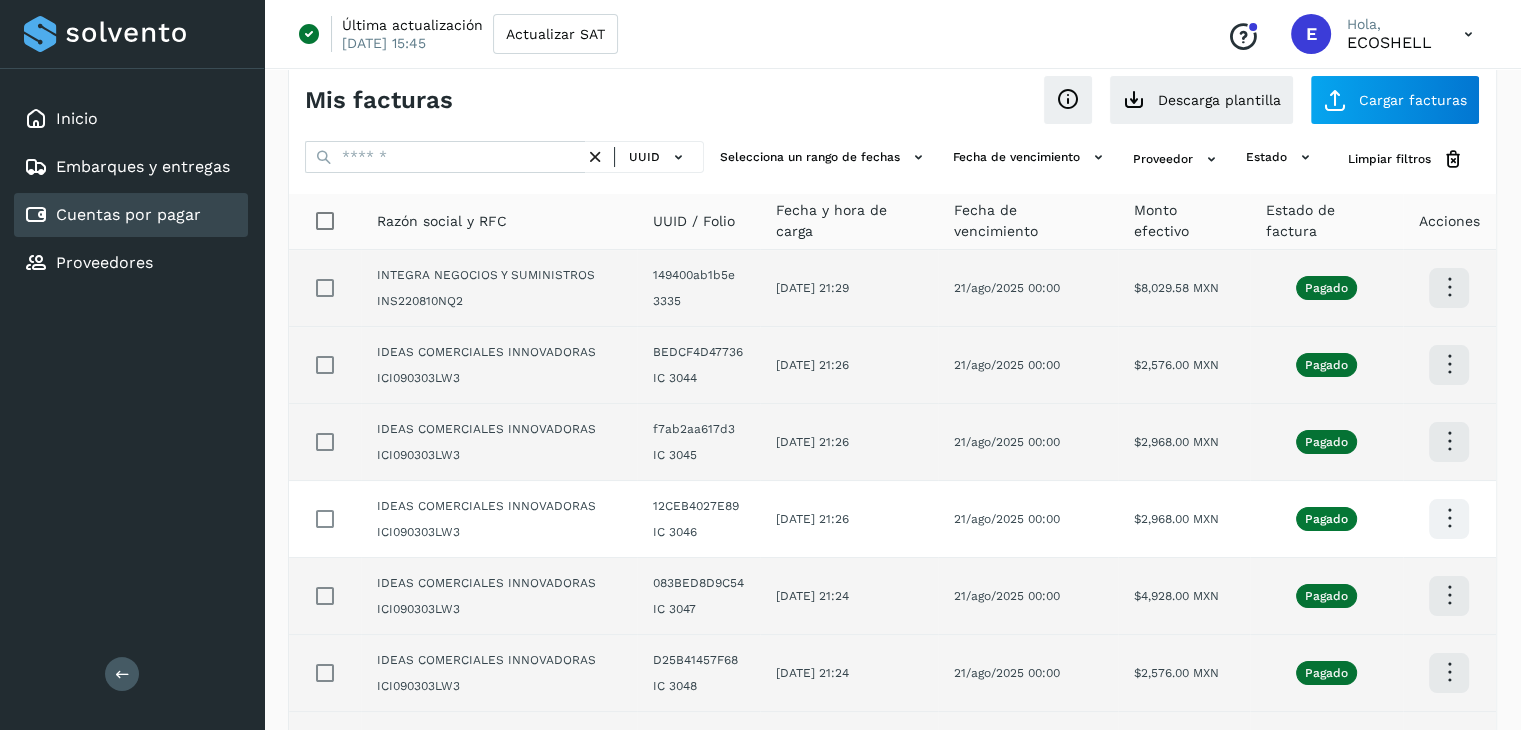 click at bounding box center [1449, 287] 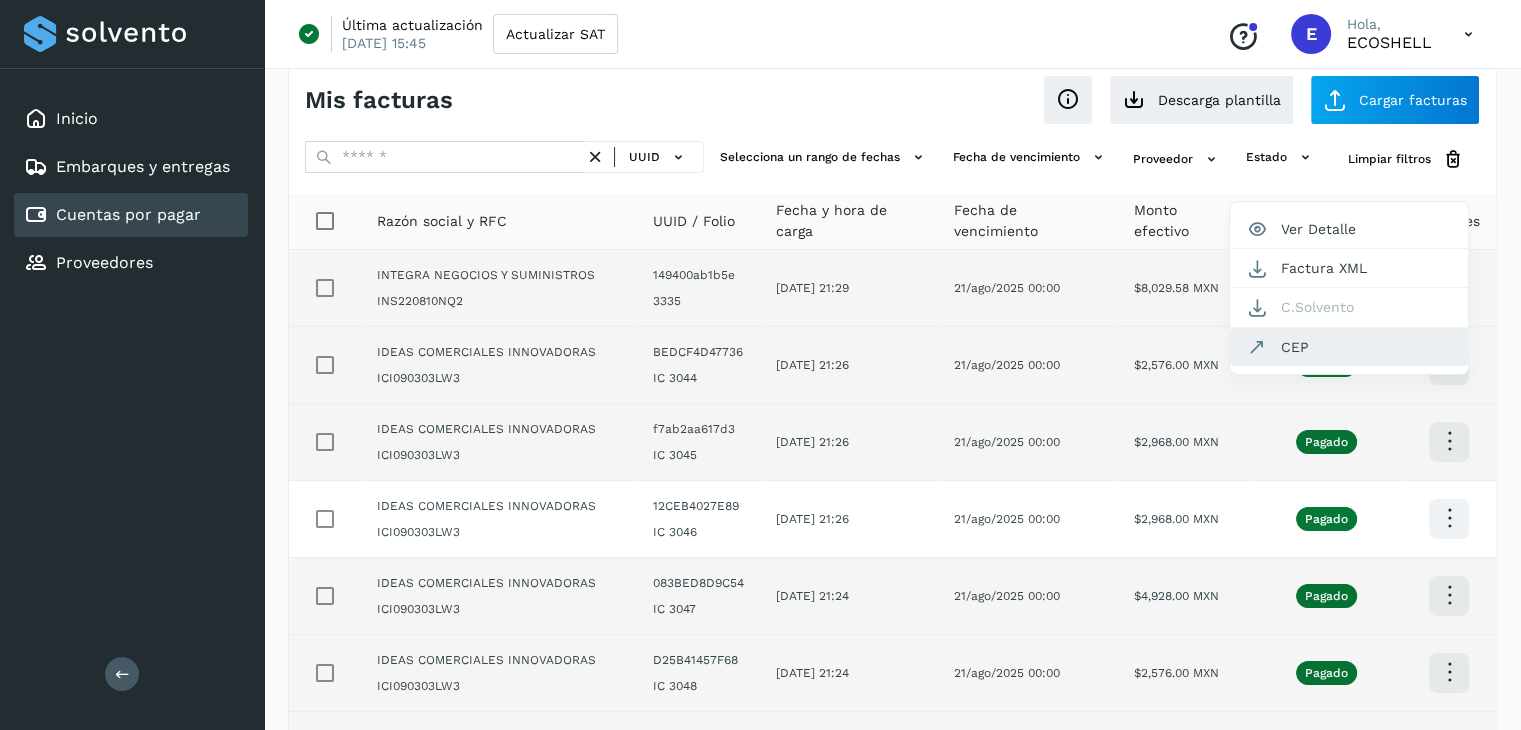 click on "CEP" 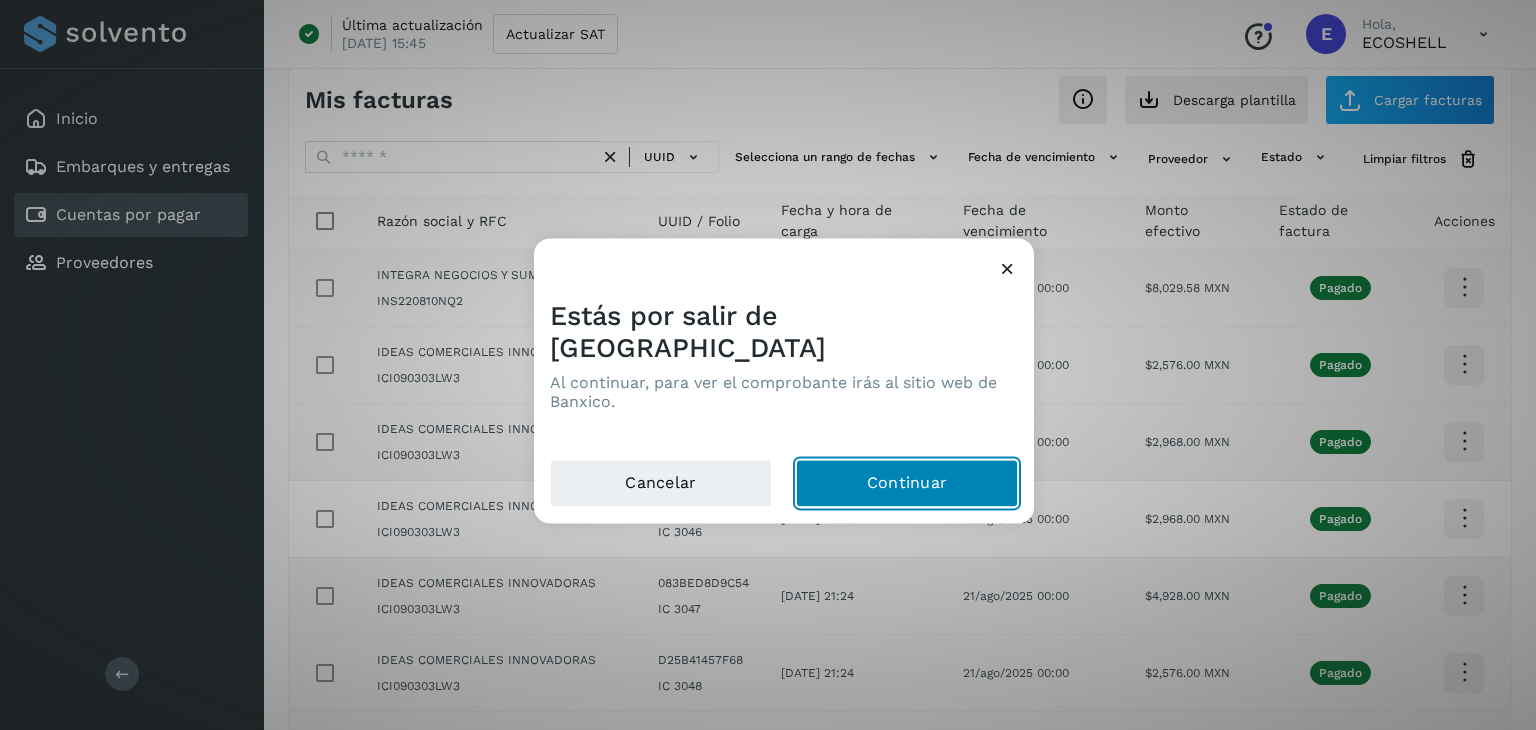 click on "Continuar" 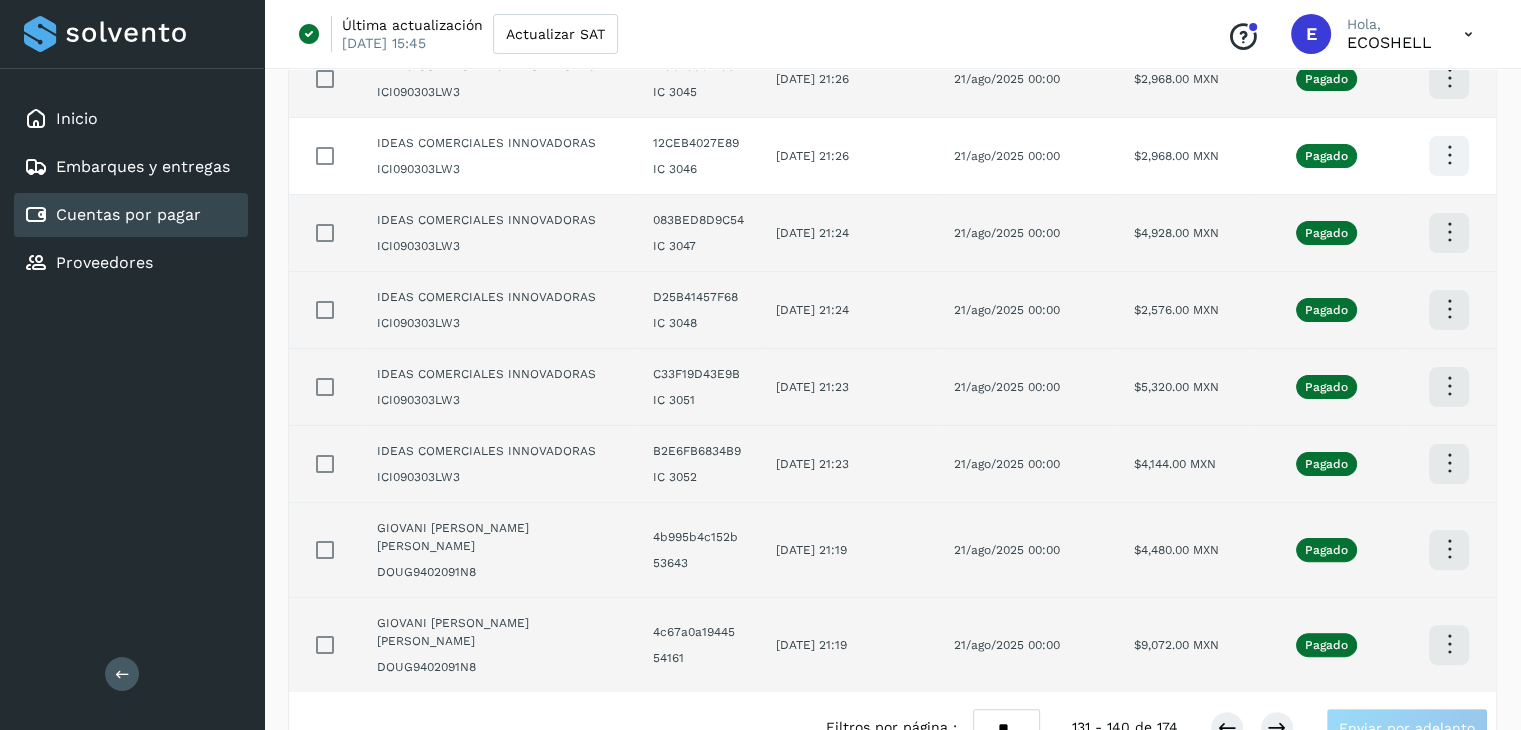 scroll, scrollTop: 411, scrollLeft: 0, axis: vertical 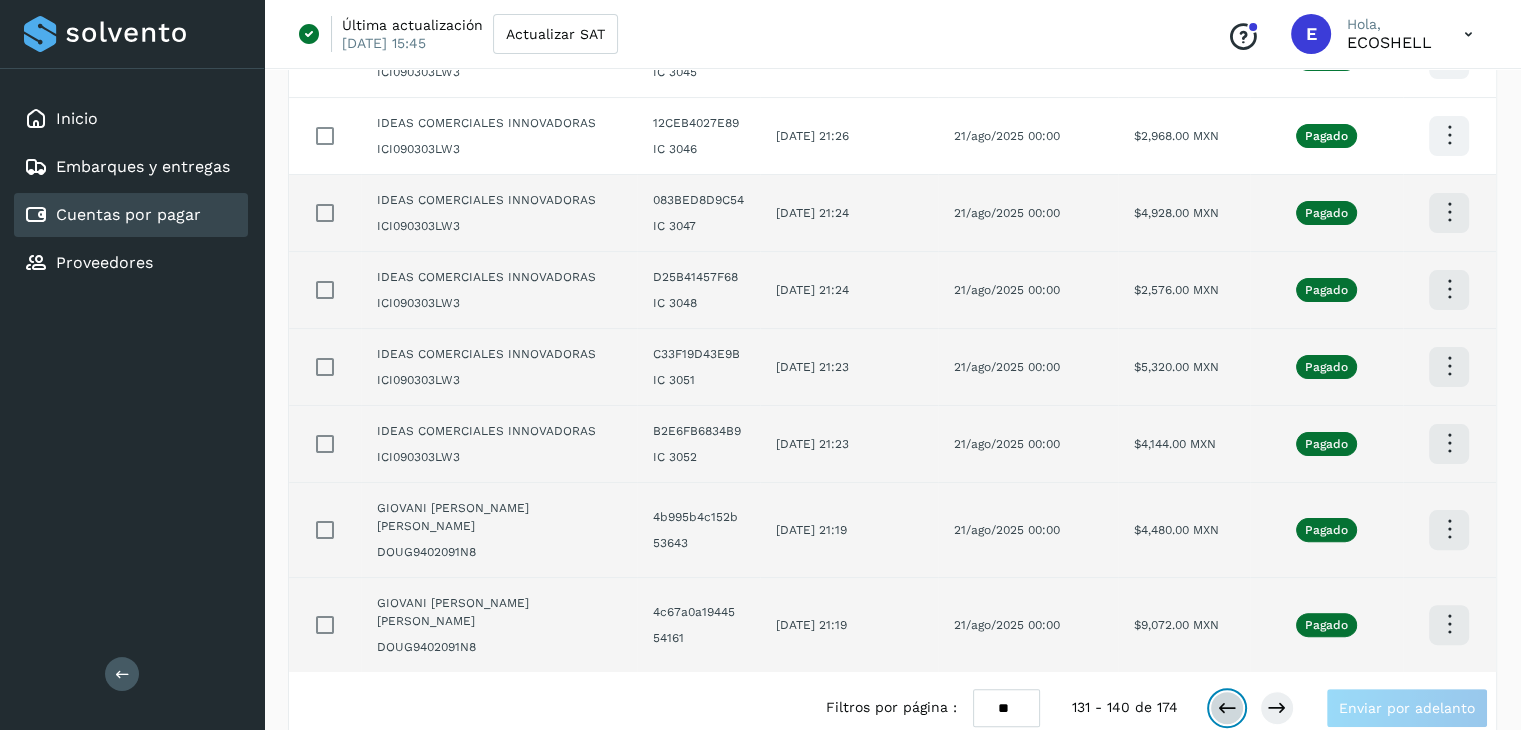 click at bounding box center [1227, 708] 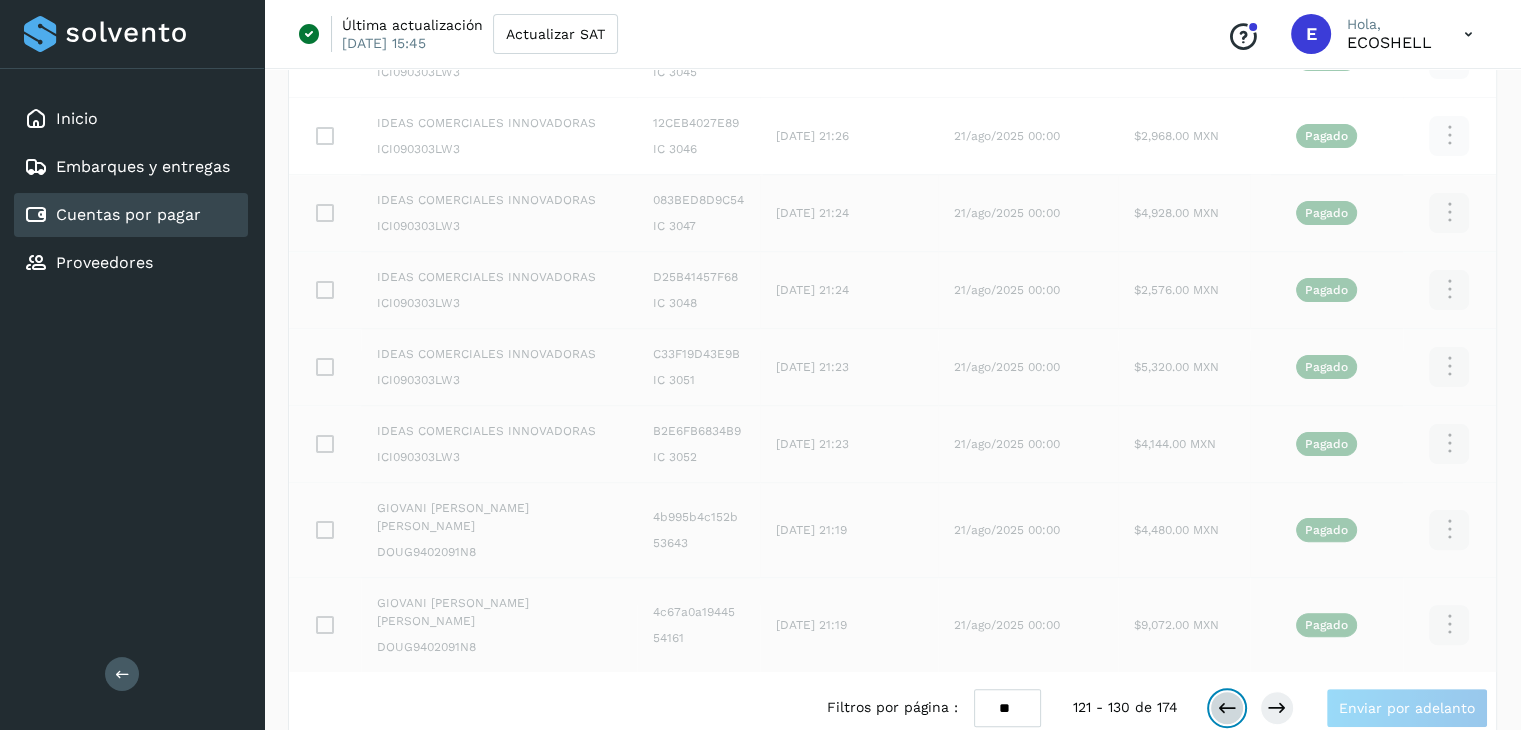 scroll, scrollTop: 411, scrollLeft: 0, axis: vertical 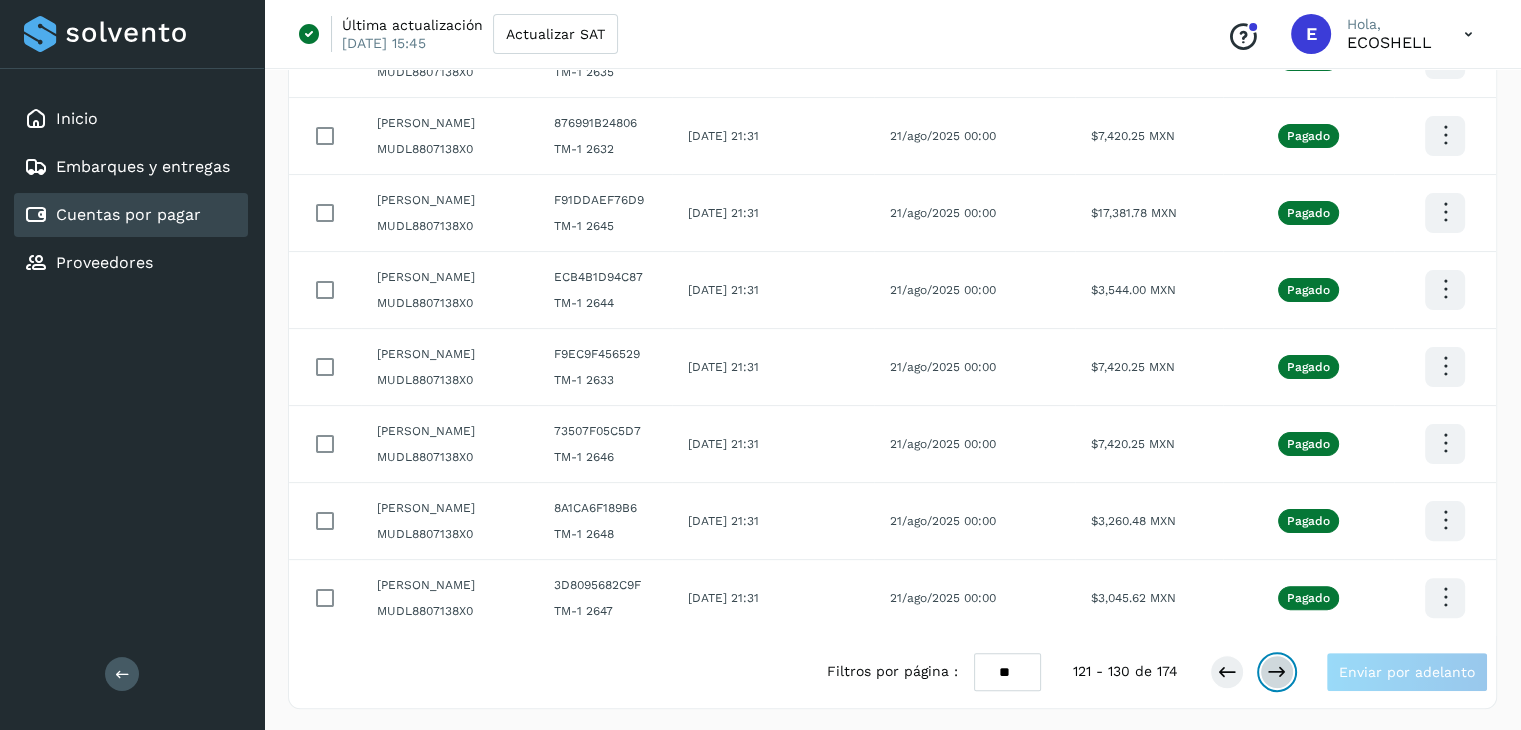 click at bounding box center (1277, 672) 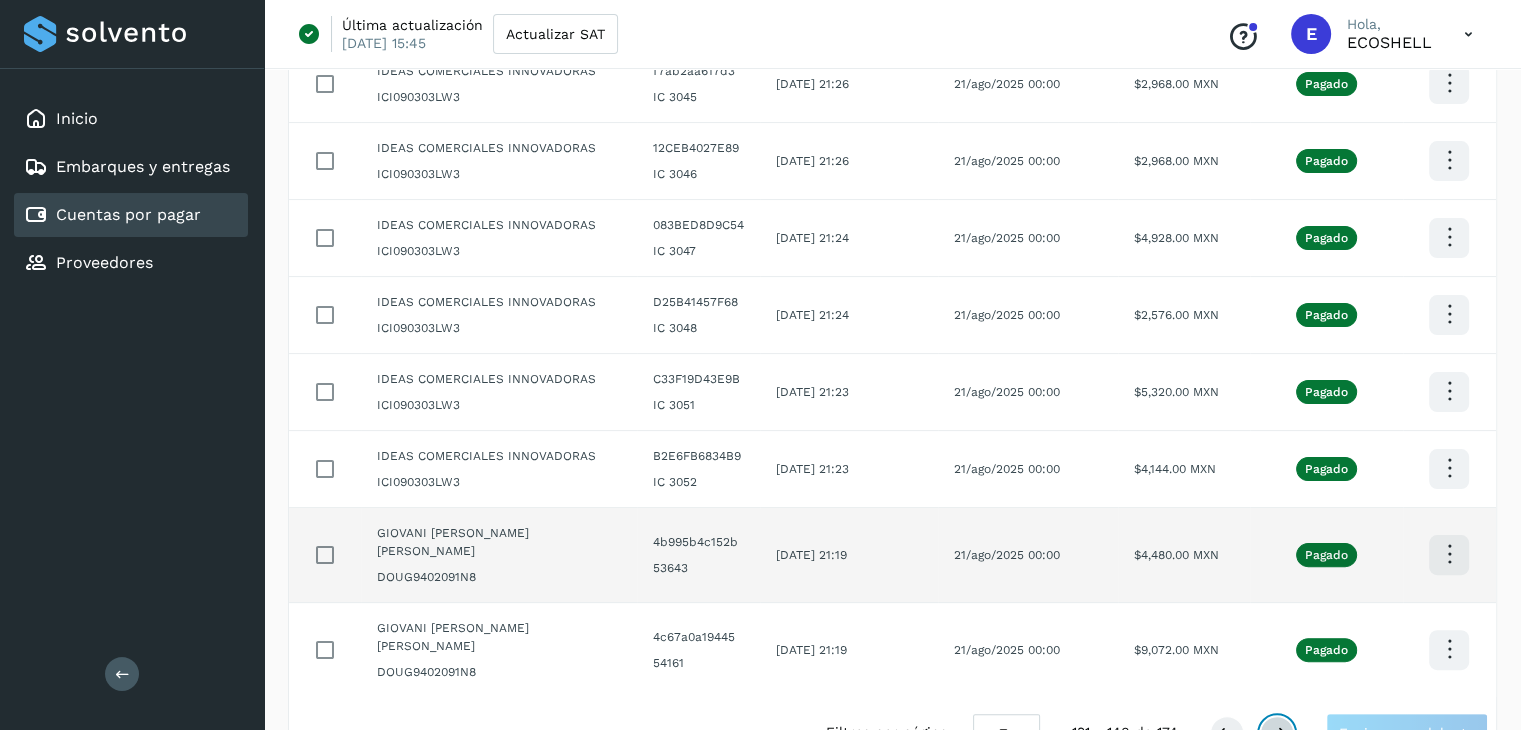 scroll, scrollTop: 411, scrollLeft: 0, axis: vertical 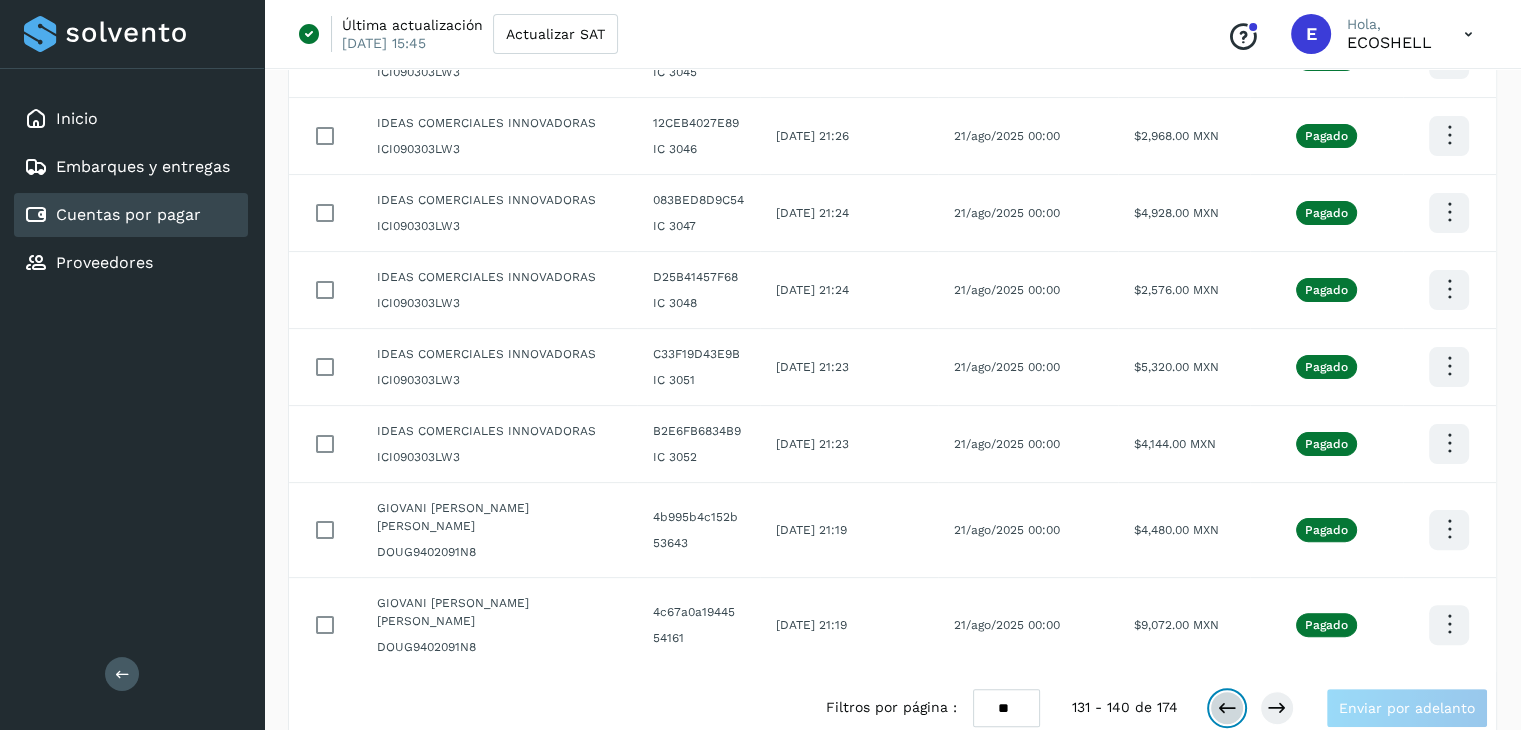 click at bounding box center (1227, 708) 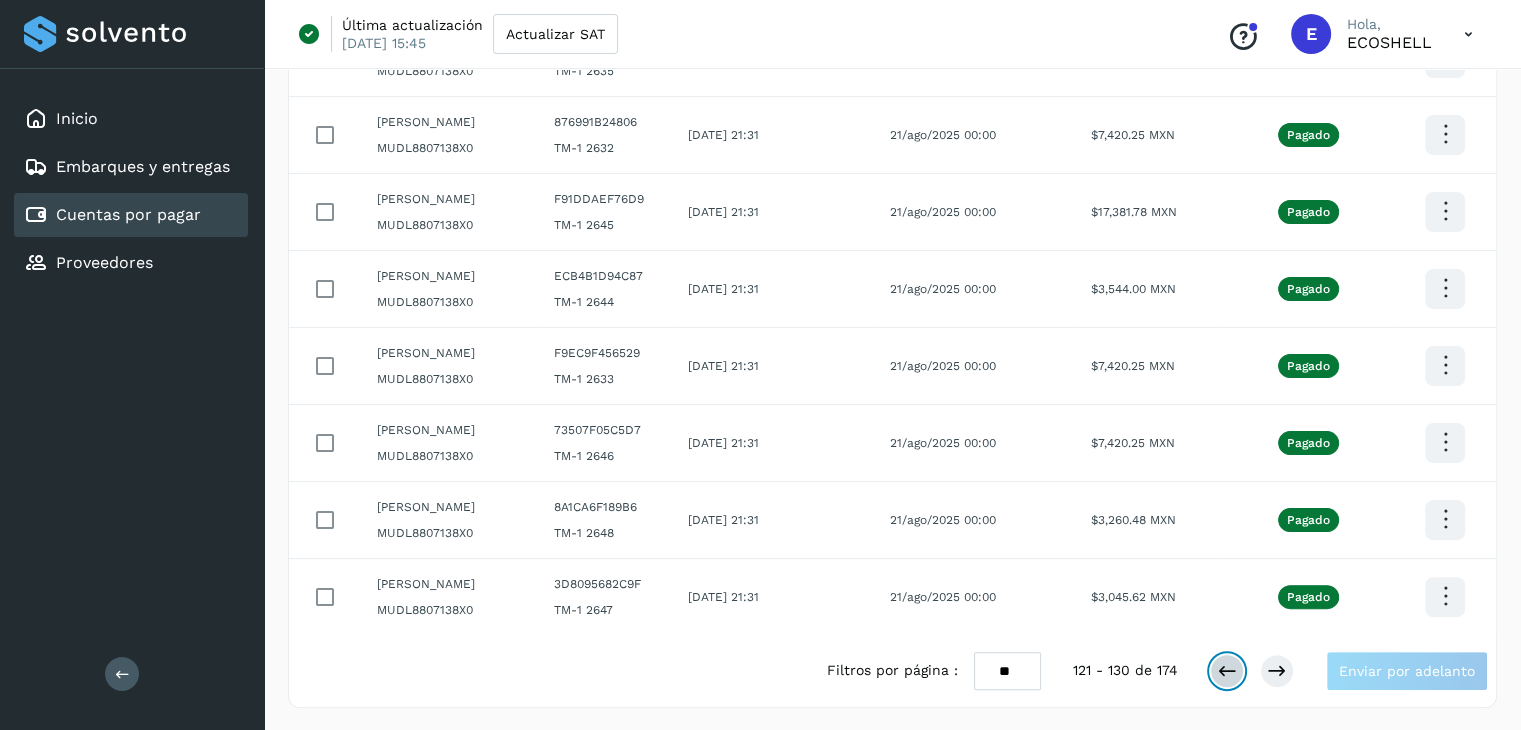 scroll, scrollTop: 411, scrollLeft: 0, axis: vertical 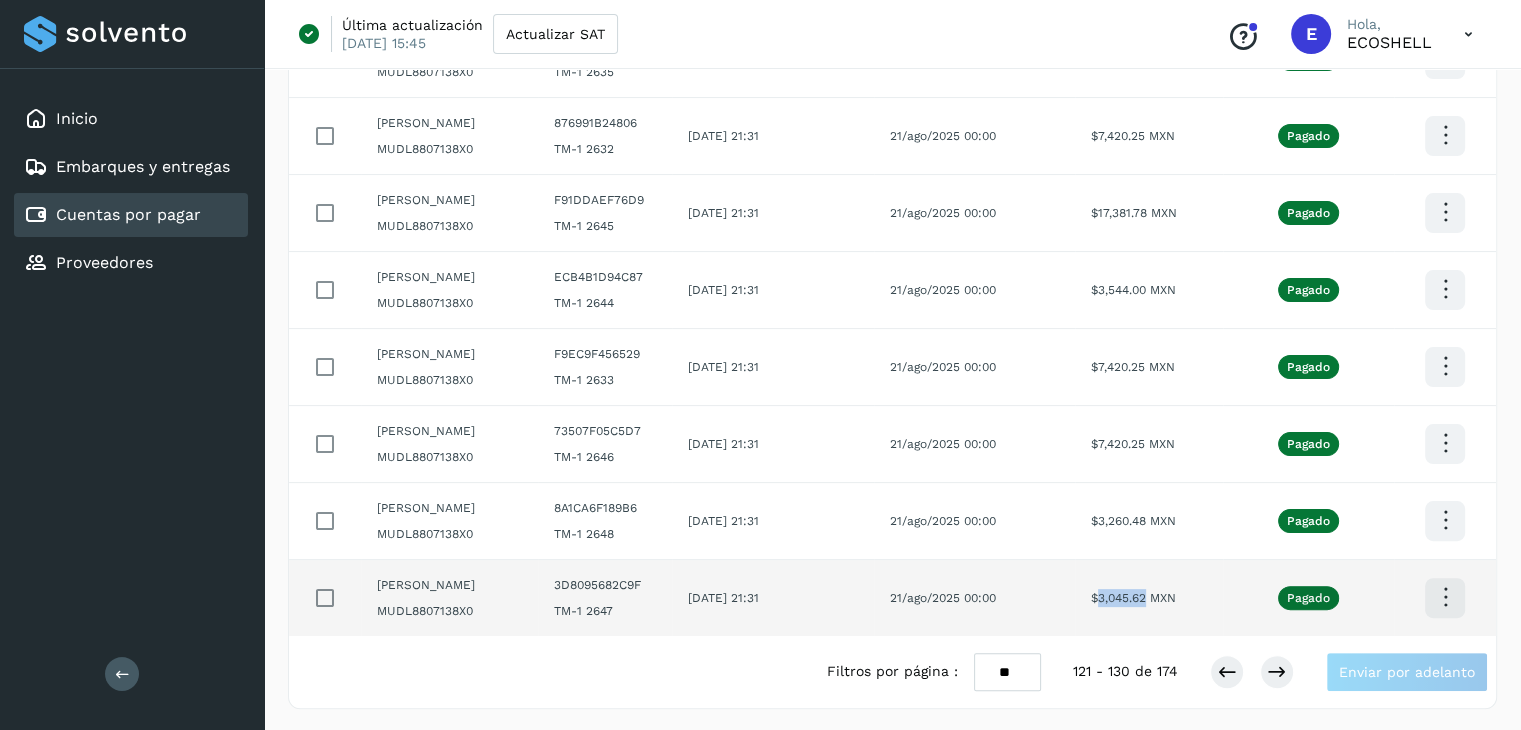 drag, startPoint x: 1160, startPoint y: 595, endPoint x: 1111, endPoint y: 606, distance: 50.219517 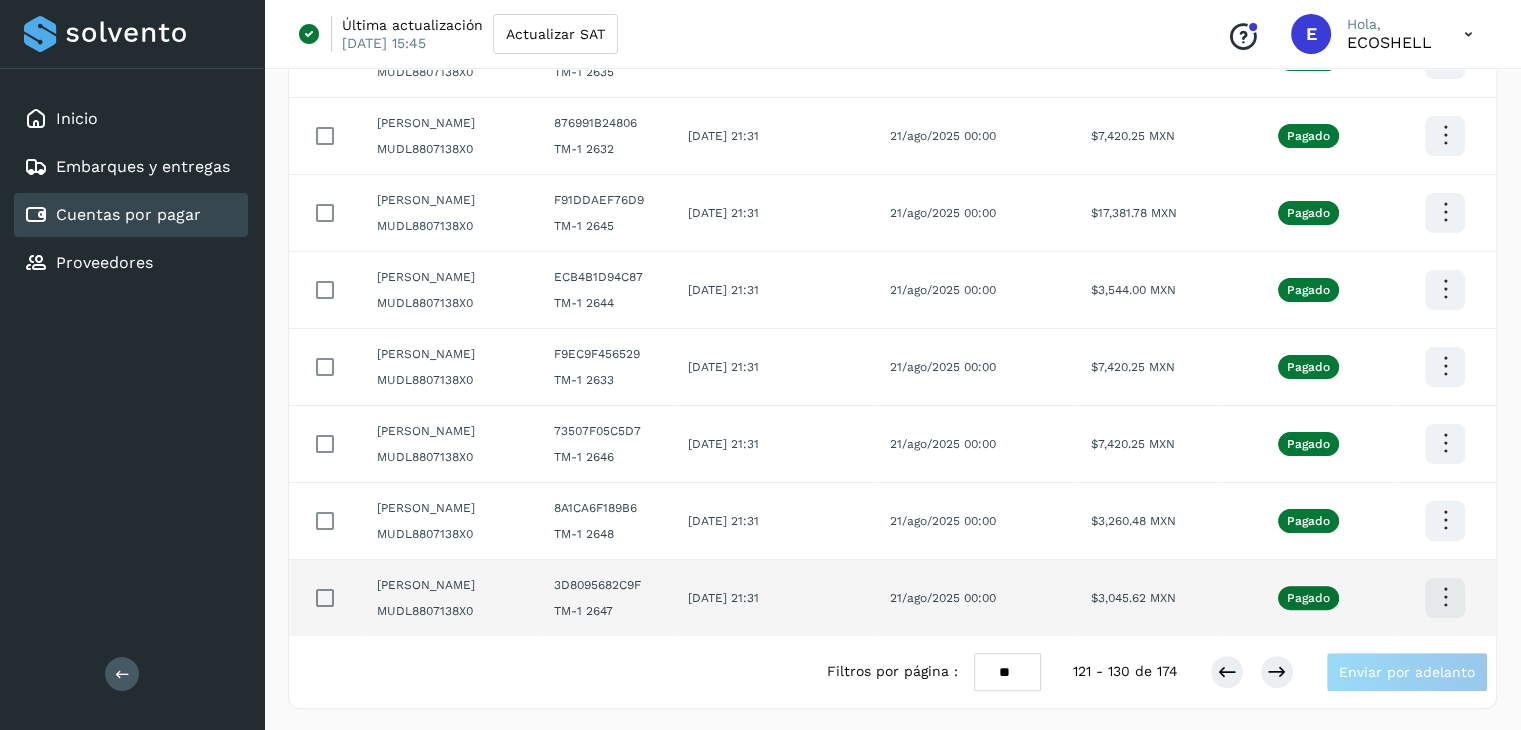 click at bounding box center [1445, -96] 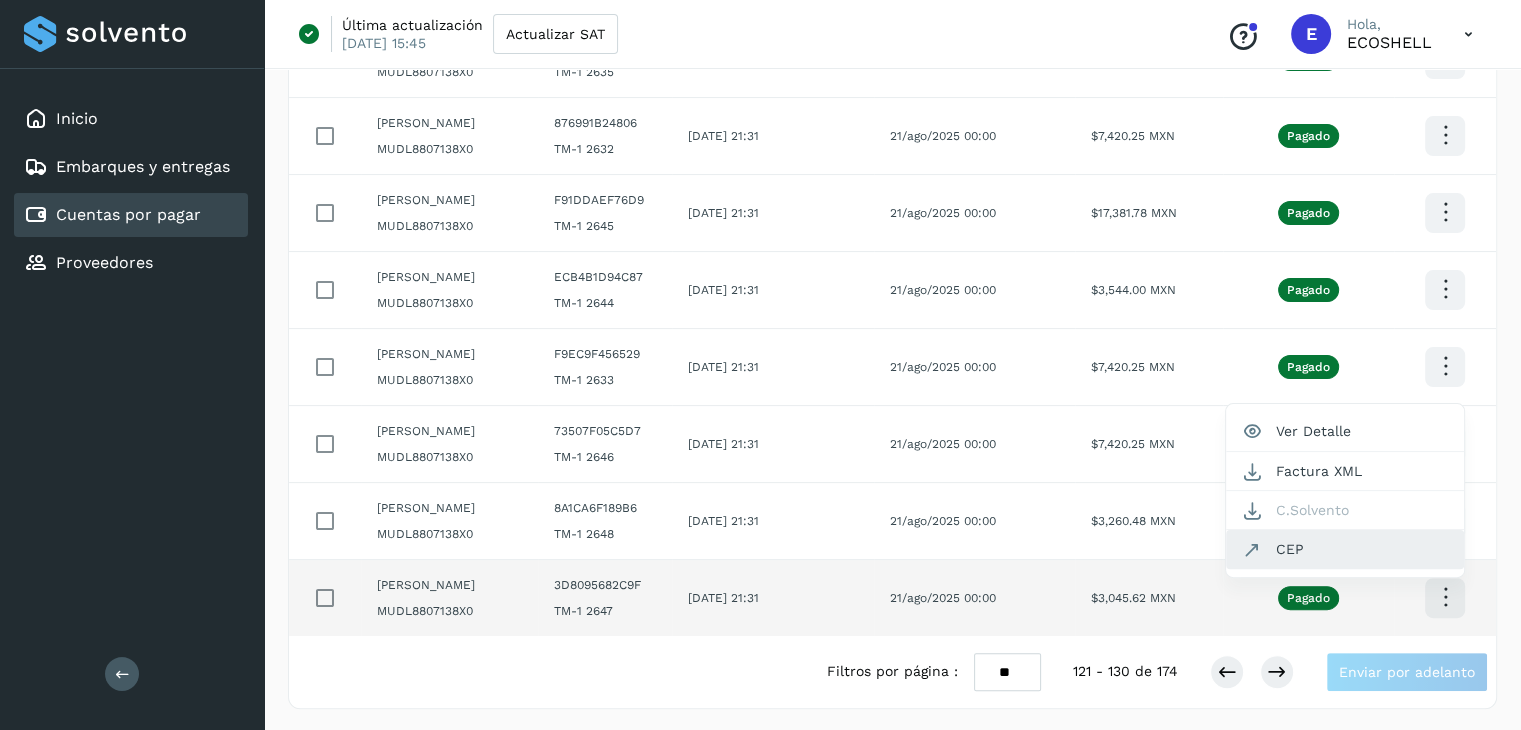 click on "CEP" 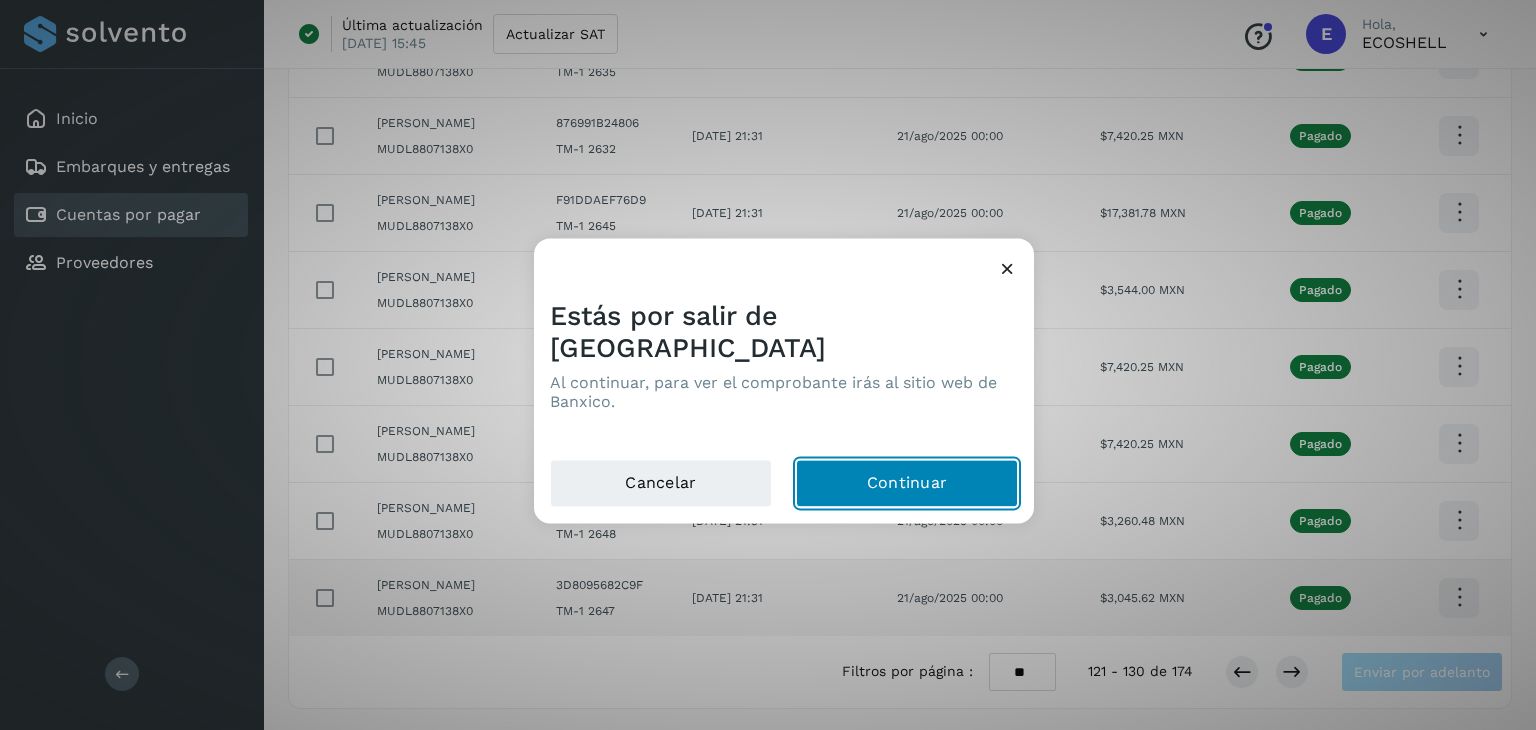 click on "Continuar" 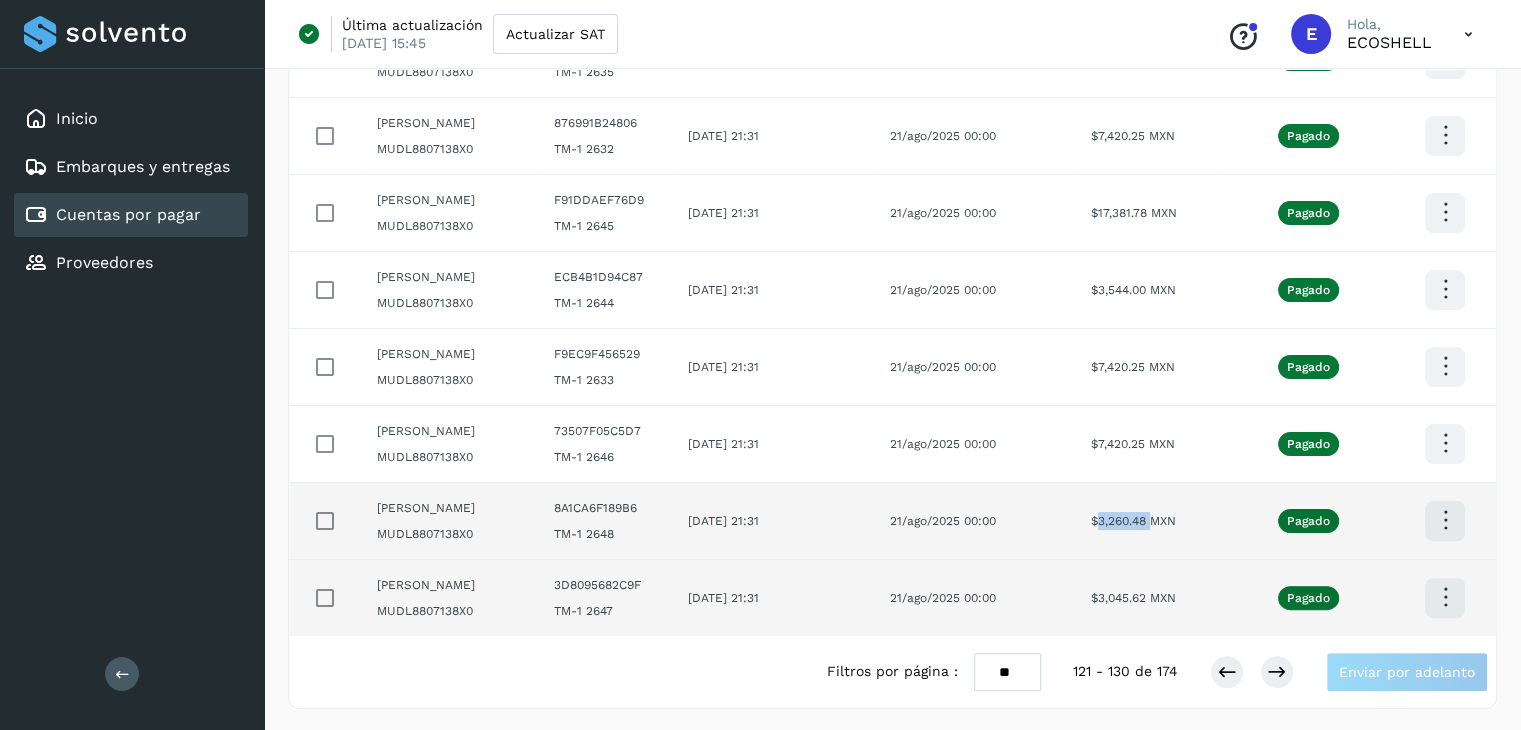 drag, startPoint x: 1161, startPoint y: 520, endPoint x: 1110, endPoint y: 537, distance: 53.75872 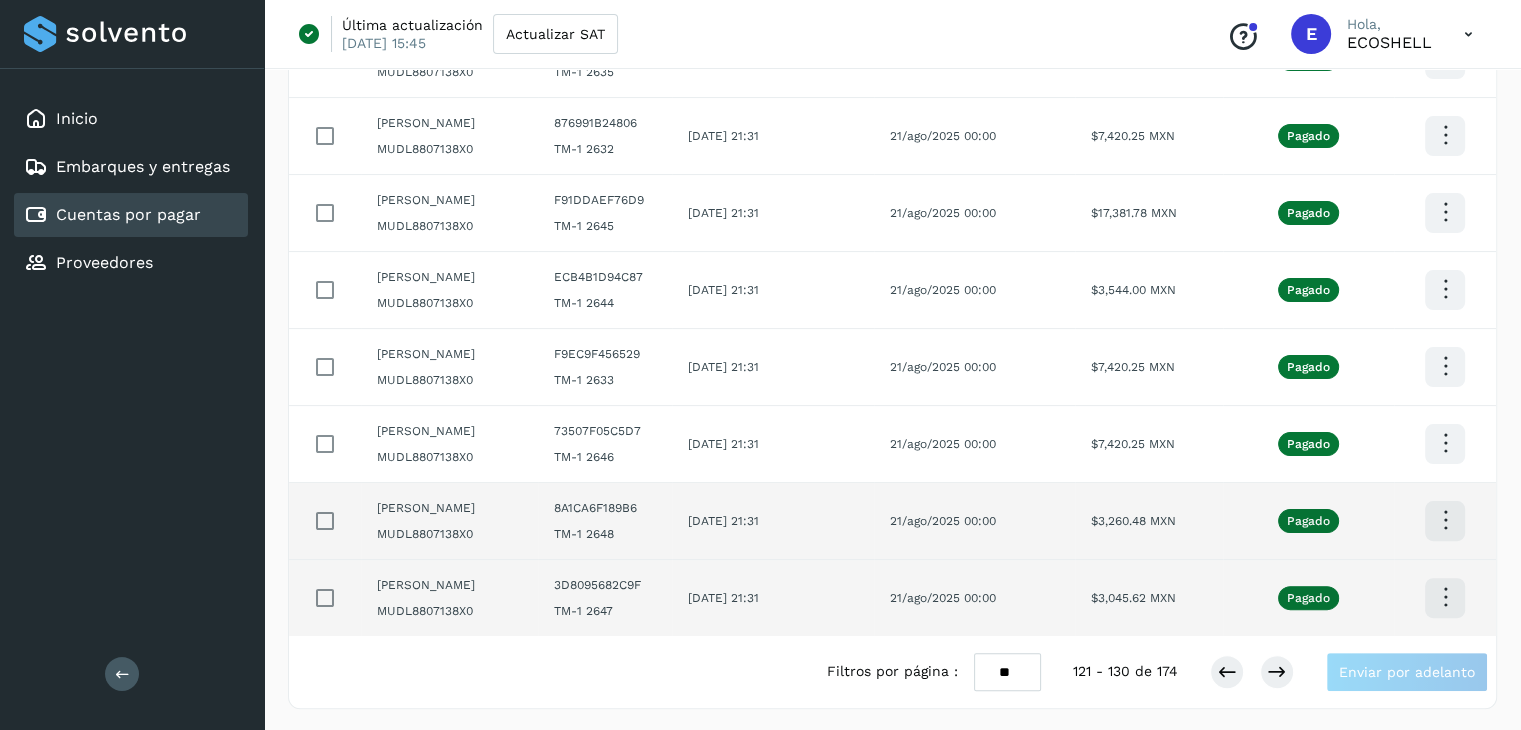 click at bounding box center (1445, -96) 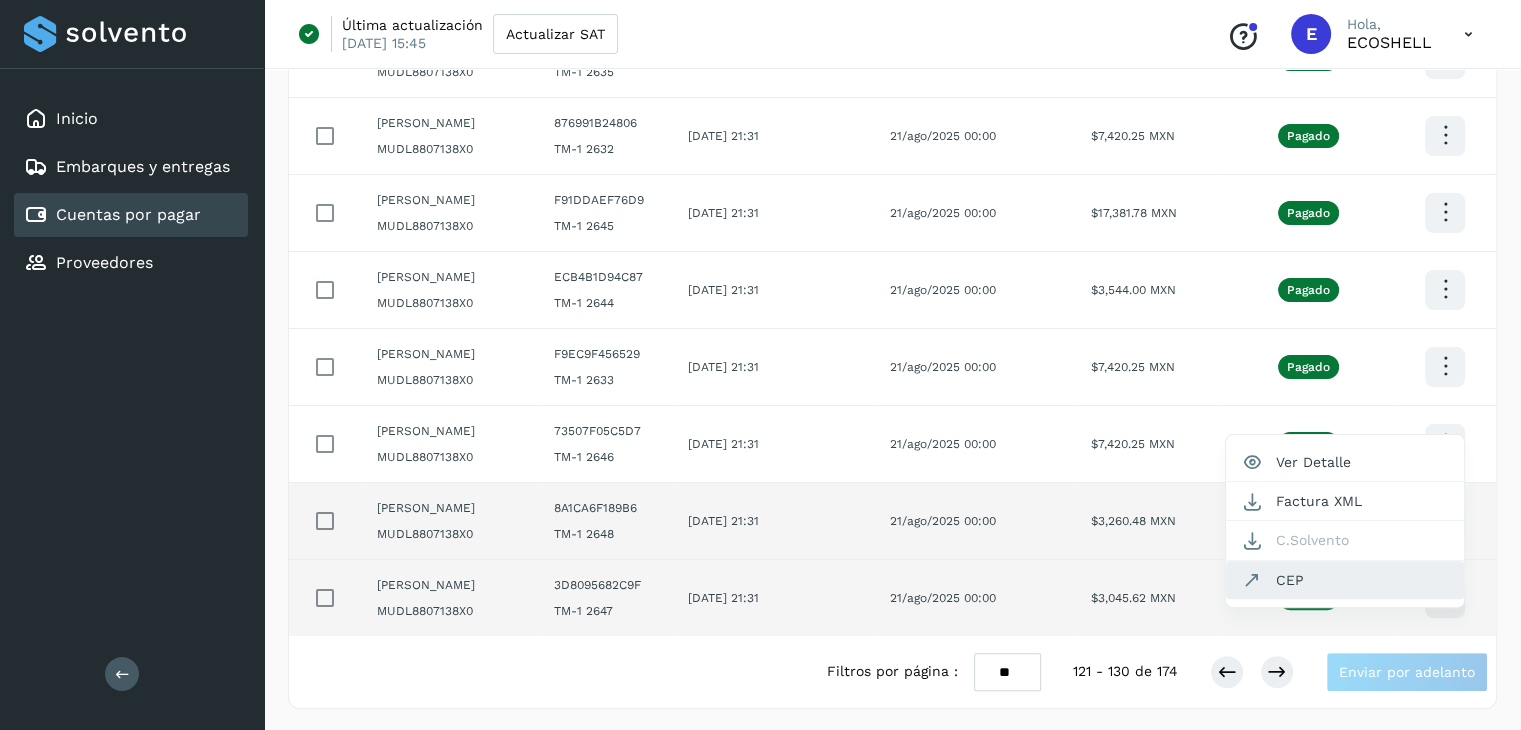 click on "CEP" 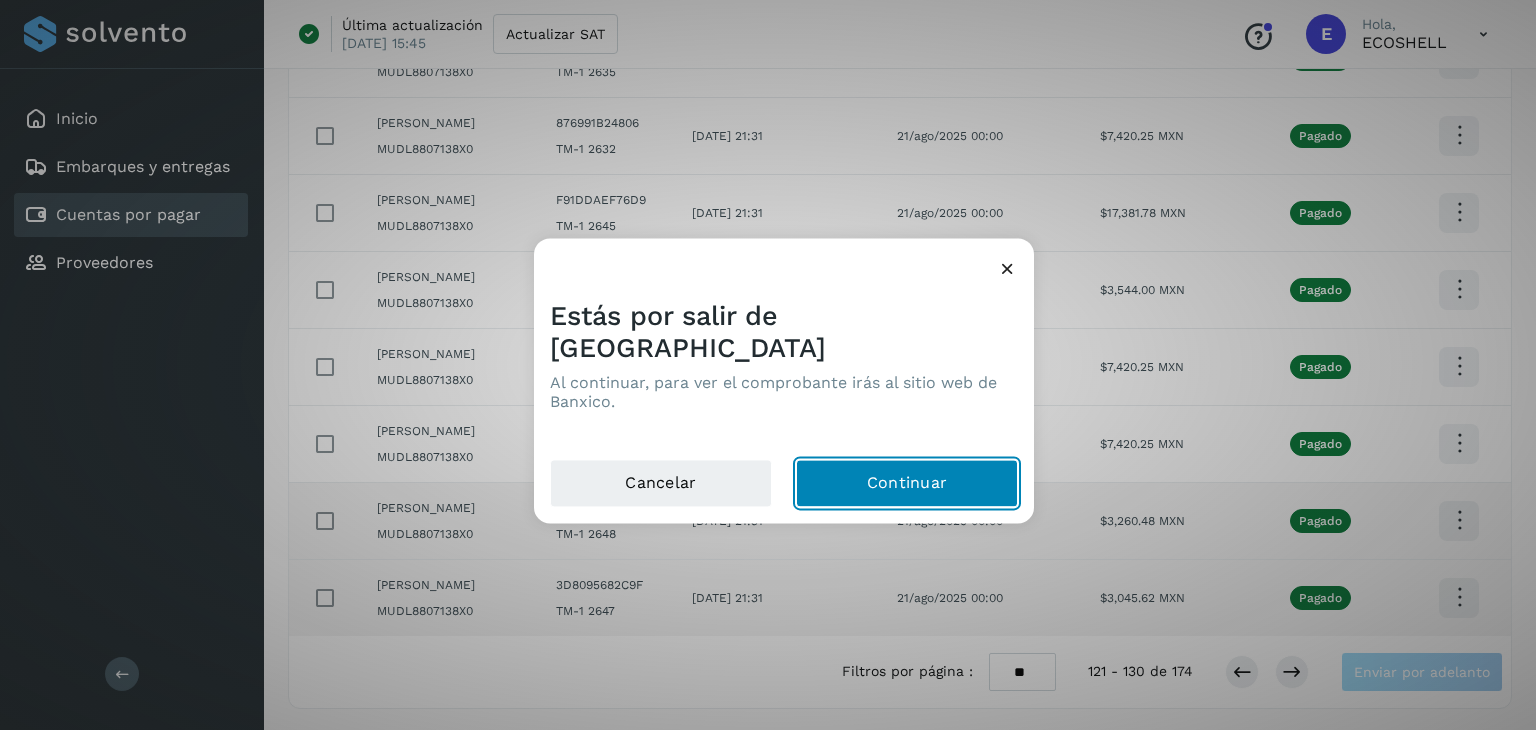 click on "Continuar" 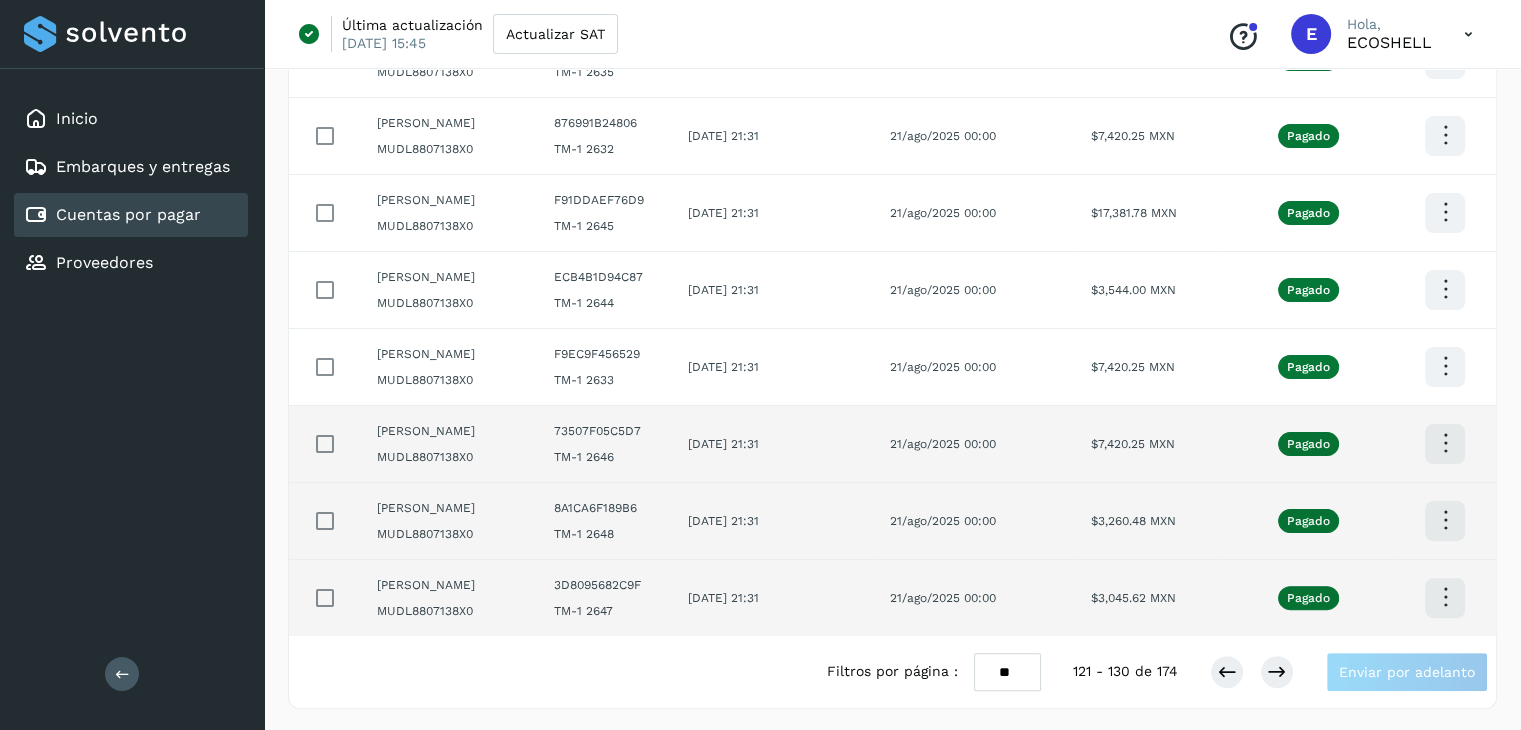 click on "21/ago/2025 00:00" 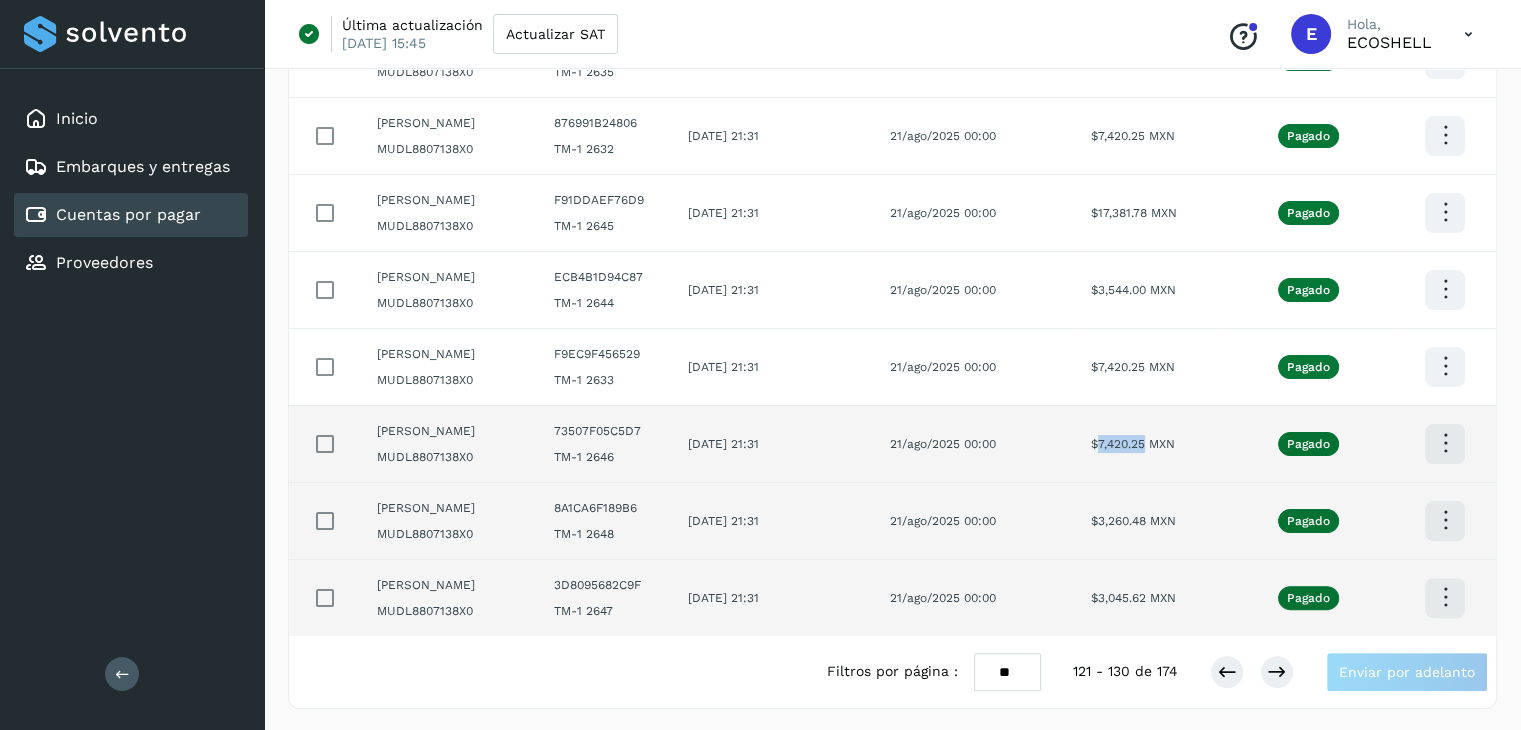 drag, startPoint x: 1158, startPoint y: 444, endPoint x: 1111, endPoint y: 457, distance: 48.76474 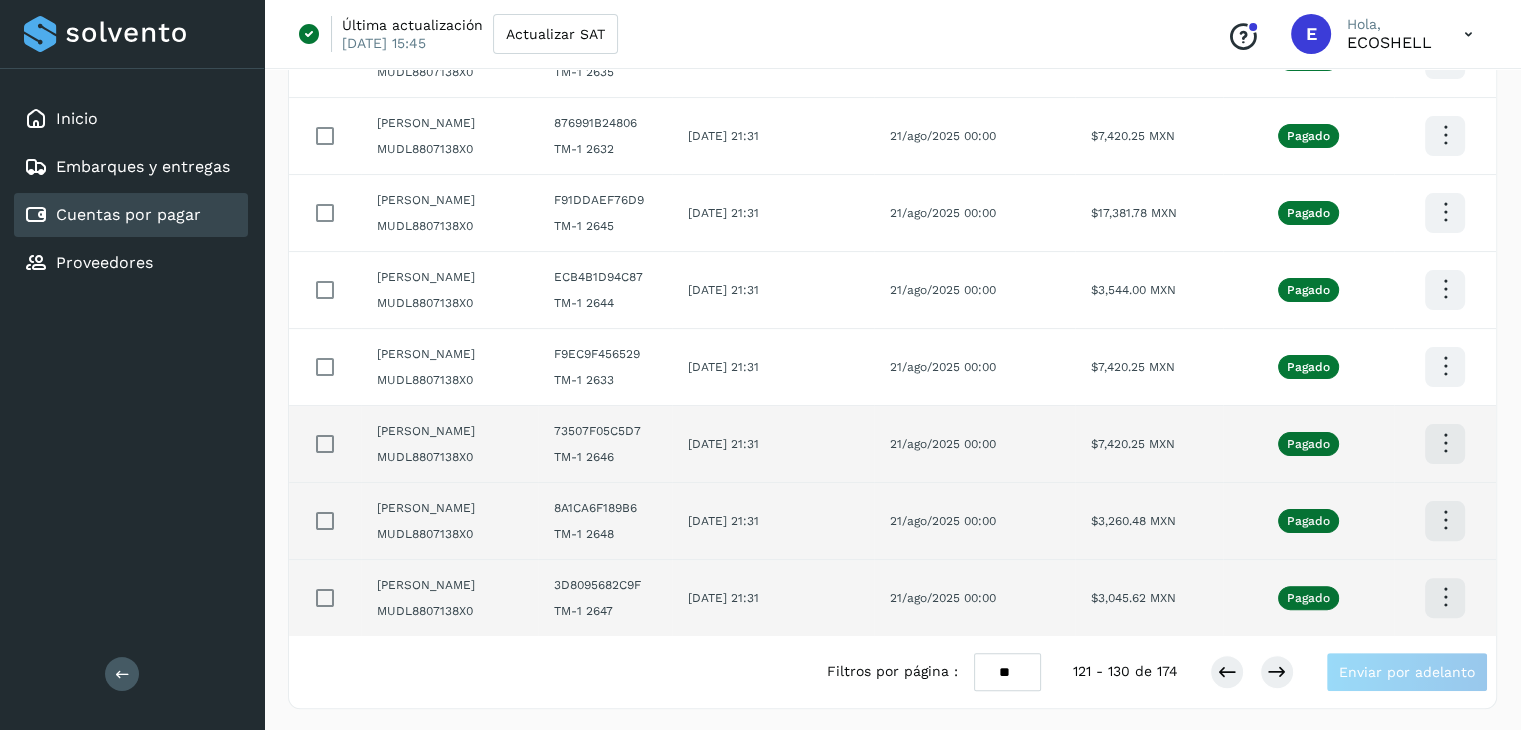 click at bounding box center [1445, -96] 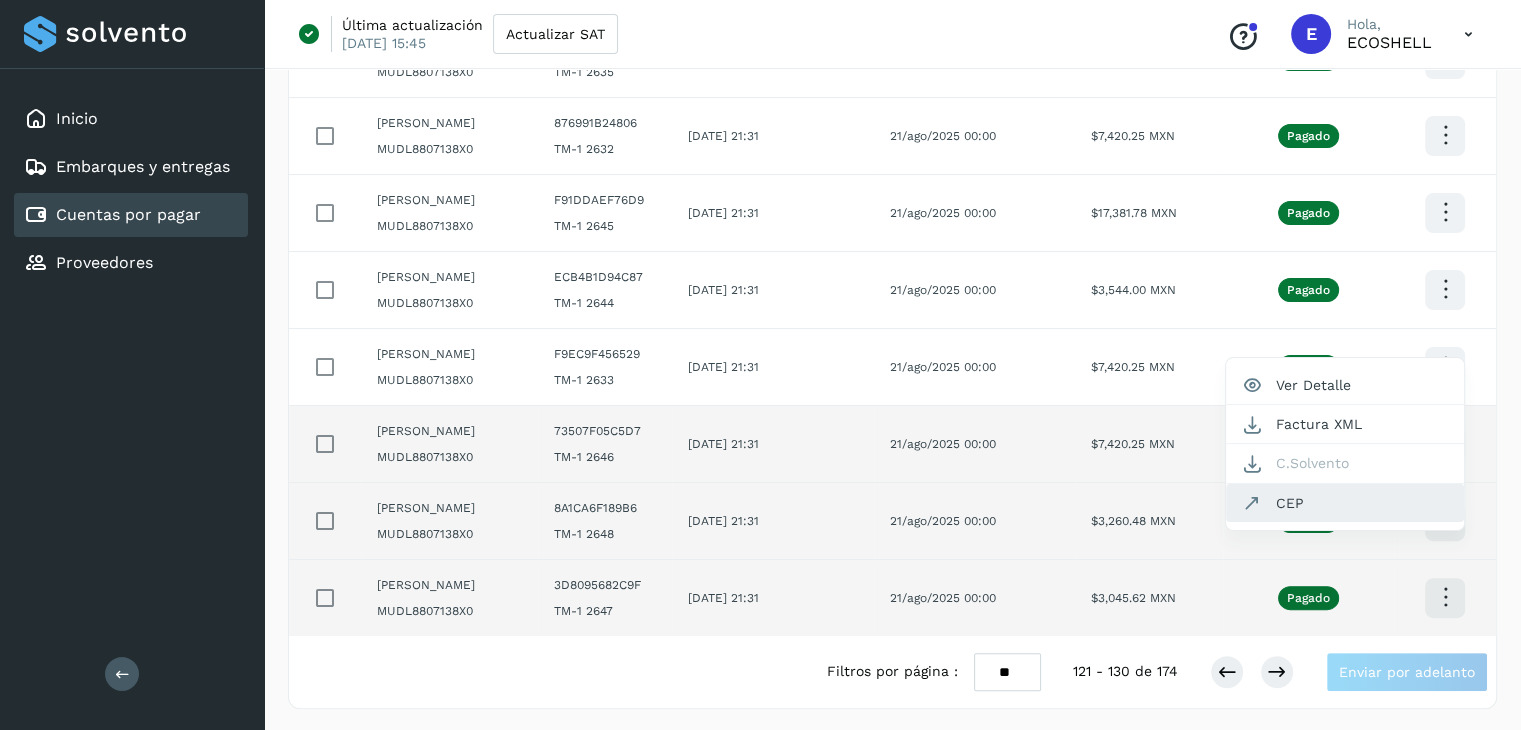 click on "CEP" 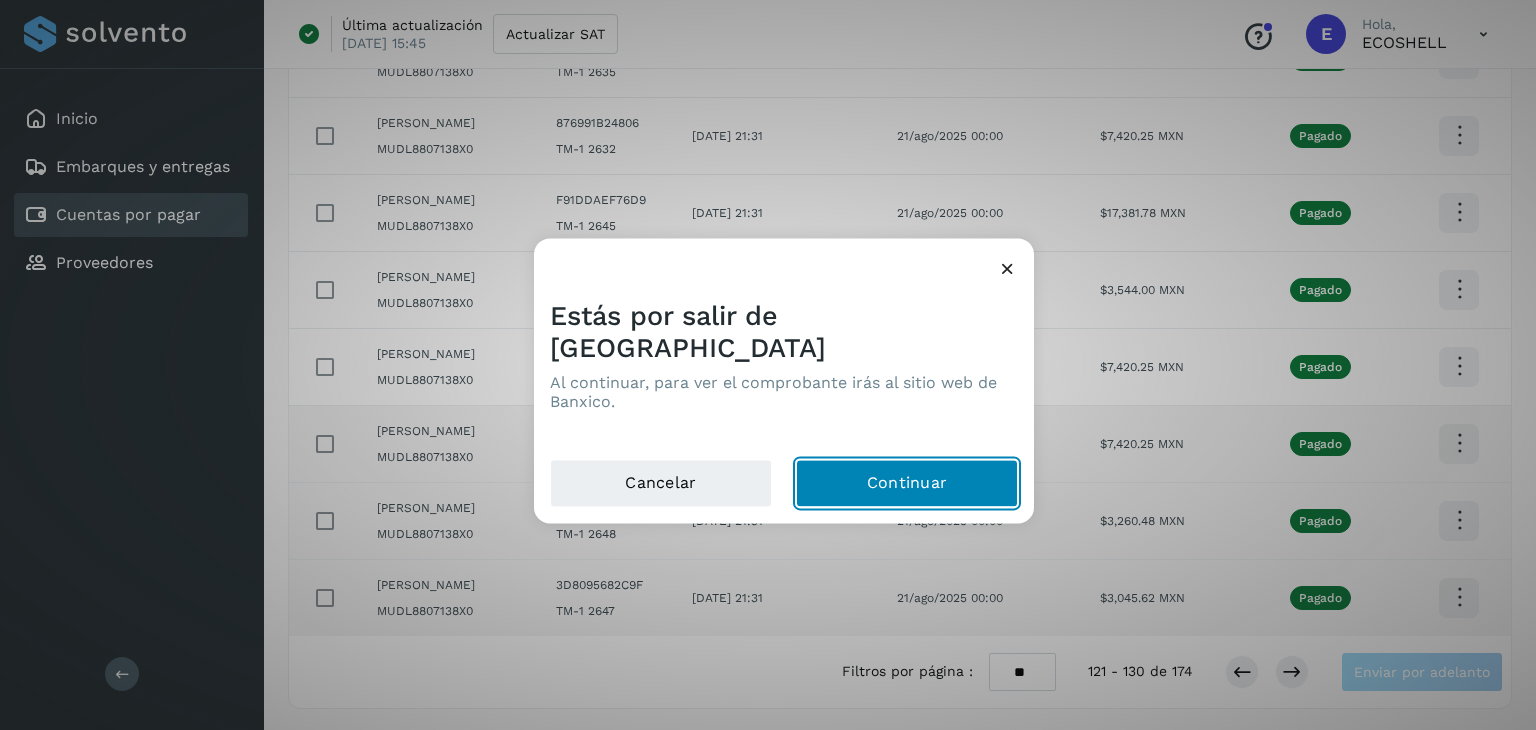 click on "Continuar" 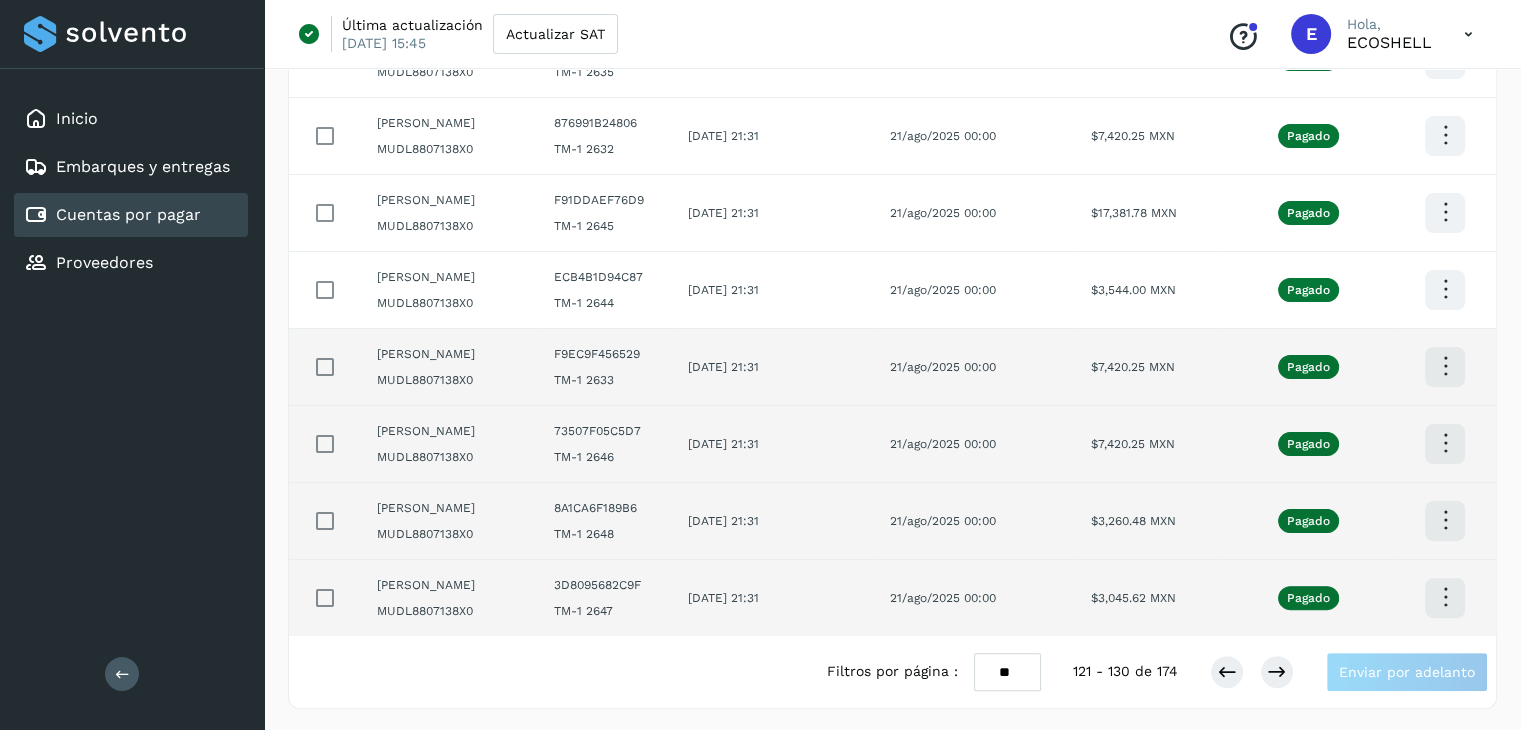 click at bounding box center (1445, -96) 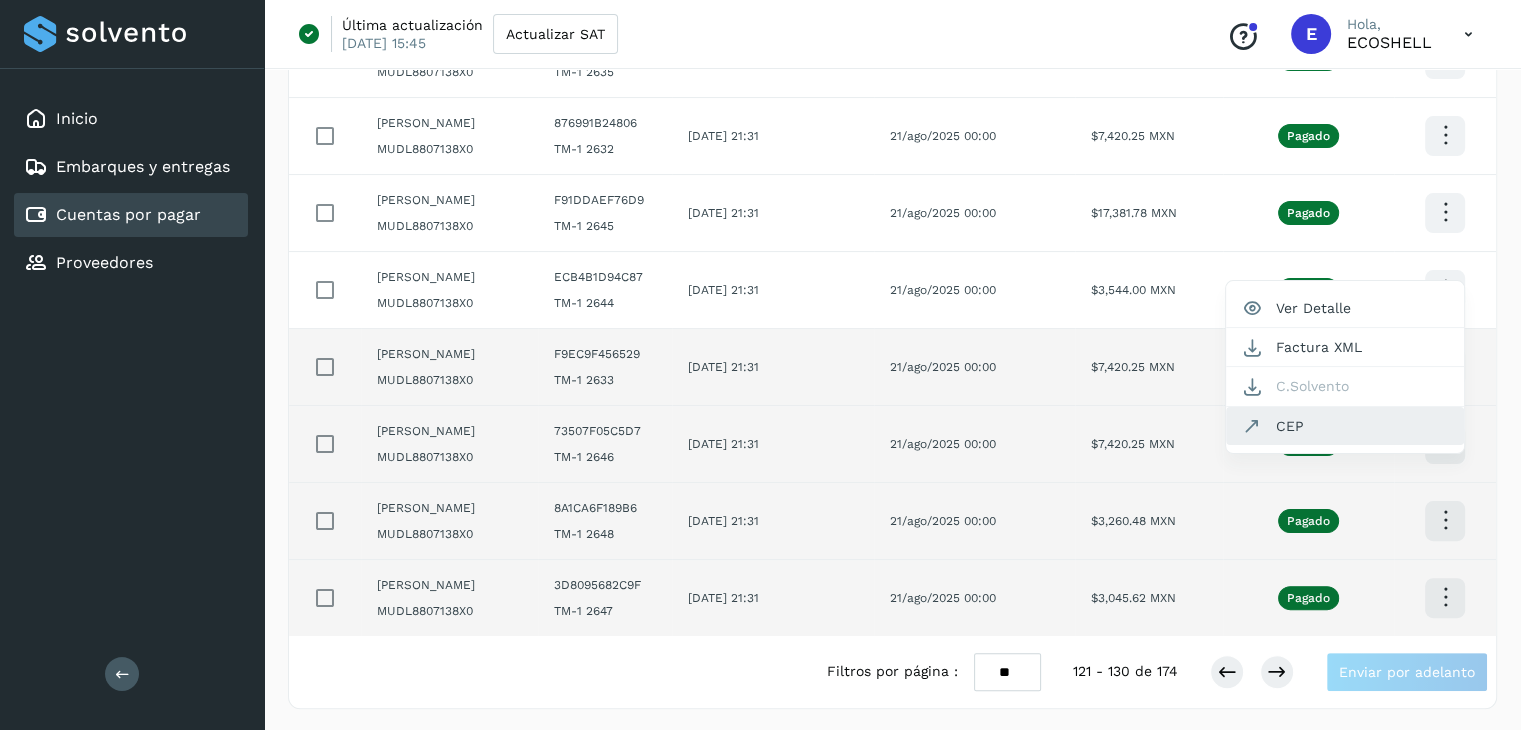 click on "CEP" 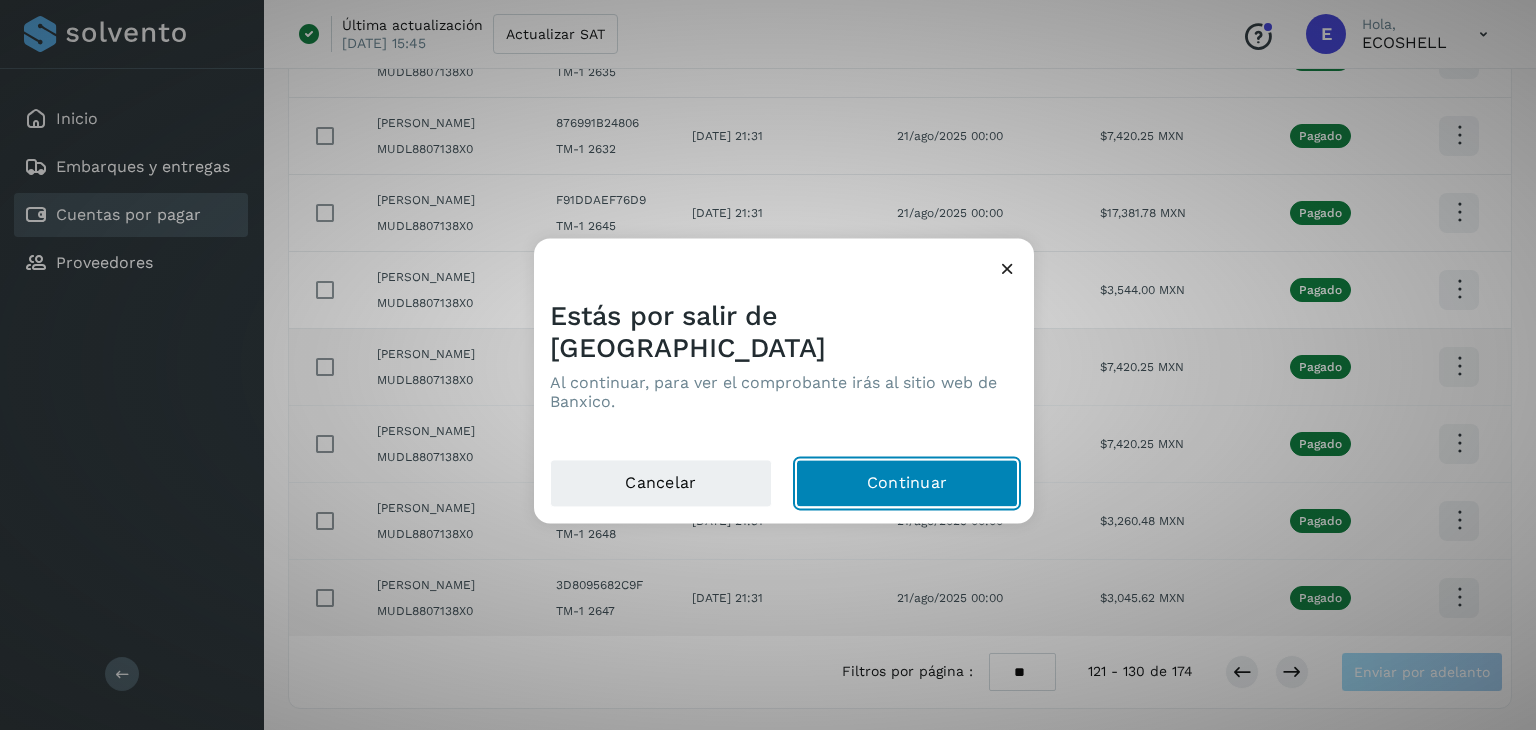 click on "Continuar" 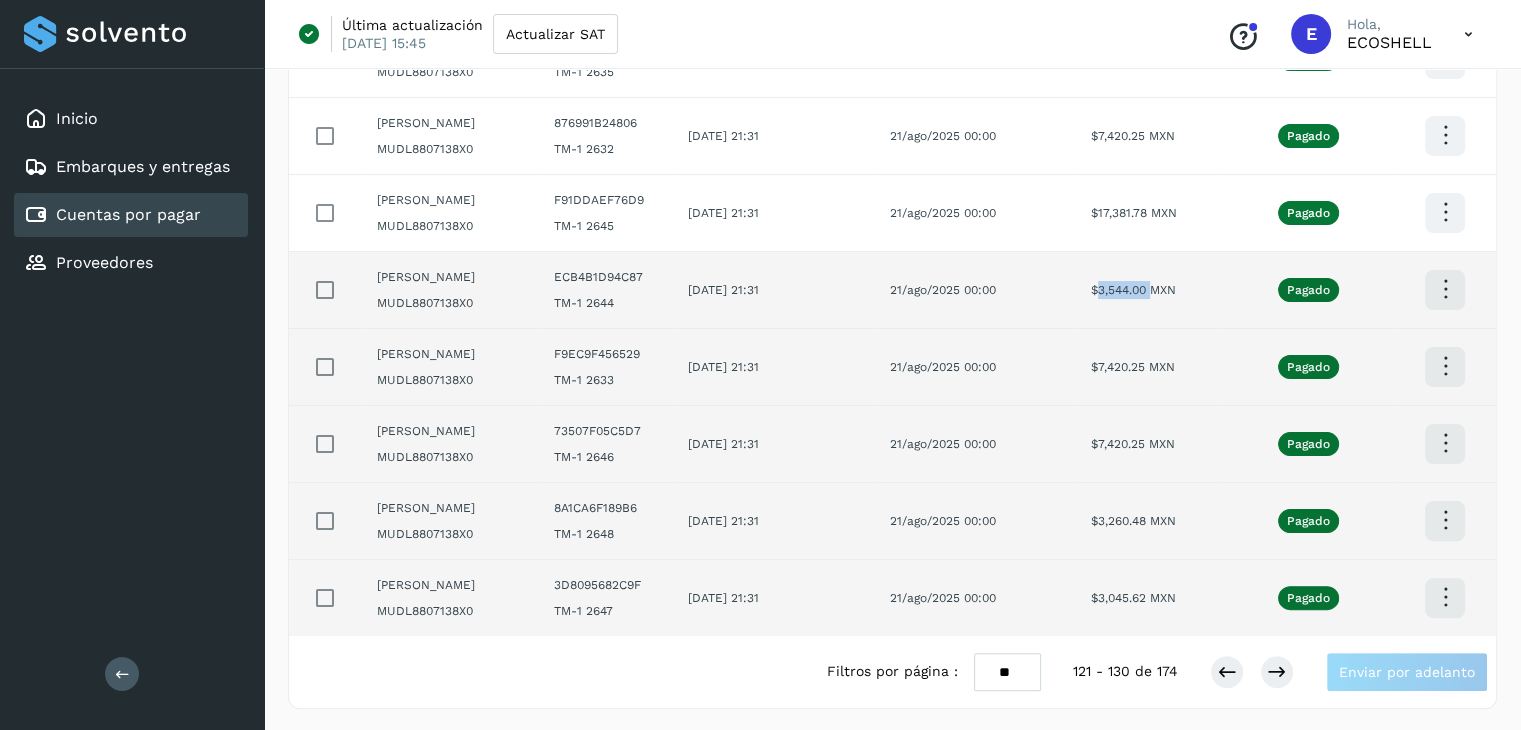 drag, startPoint x: 1163, startPoint y: 292, endPoint x: 1111, endPoint y: 309, distance: 54.708317 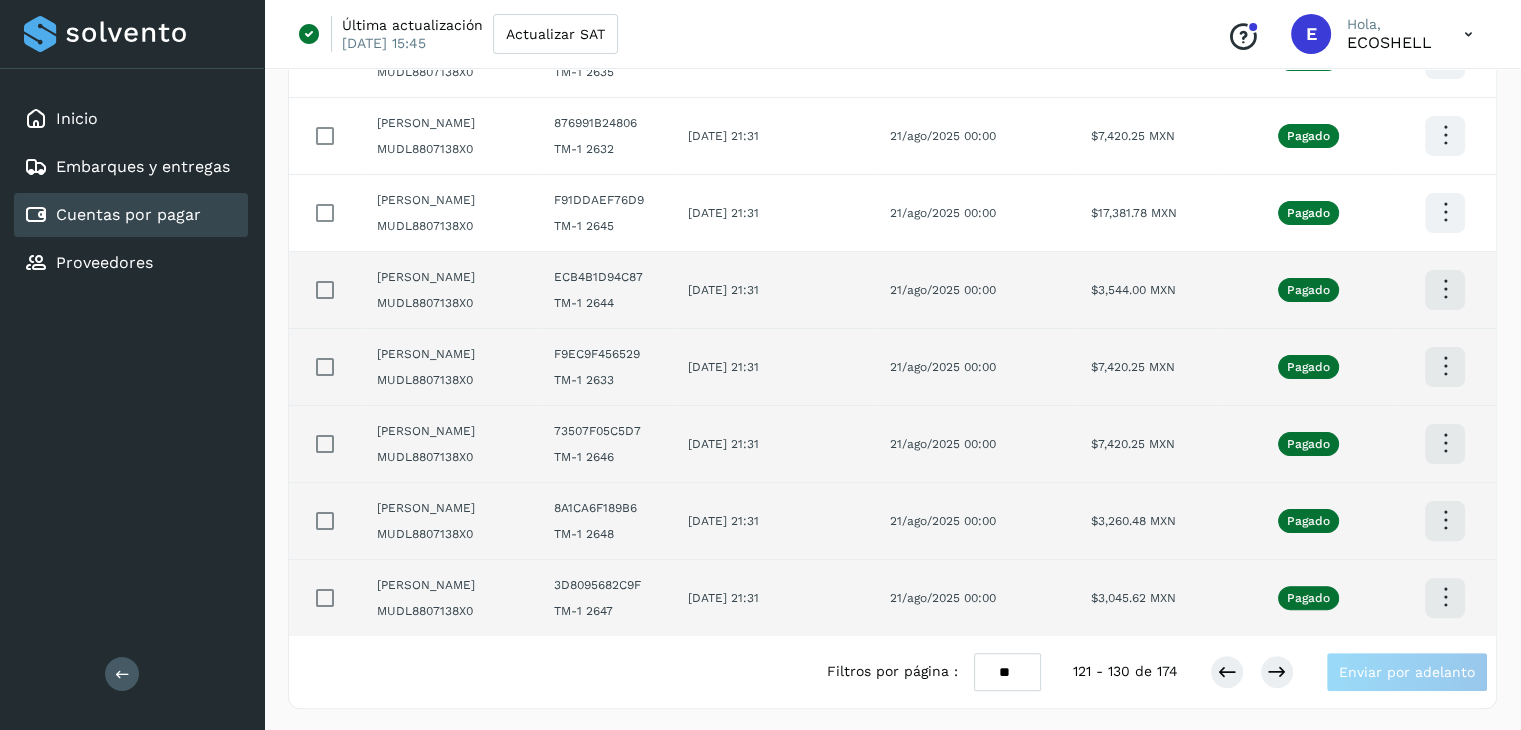click at bounding box center [1445, -96] 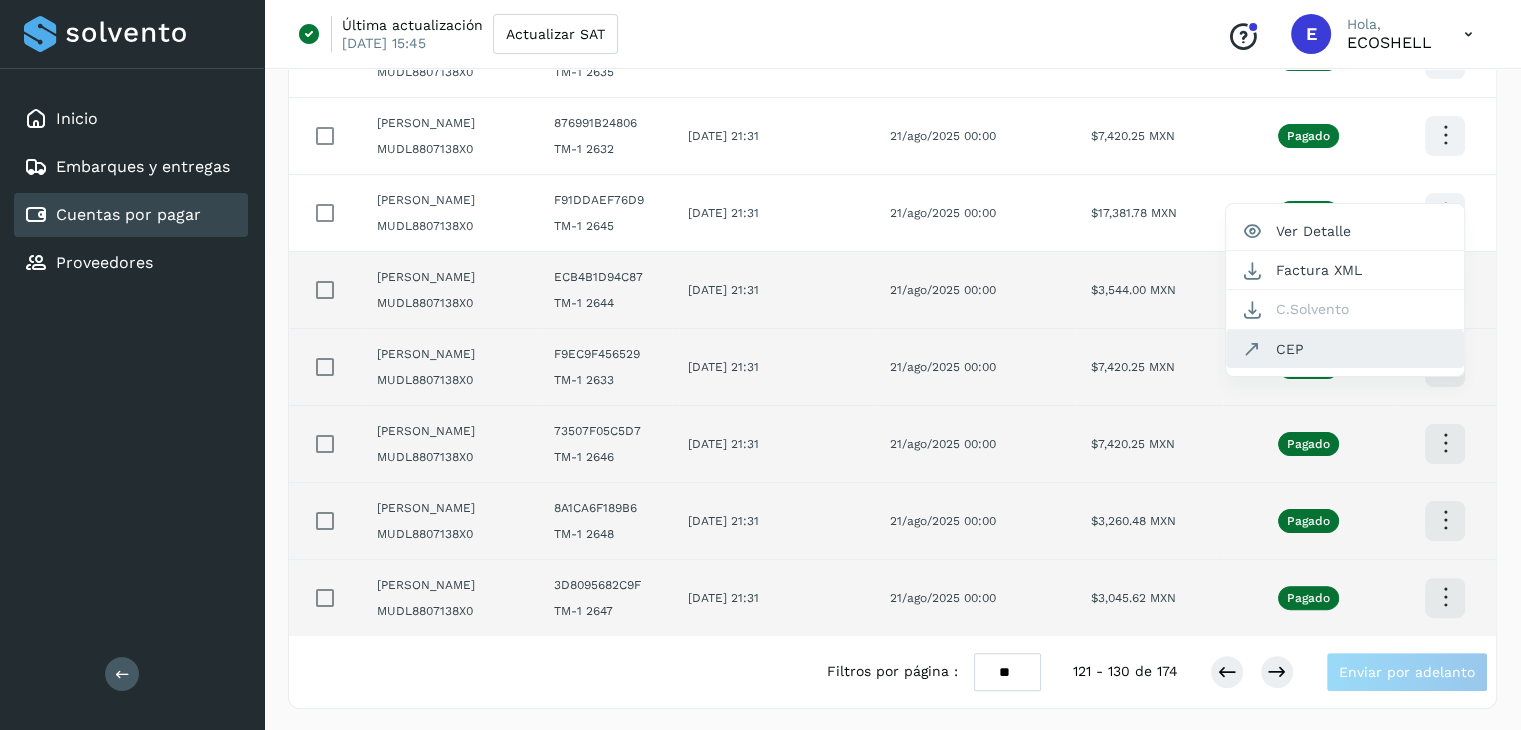 click on "CEP" 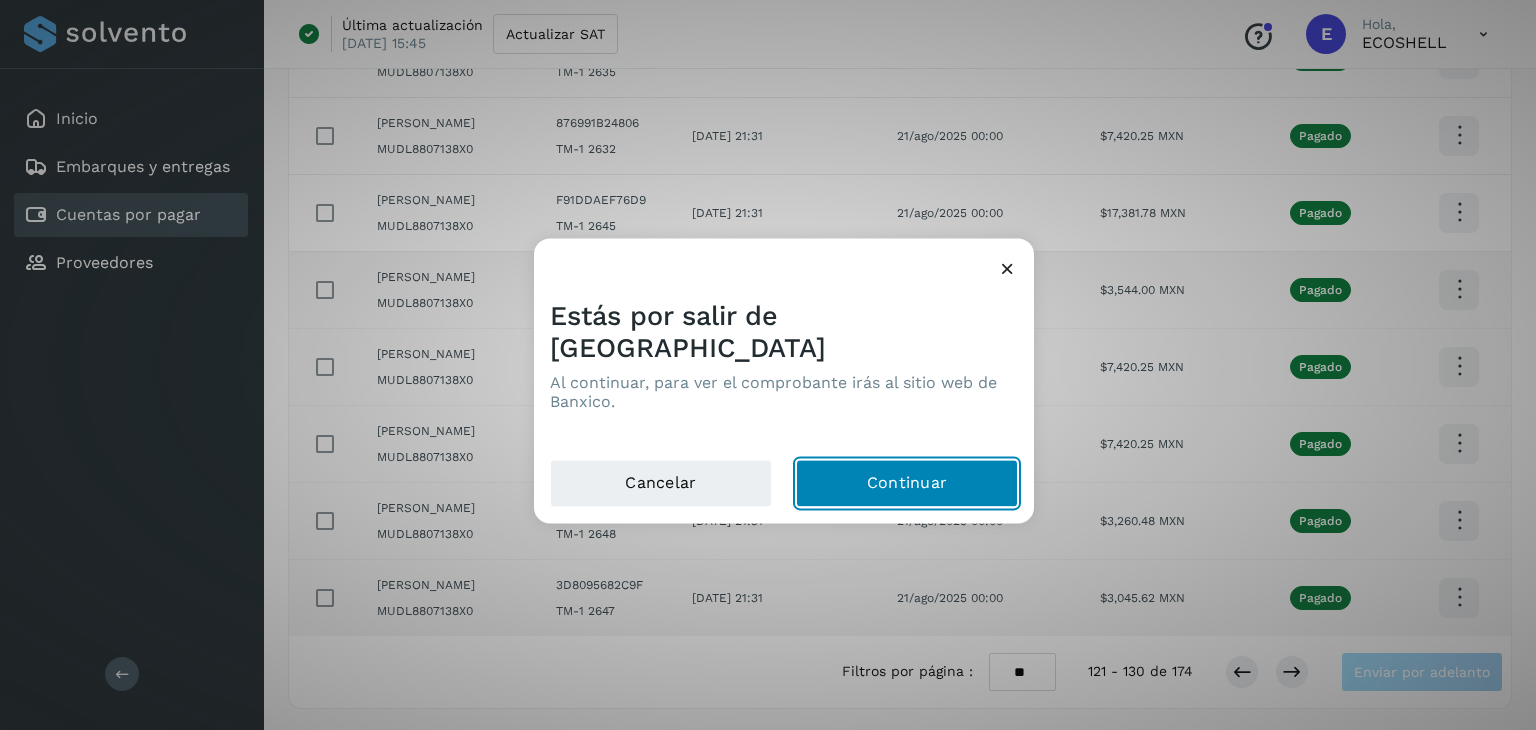click on "Continuar" 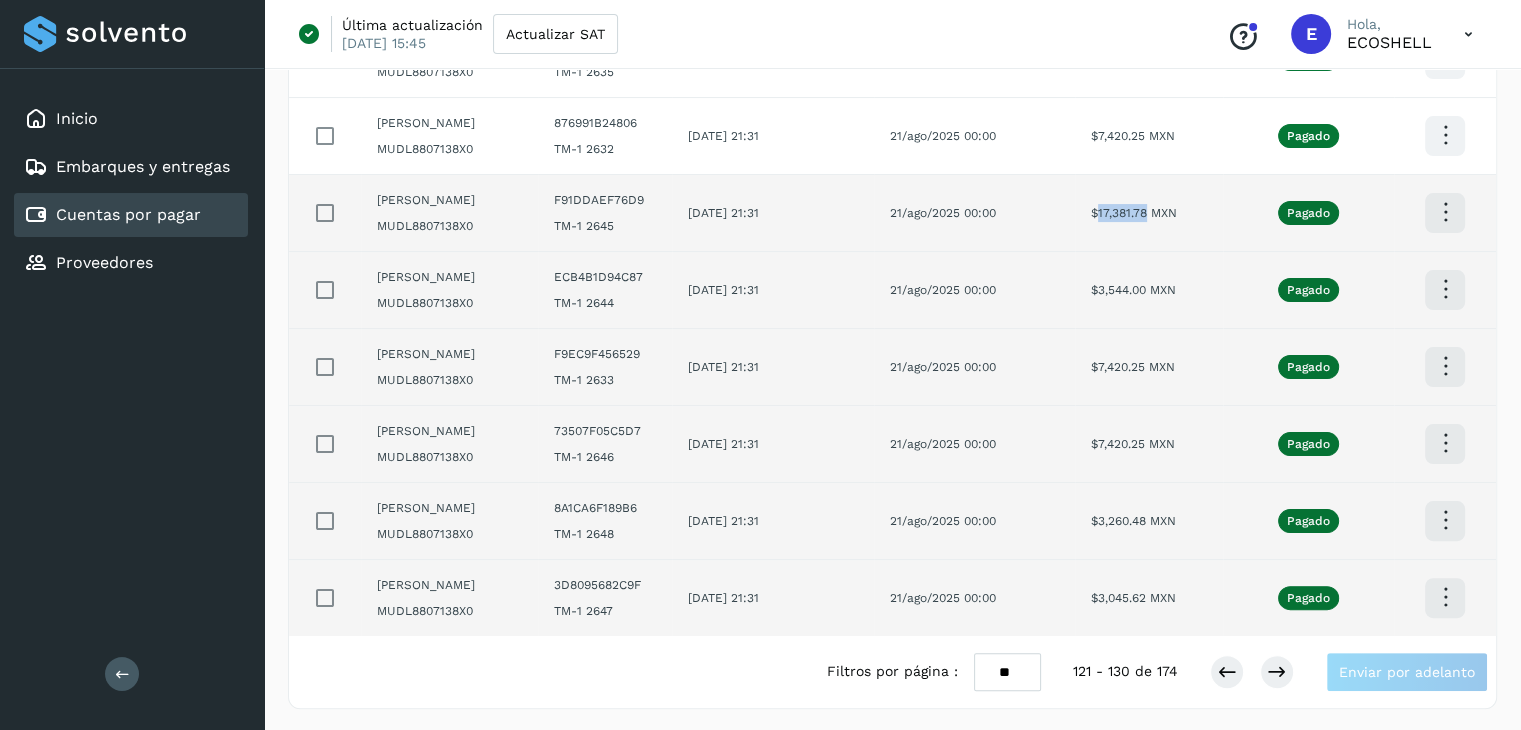 drag, startPoint x: 1156, startPoint y: 209, endPoint x: 1108, endPoint y: 225, distance: 50.596443 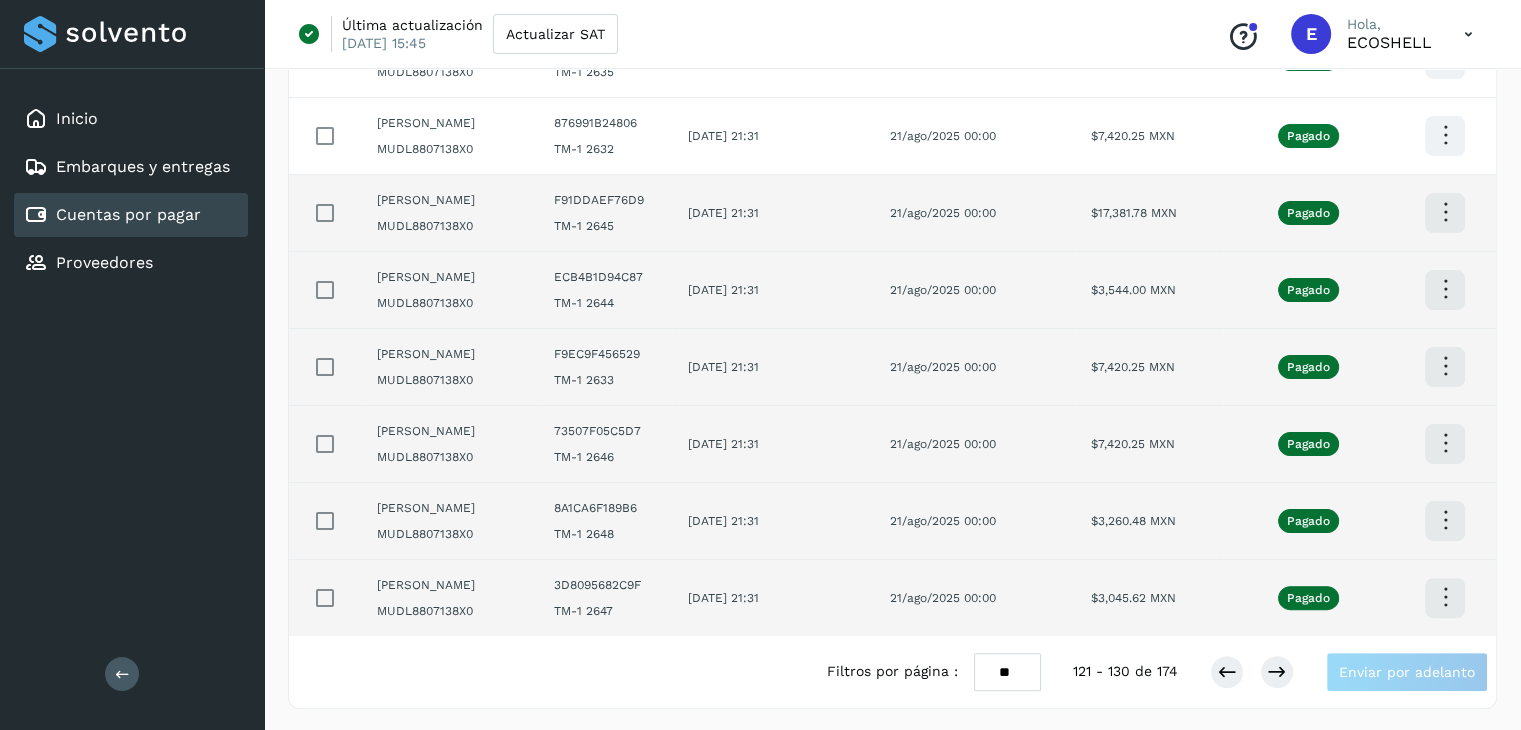 click at bounding box center (1445, -96) 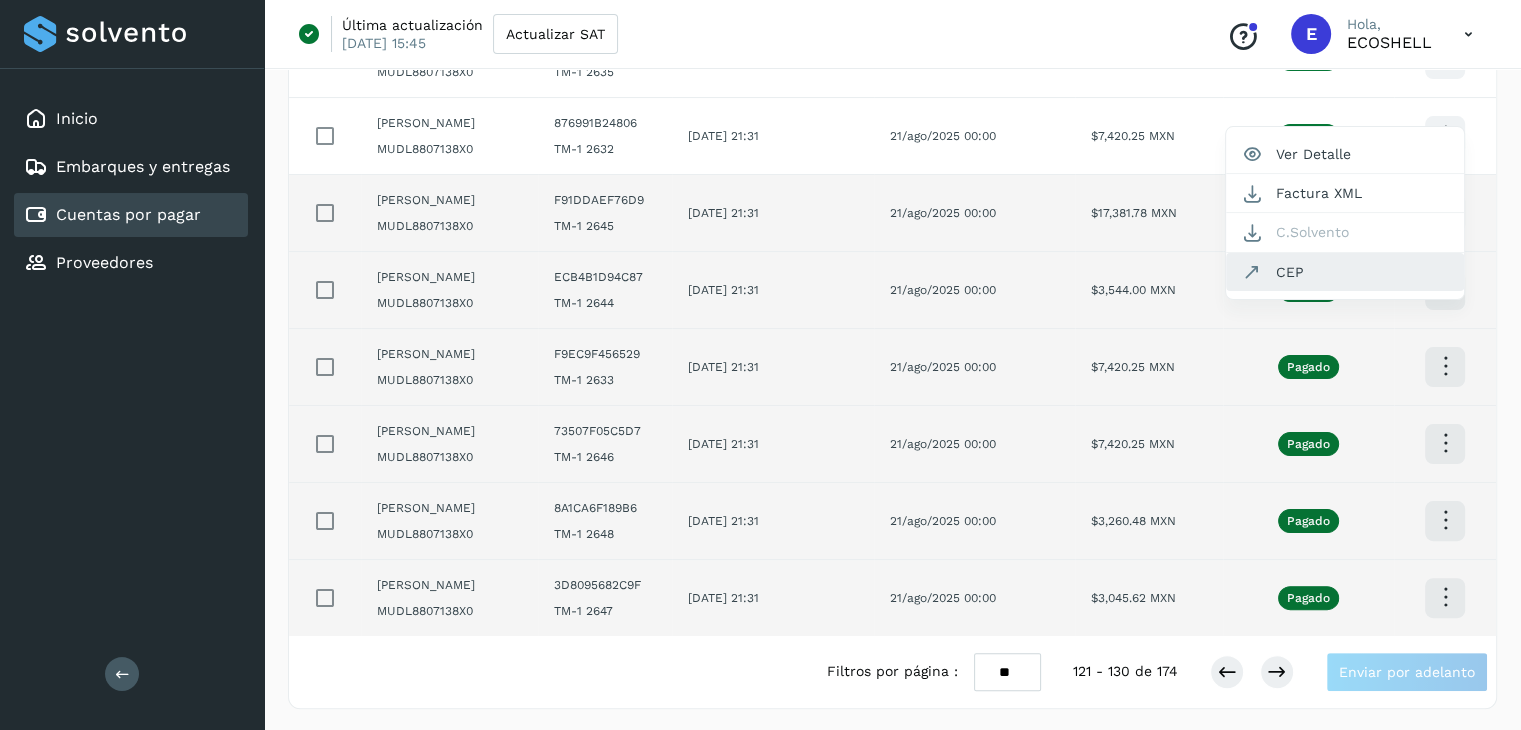click on "CEP" 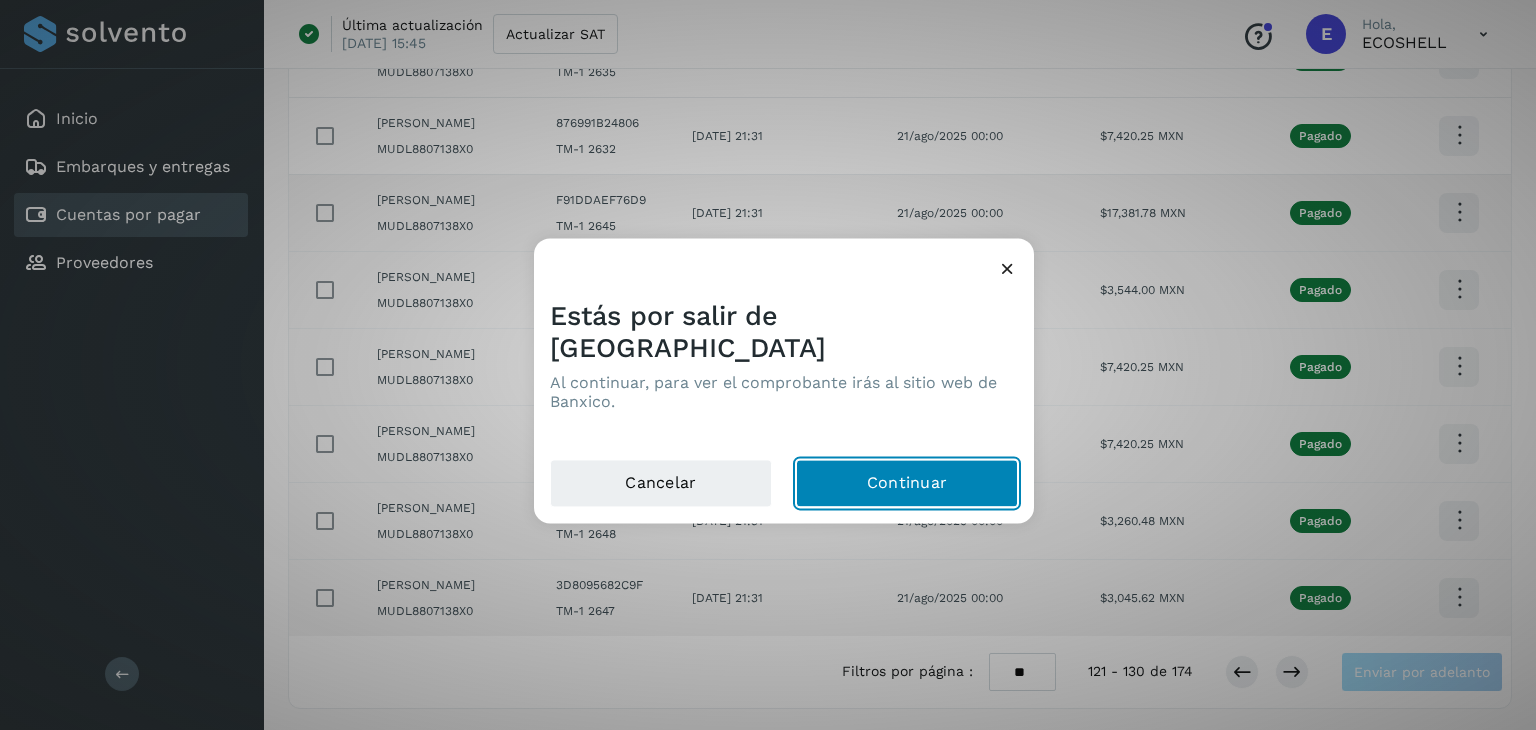 click on "Continuar" 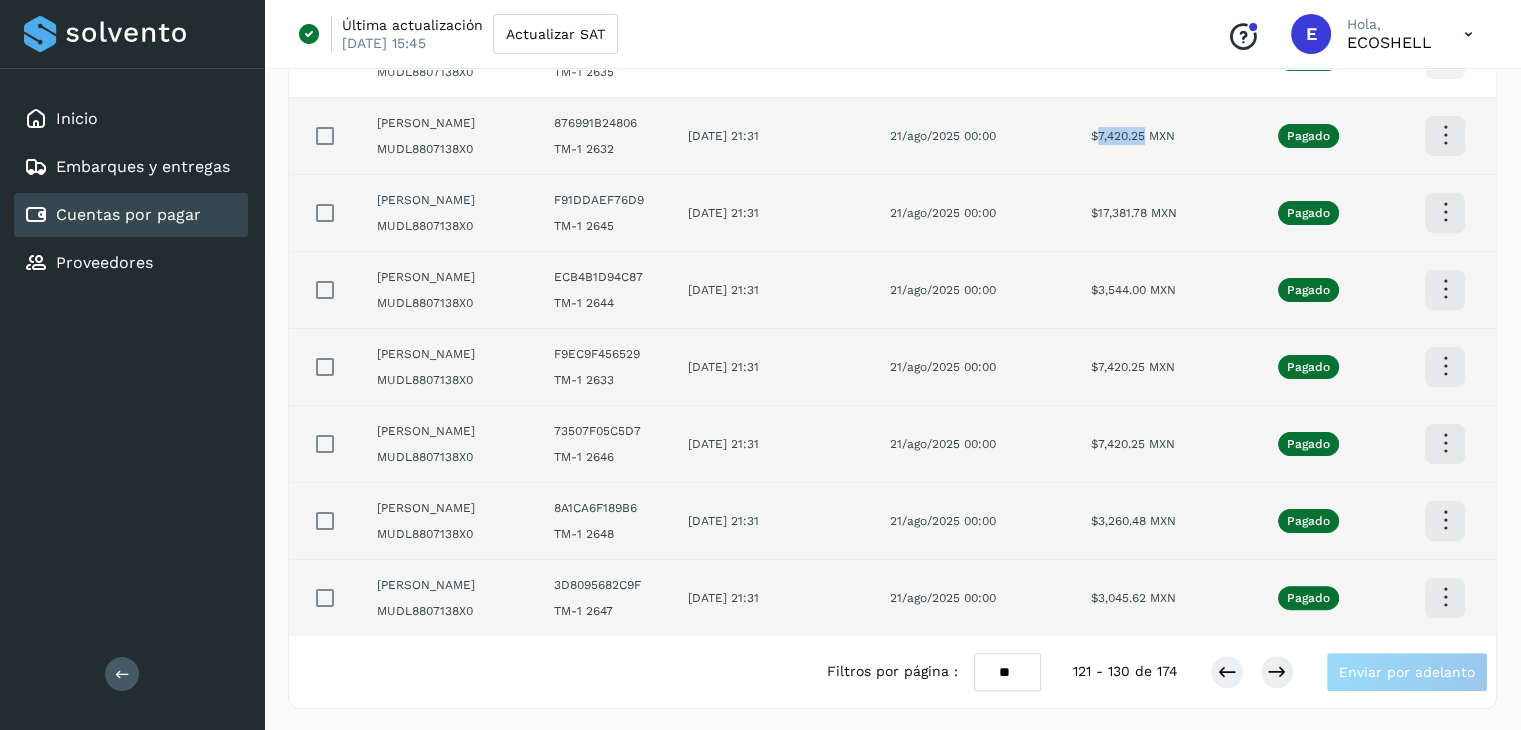 drag, startPoint x: 1154, startPoint y: 134, endPoint x: 1108, endPoint y: 148, distance: 48.08326 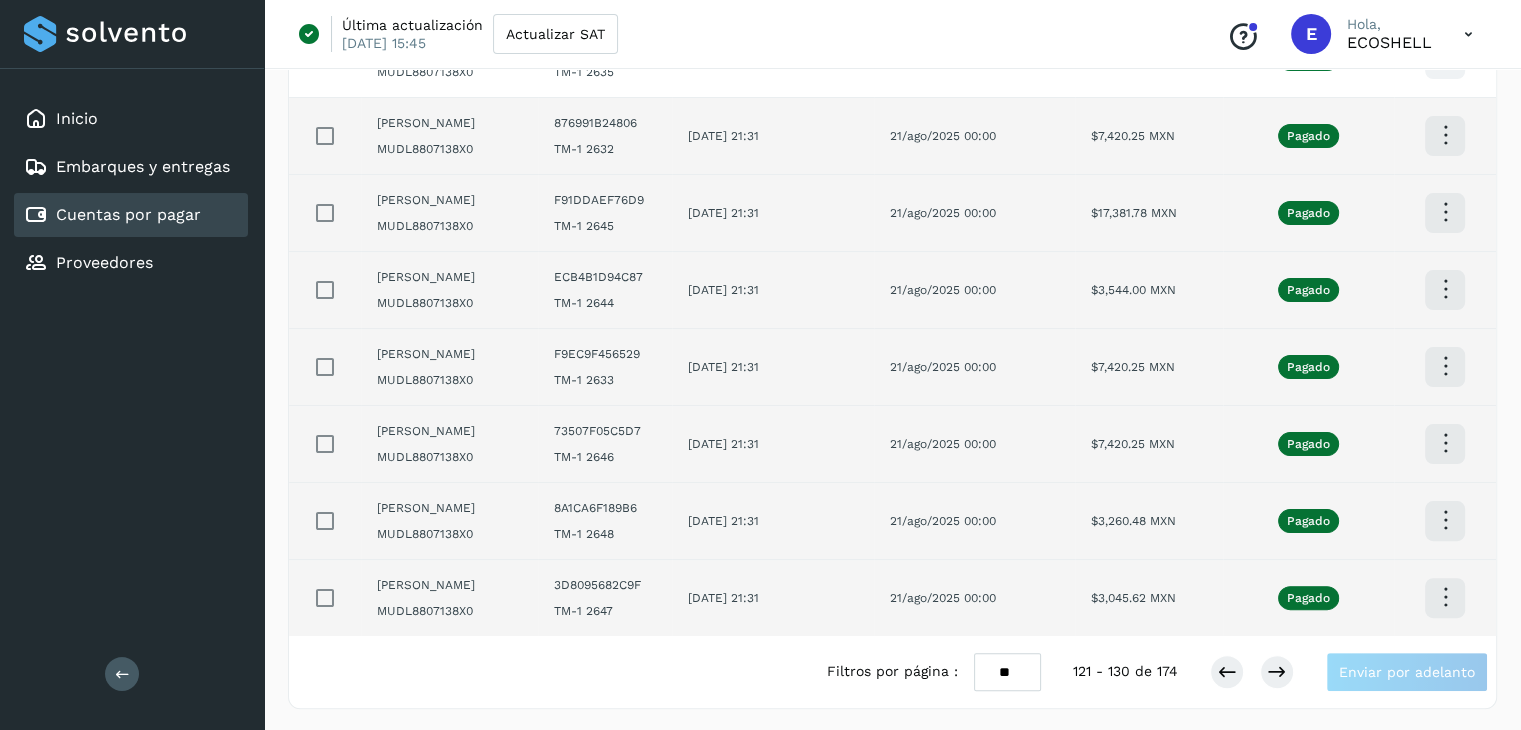click at bounding box center [1445, -96] 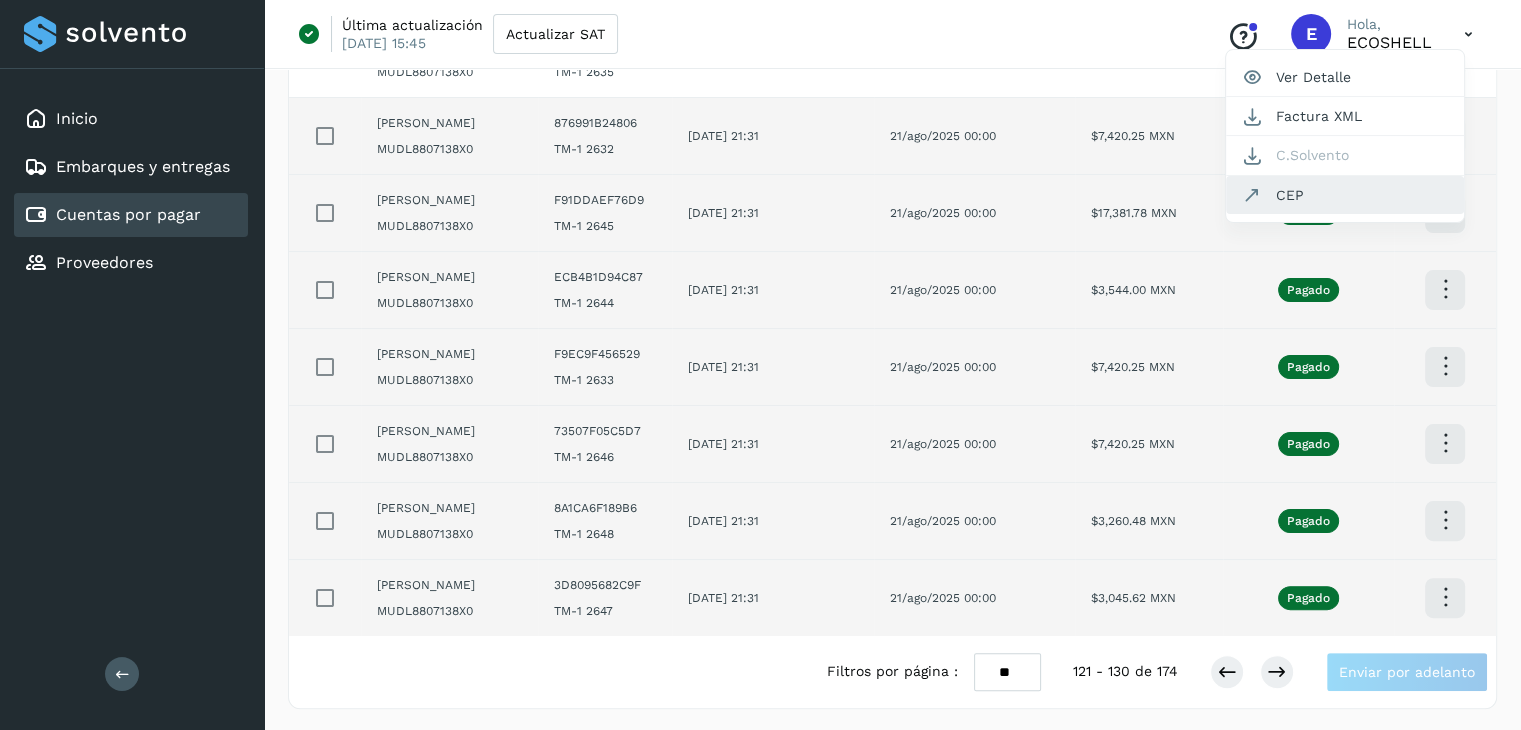 click on "CEP" 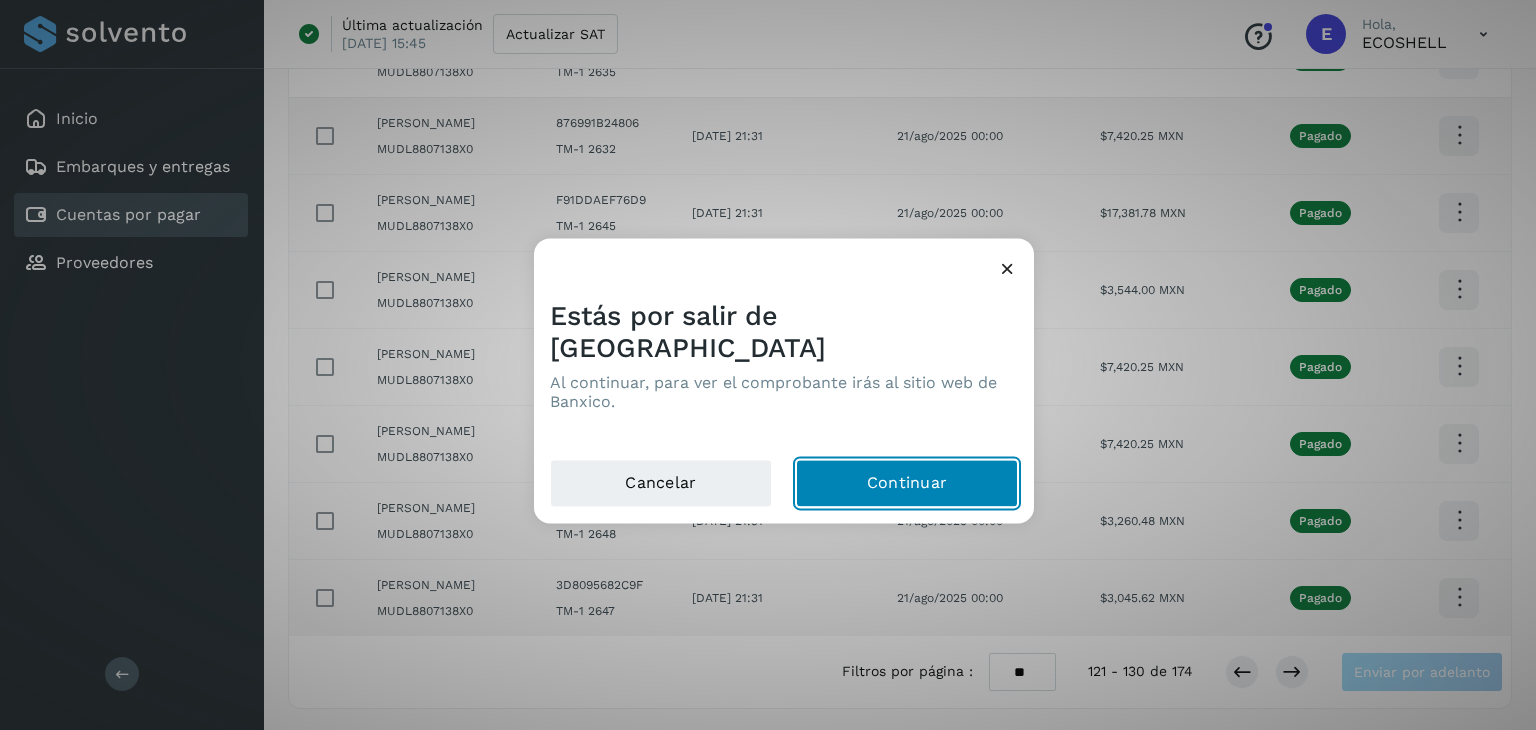 click on "Continuar" 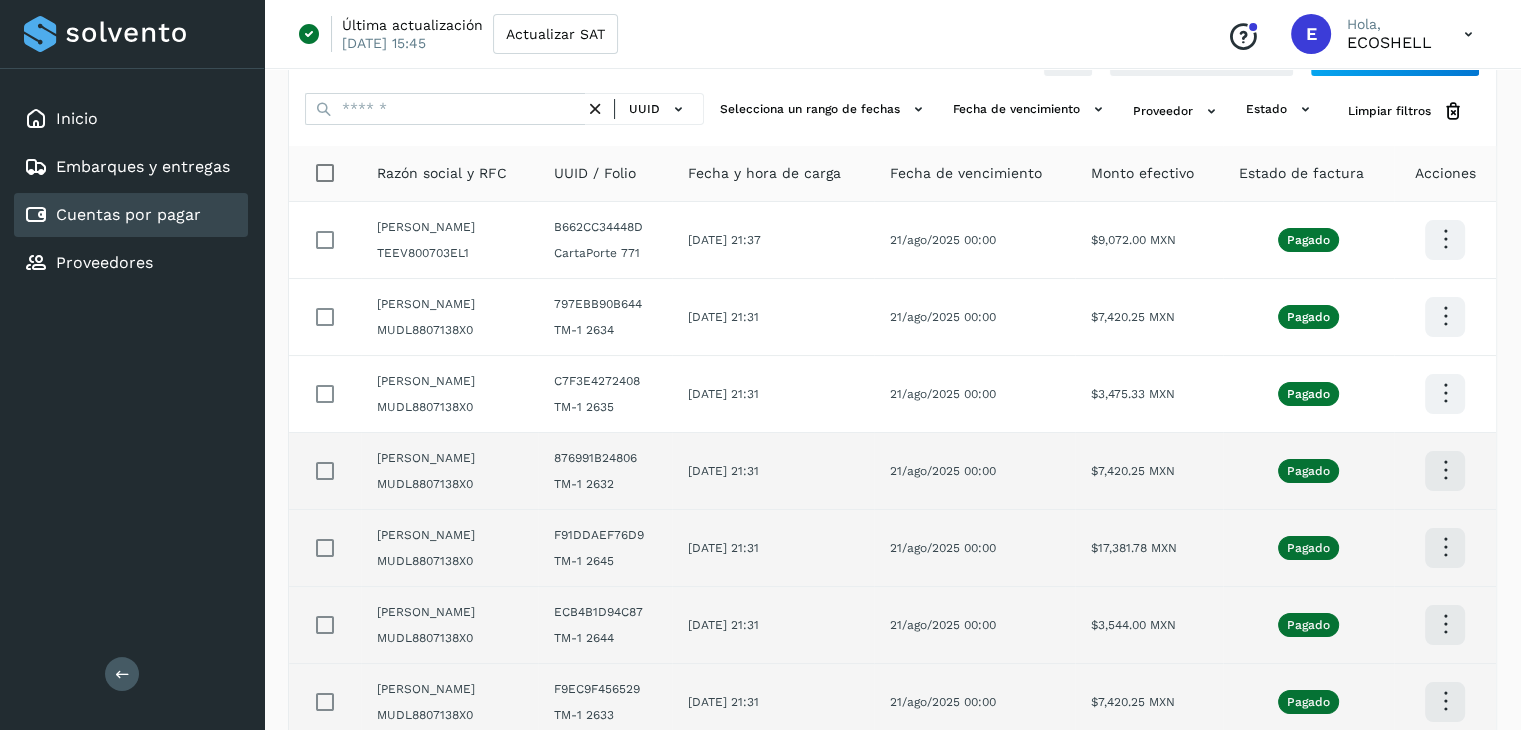 scroll, scrollTop: 71, scrollLeft: 0, axis: vertical 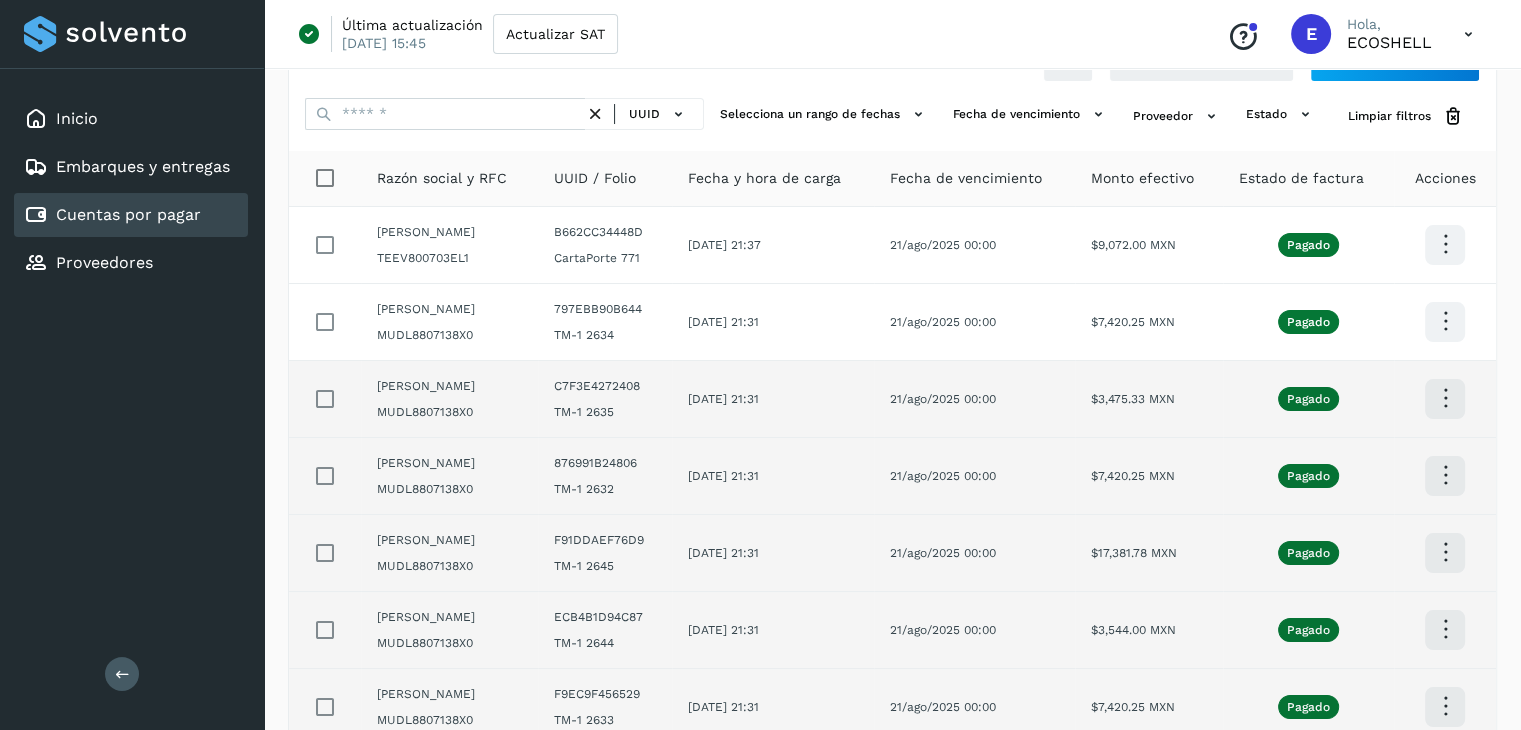 click on "$3,475.33 MXN" 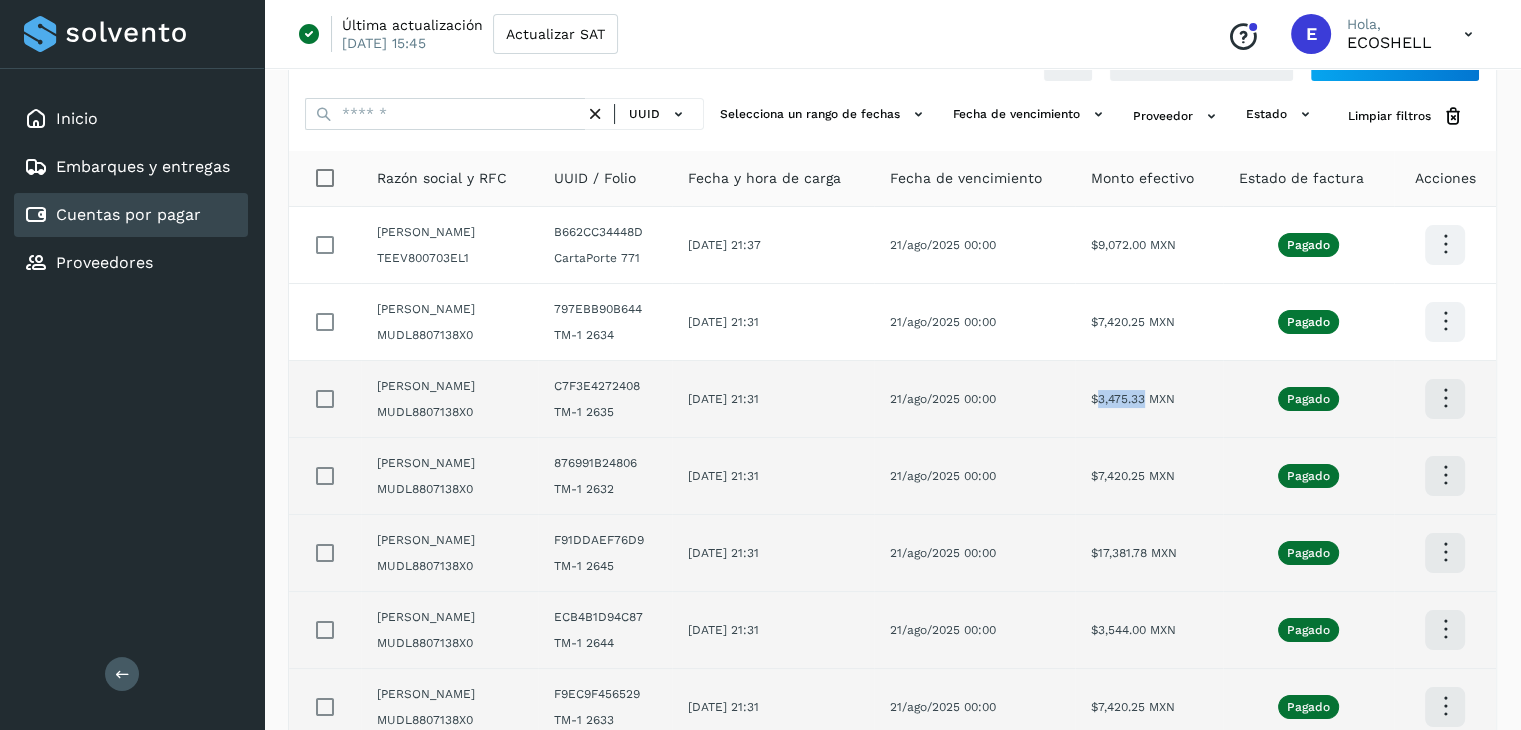 drag, startPoint x: 1159, startPoint y: 399, endPoint x: 1108, endPoint y: 417, distance: 54.08327 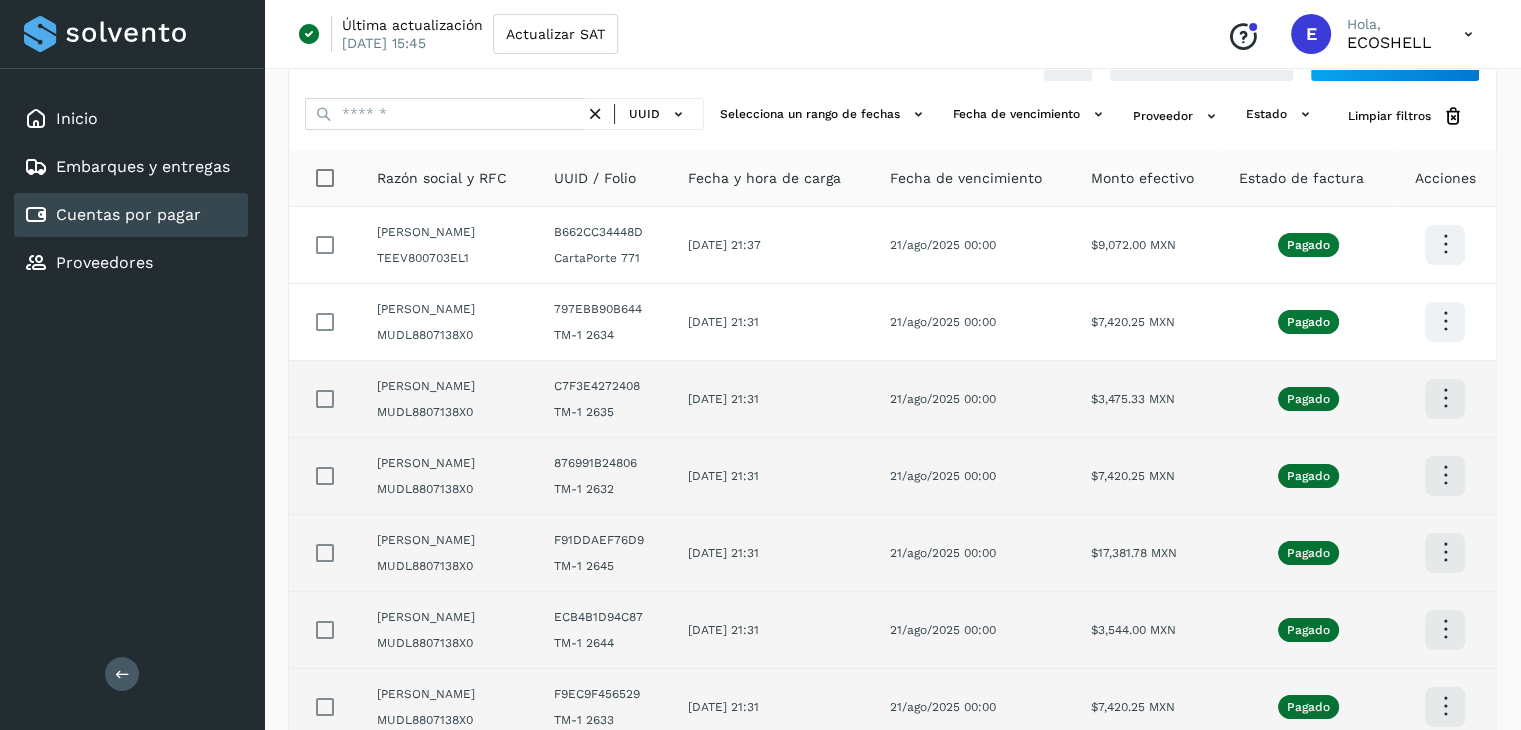 click at bounding box center [1445, 244] 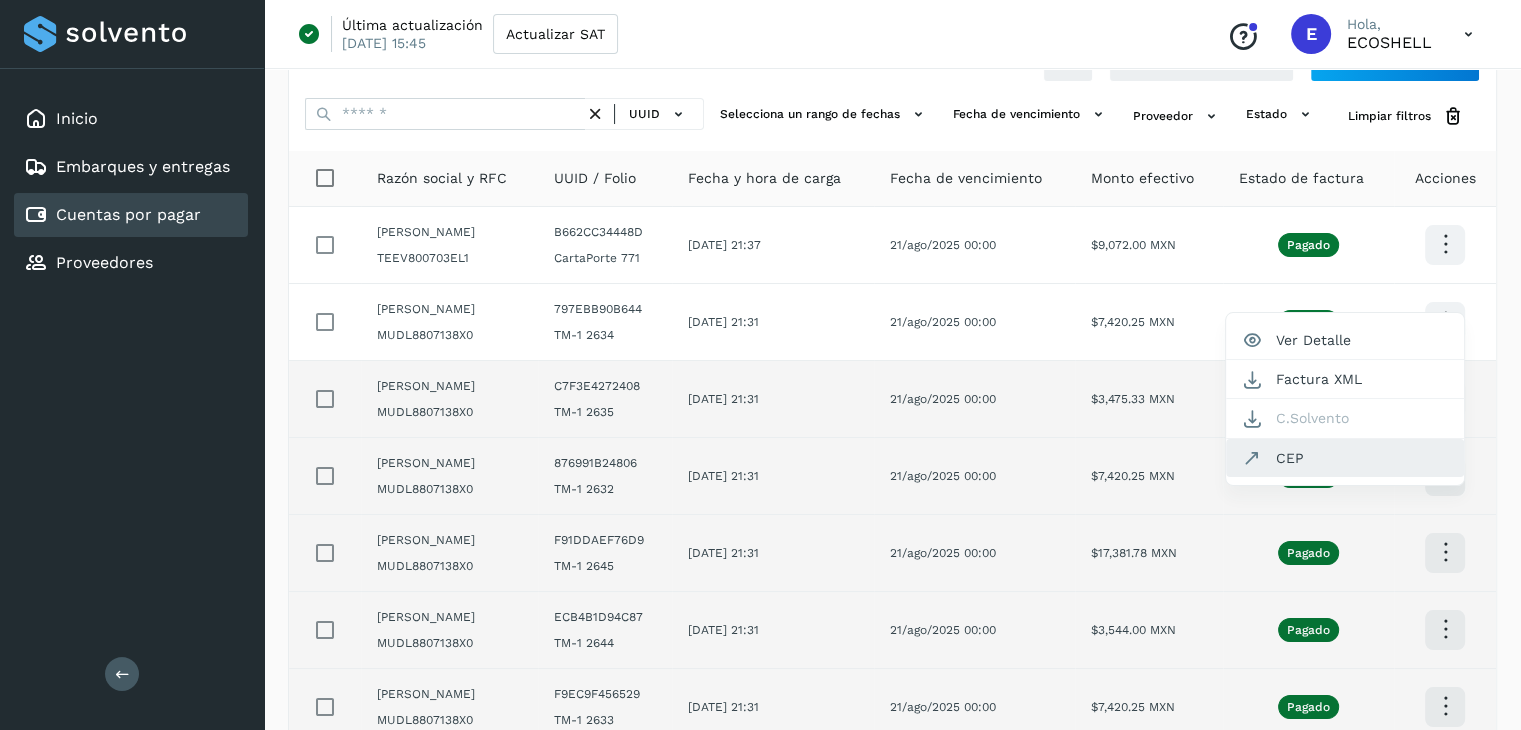 click on "CEP" 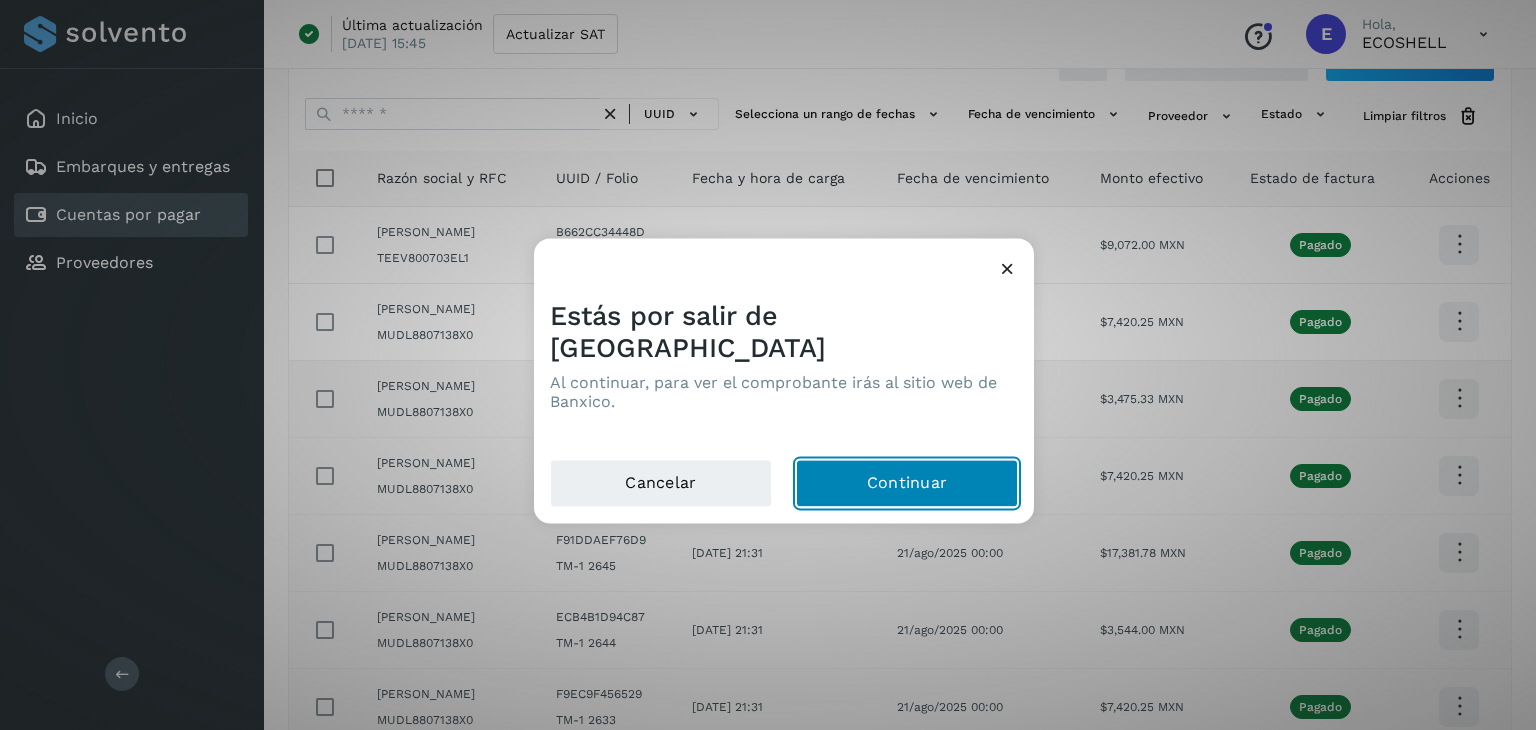 click on "Continuar" 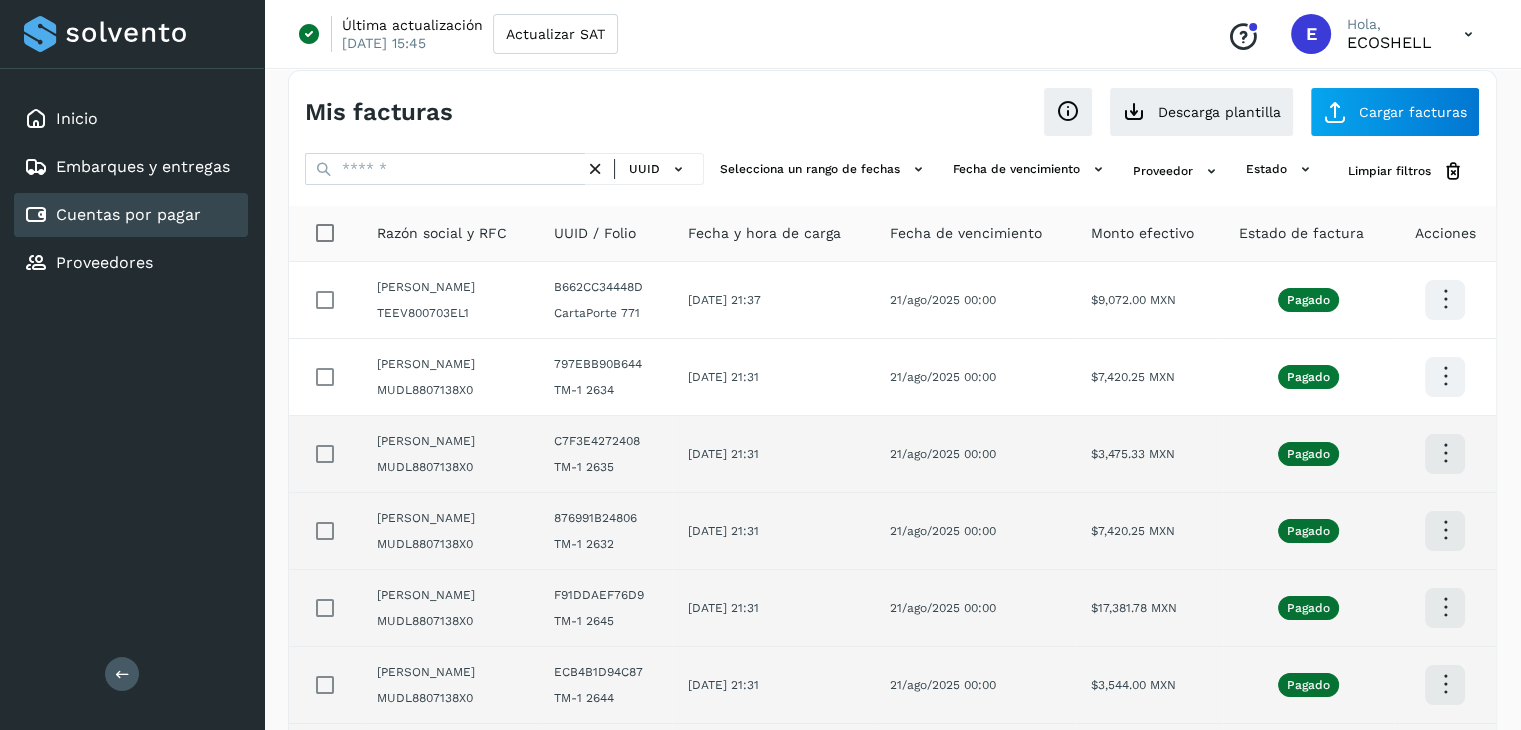 scroll, scrollTop: 0, scrollLeft: 0, axis: both 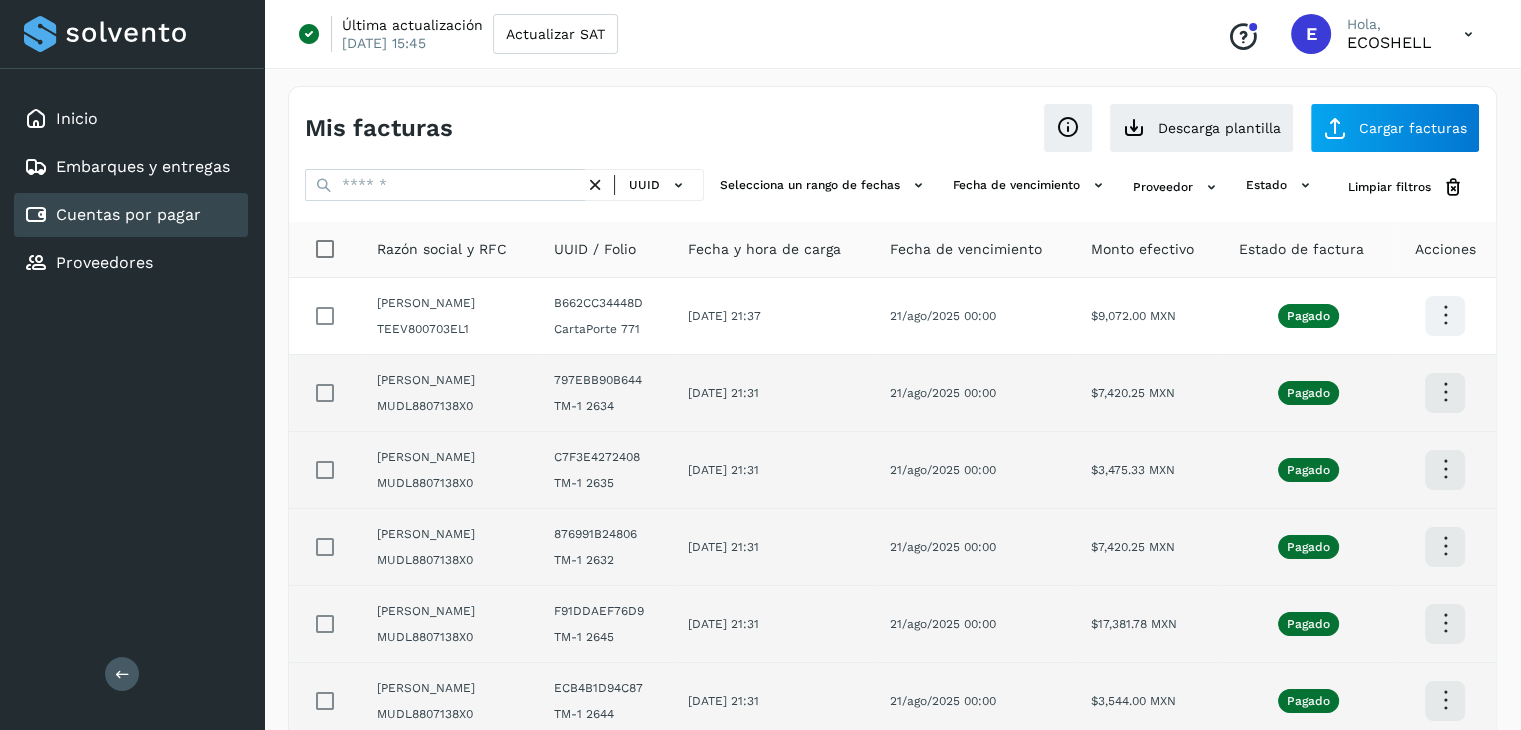 click at bounding box center (1445, 315) 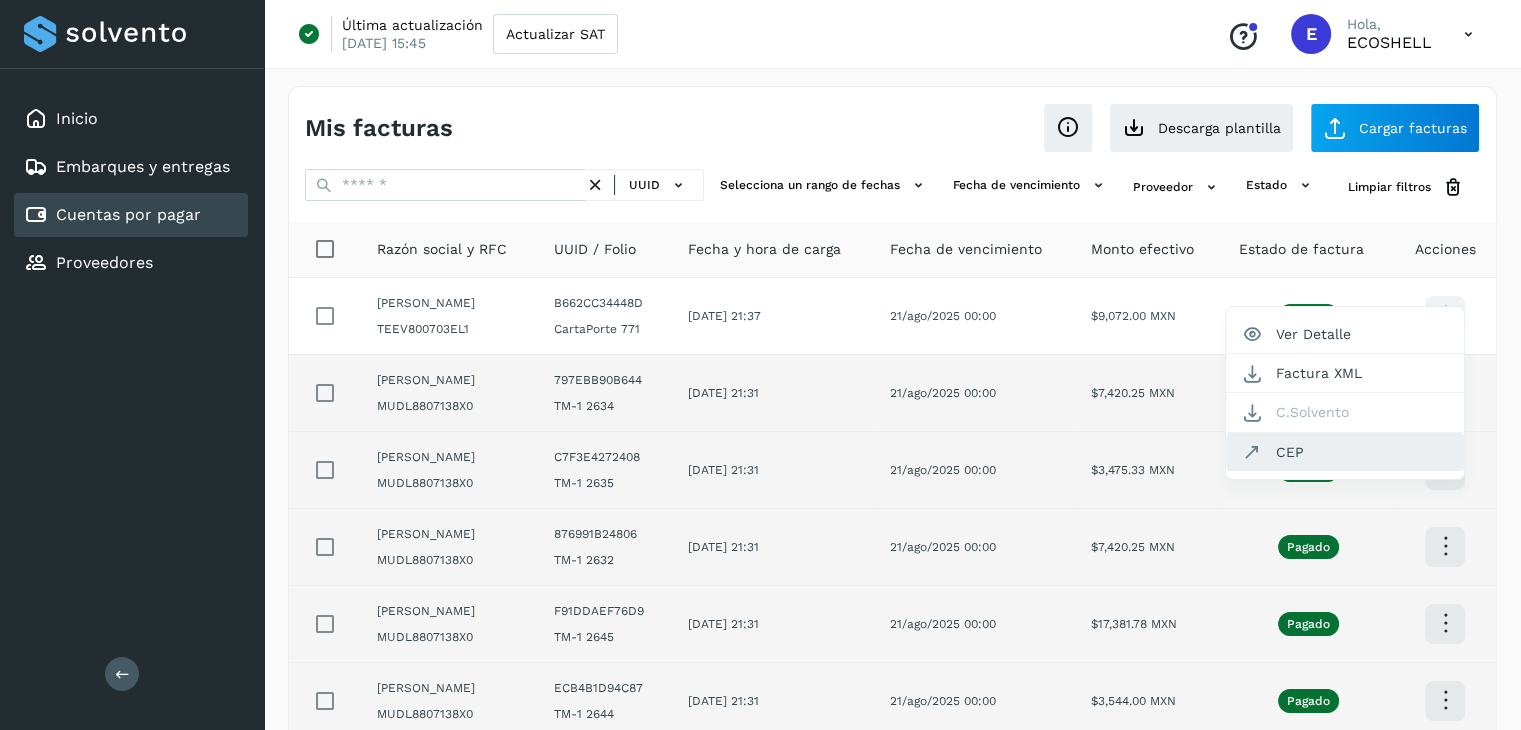 click on "CEP" 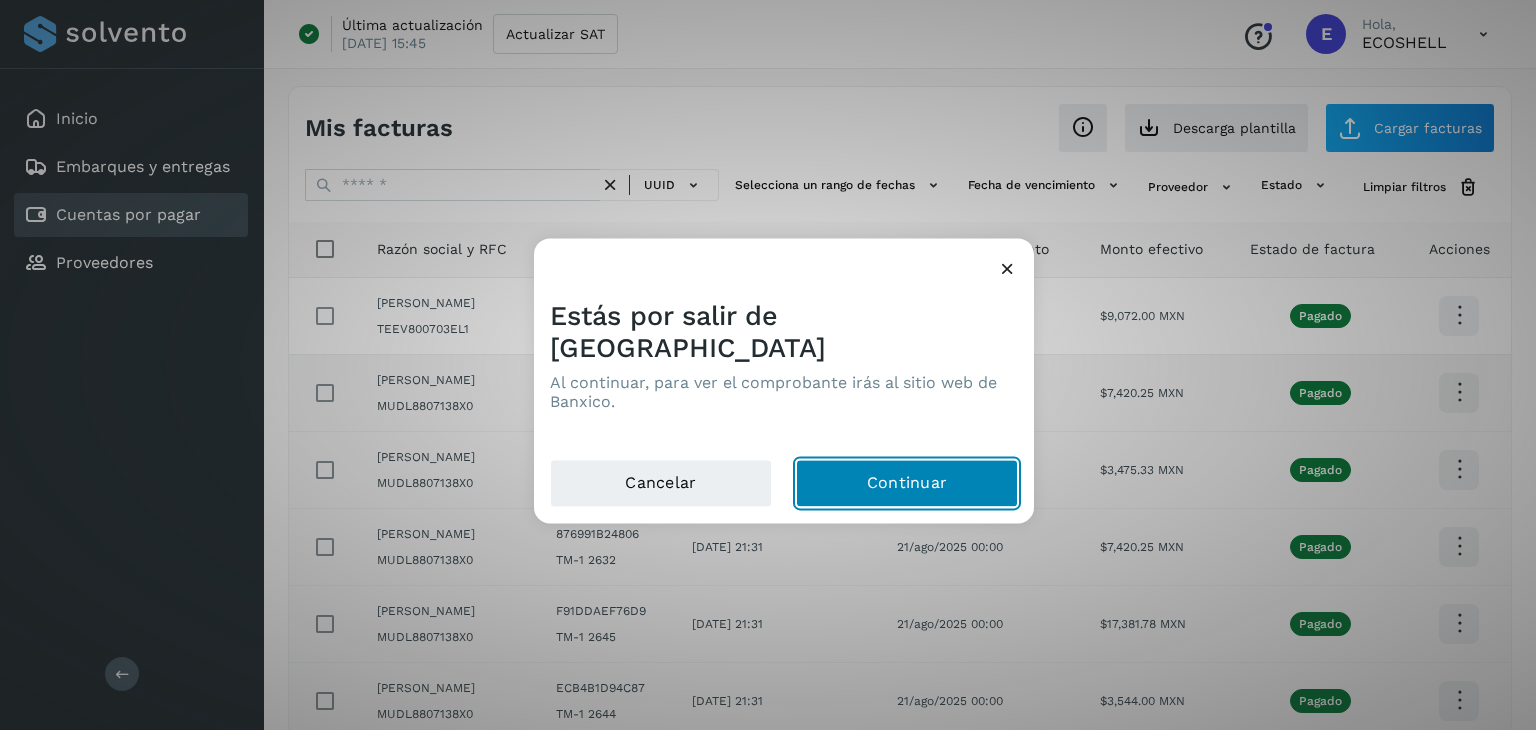 click on "Continuar" 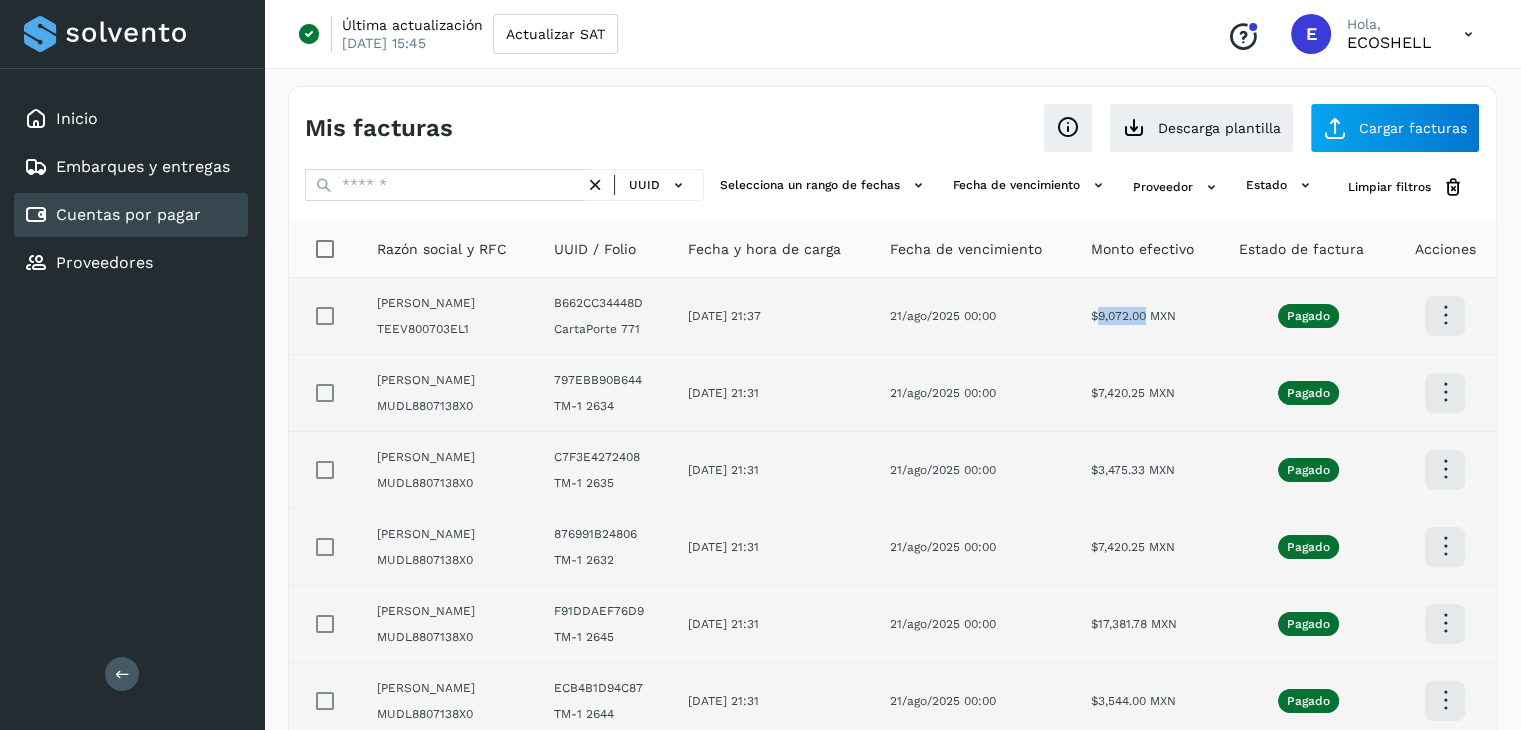 drag, startPoint x: 1157, startPoint y: 319, endPoint x: 1112, endPoint y: 331, distance: 46.572525 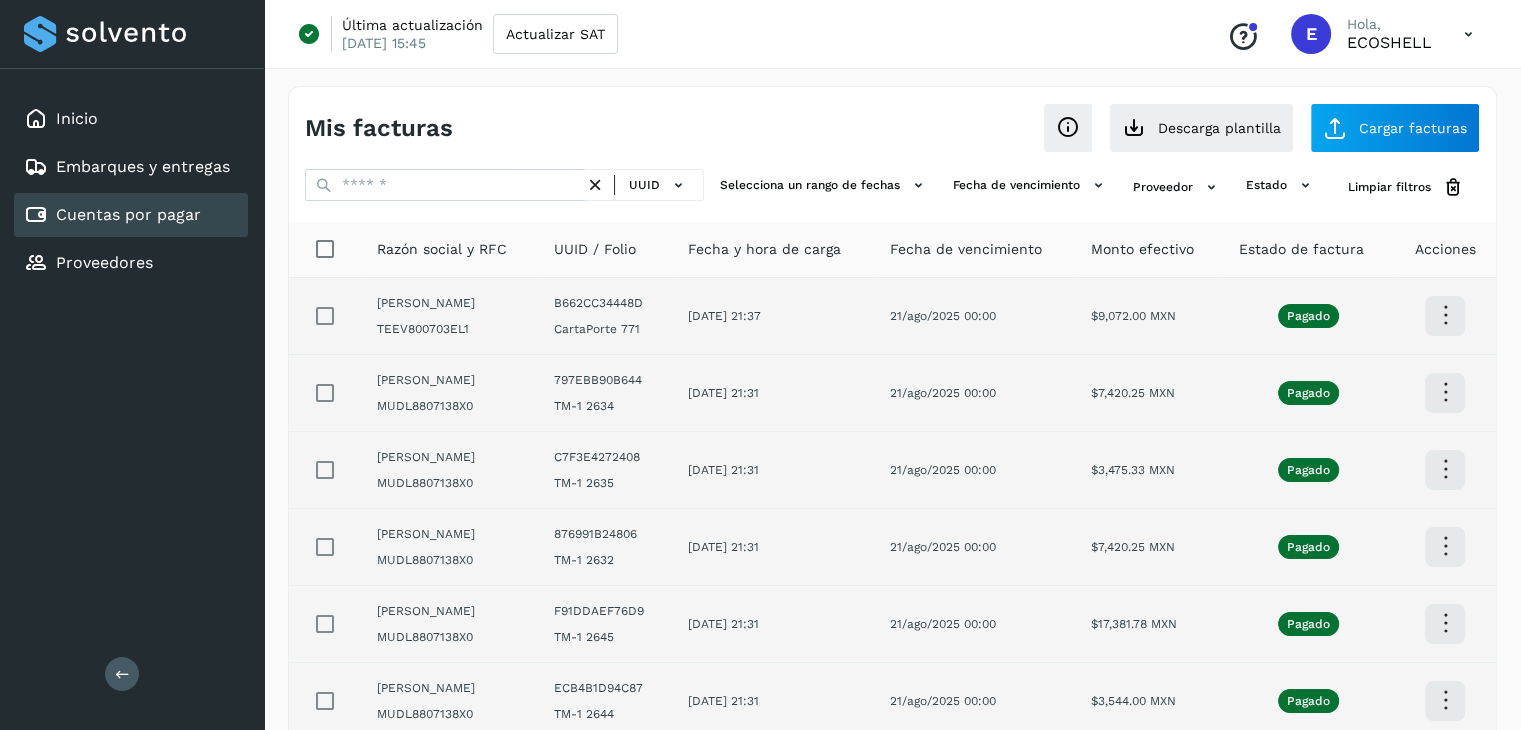 click at bounding box center (1445, 315) 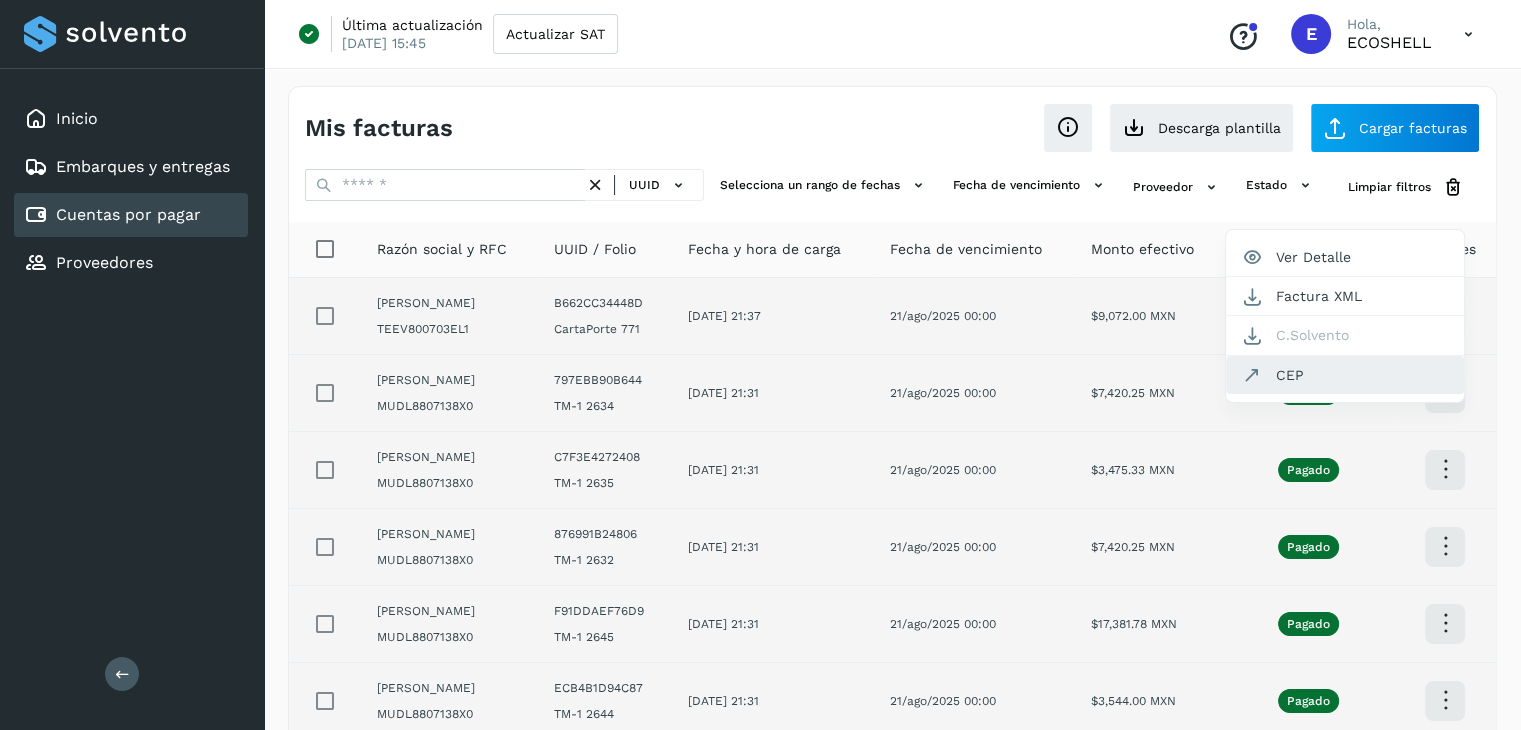 click on "CEP" 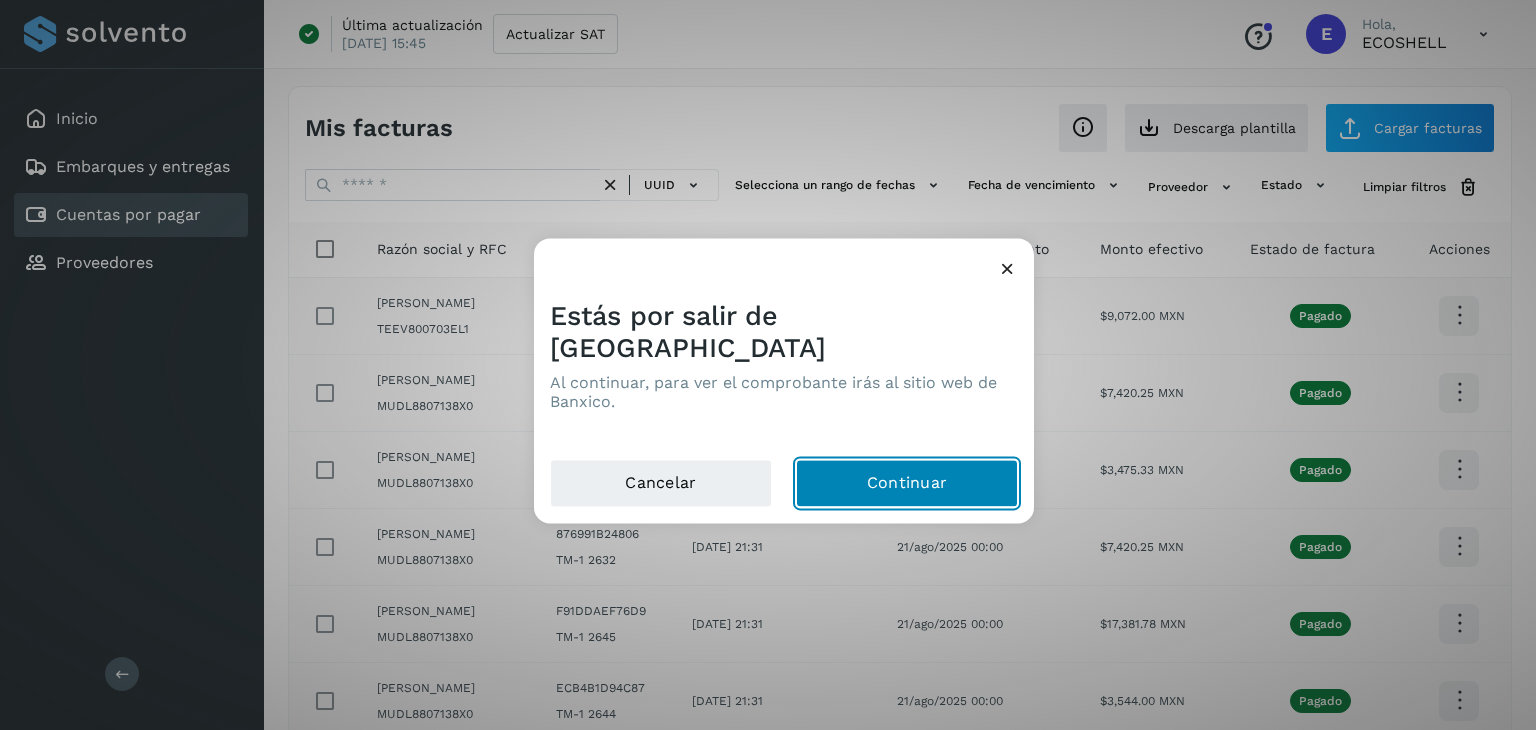 click on "Continuar" 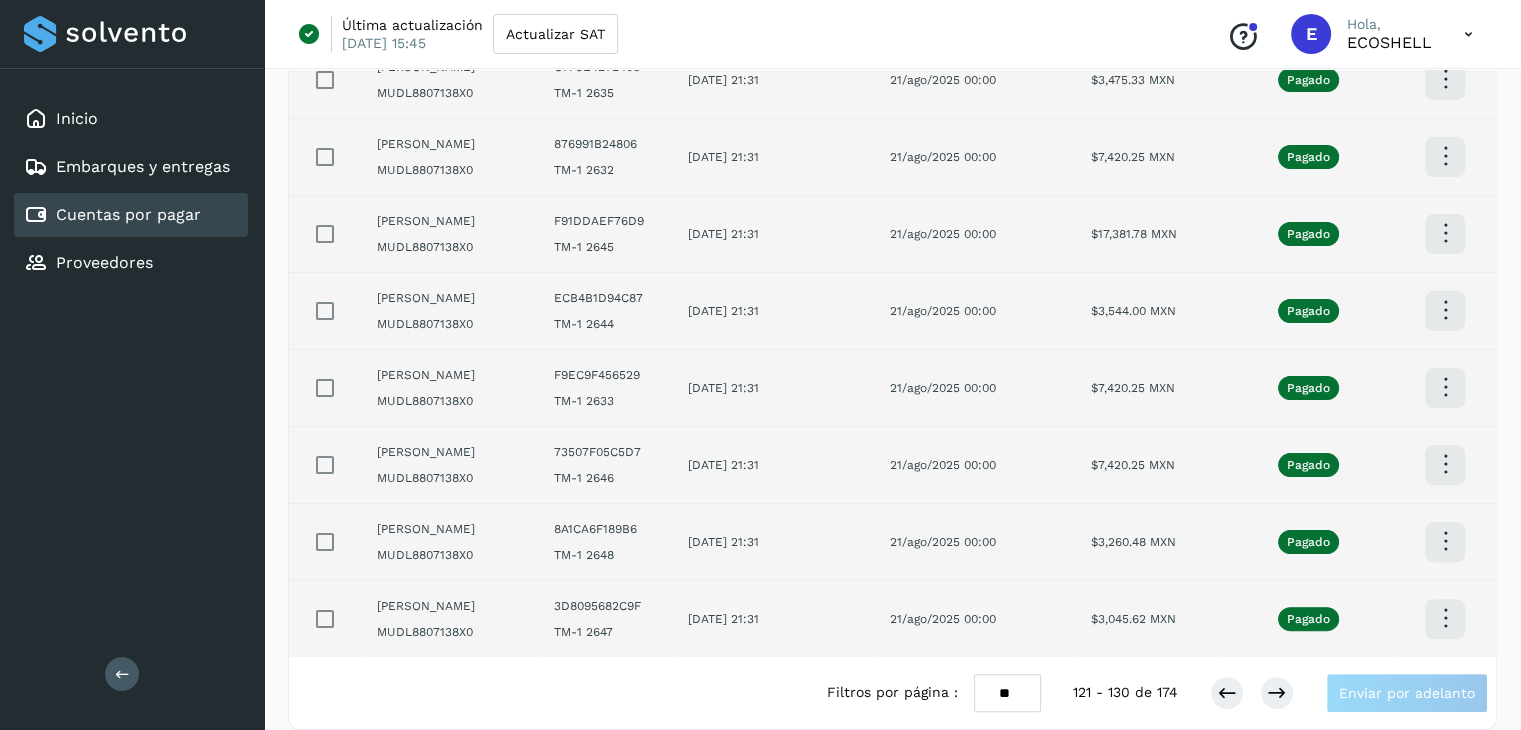 scroll, scrollTop: 411, scrollLeft: 0, axis: vertical 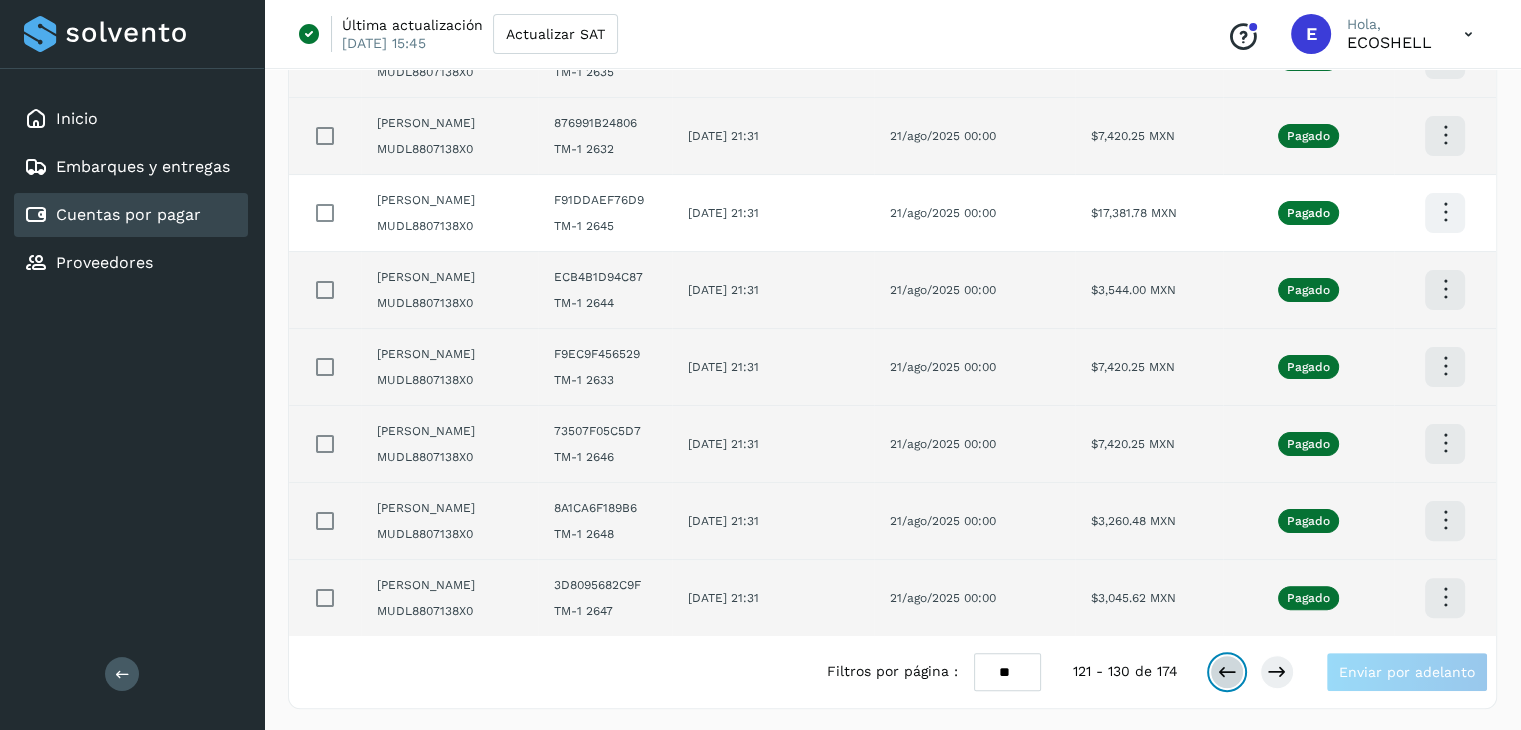 click at bounding box center [1227, 672] 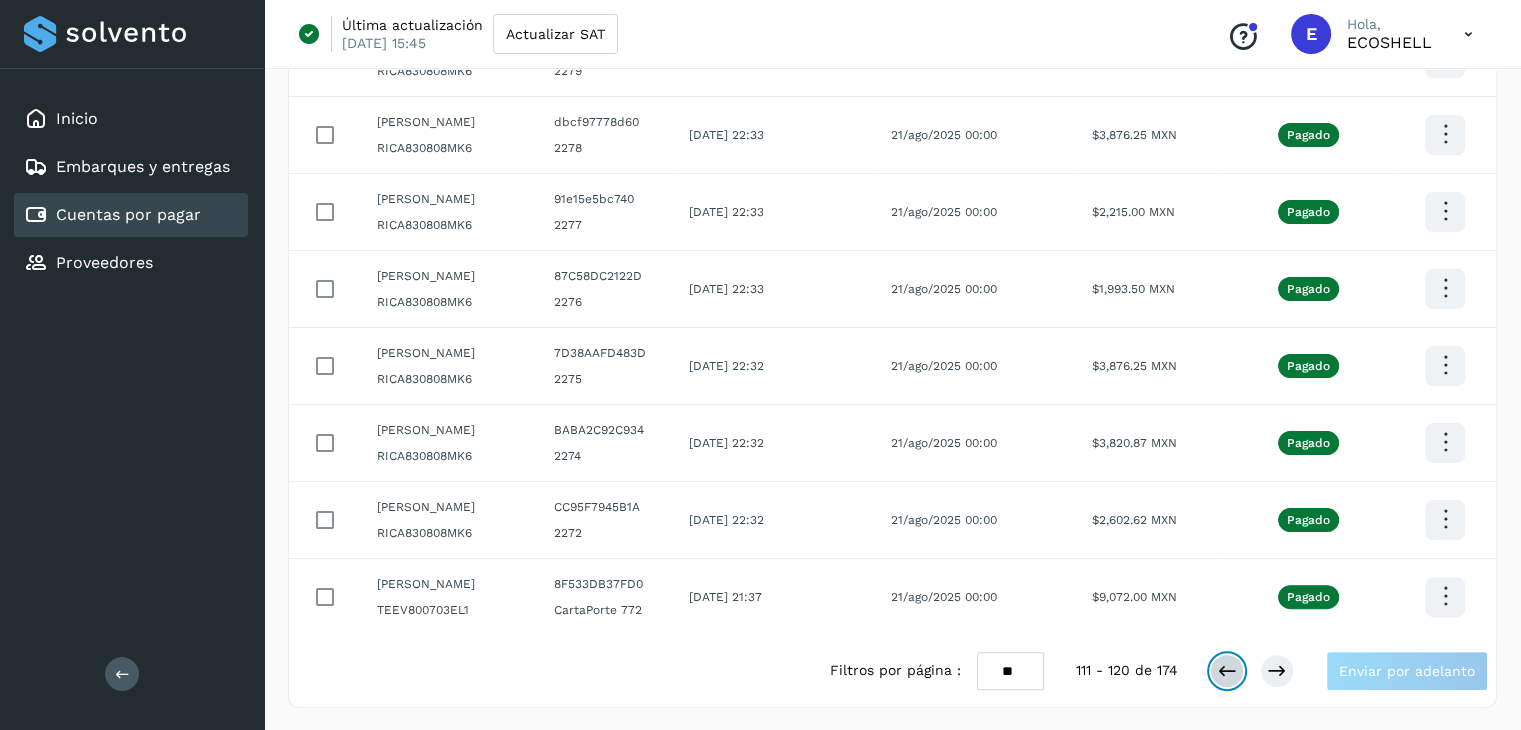 scroll, scrollTop: 411, scrollLeft: 0, axis: vertical 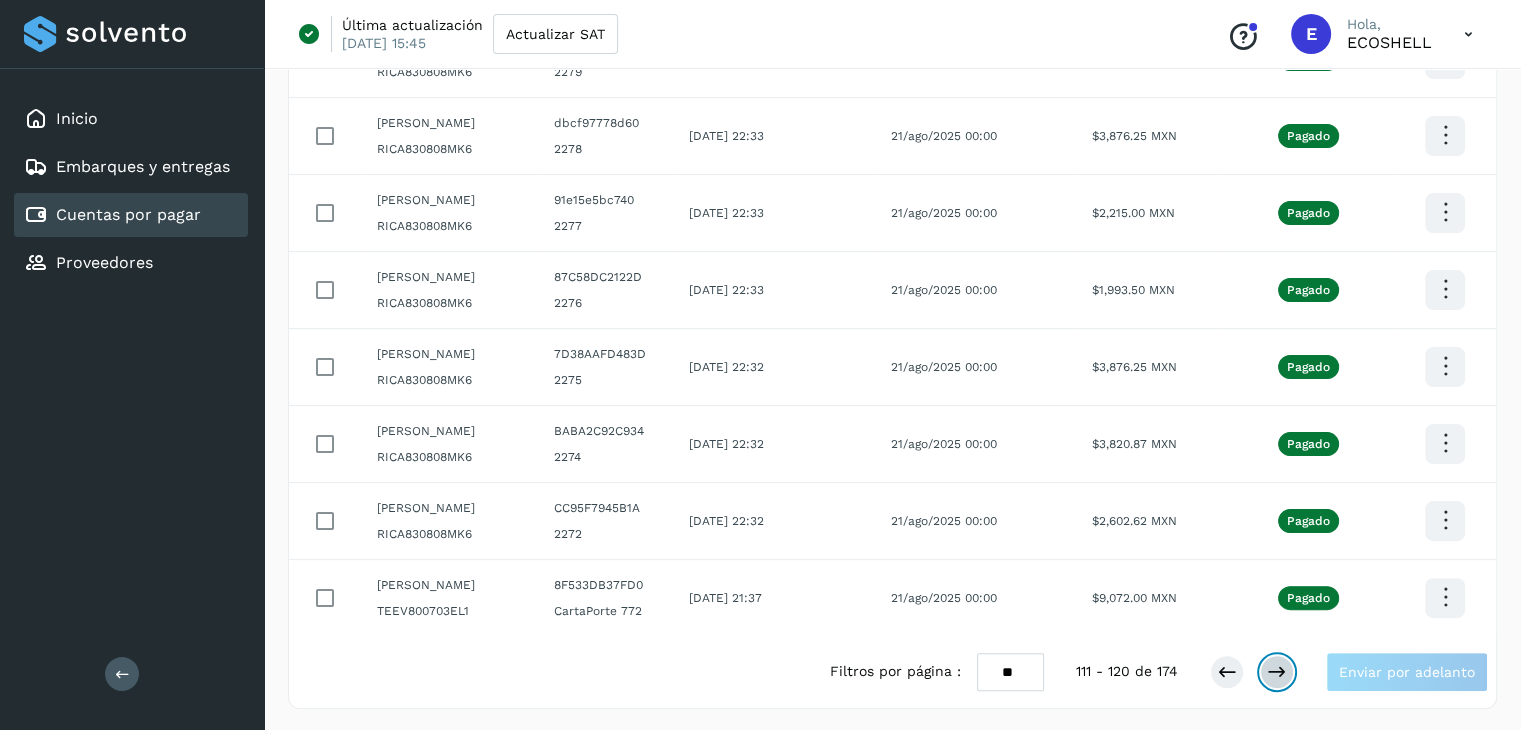click at bounding box center (1277, 672) 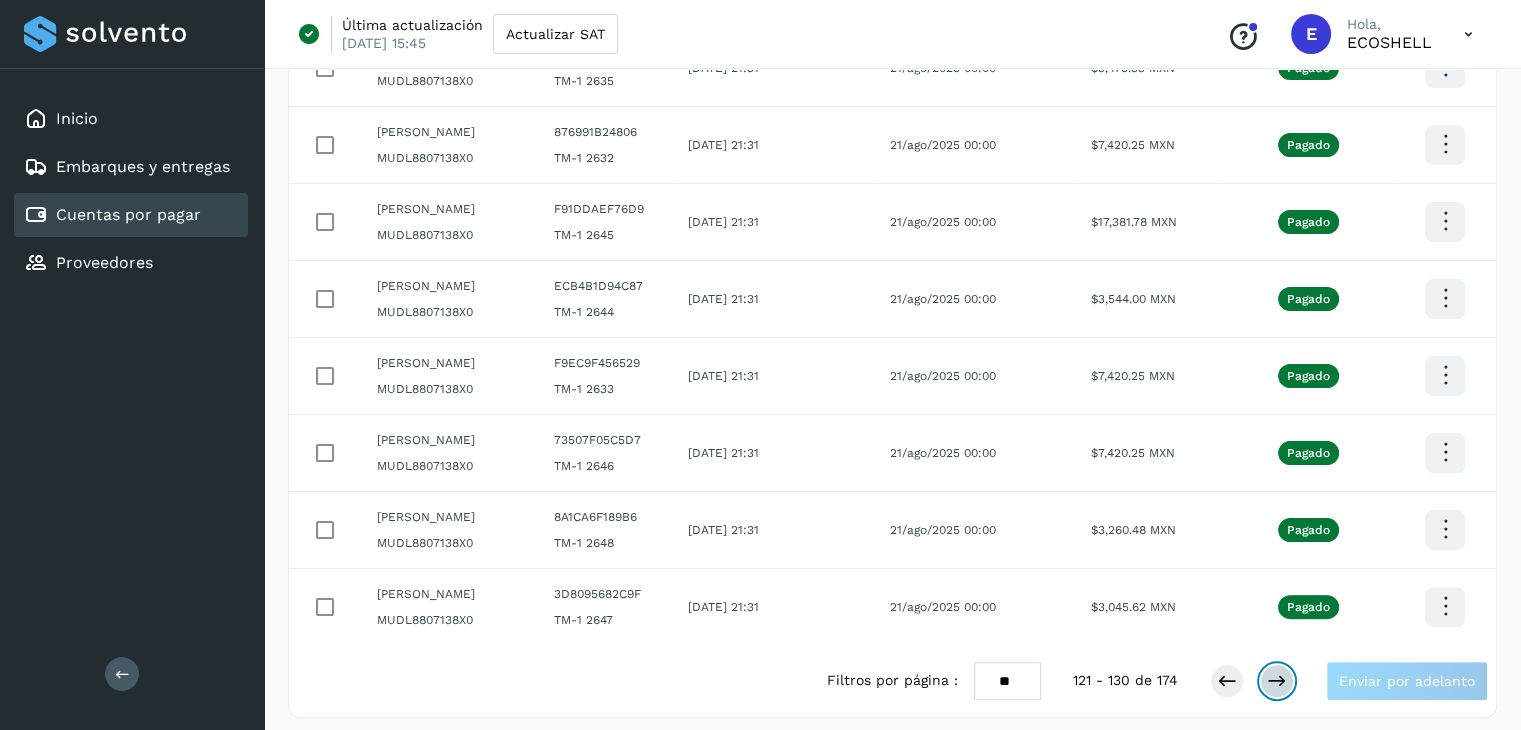 scroll, scrollTop: 411, scrollLeft: 0, axis: vertical 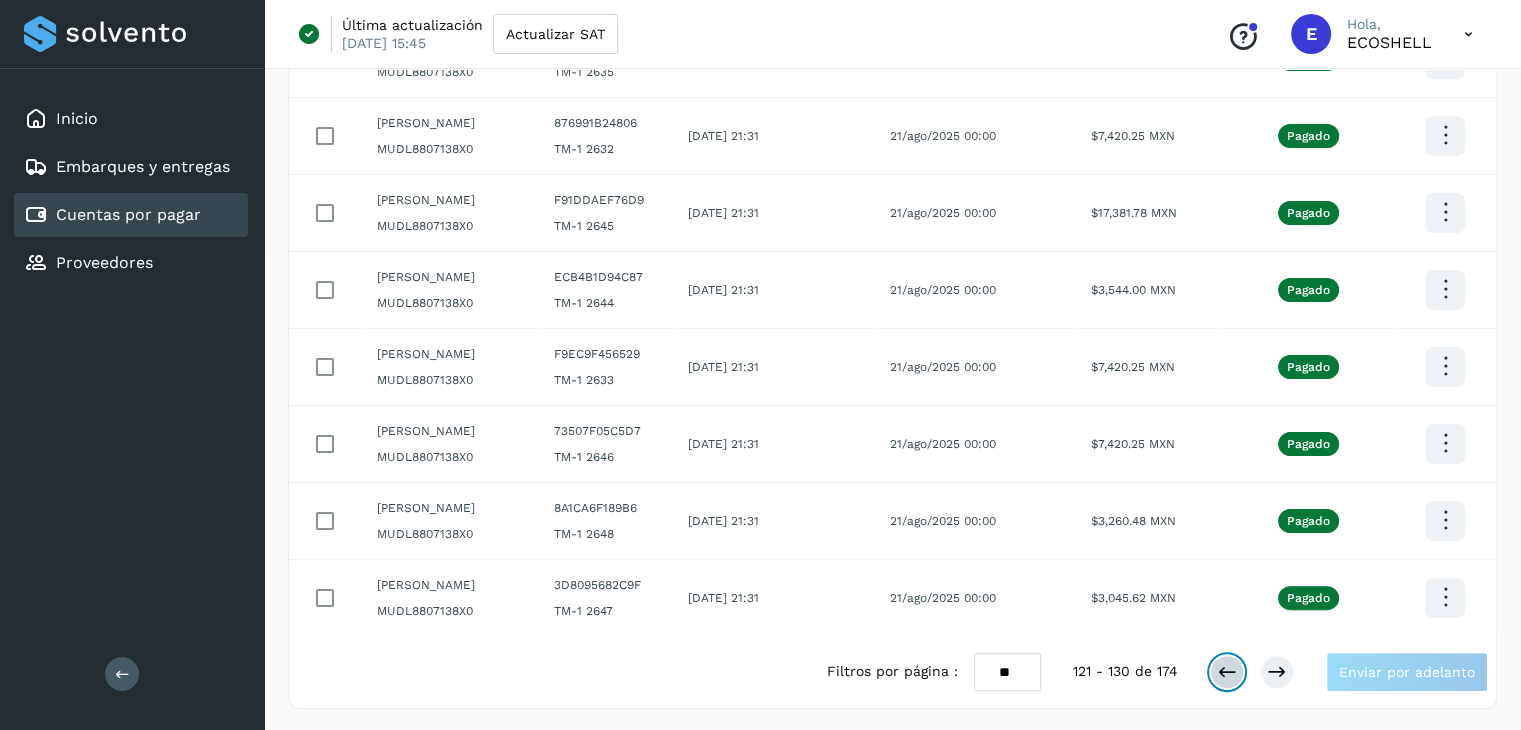 click at bounding box center [1227, 672] 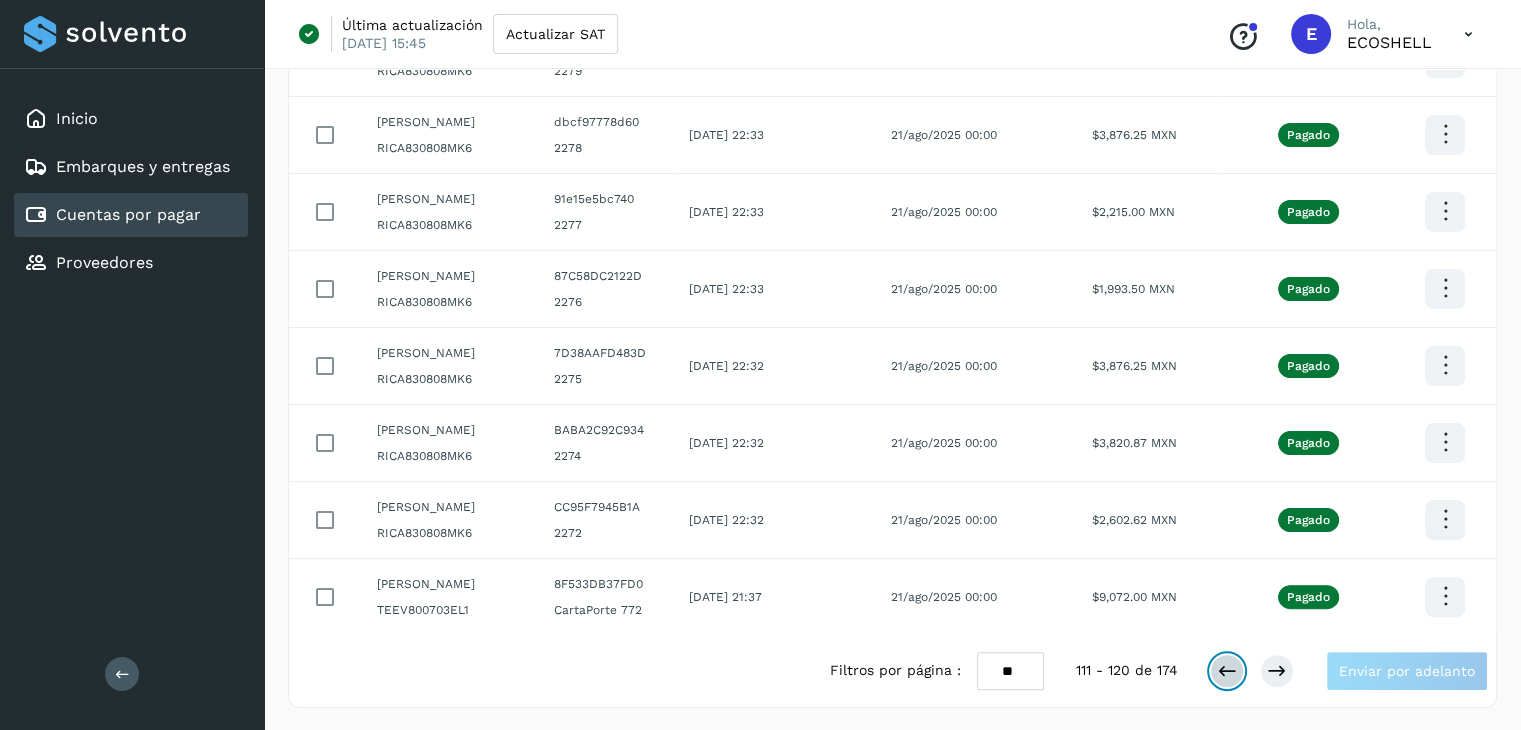 scroll, scrollTop: 411, scrollLeft: 0, axis: vertical 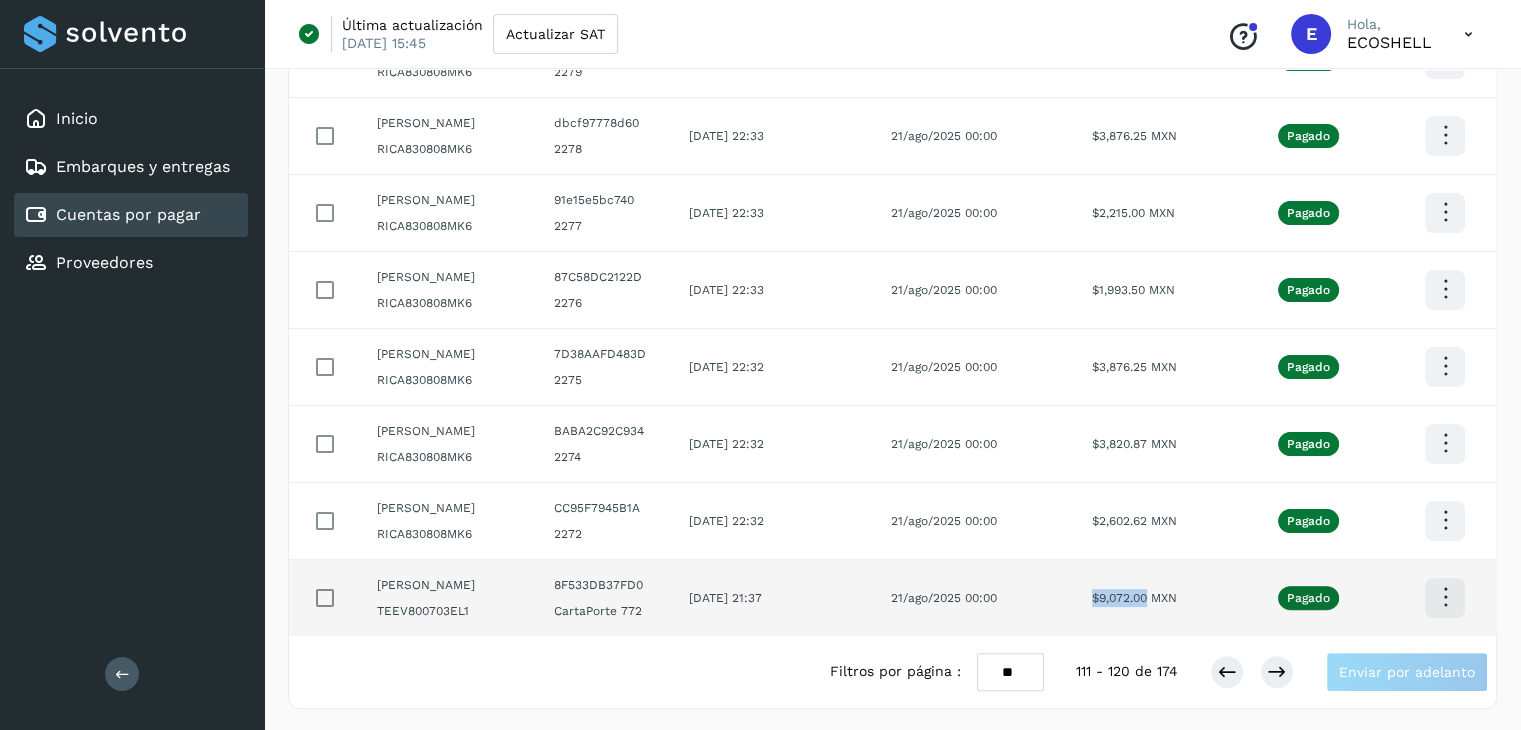 drag, startPoint x: 1158, startPoint y: 589, endPoint x: 1105, endPoint y: 604, distance: 55.081757 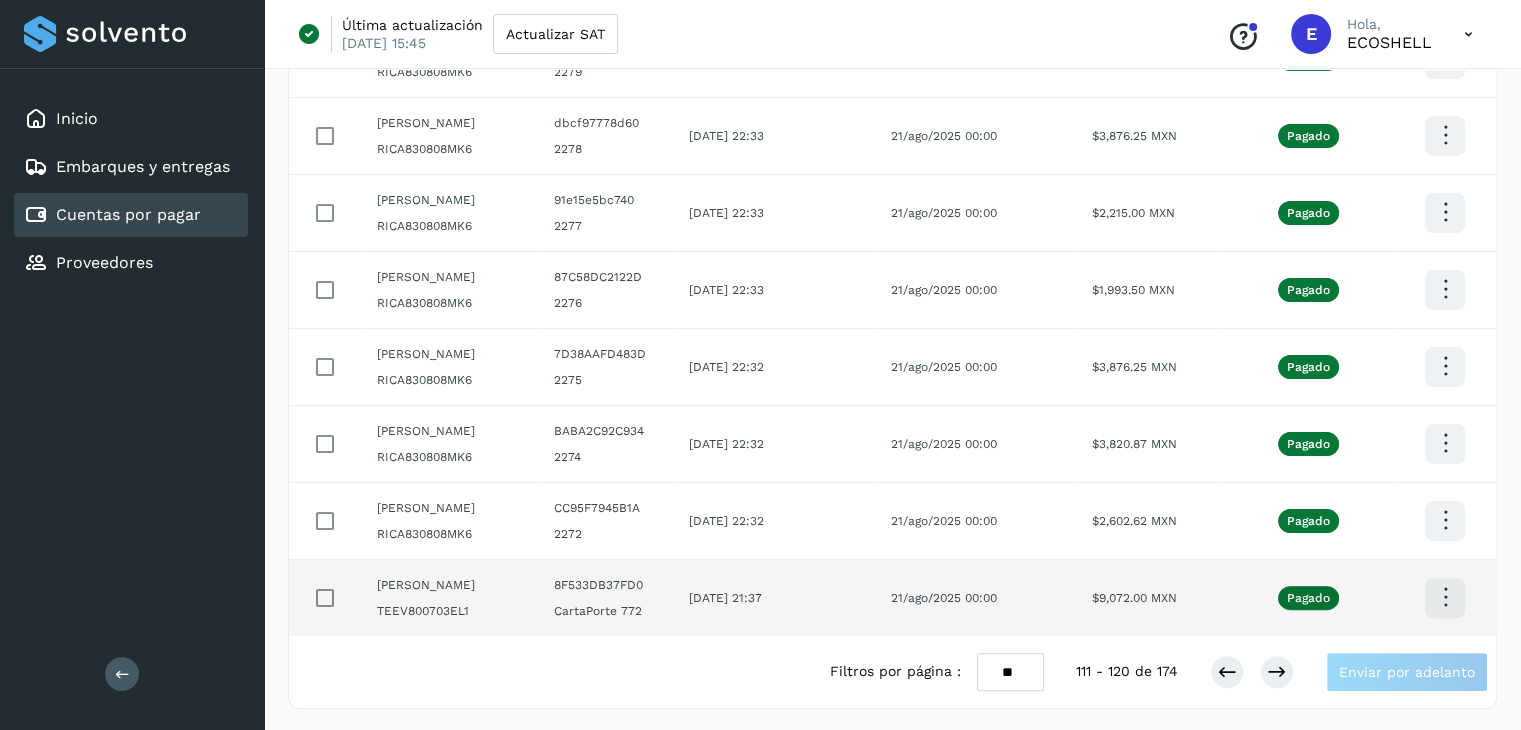 click at bounding box center [1445, -96] 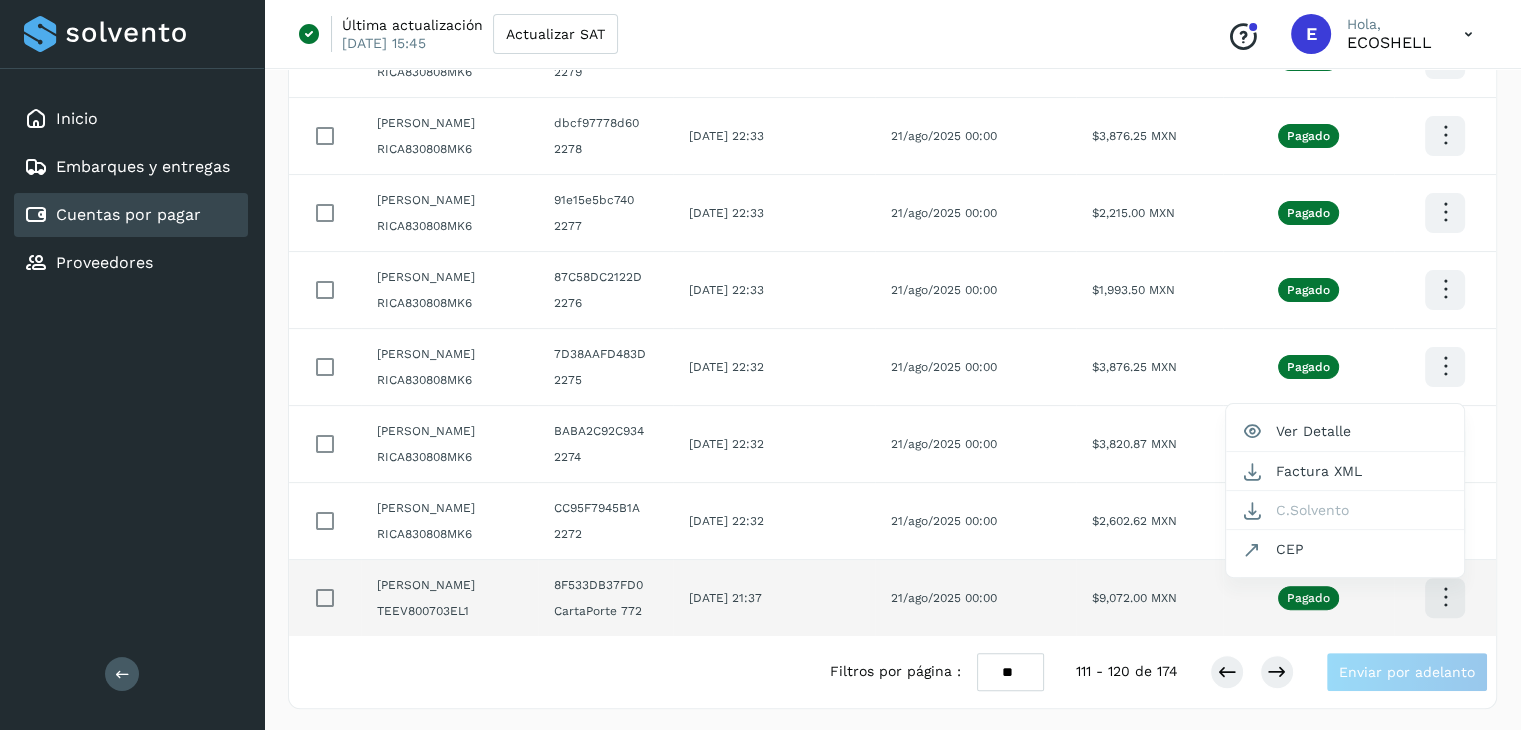 scroll, scrollTop: 0, scrollLeft: 0, axis: both 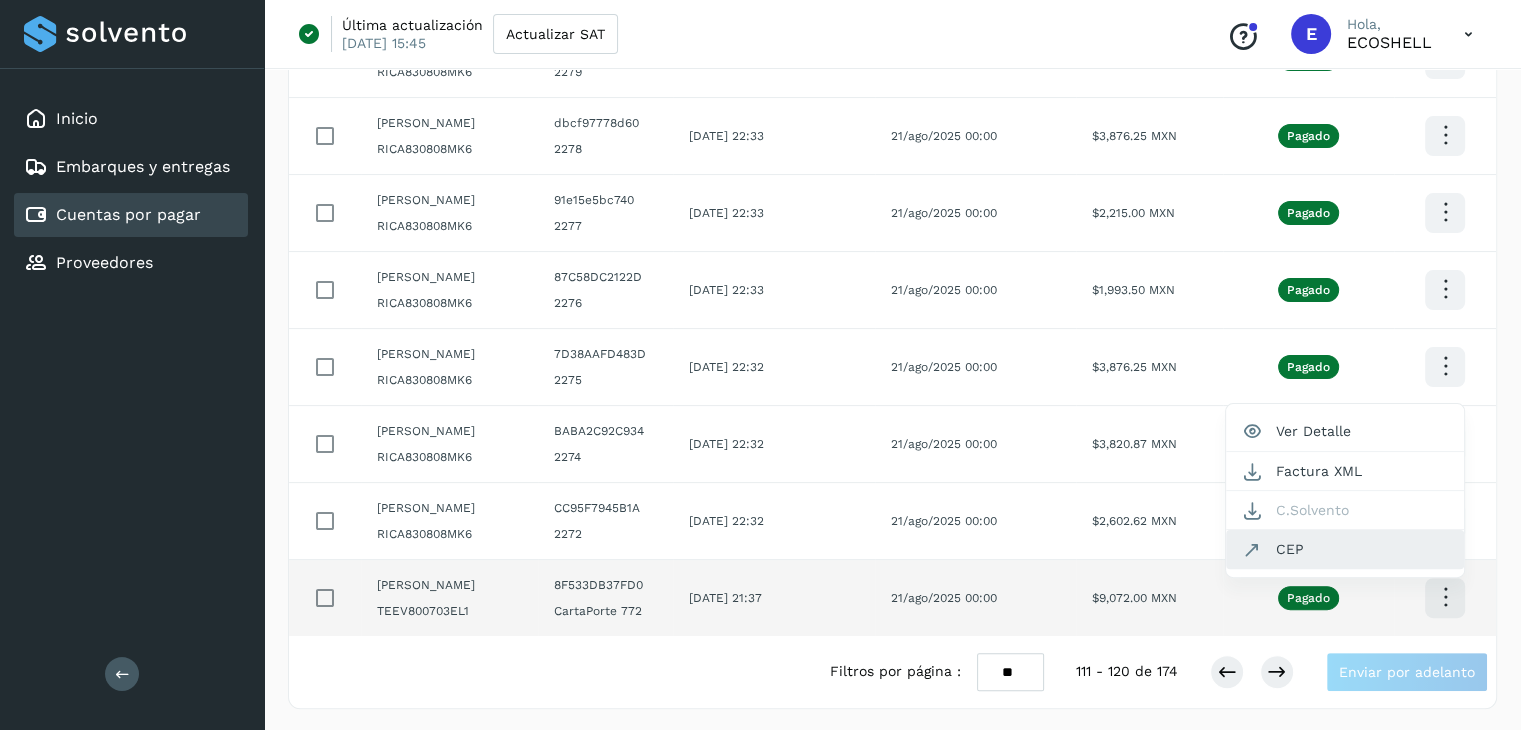 click on "CEP" 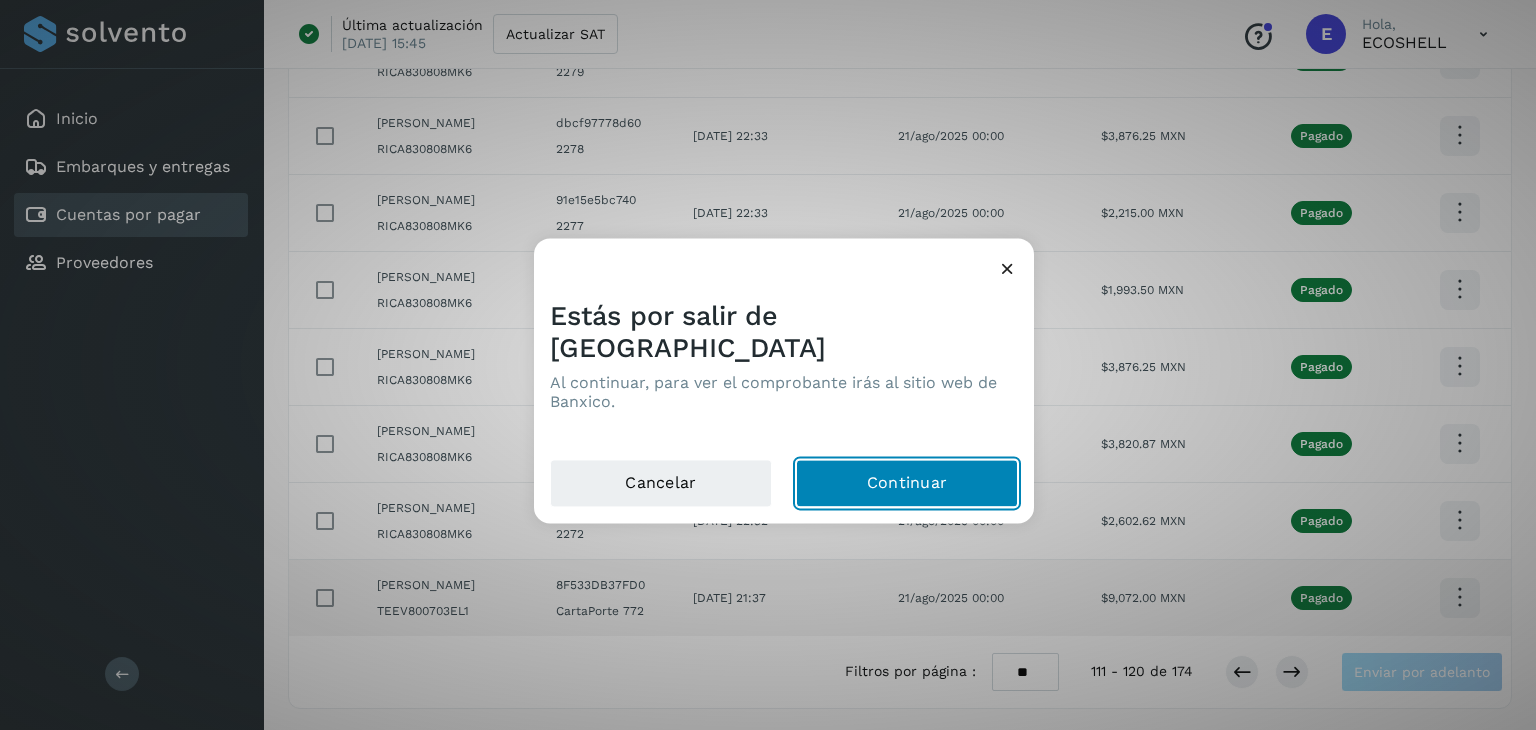 click on "Continuar" 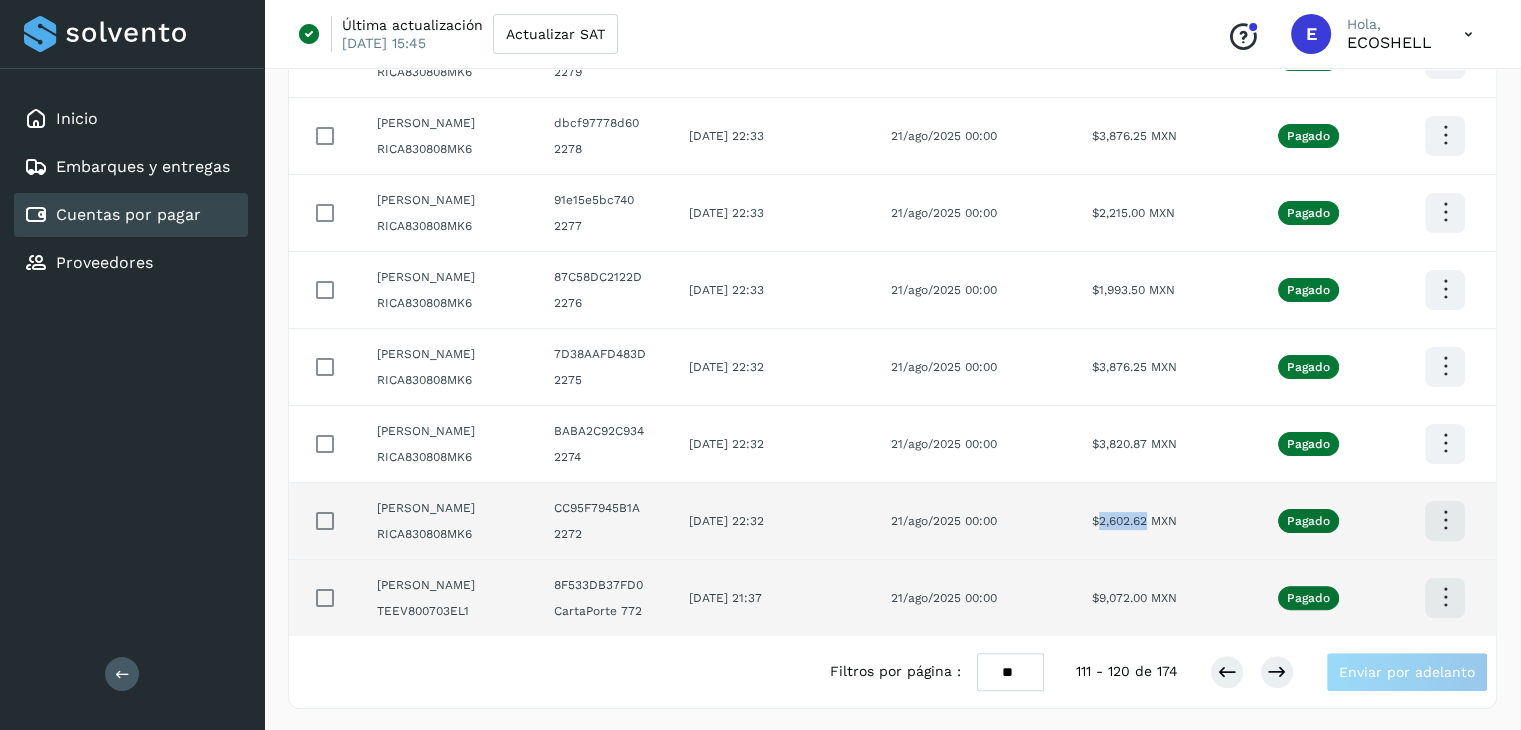 drag, startPoint x: 1147, startPoint y: 519, endPoint x: 1112, endPoint y: 533, distance: 37.696156 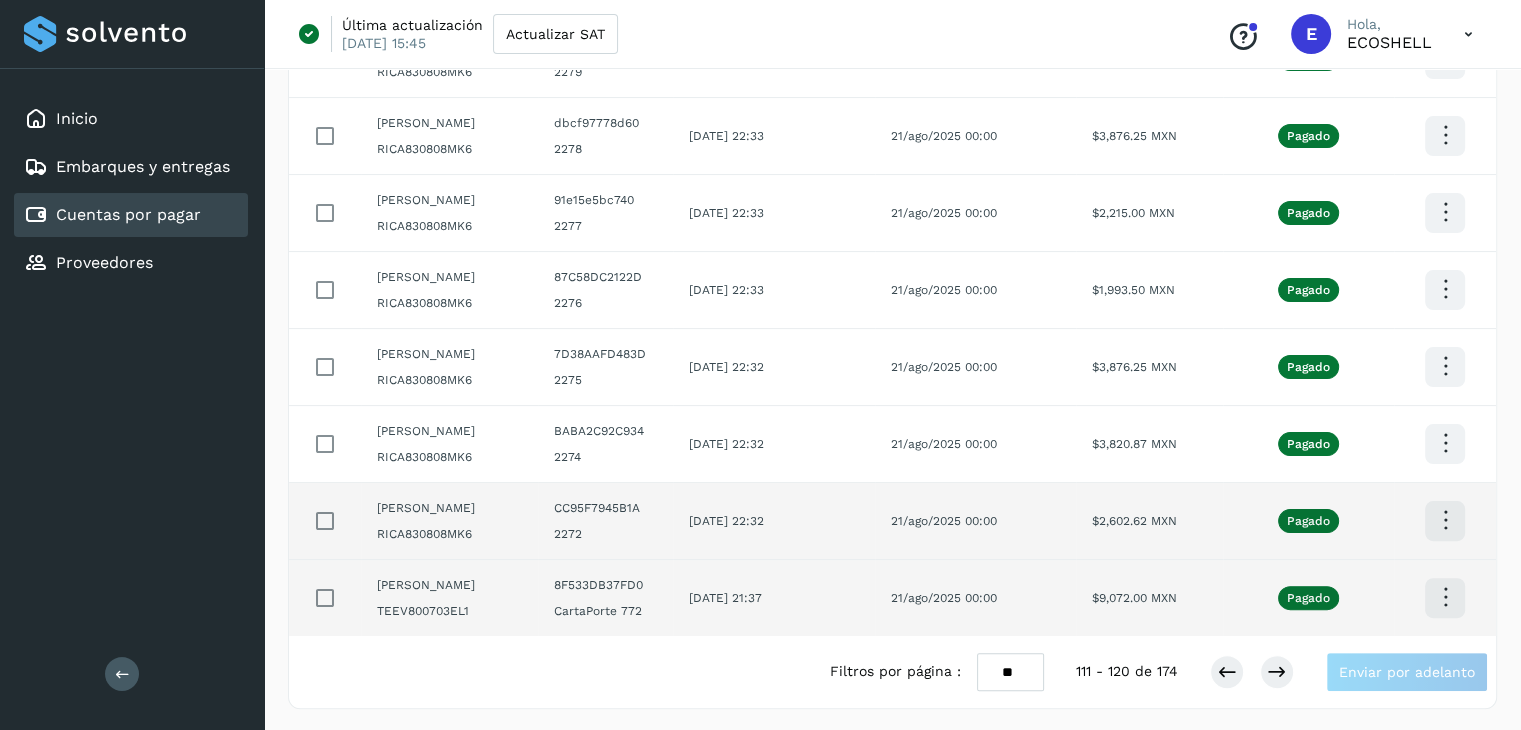 click at bounding box center (1445, -96) 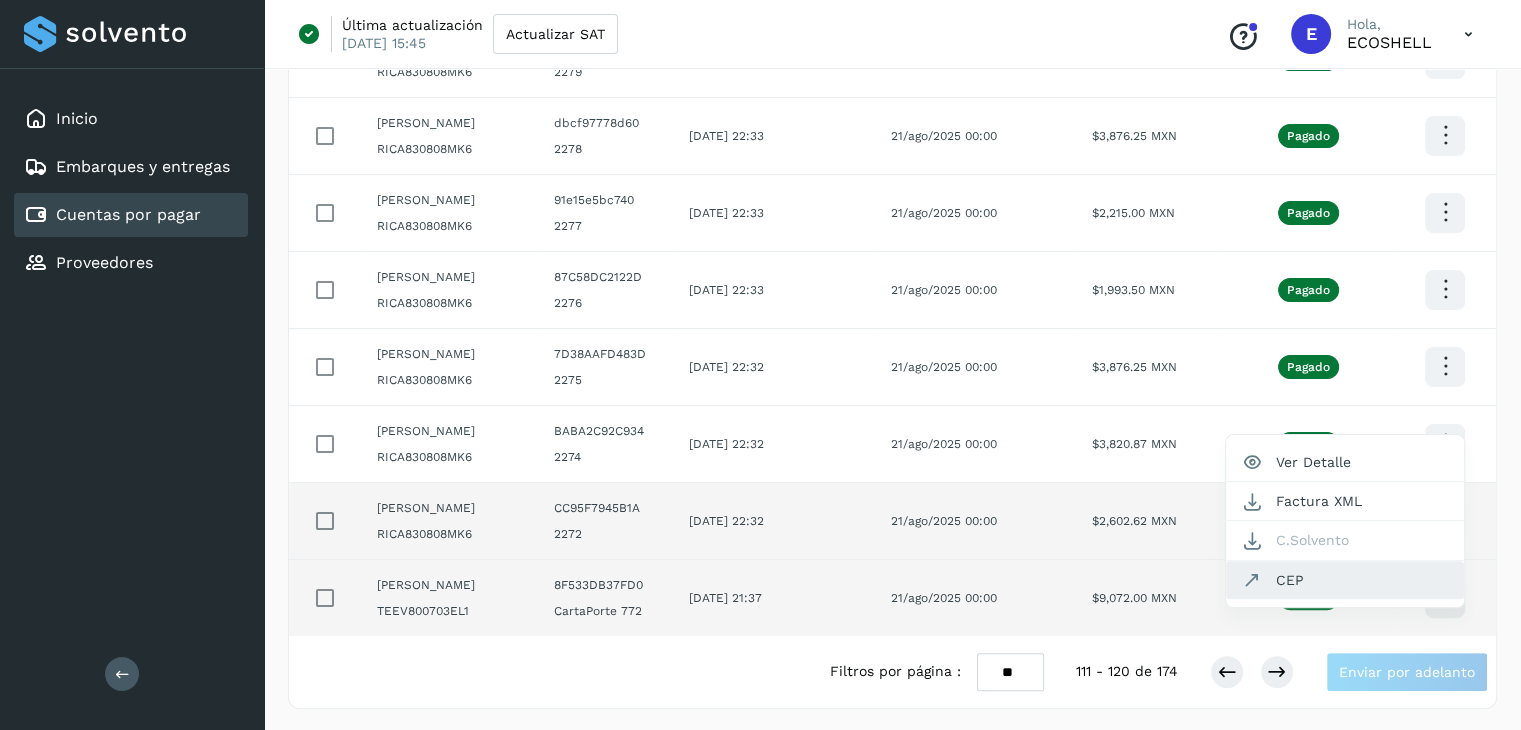 click on "CEP" 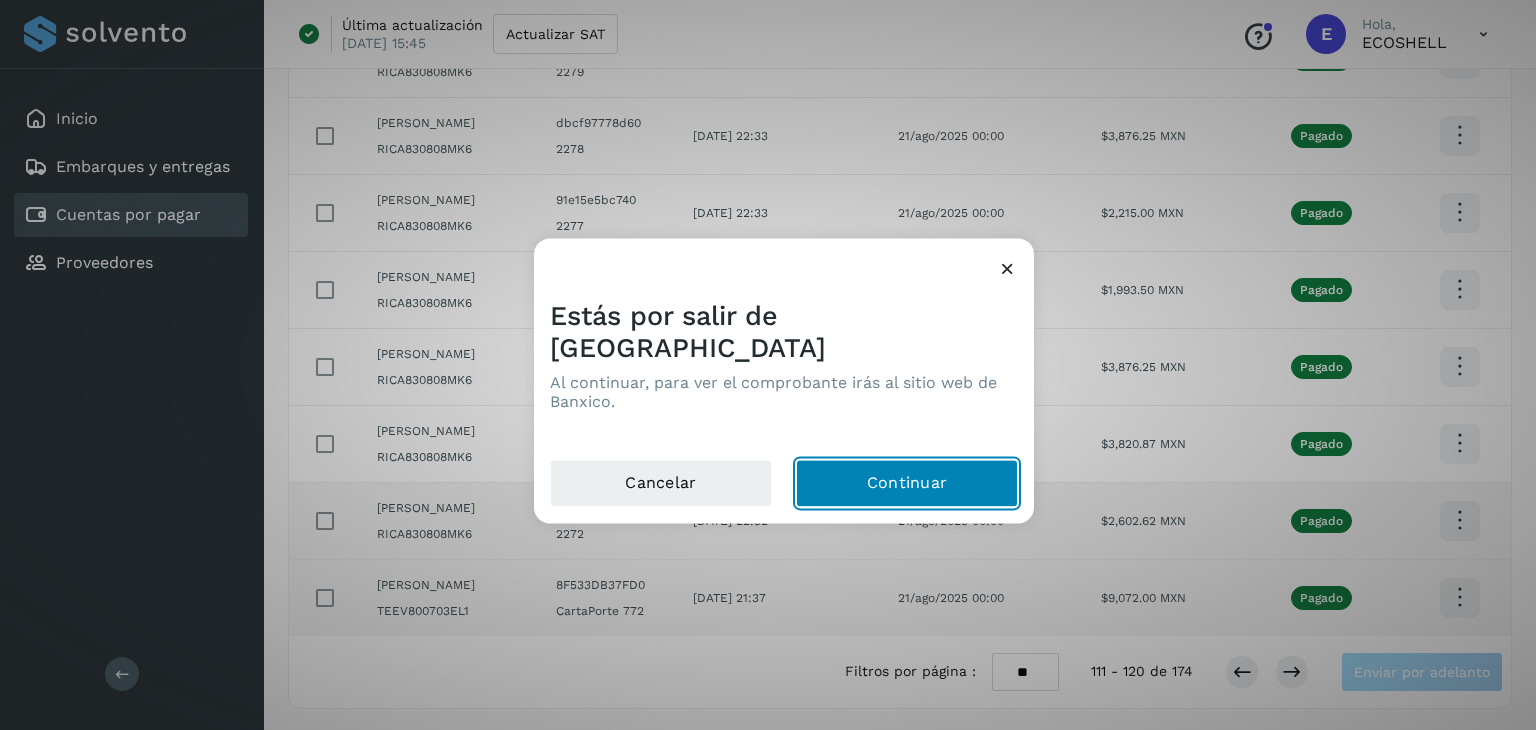 click on "Continuar" 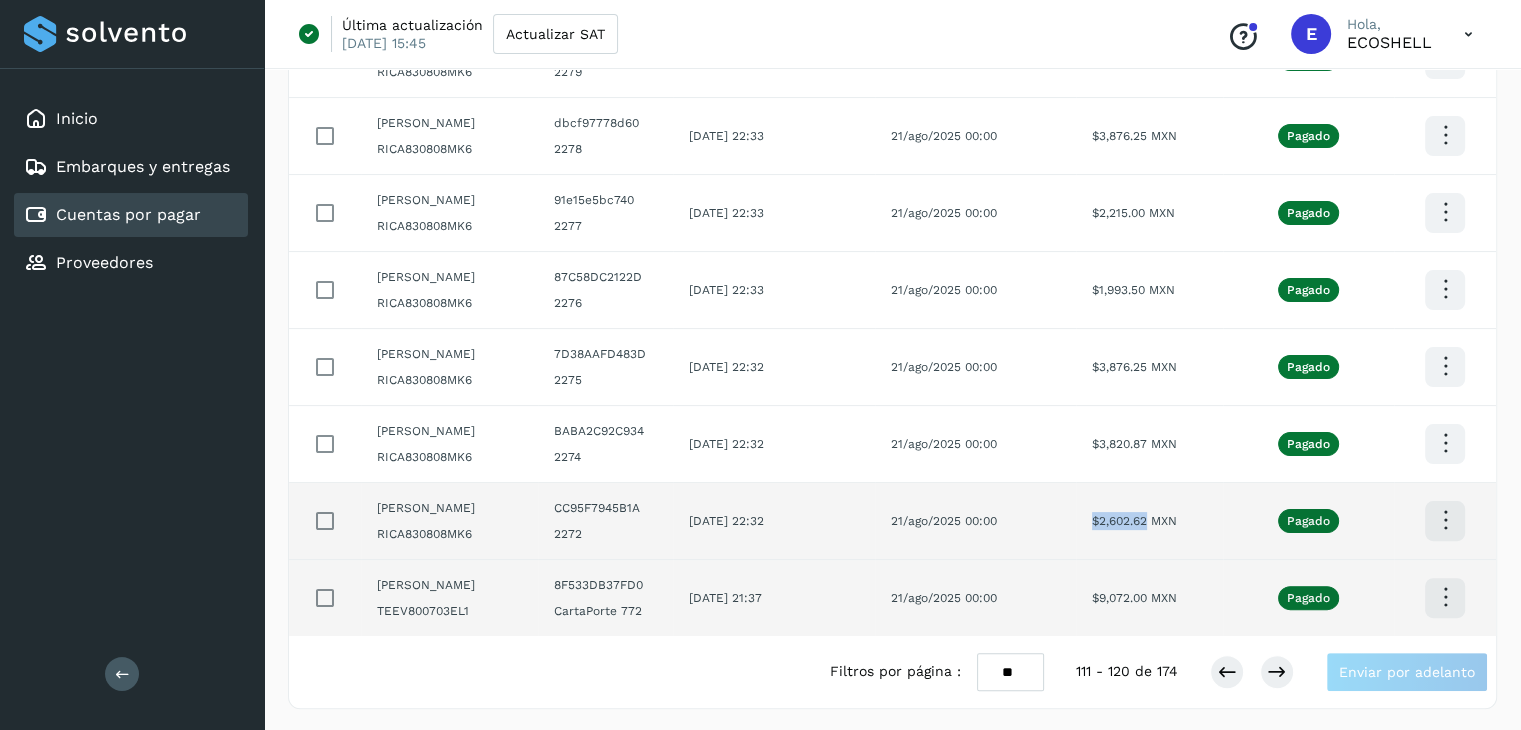 drag, startPoint x: 1158, startPoint y: 515, endPoint x: 1104, endPoint y: 527, distance: 55.31727 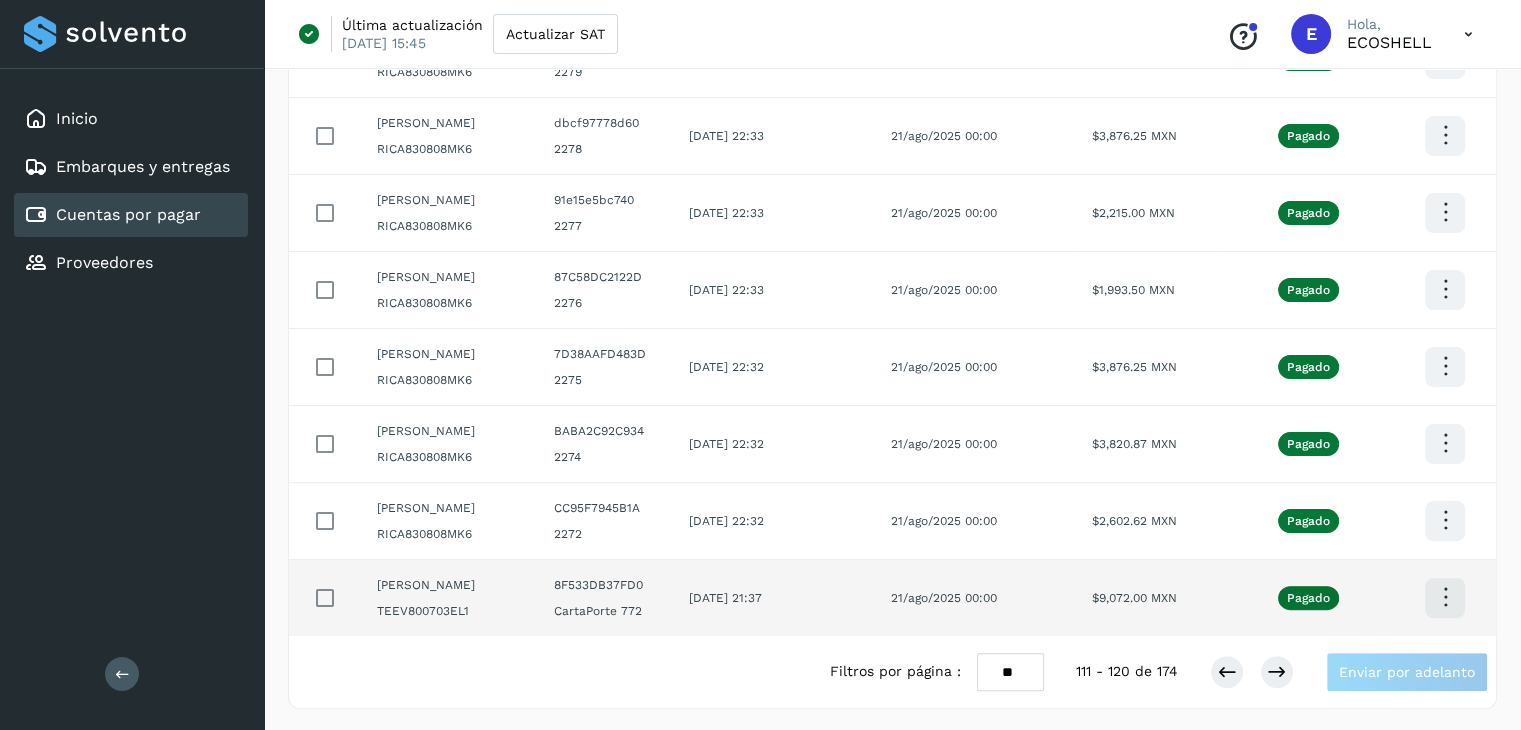 click at bounding box center (1445, -96) 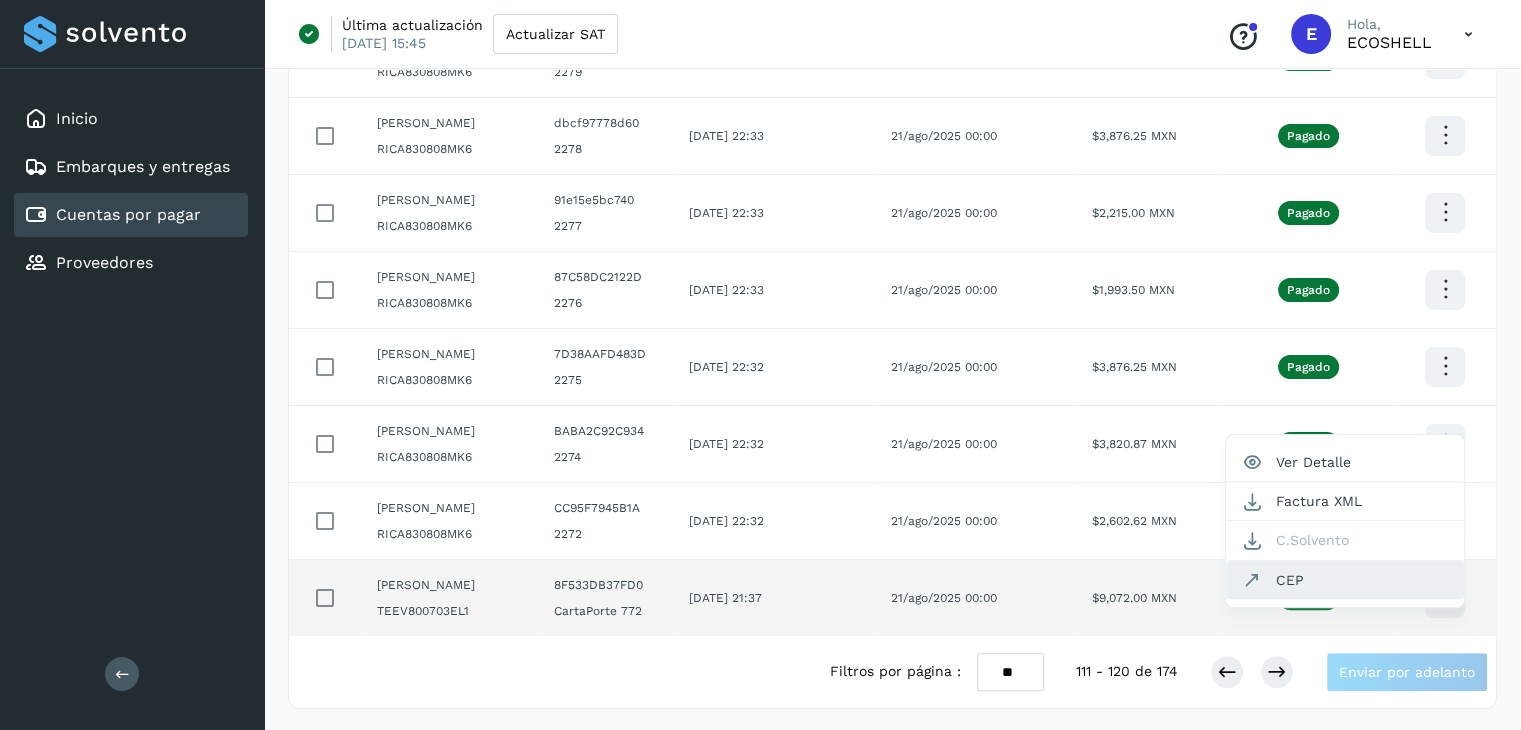 click on "CEP" 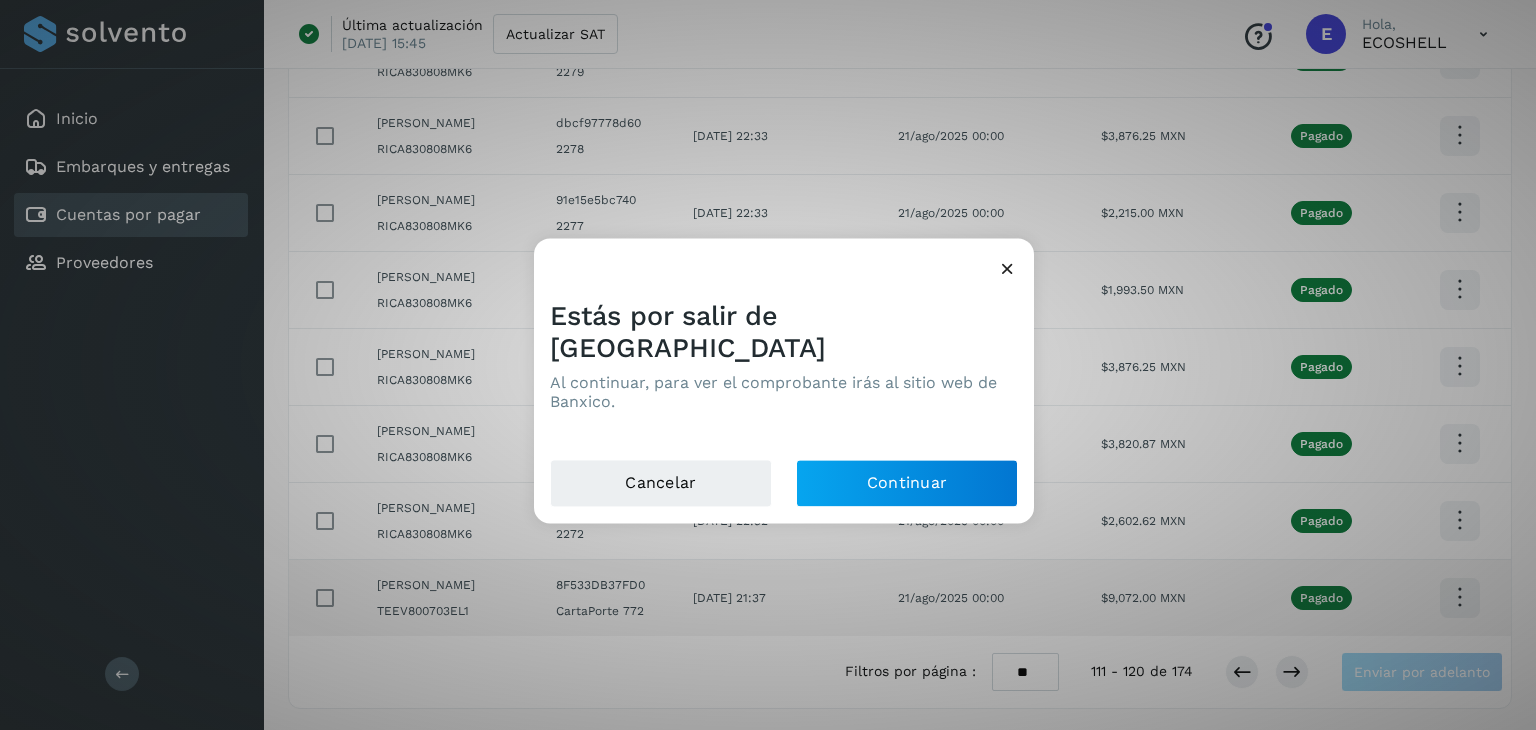 click on "Estás por salir de Solvento Al continuar, para ver el comprobante irás al sitio web de Banxico." at bounding box center (784, 371) 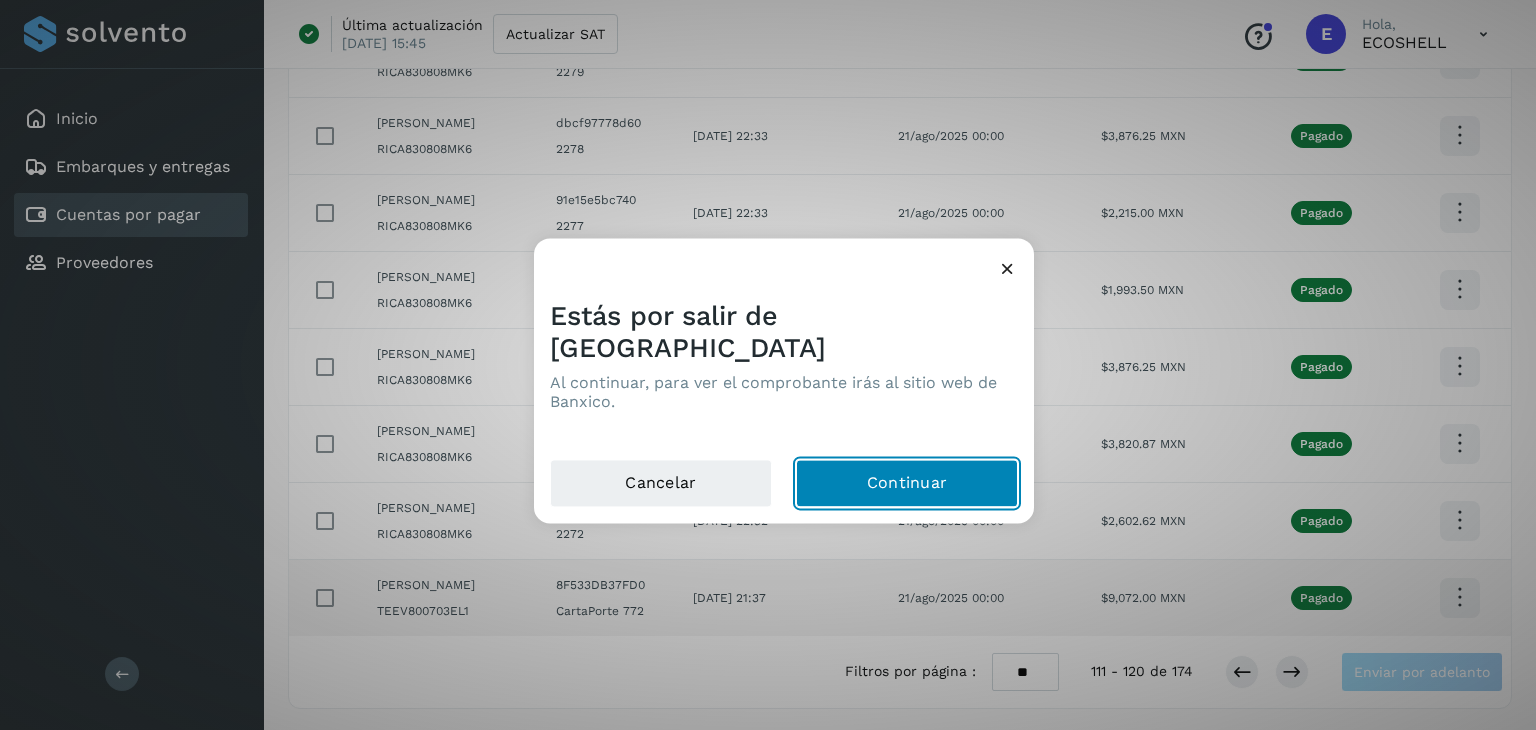 click on "Continuar" 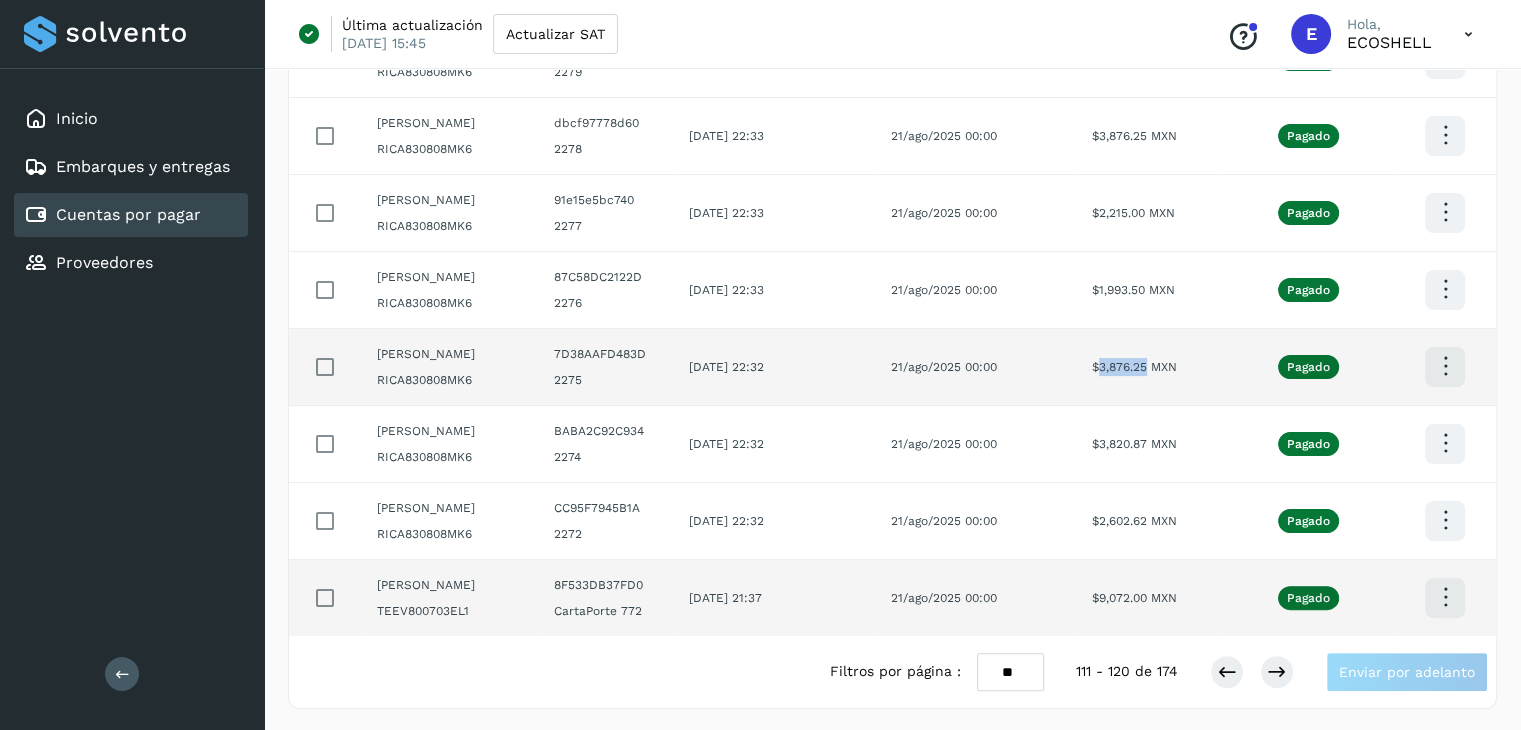 drag, startPoint x: 1156, startPoint y: 362, endPoint x: 1110, endPoint y: 377, distance: 48.38388 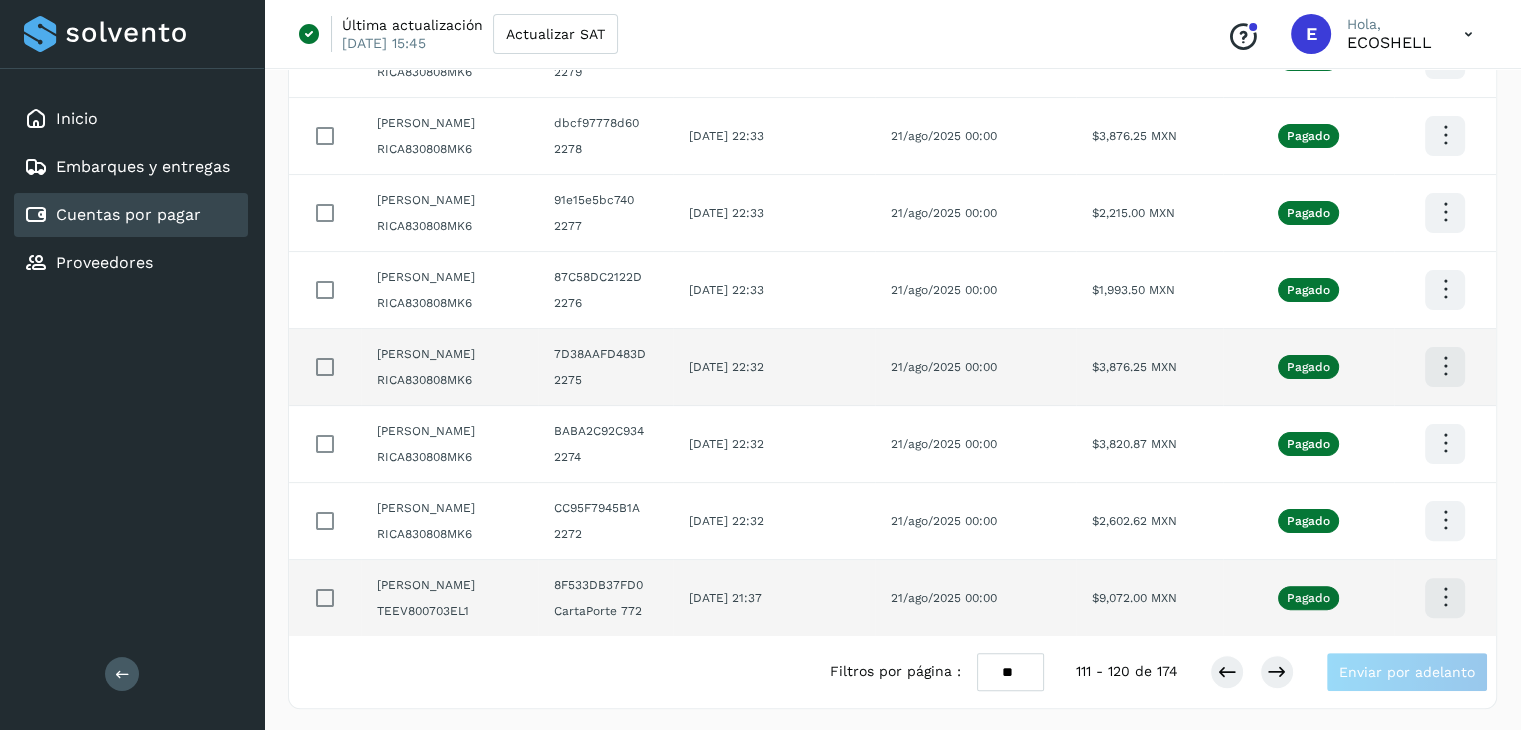 click at bounding box center (1445, -96) 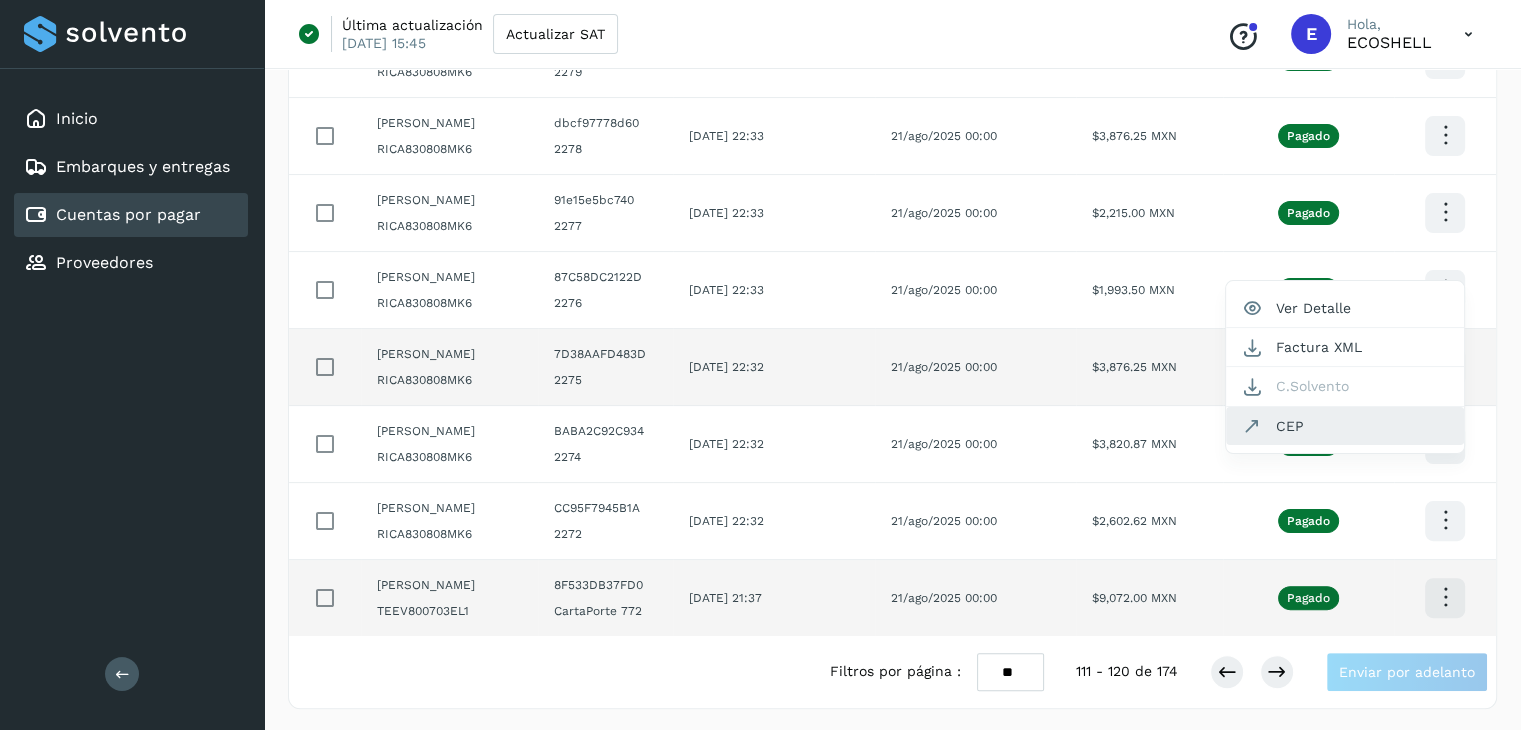 click on "CEP" 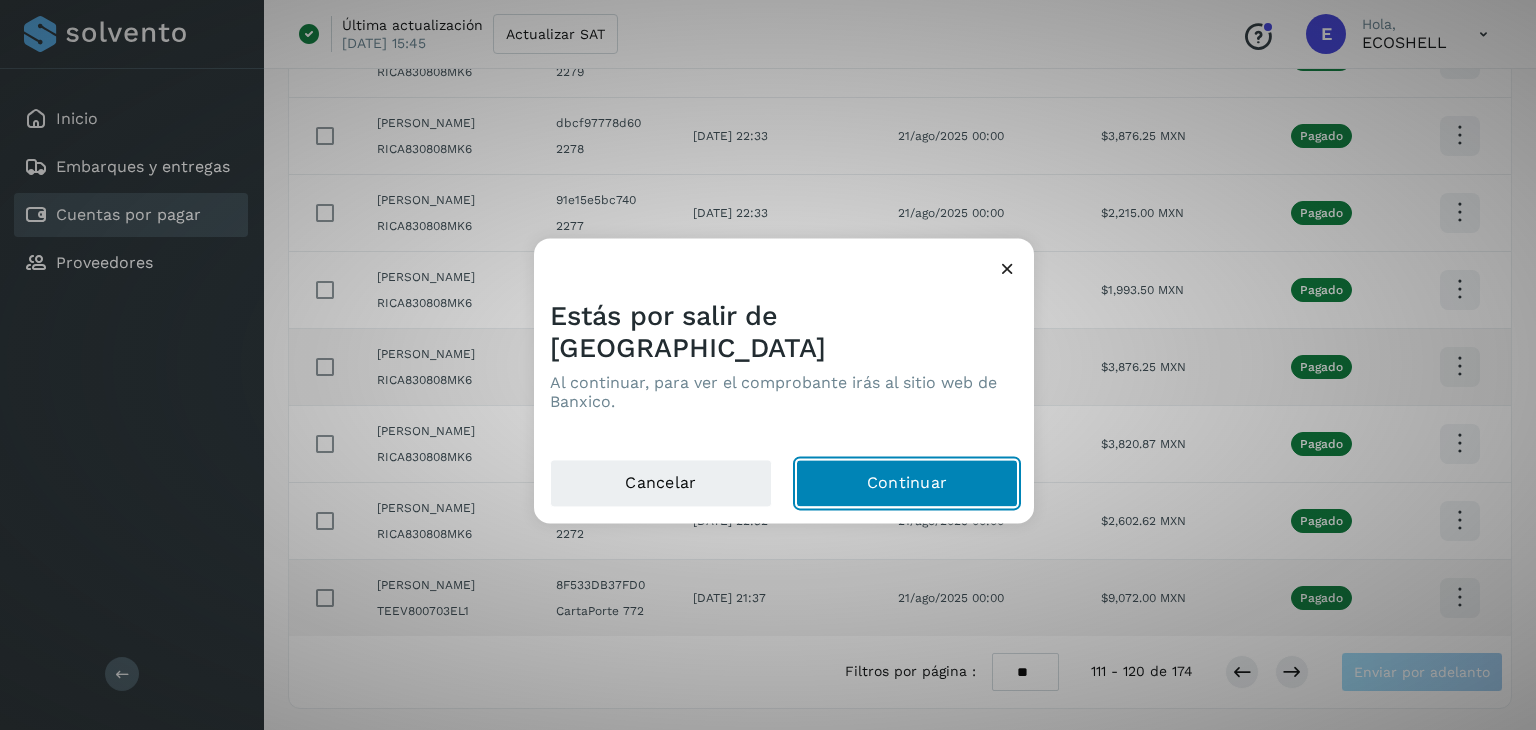 click on "Continuar" 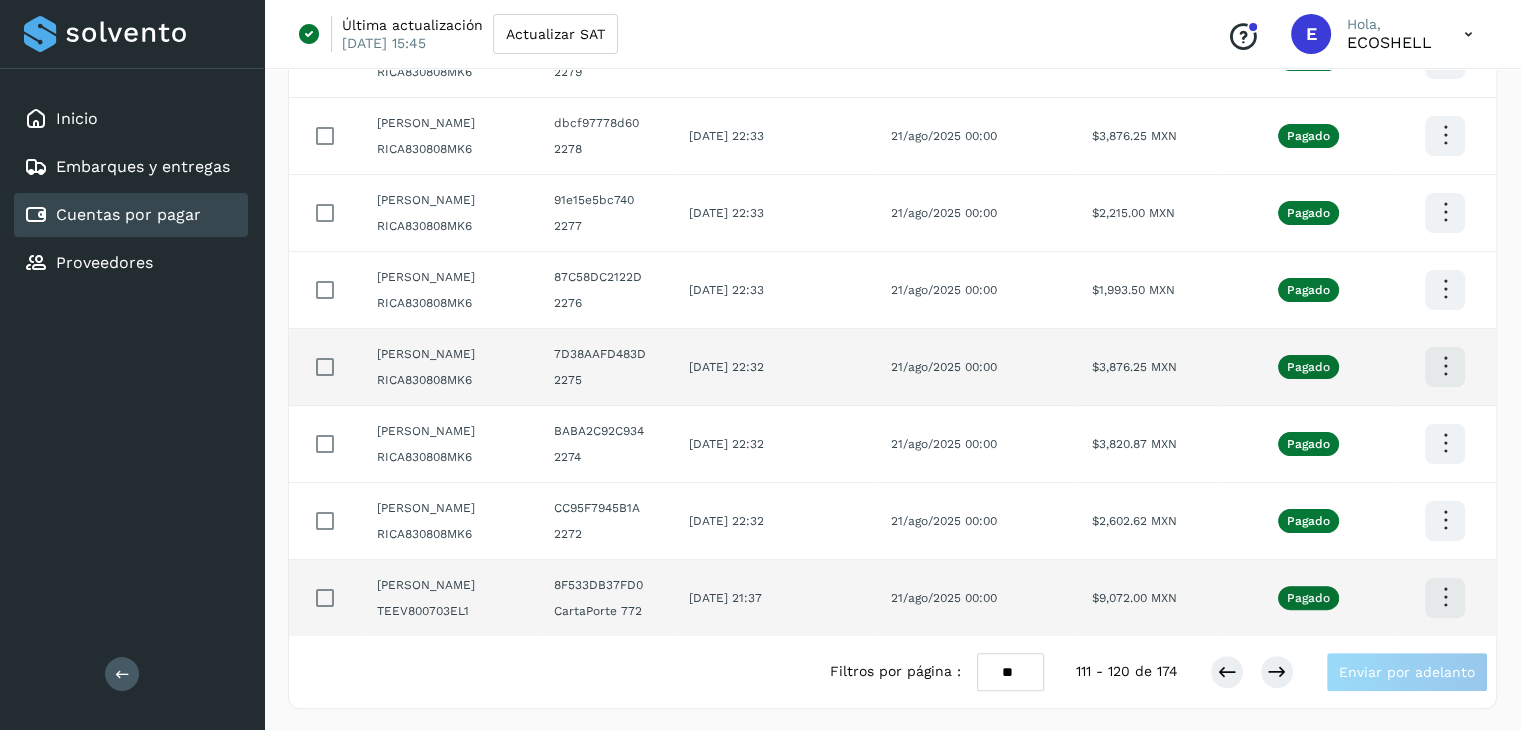 click on "[DATE] 22:32" 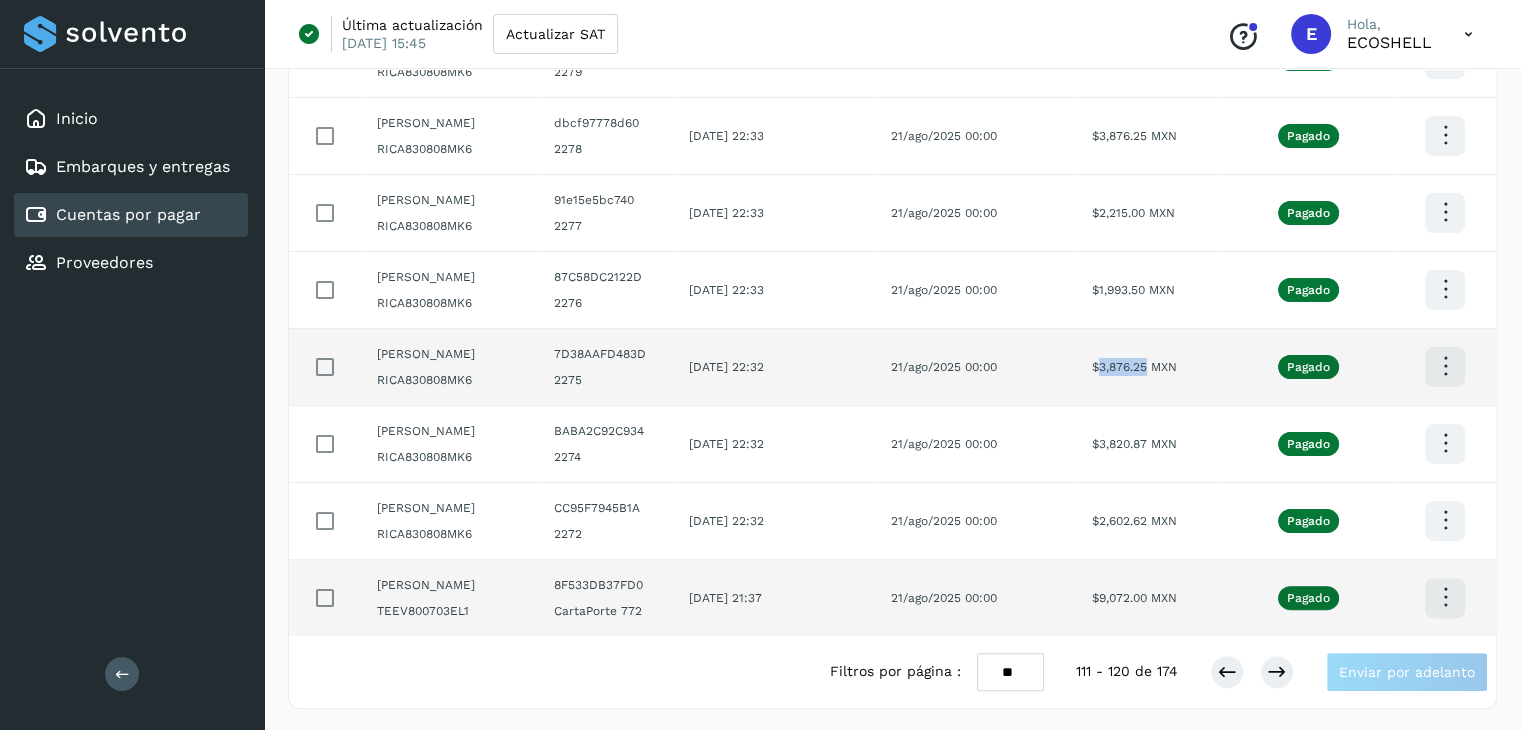 drag, startPoint x: 1158, startPoint y: 364, endPoint x: 1110, endPoint y: 381, distance: 50.92151 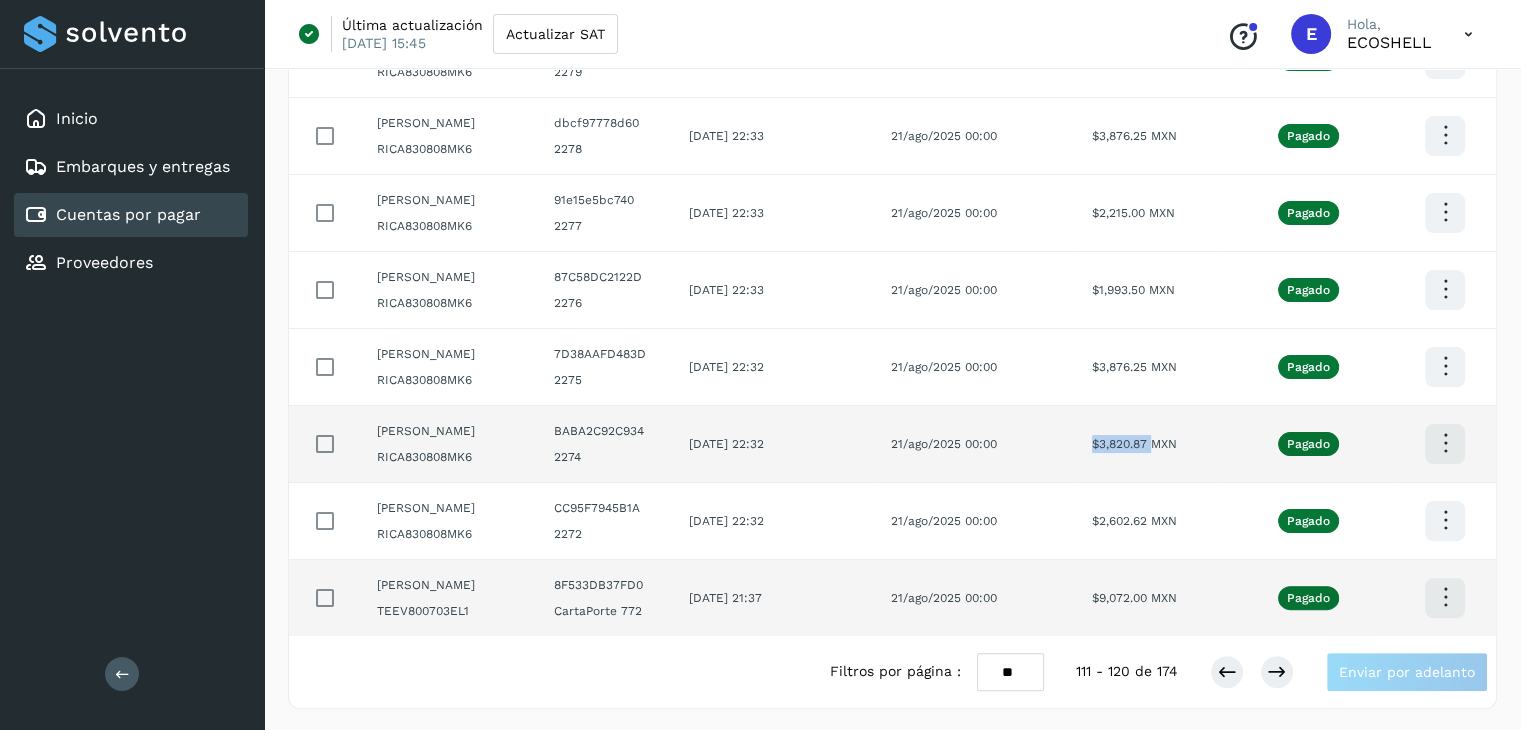drag, startPoint x: 1160, startPoint y: 446, endPoint x: 1105, endPoint y: 446, distance: 55 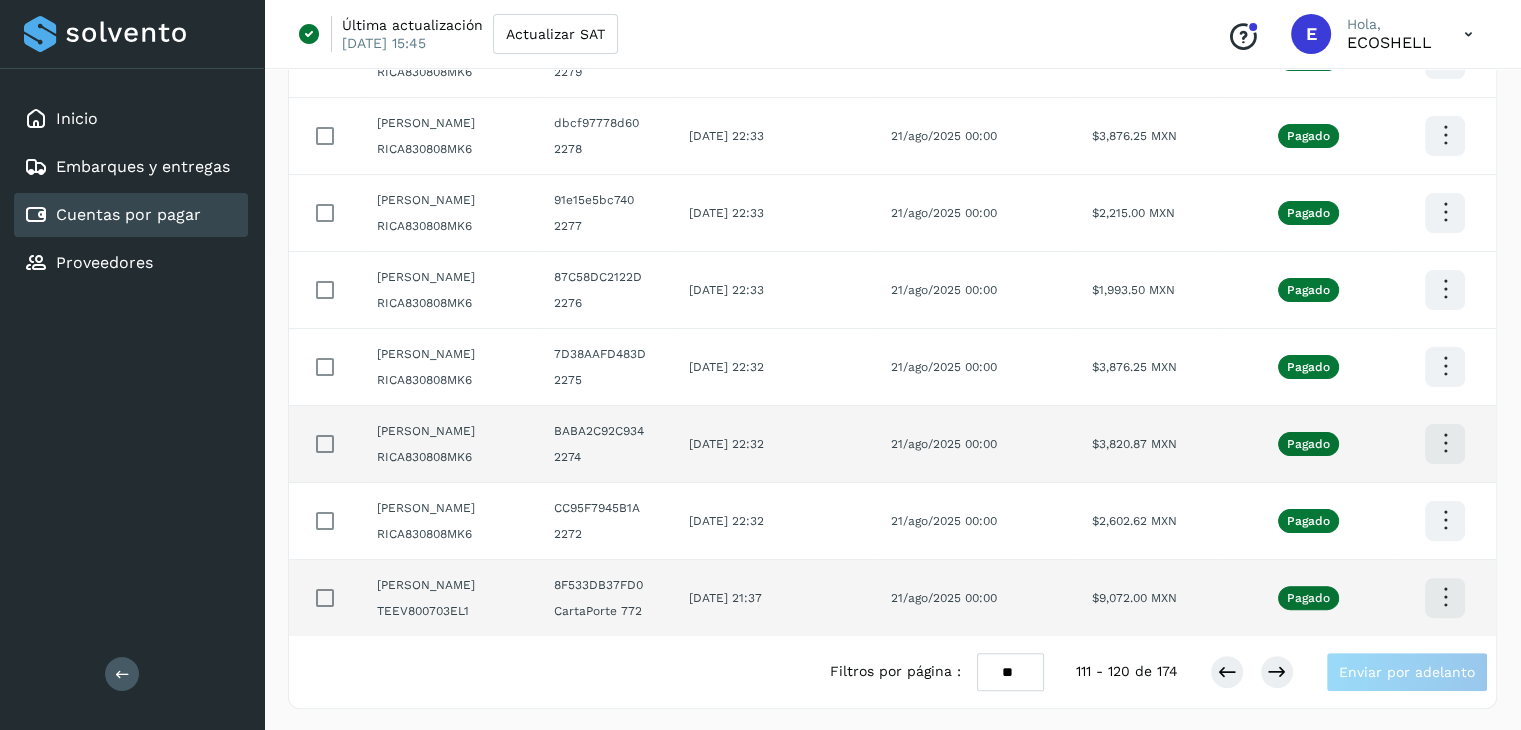 click at bounding box center [1445, -96] 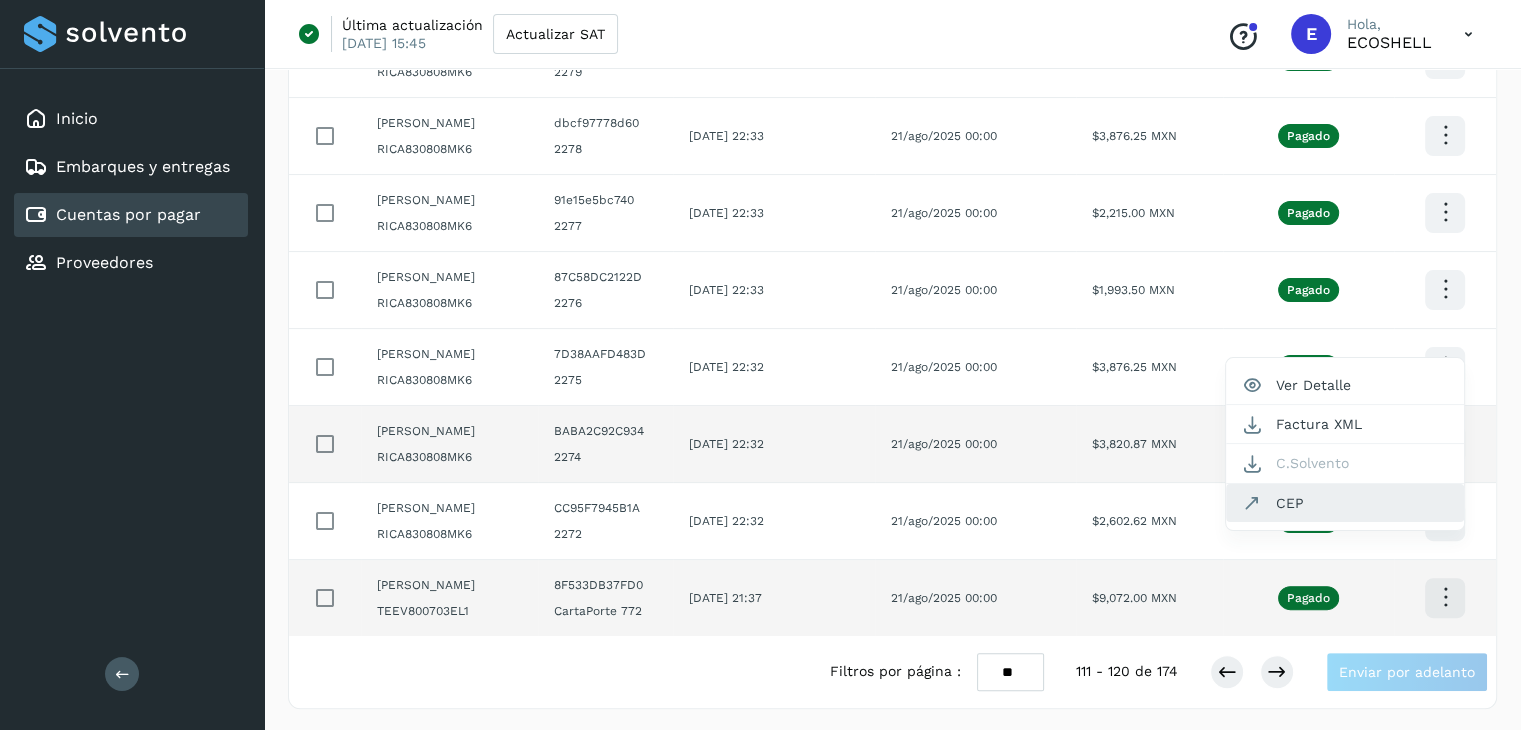 click on "CEP" 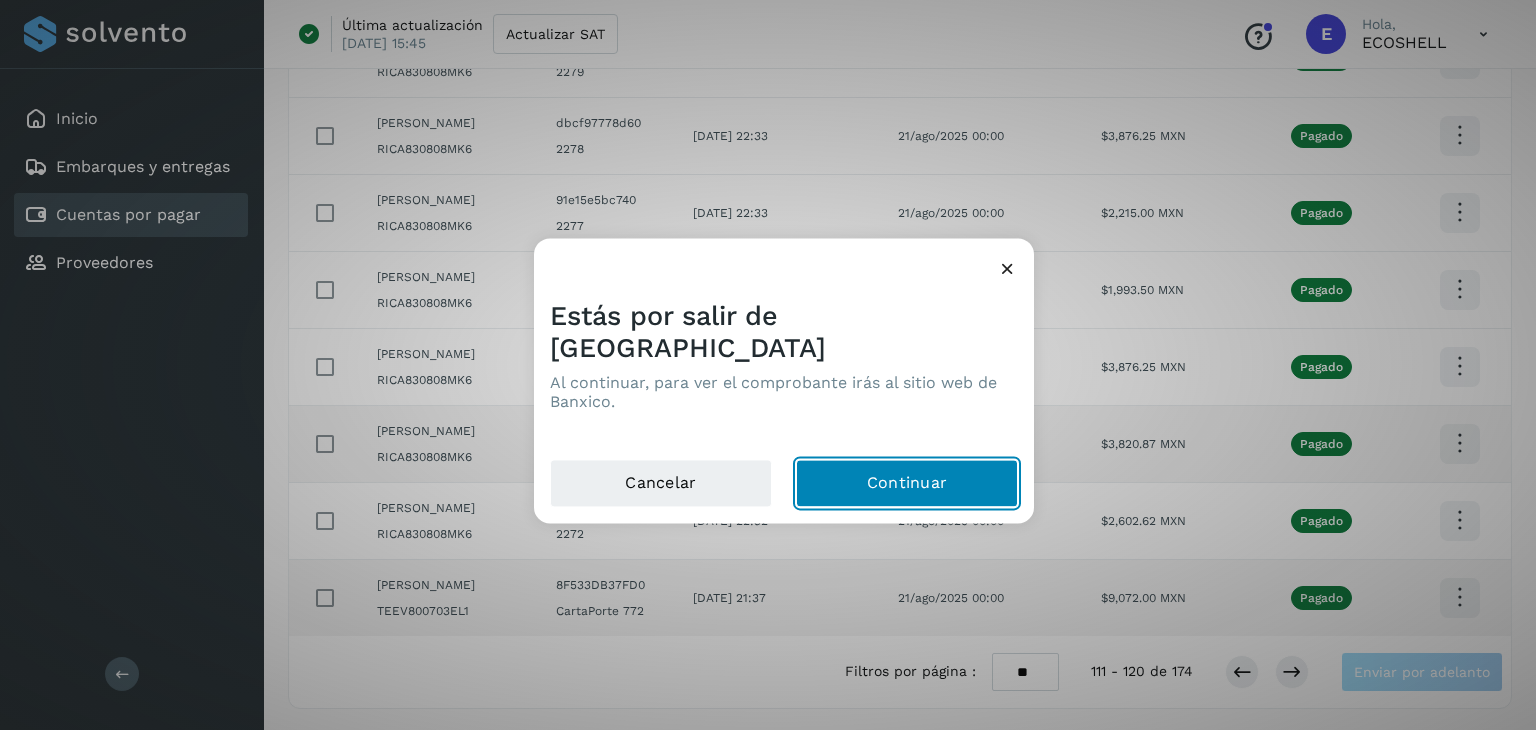 click on "Continuar" 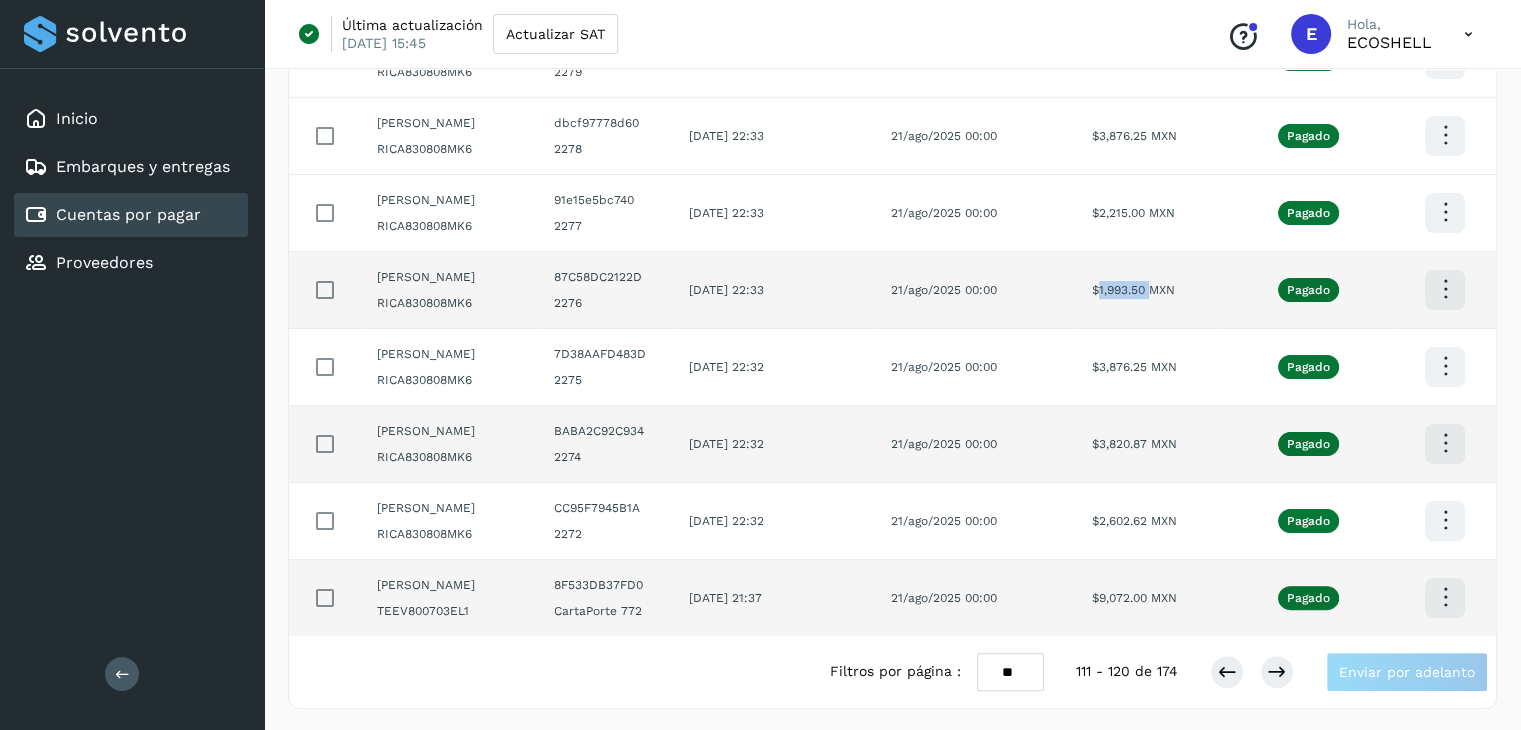 drag, startPoint x: 1159, startPoint y: 282, endPoint x: 1111, endPoint y: 297, distance: 50.289165 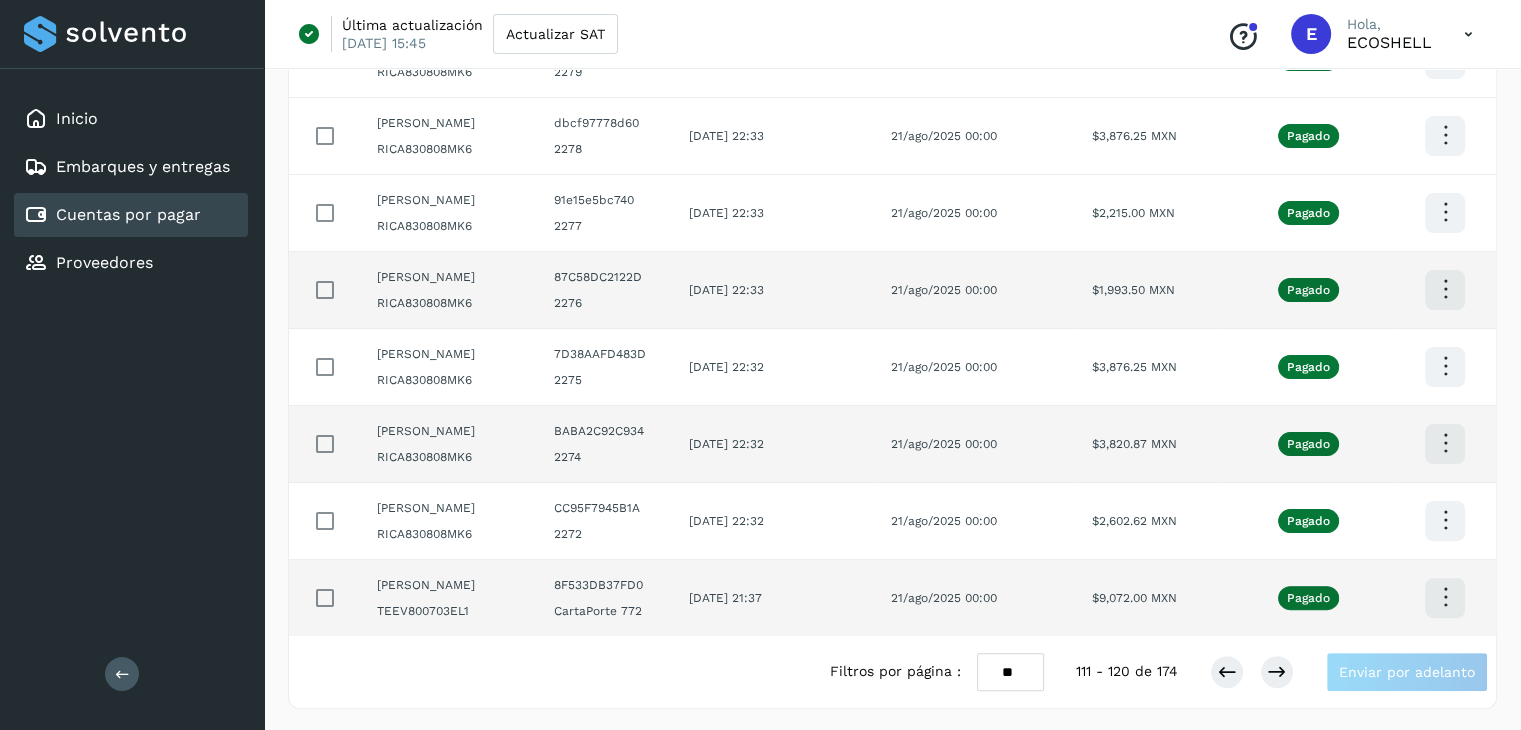 click at bounding box center [1445, -96] 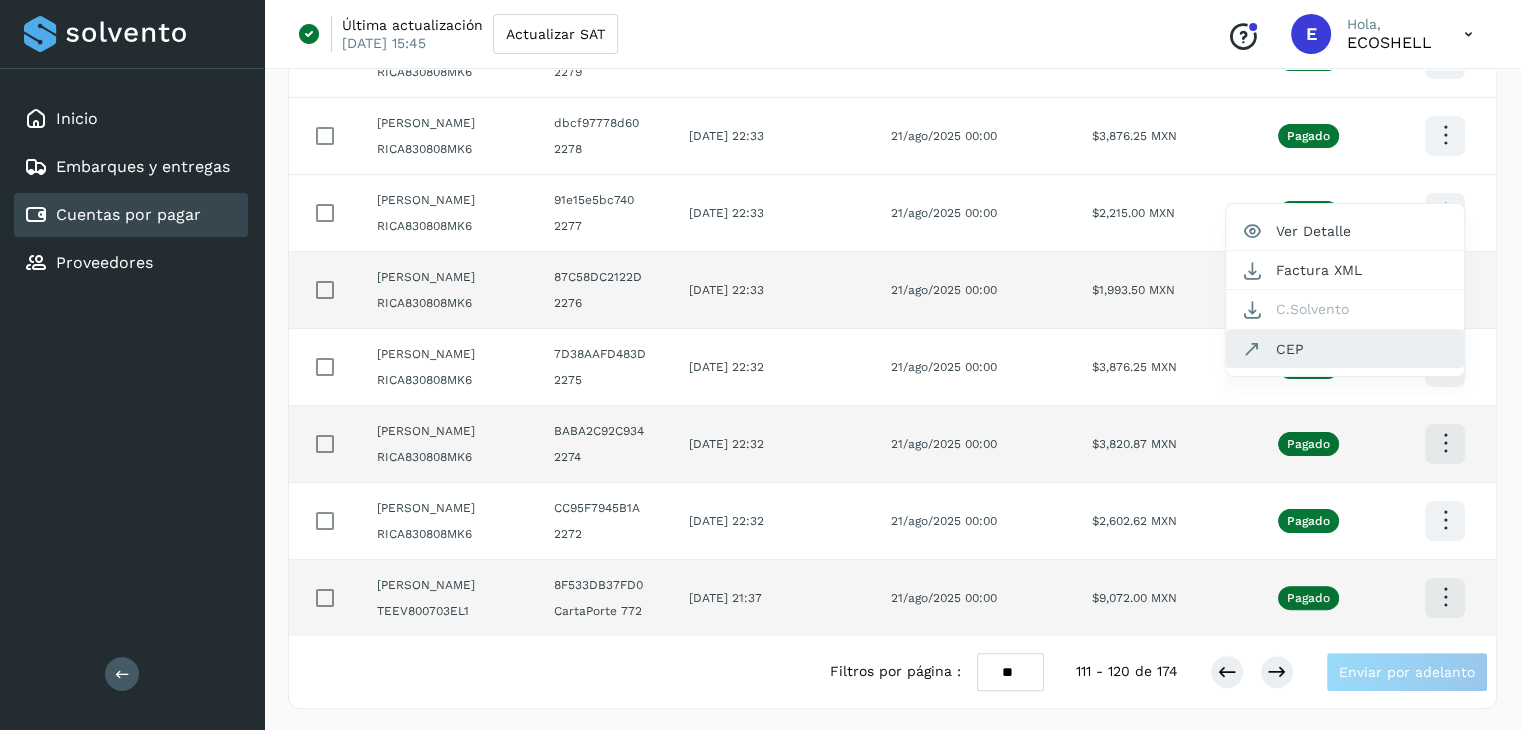 click on "CEP" 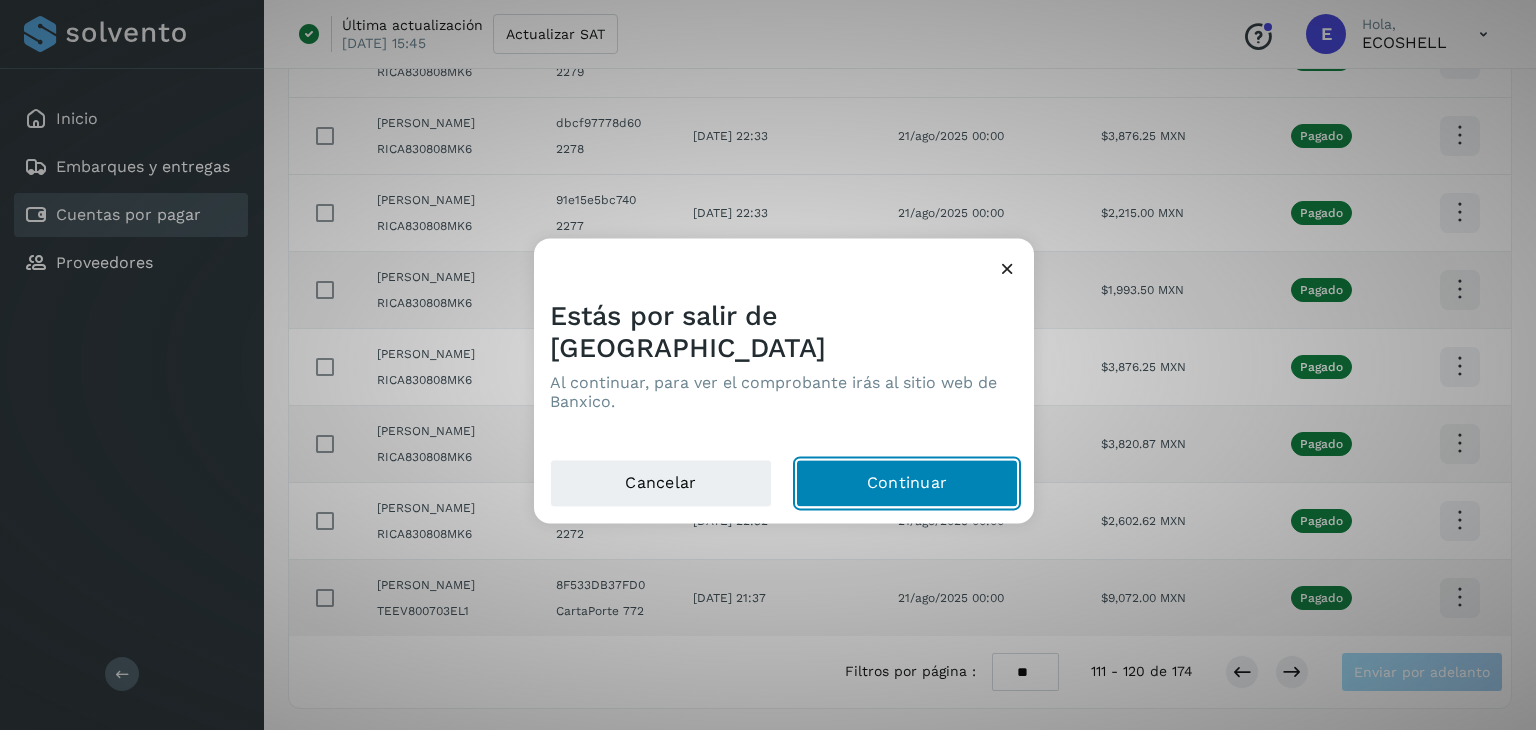 click on "Continuar" 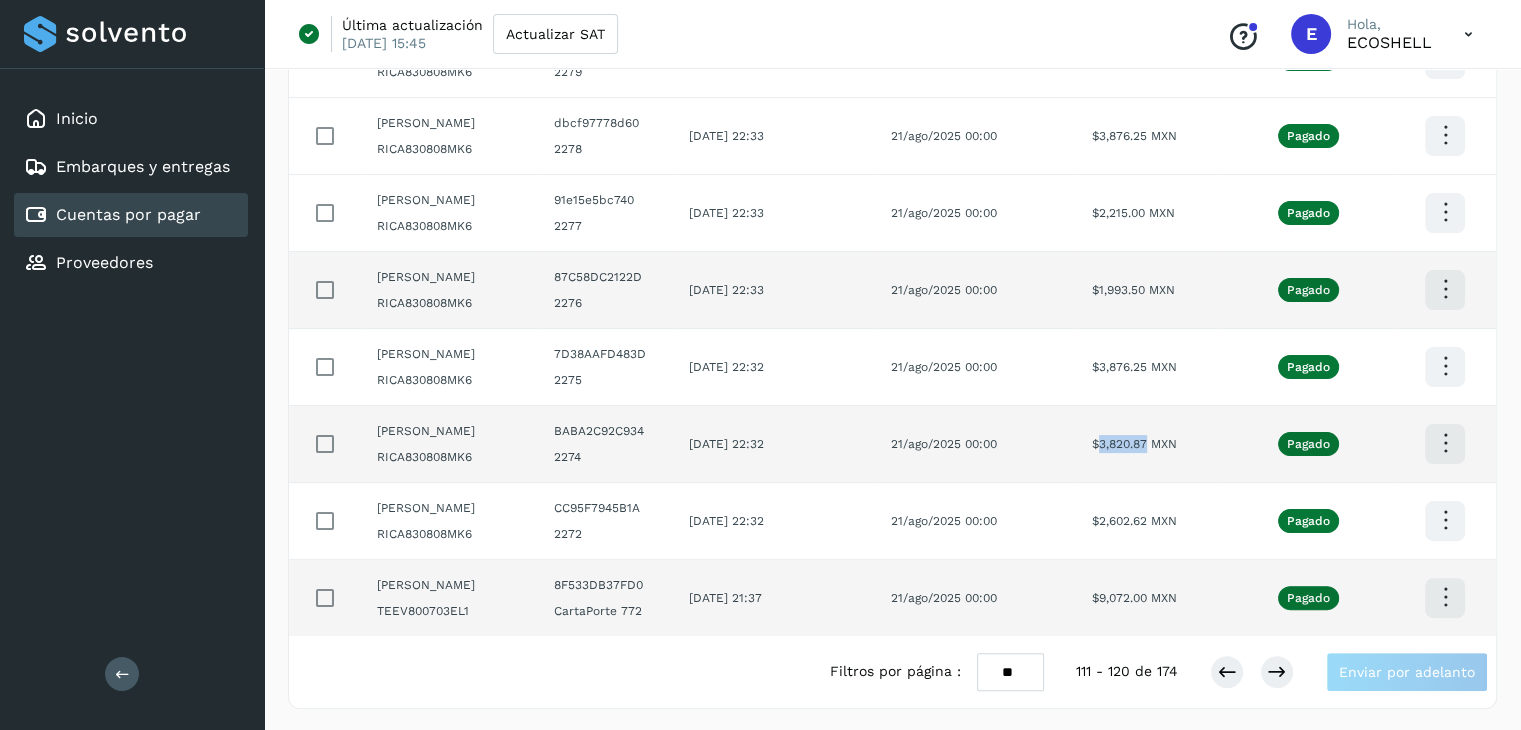 drag, startPoint x: 1152, startPoint y: 441, endPoint x: 1111, endPoint y: 453, distance: 42.72002 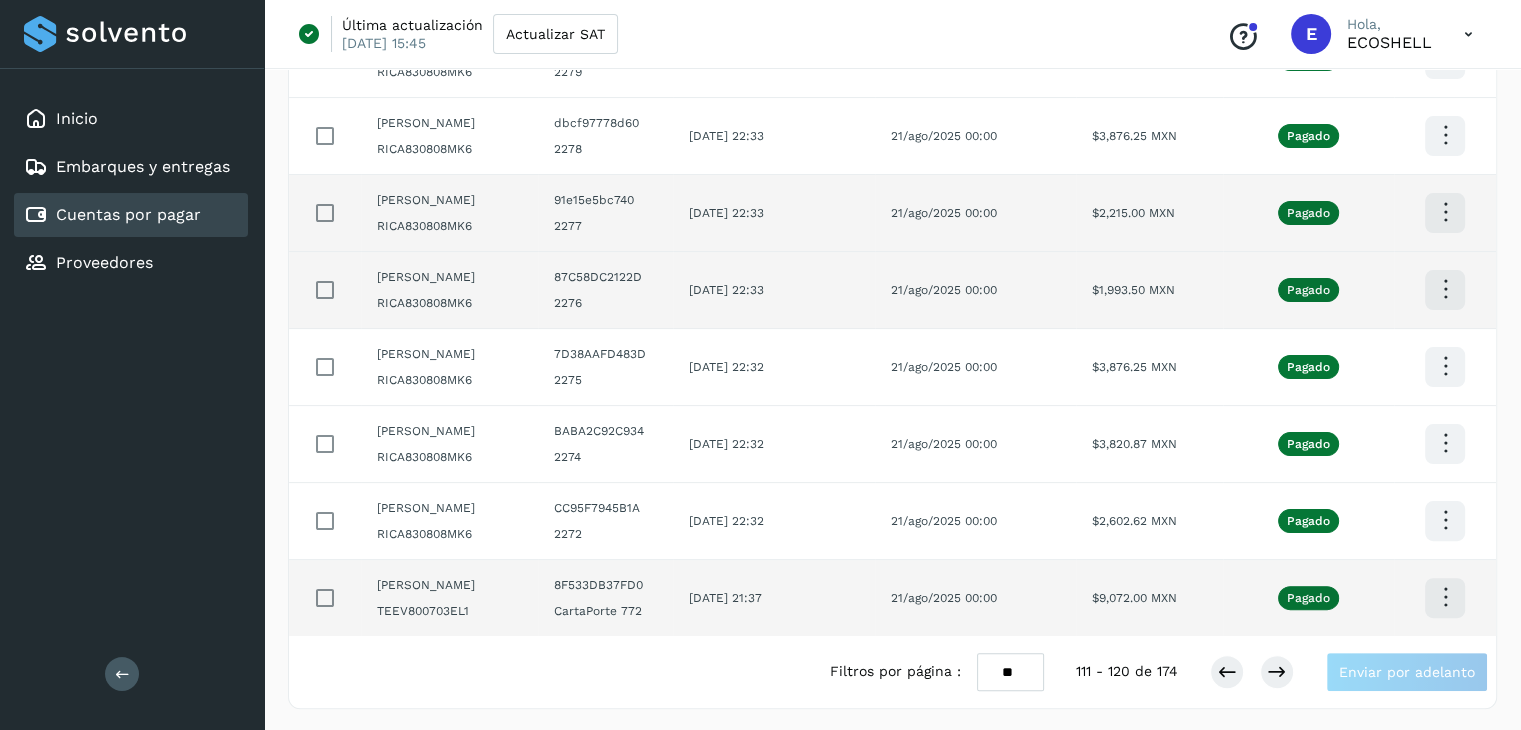 click on "RICA830808MK6" at bounding box center (449, 226) 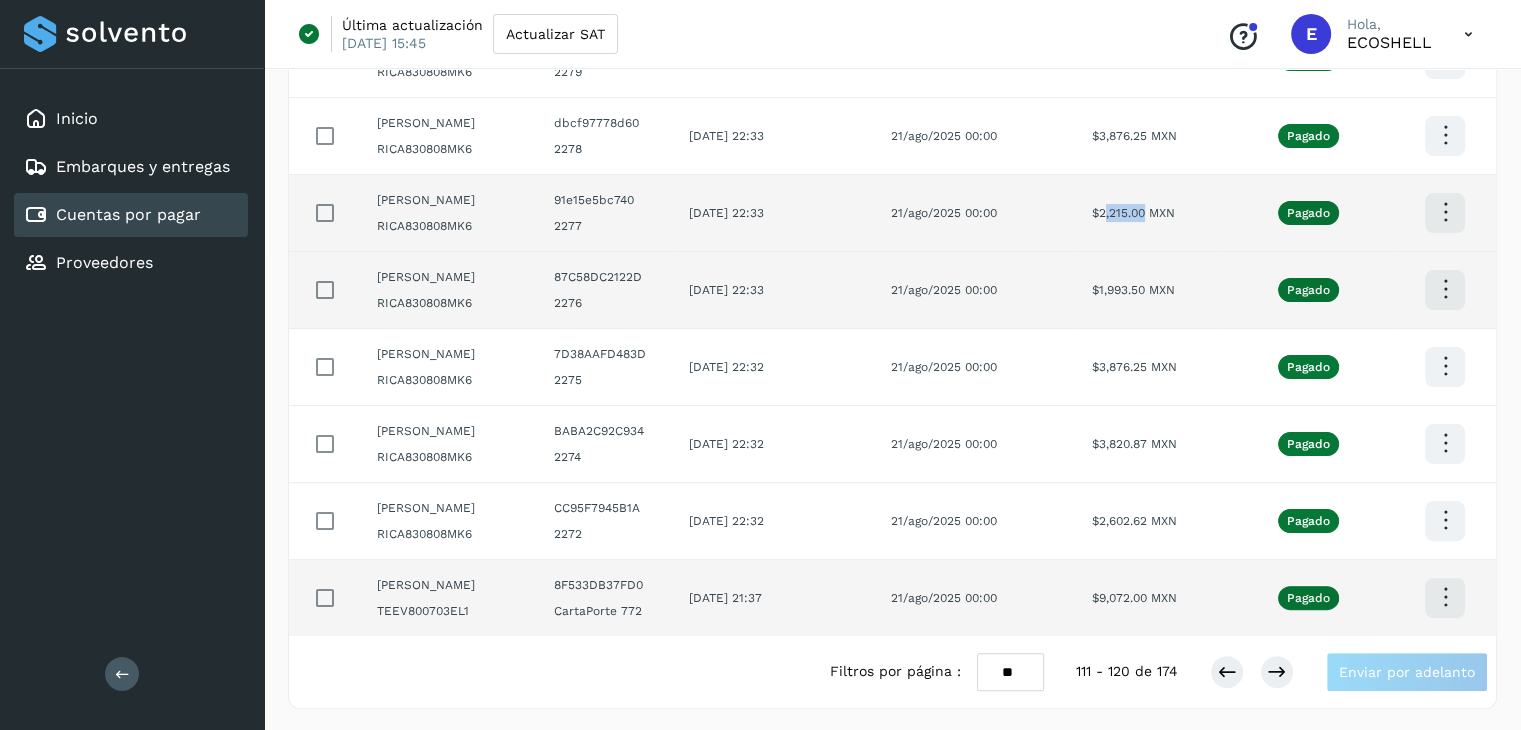 drag, startPoint x: 1155, startPoint y: 208, endPoint x: 1114, endPoint y: 213, distance: 41.303753 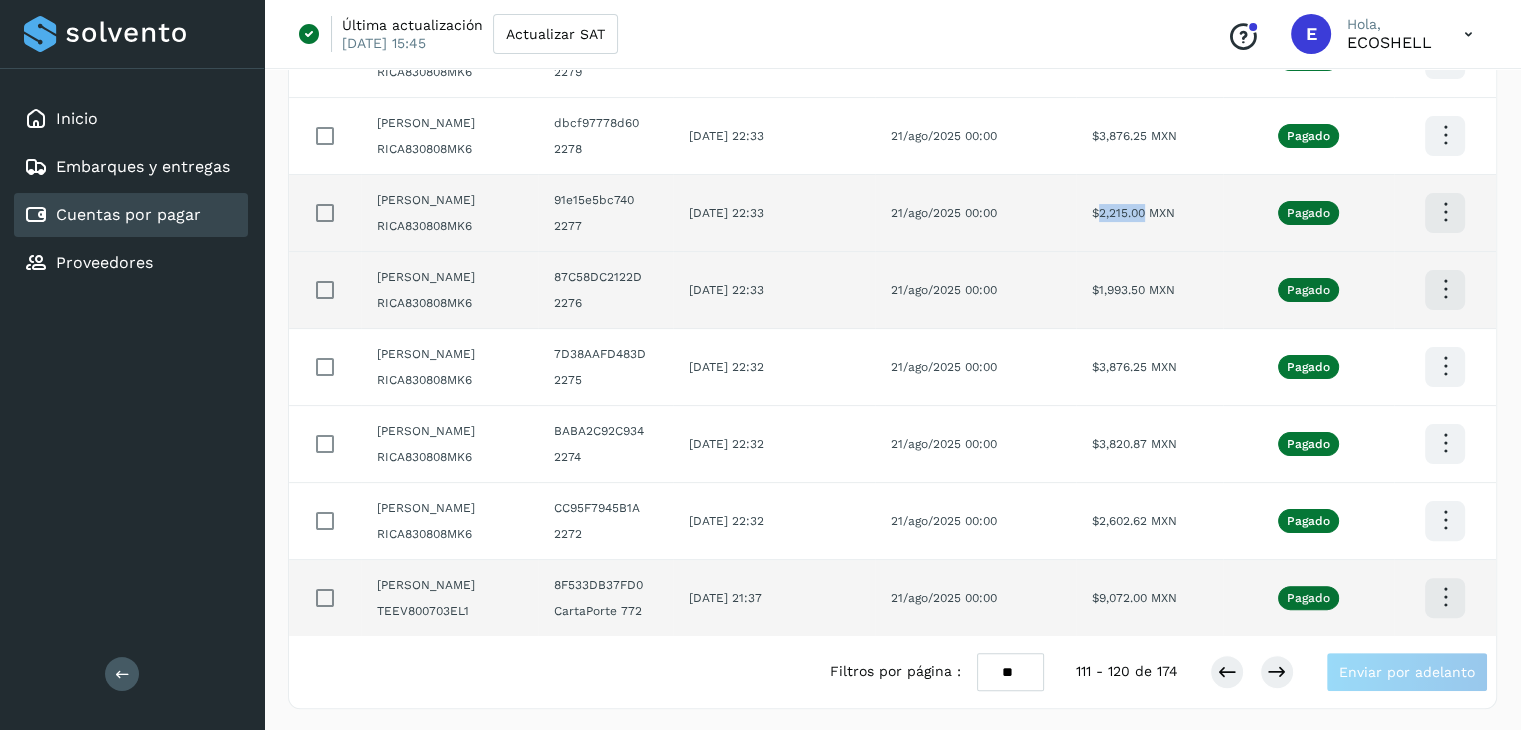 drag, startPoint x: 1112, startPoint y: 205, endPoint x: 1156, endPoint y: 209, distance: 44.181442 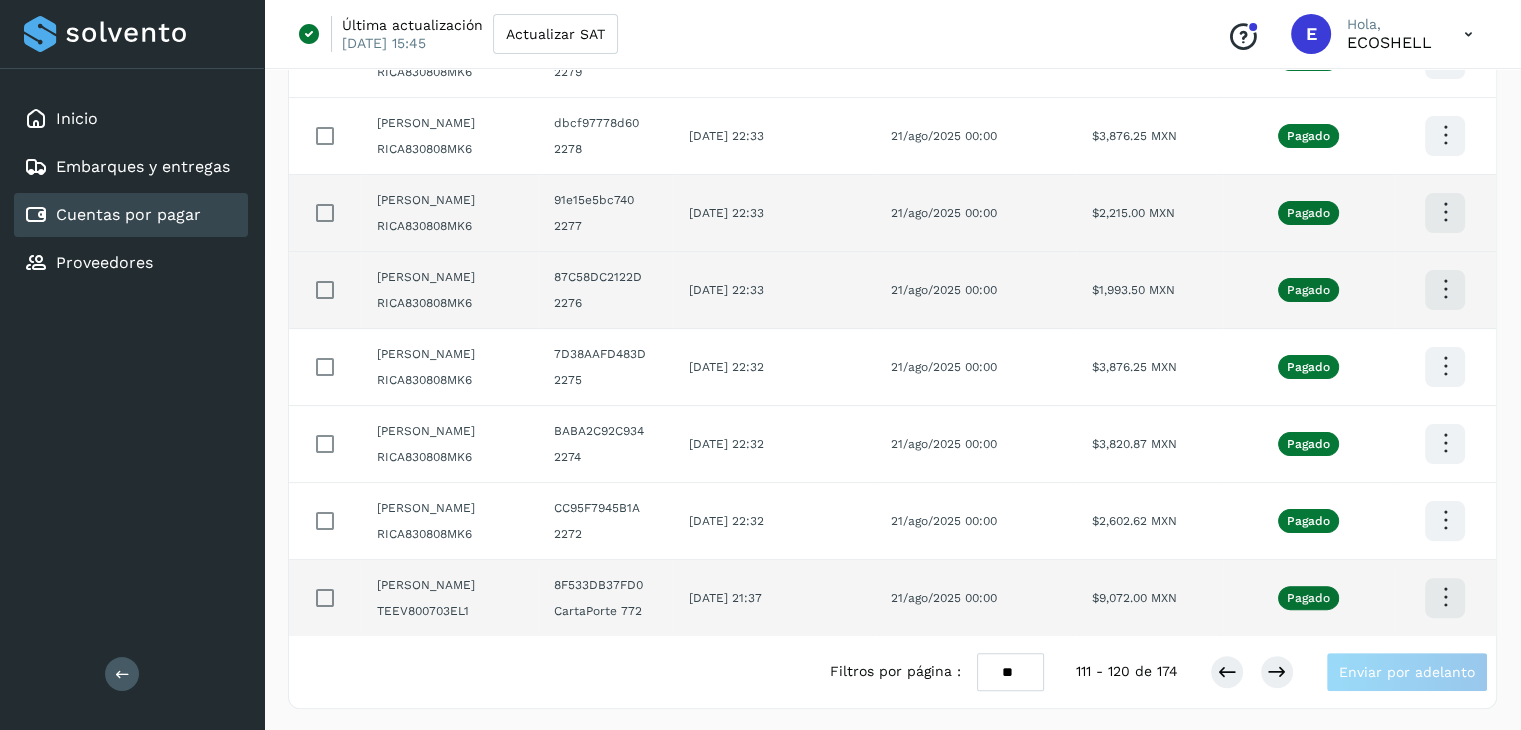 click at bounding box center (1445, -96) 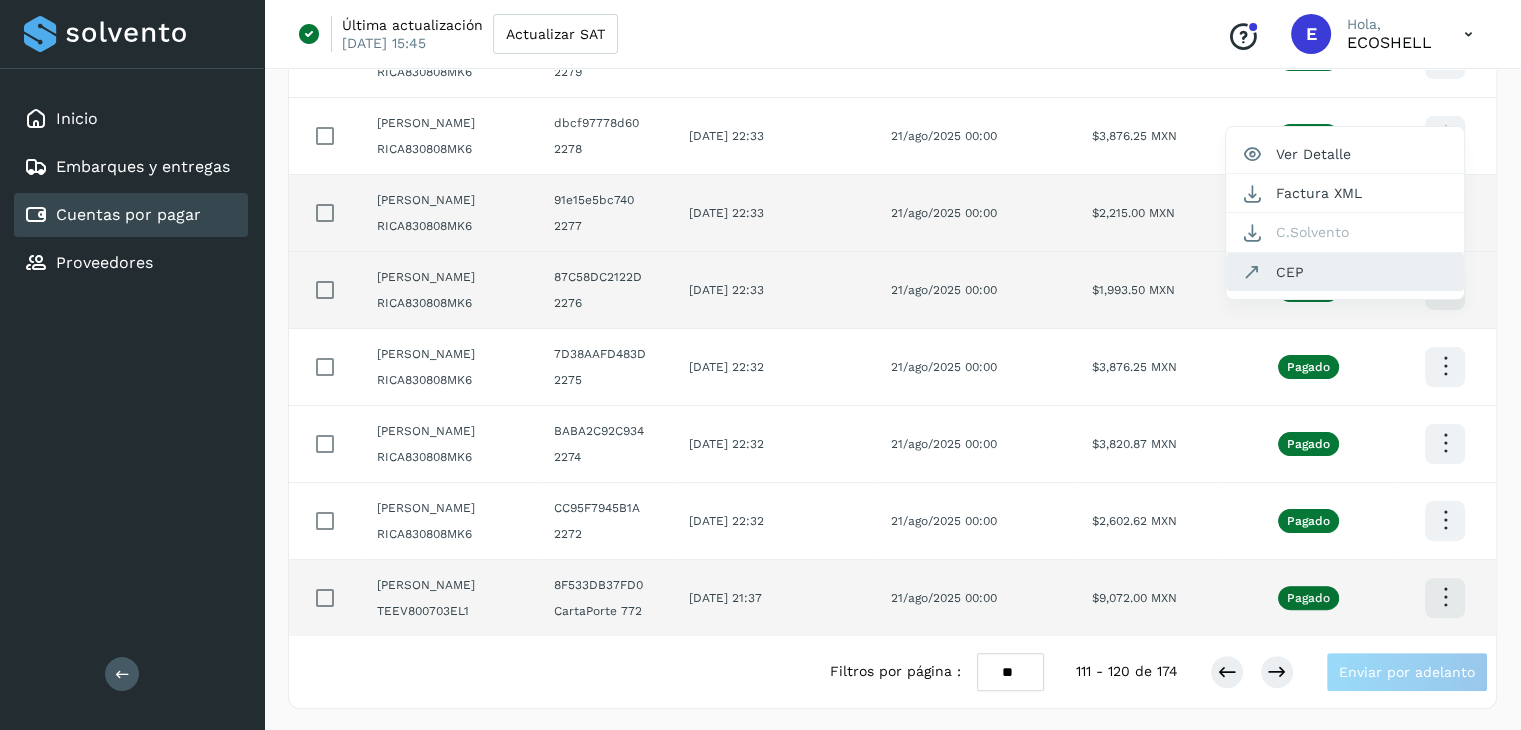 click on "CEP" 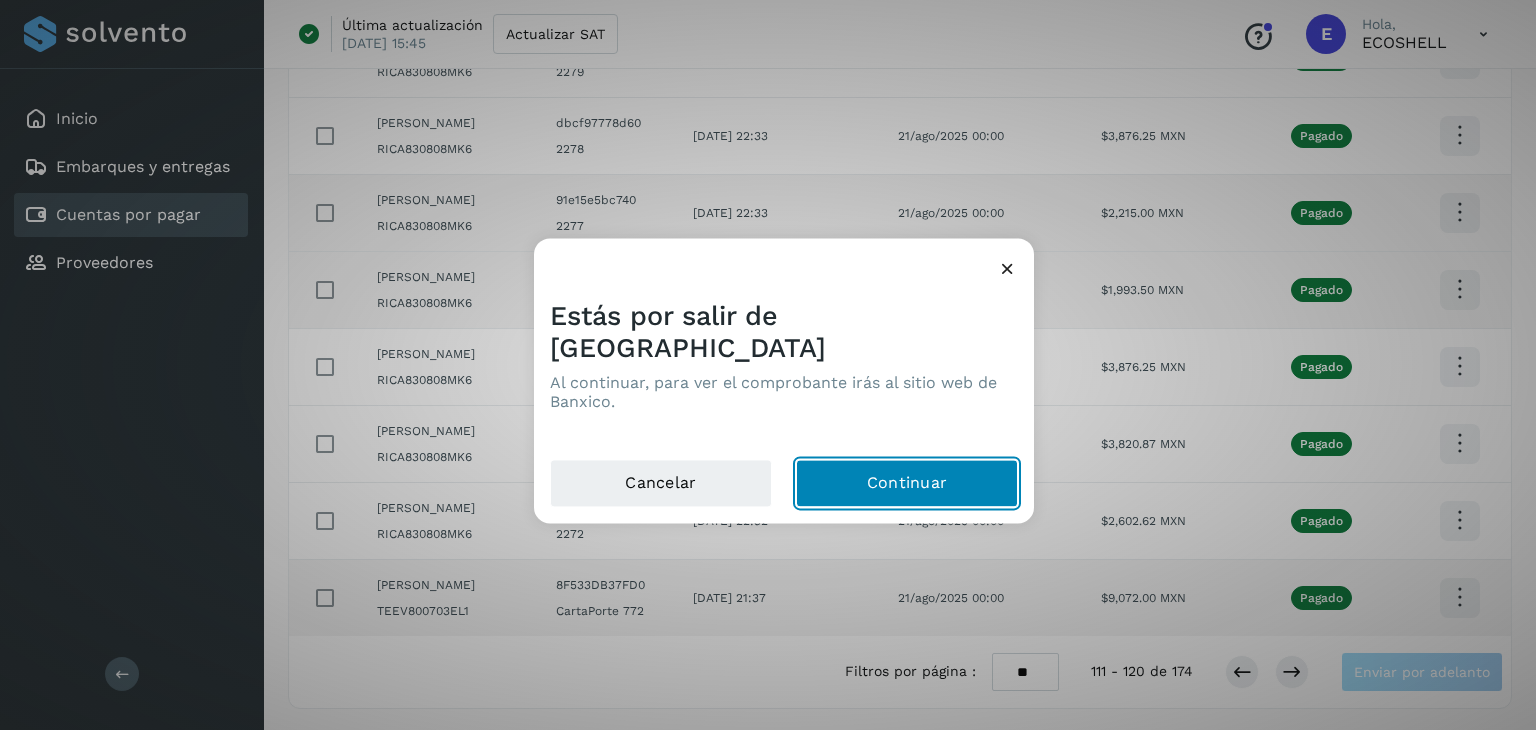 click on "Continuar" 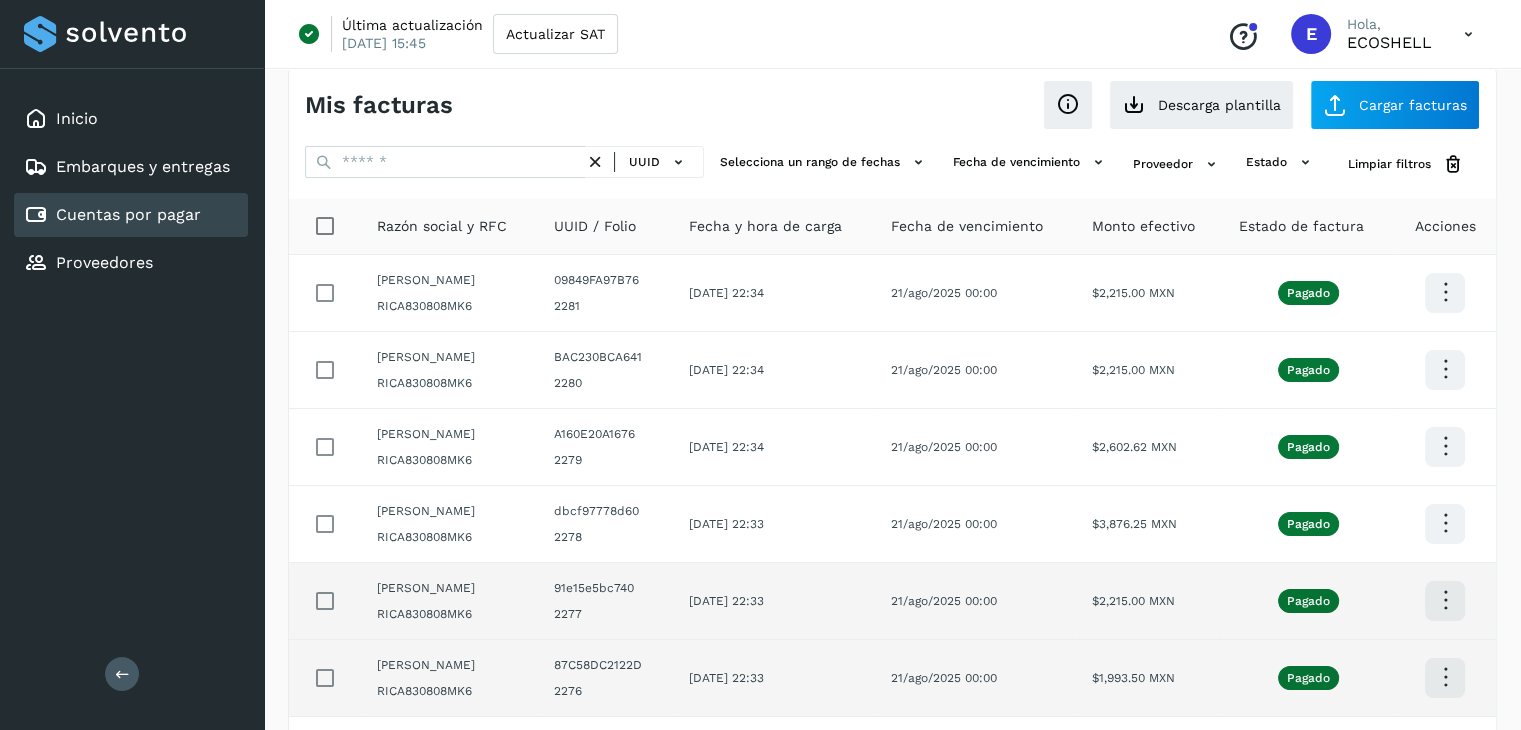 scroll, scrollTop: 4, scrollLeft: 0, axis: vertical 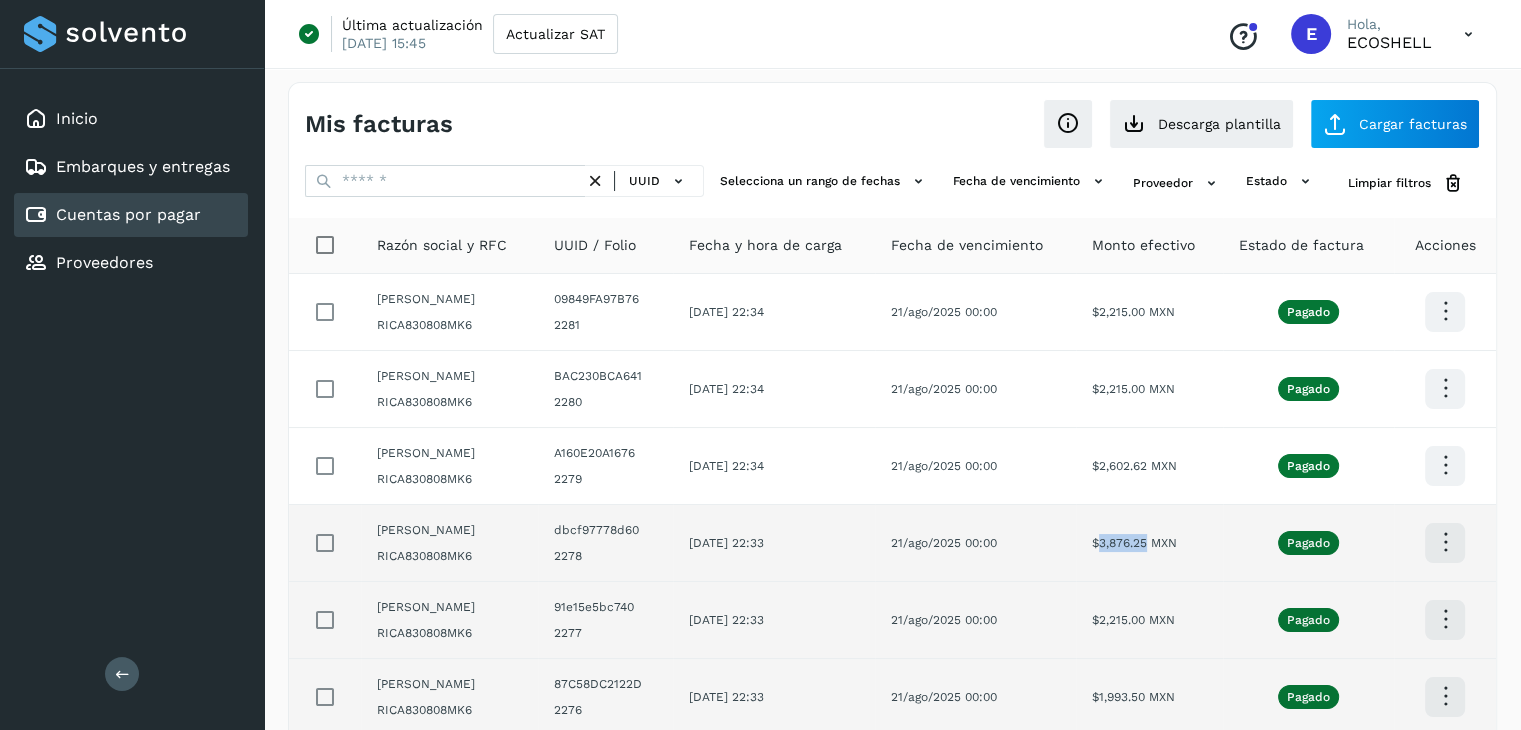 drag, startPoint x: 1156, startPoint y: 541, endPoint x: 1112, endPoint y: 549, distance: 44.72136 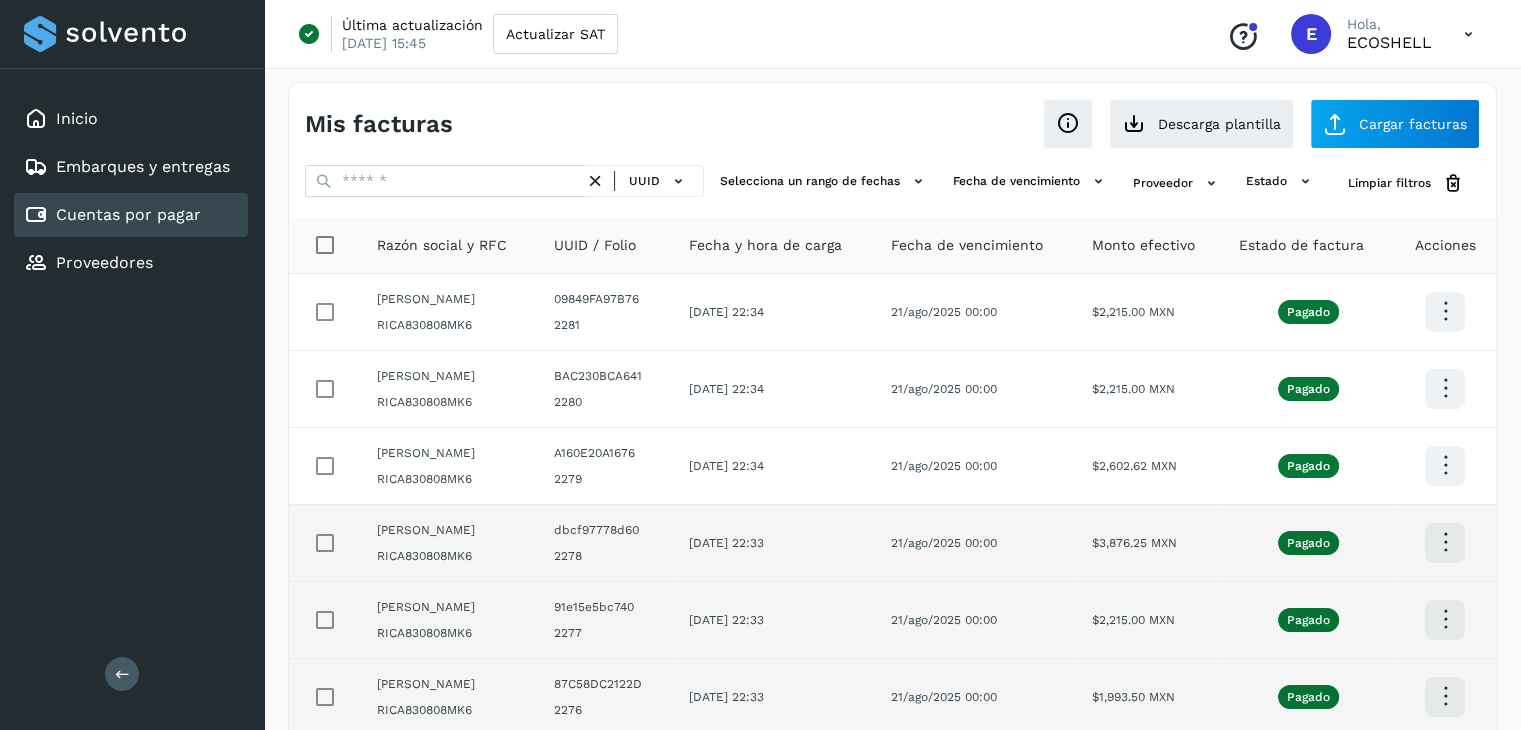 click at bounding box center (1445, 311) 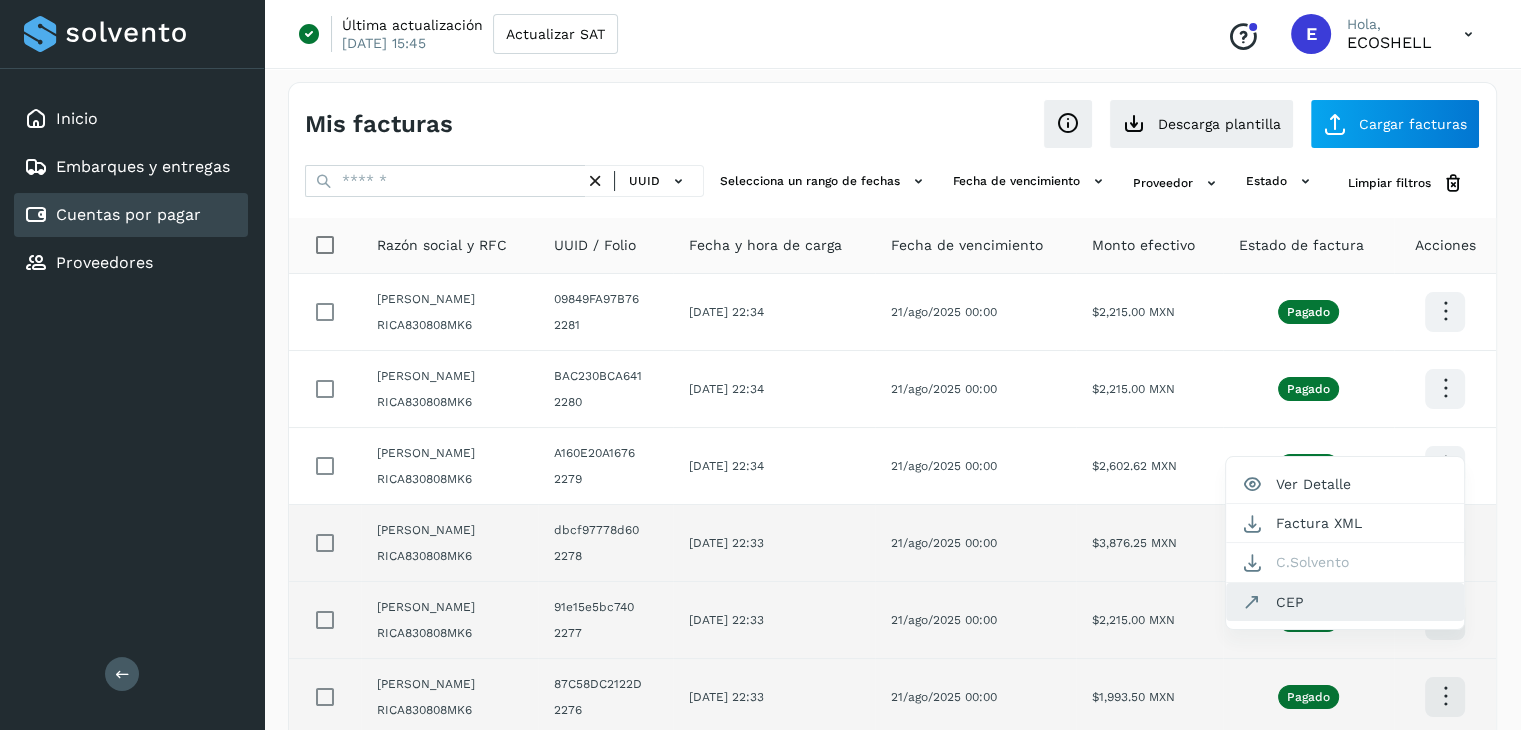 click on "CEP" 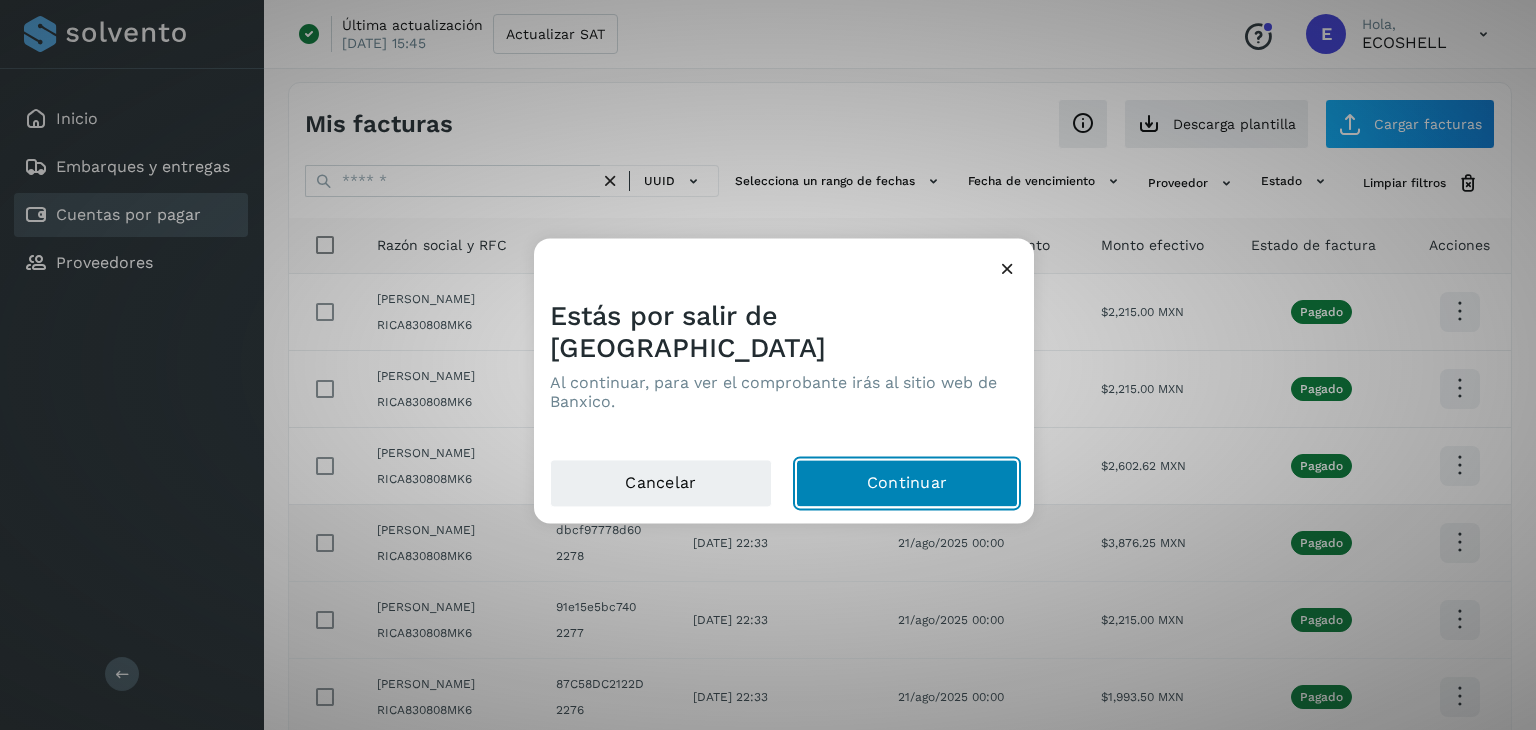 click on "Continuar" 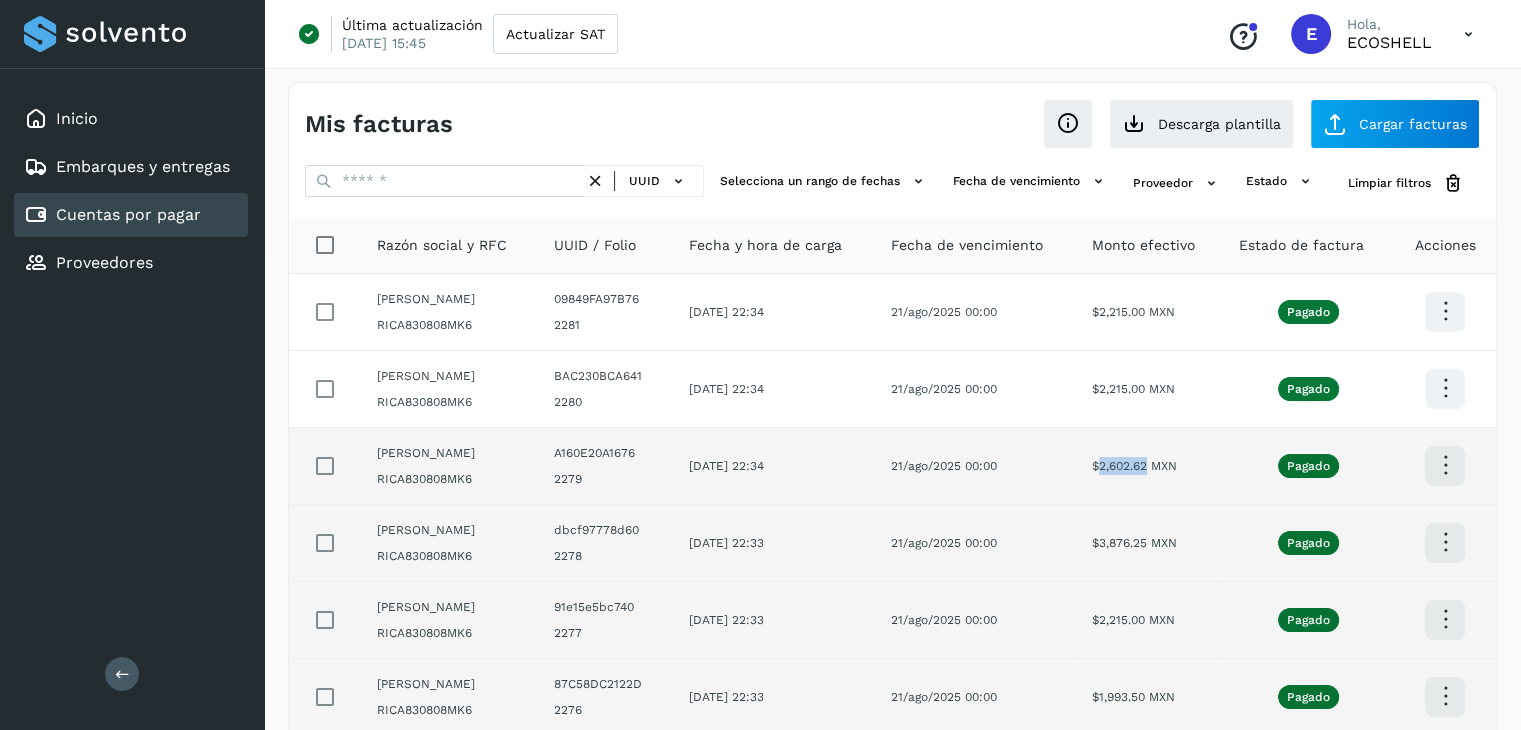drag, startPoint x: 1160, startPoint y: 470, endPoint x: 1107, endPoint y: 486, distance: 55.362442 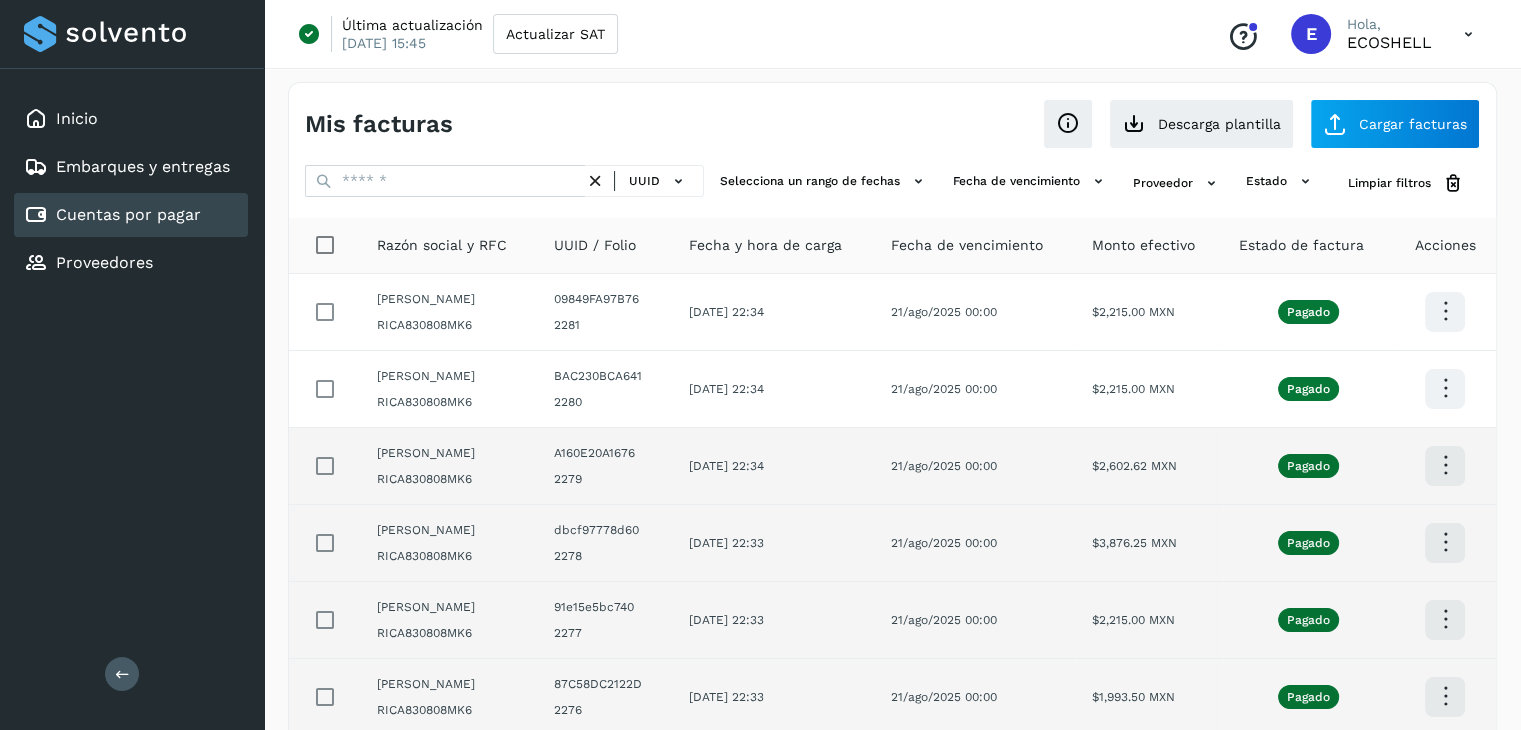 click at bounding box center (1445, 311) 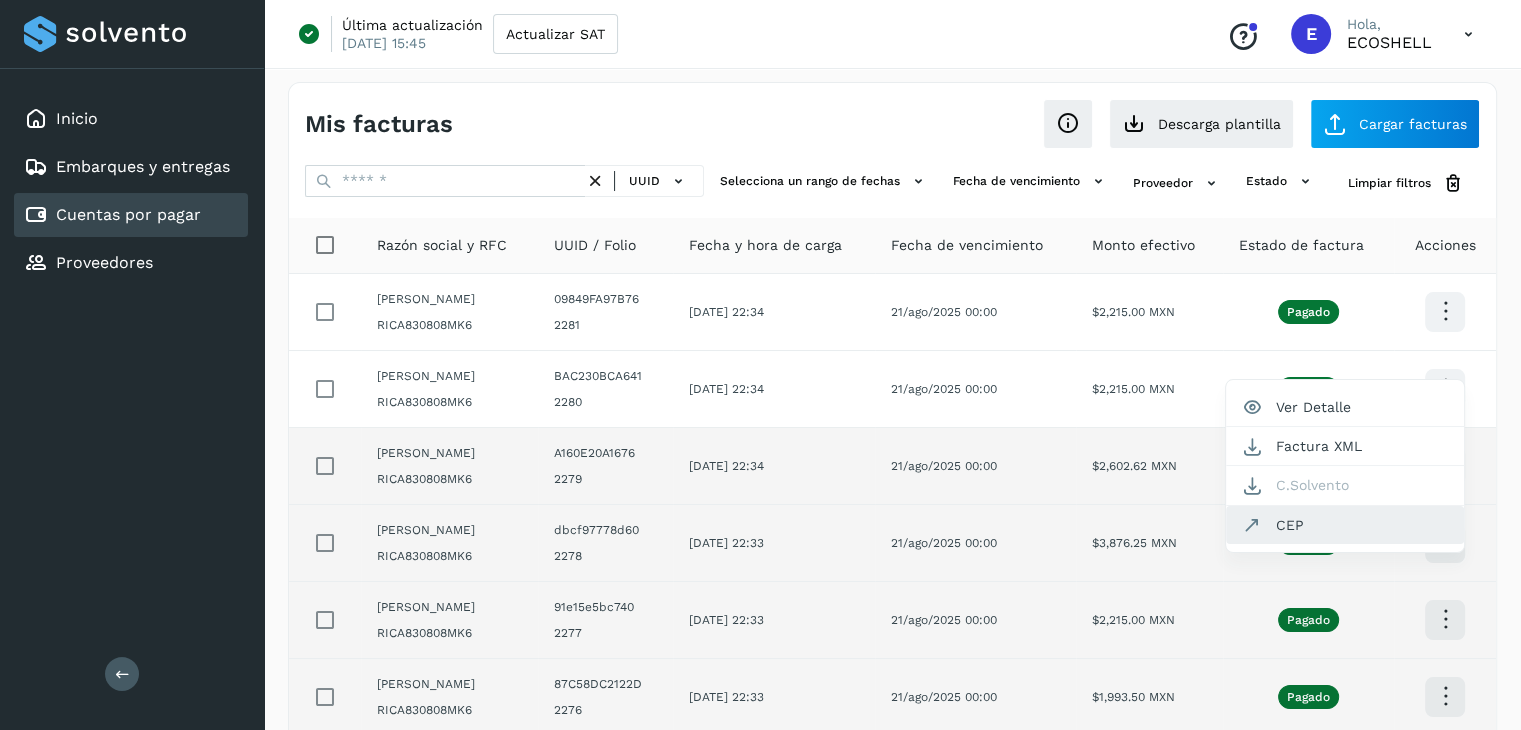click on "CEP" 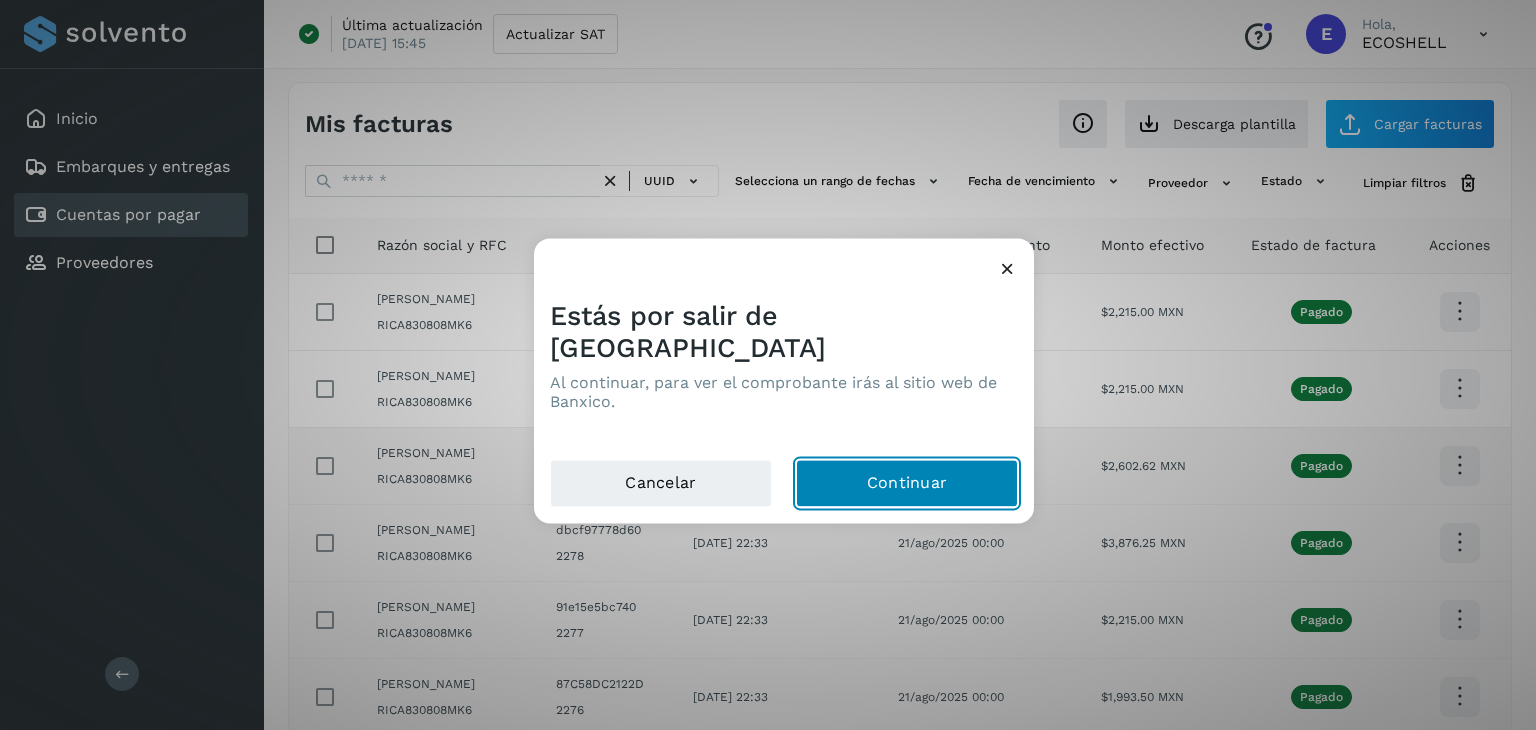 click on "Continuar" 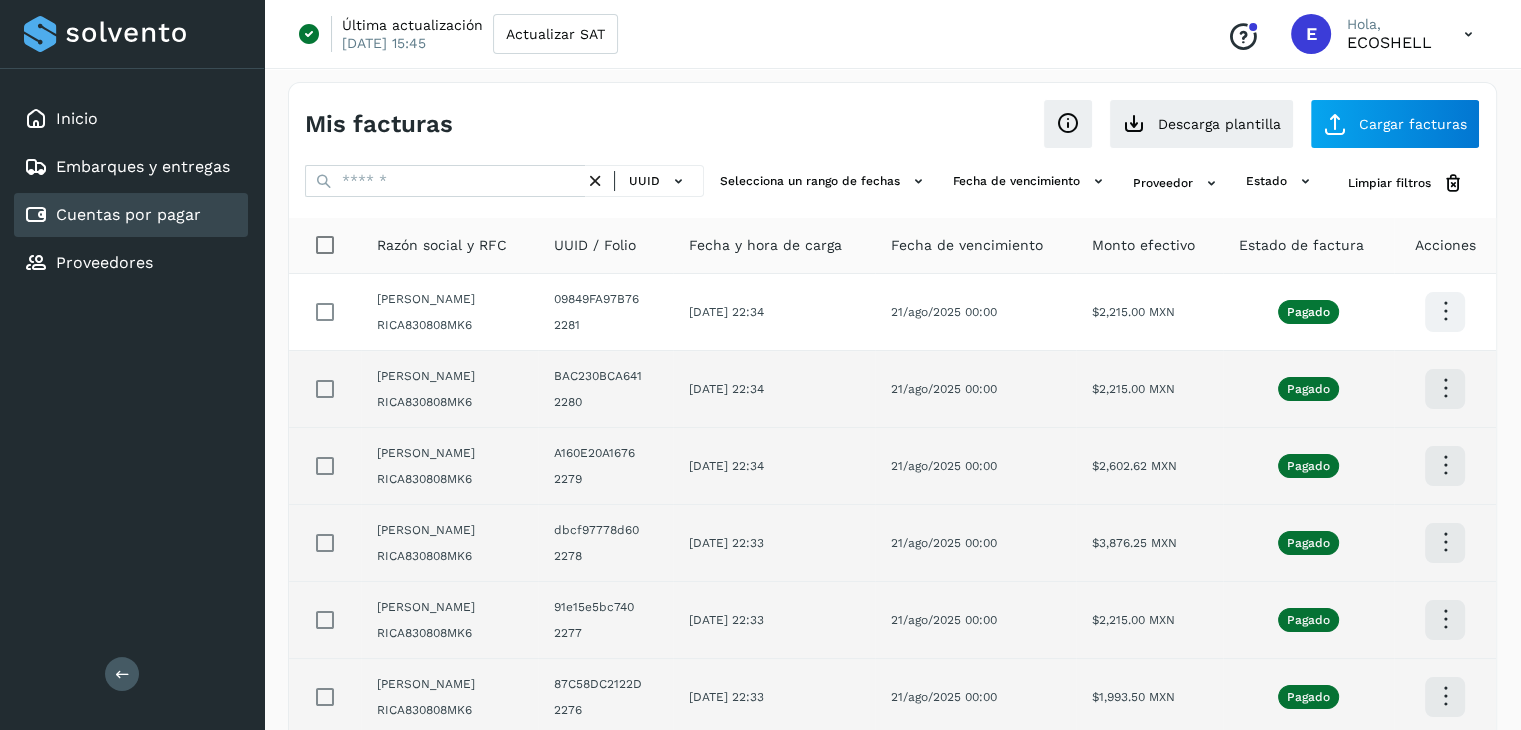 click on "21/ago/2025 00:00" 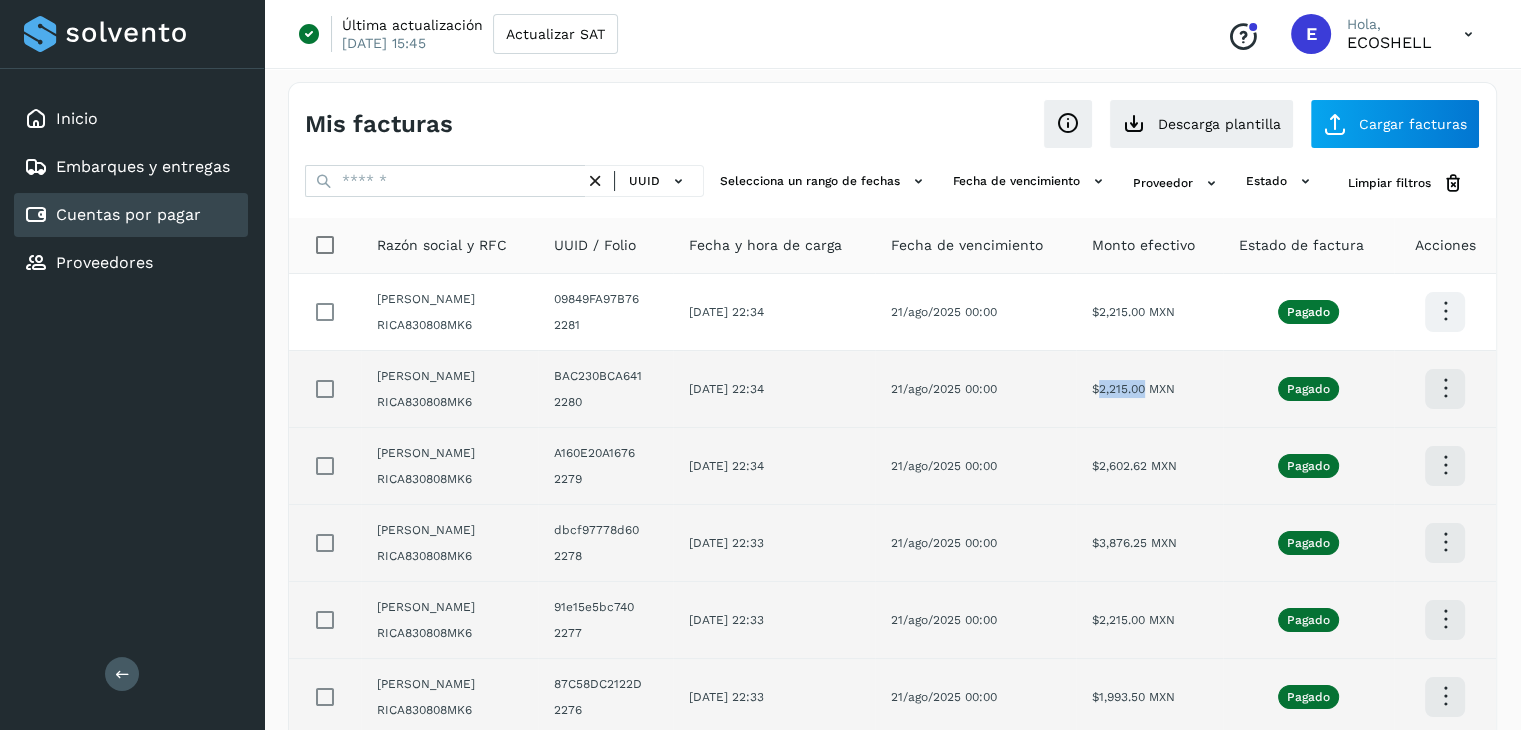 drag, startPoint x: 1153, startPoint y: 385, endPoint x: 1110, endPoint y: 382, distance: 43.104523 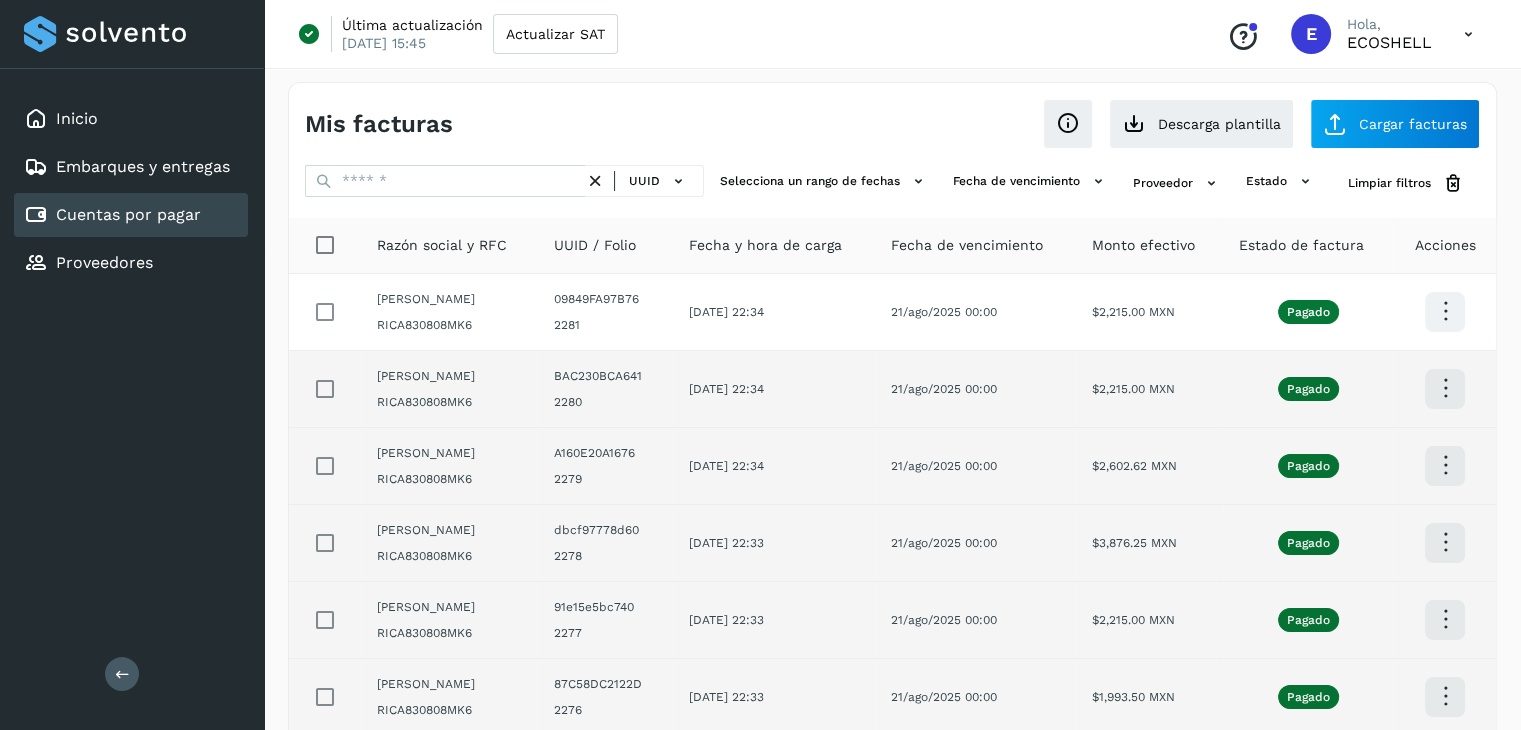 click at bounding box center [1445, 311] 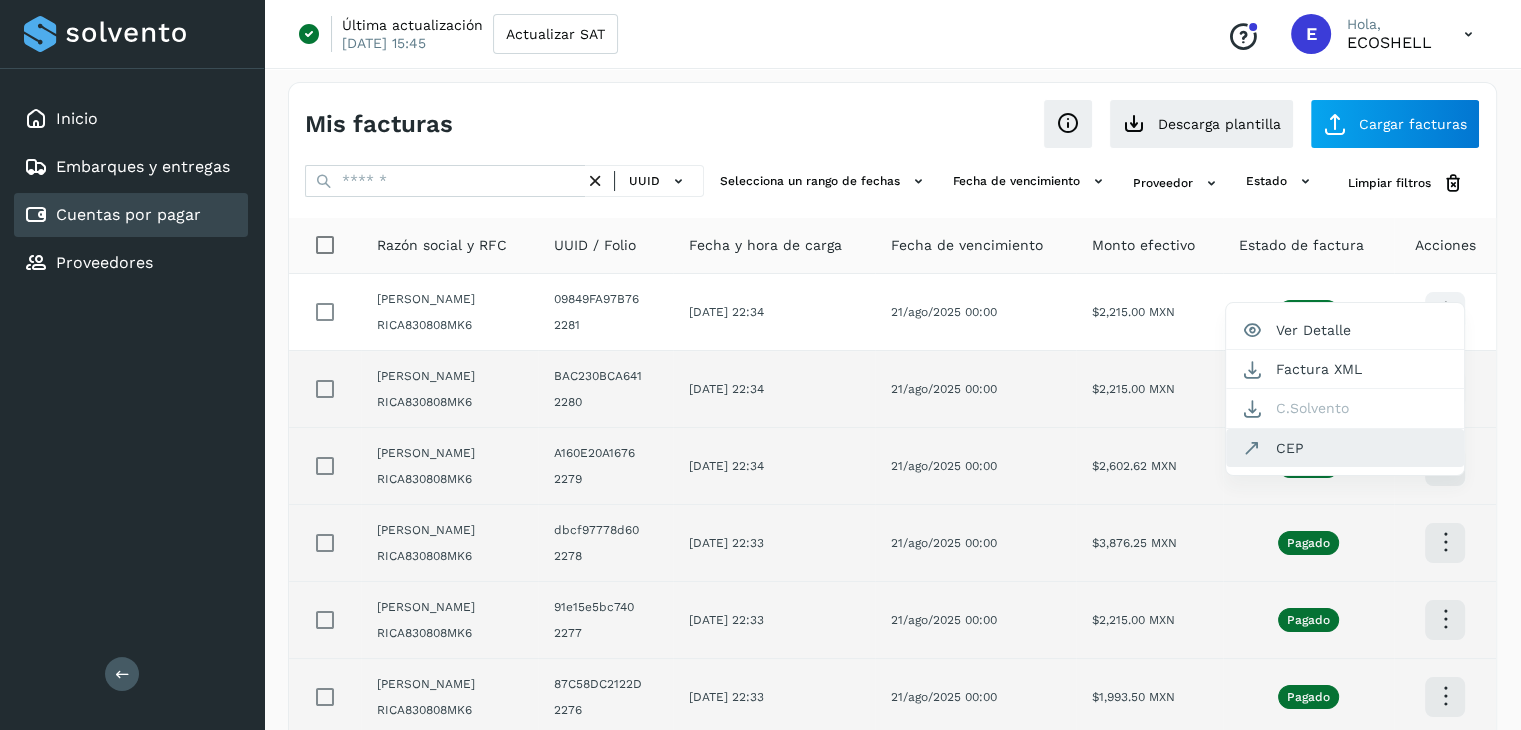 click on "CEP" 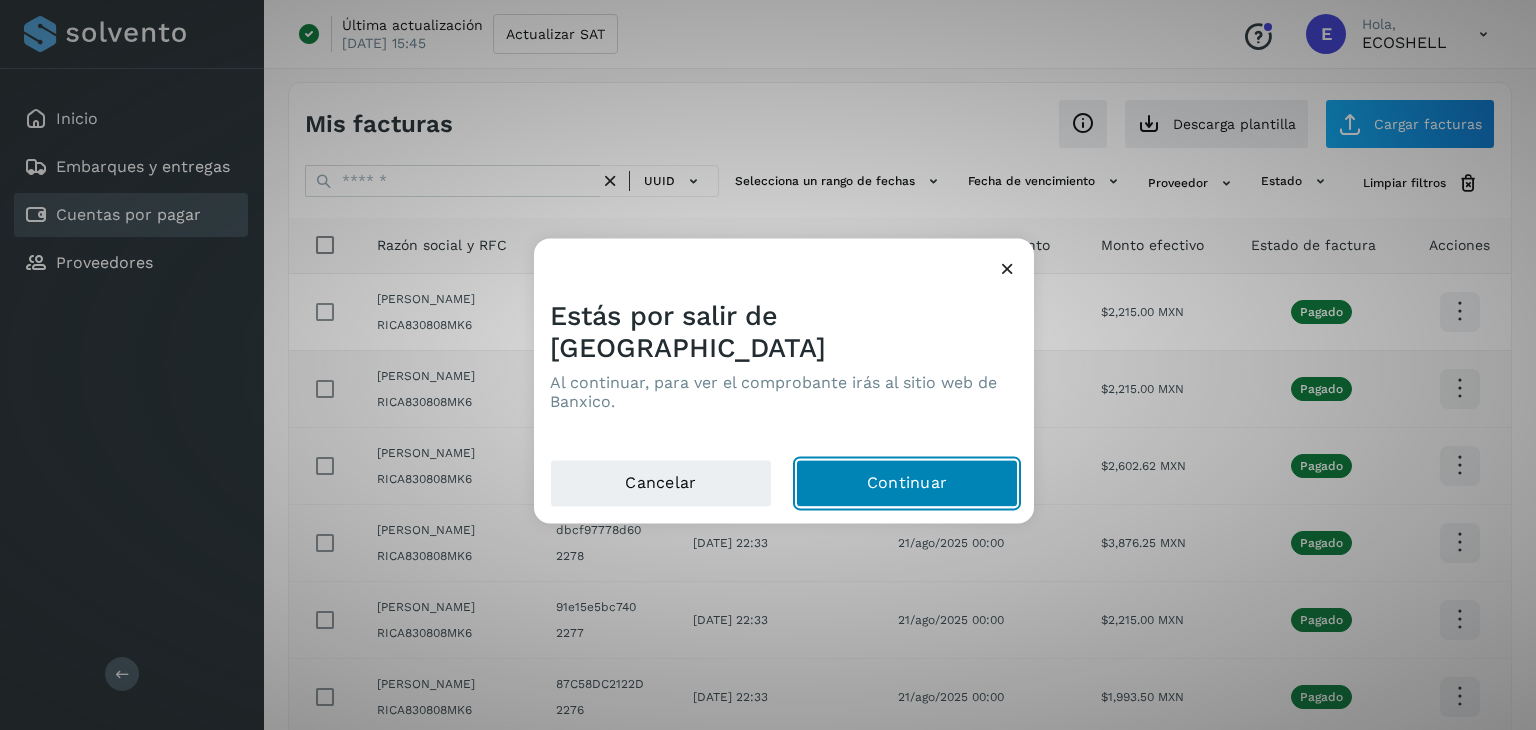 click on "Continuar" 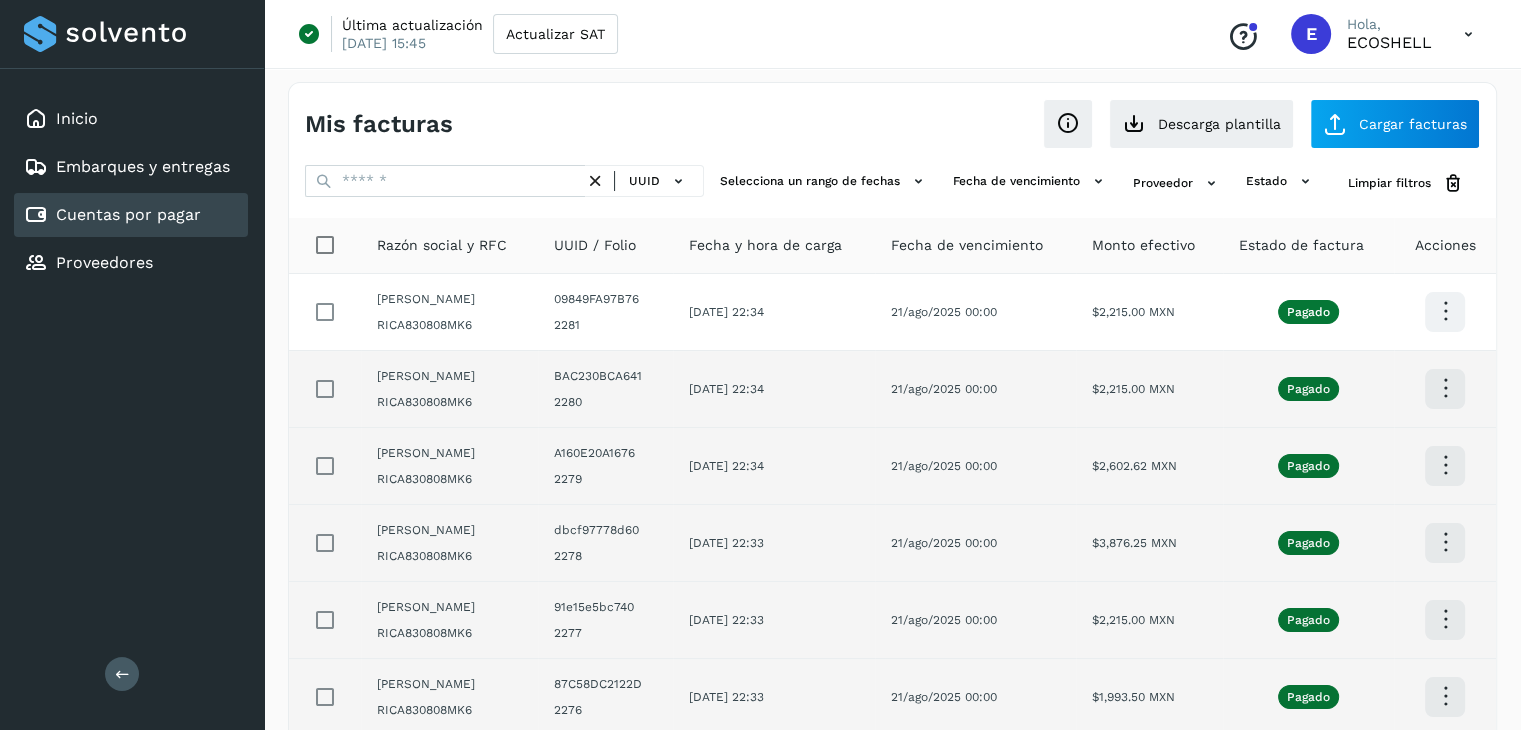 click on "21/ago/2025 00:00" 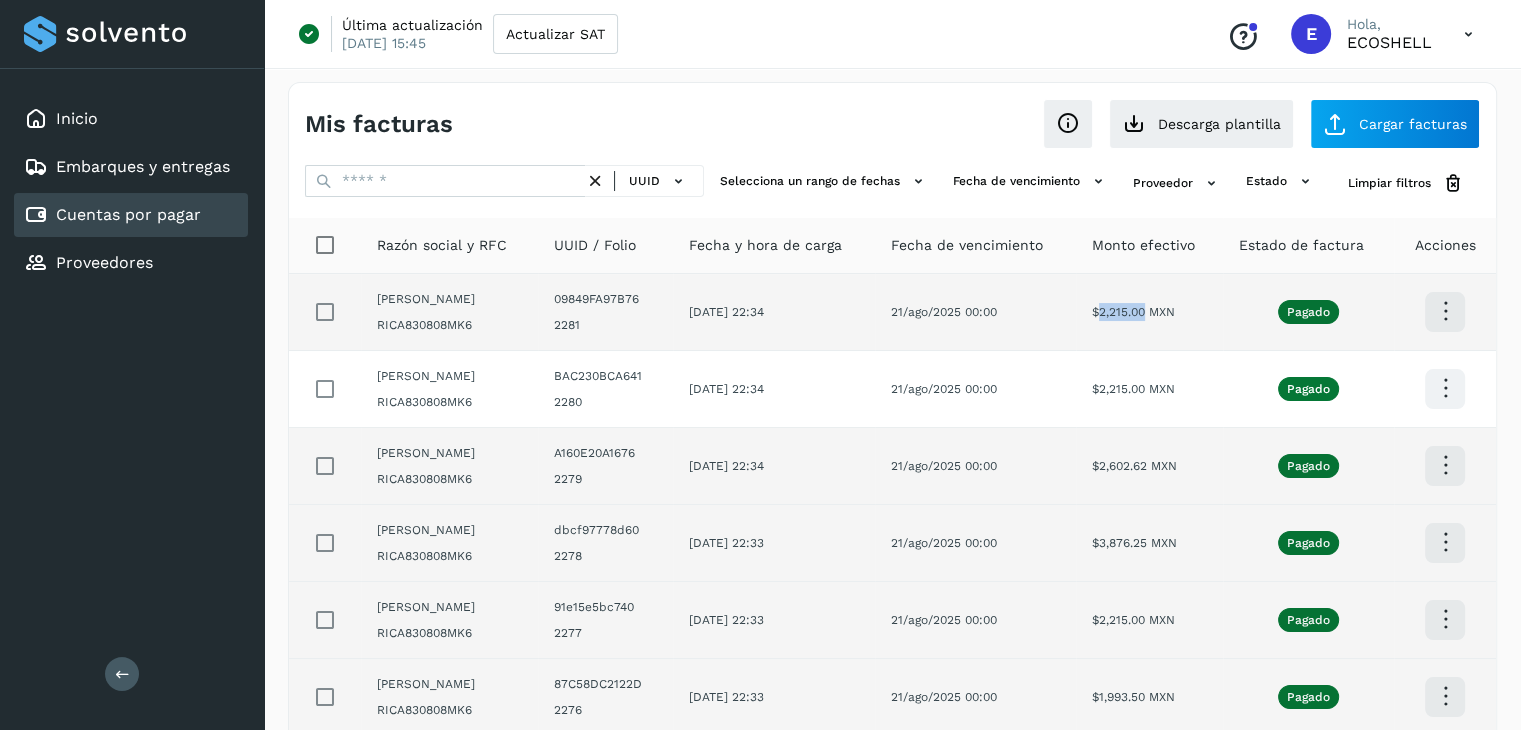 drag, startPoint x: 1158, startPoint y: 309, endPoint x: 1108, endPoint y: 301, distance: 50.635956 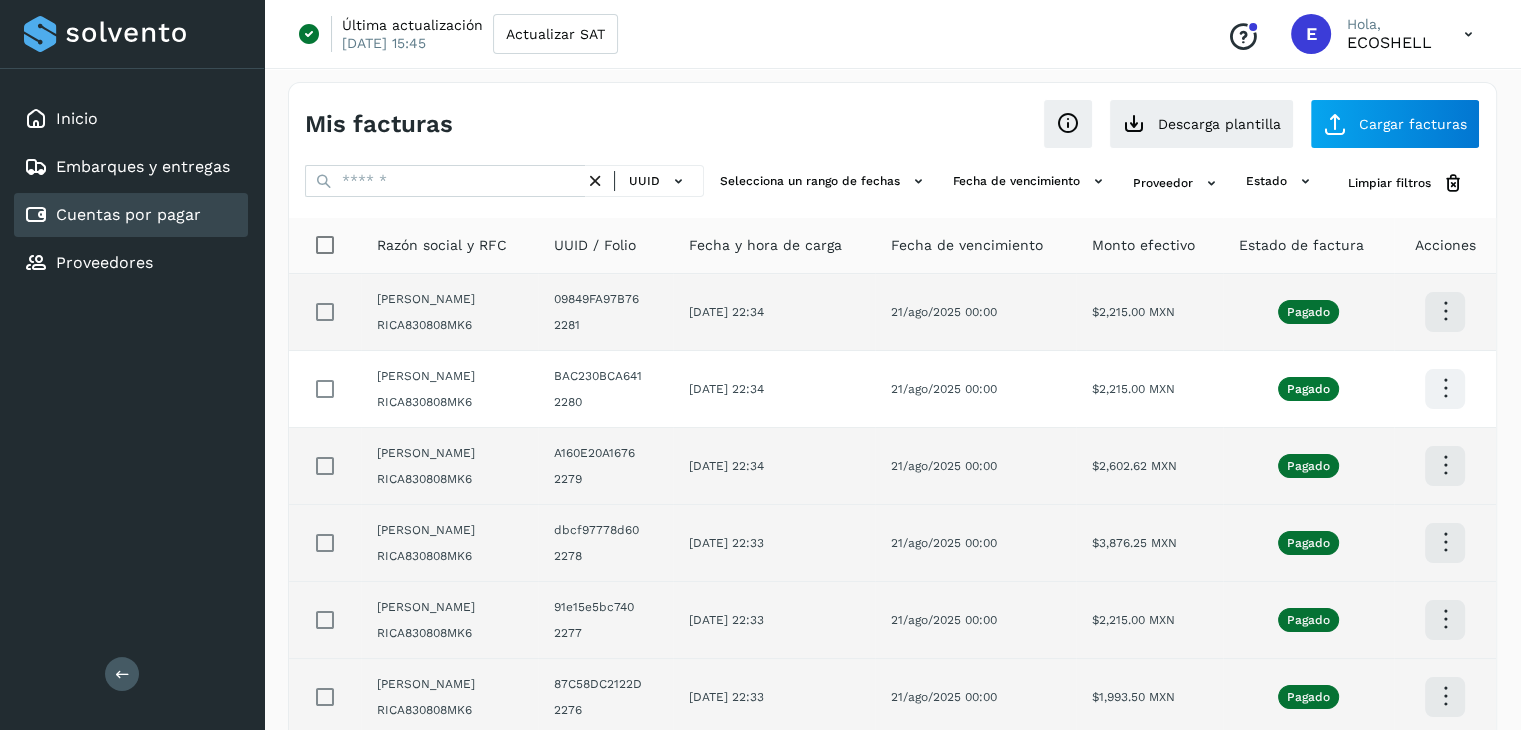click at bounding box center [1445, 311] 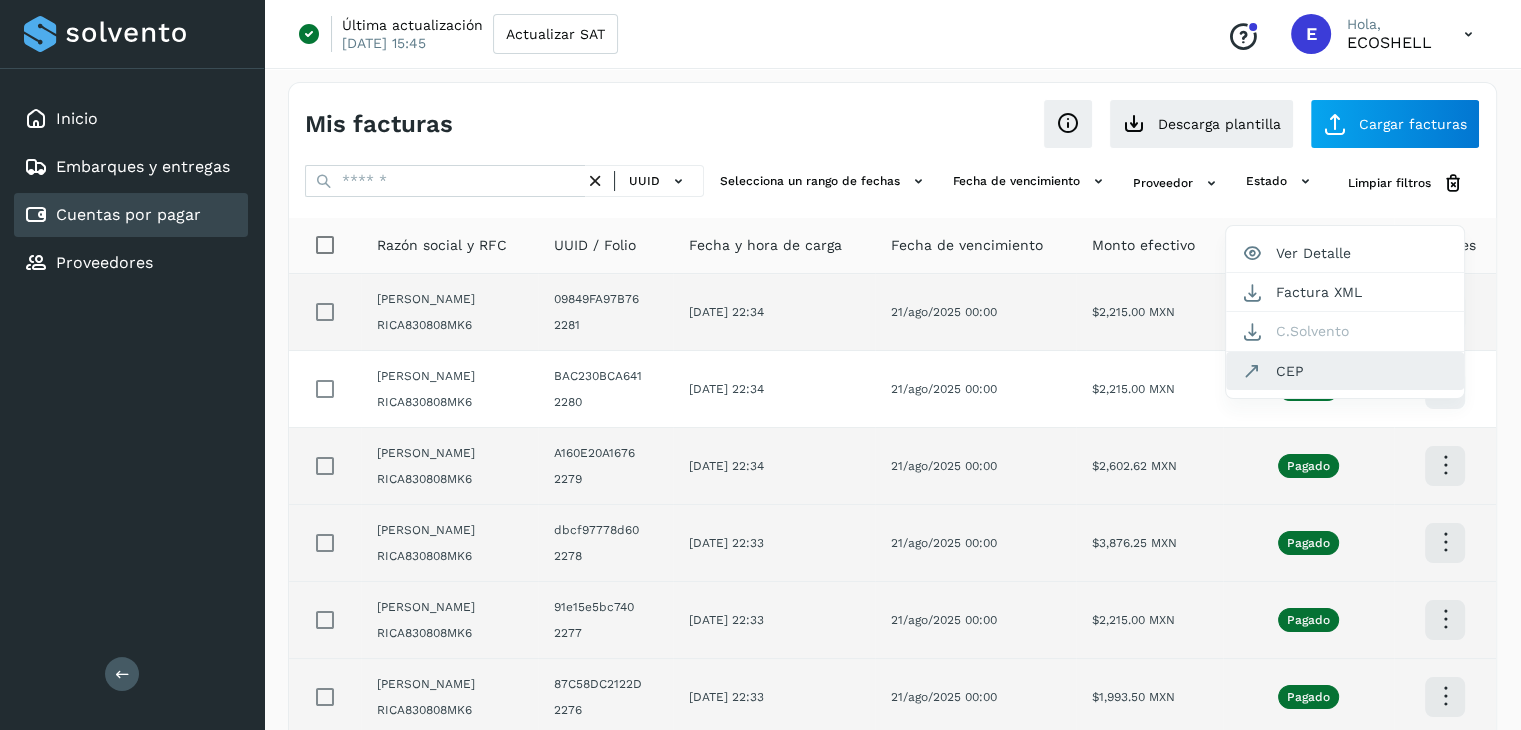 click on "CEP" 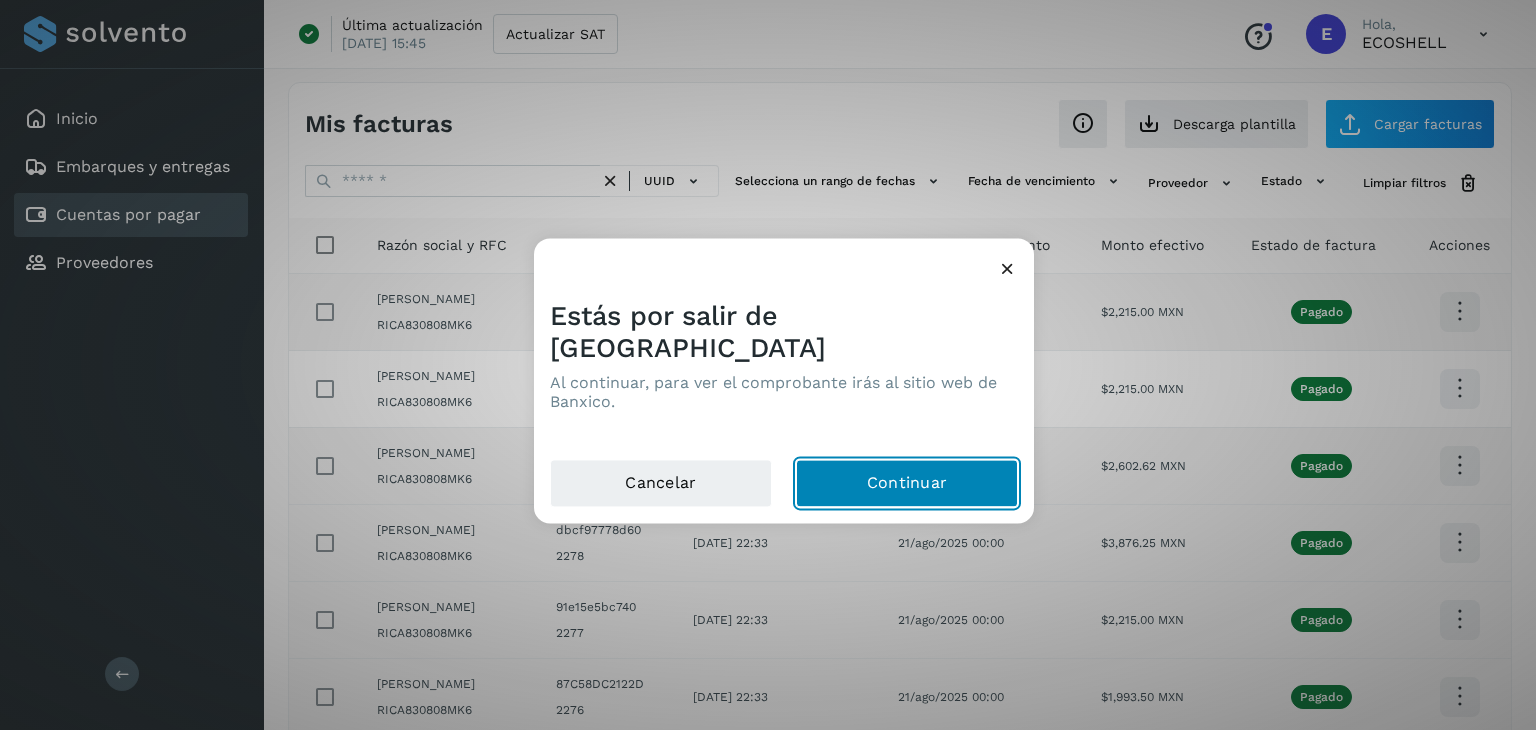 click on "Continuar" 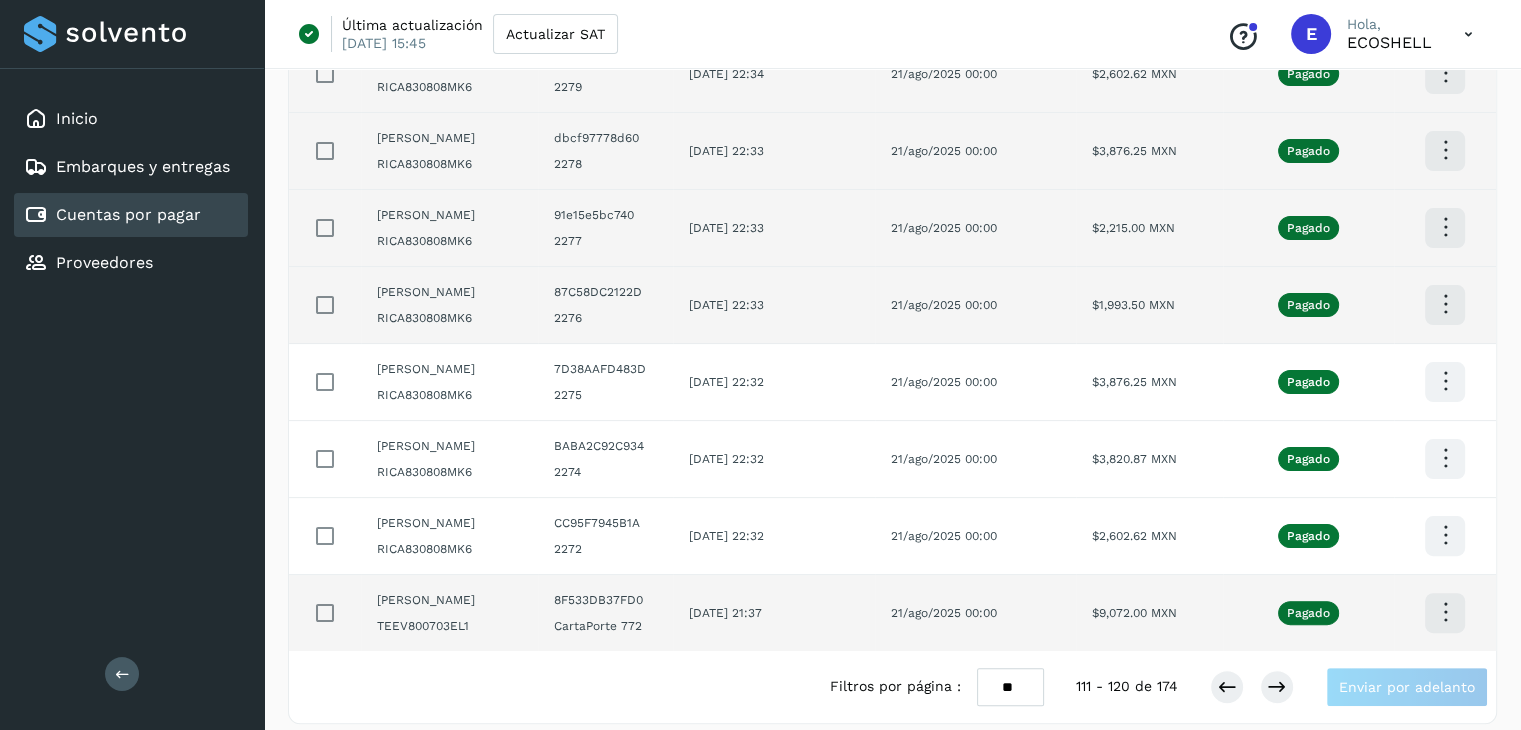 scroll, scrollTop: 411, scrollLeft: 0, axis: vertical 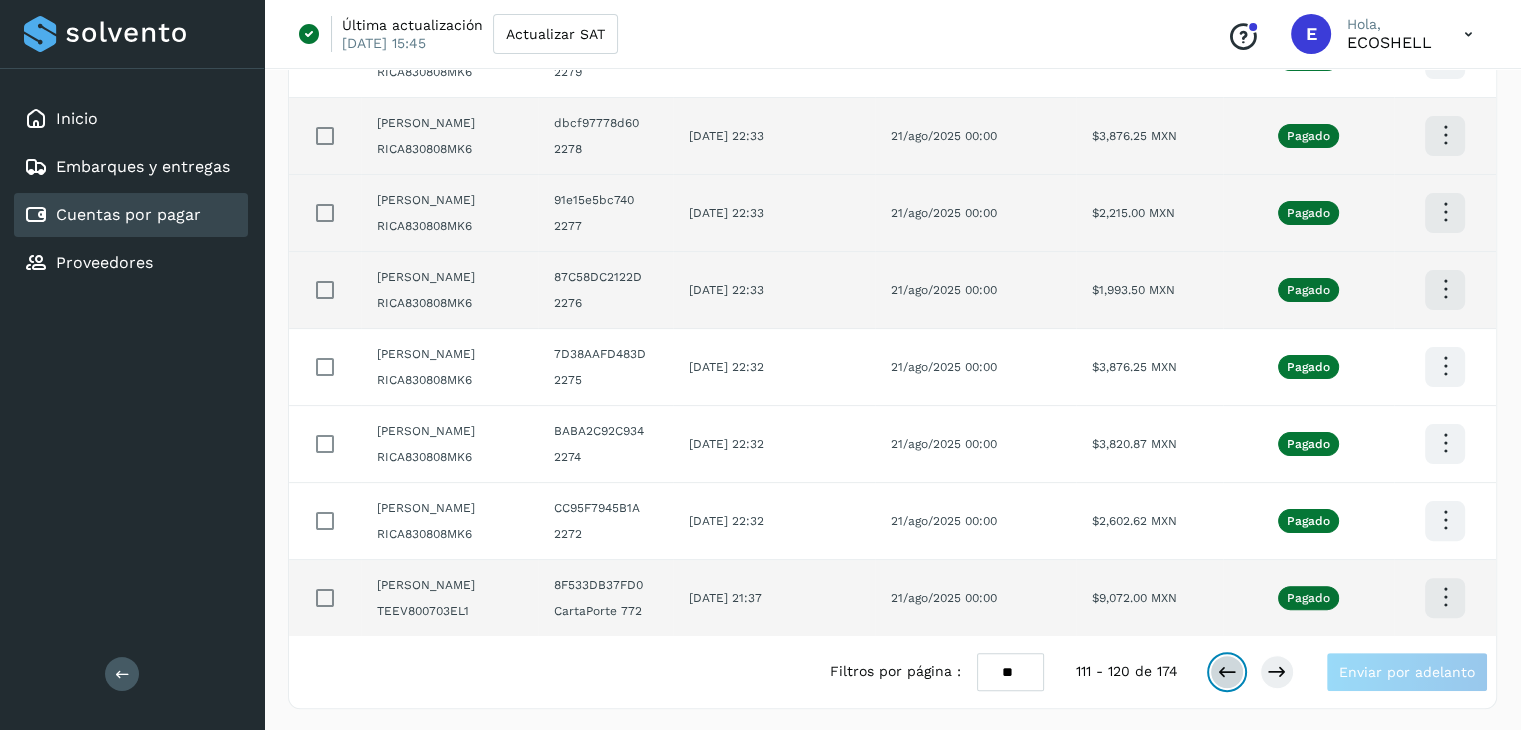 click at bounding box center [1227, 672] 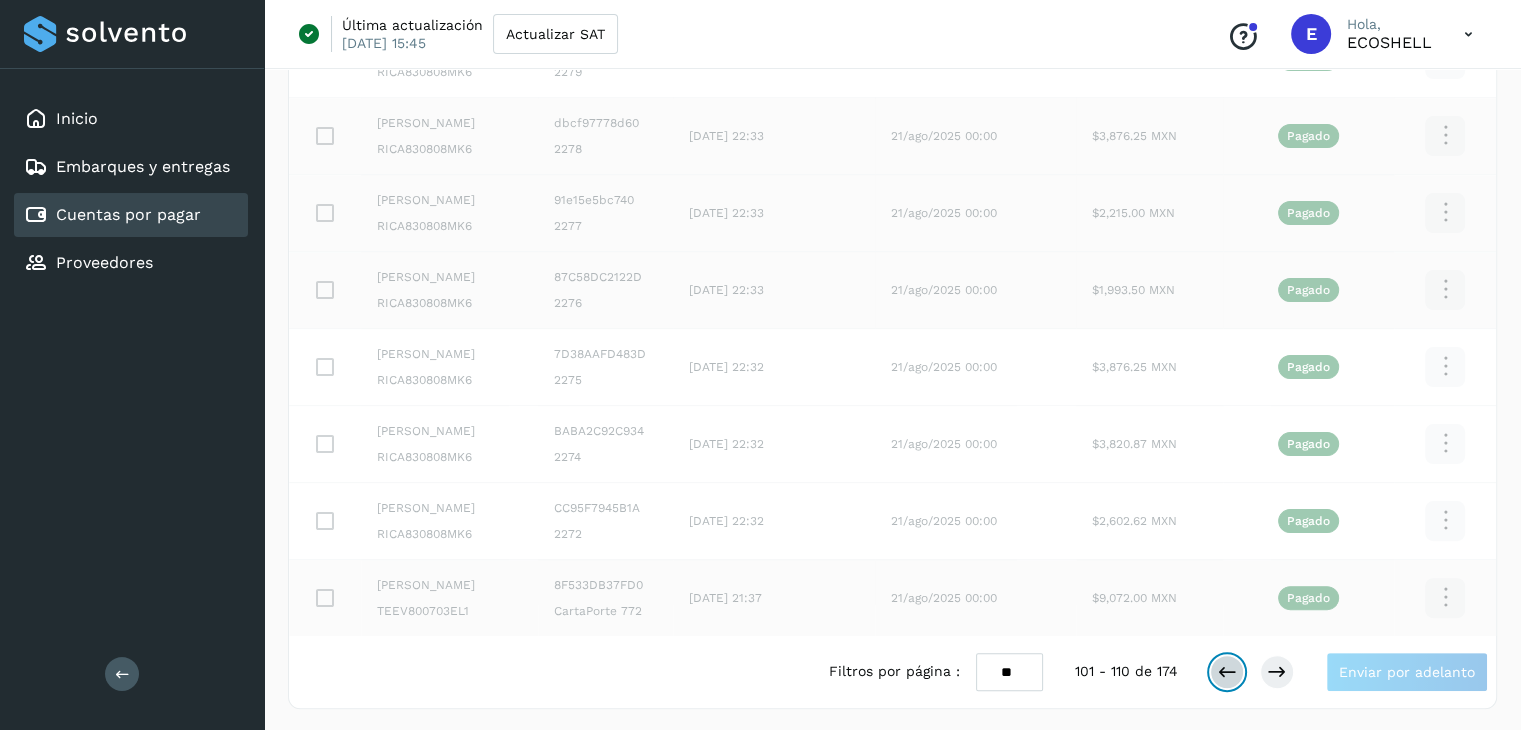 scroll, scrollTop: 411, scrollLeft: 0, axis: vertical 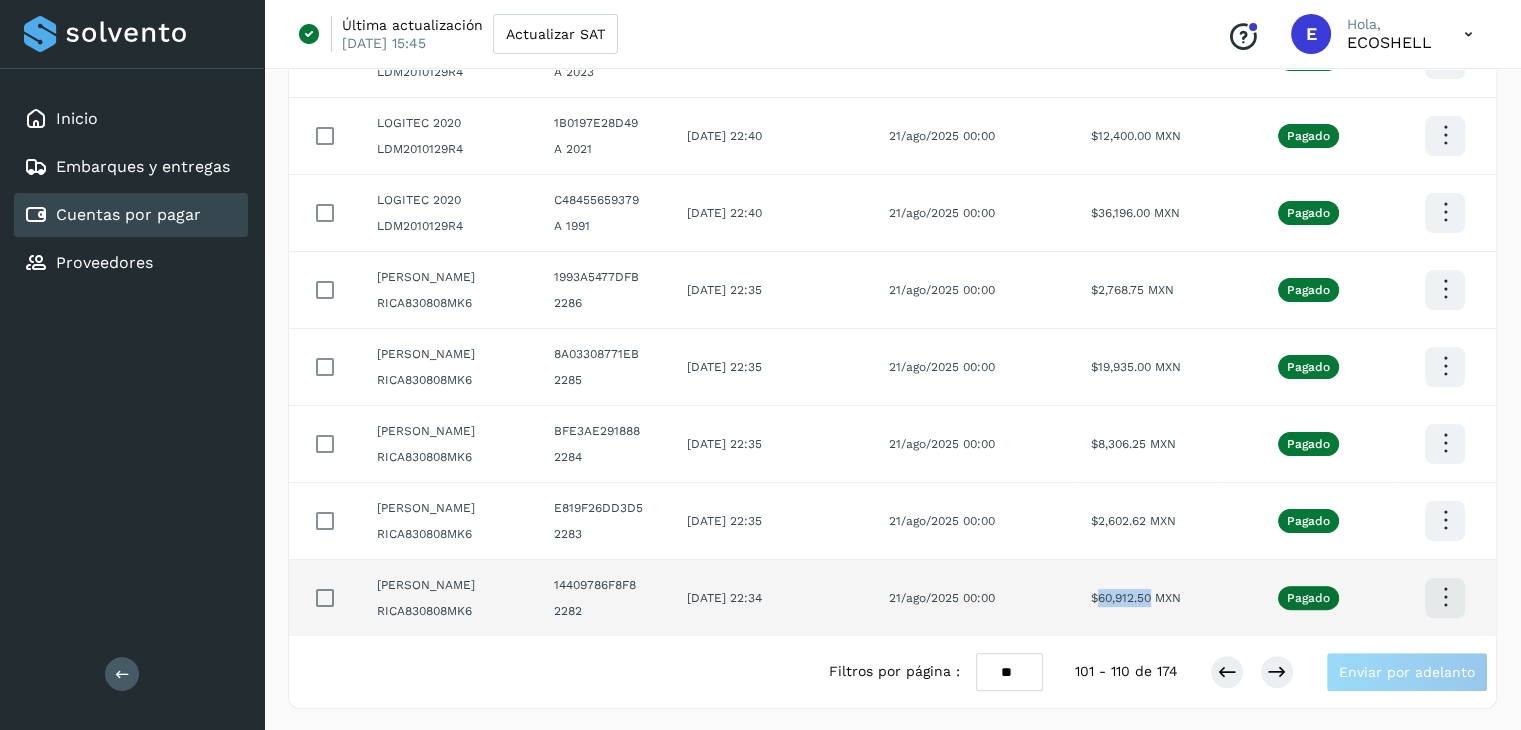 drag, startPoint x: 1150, startPoint y: 597, endPoint x: 1096, endPoint y: 595, distance: 54.037025 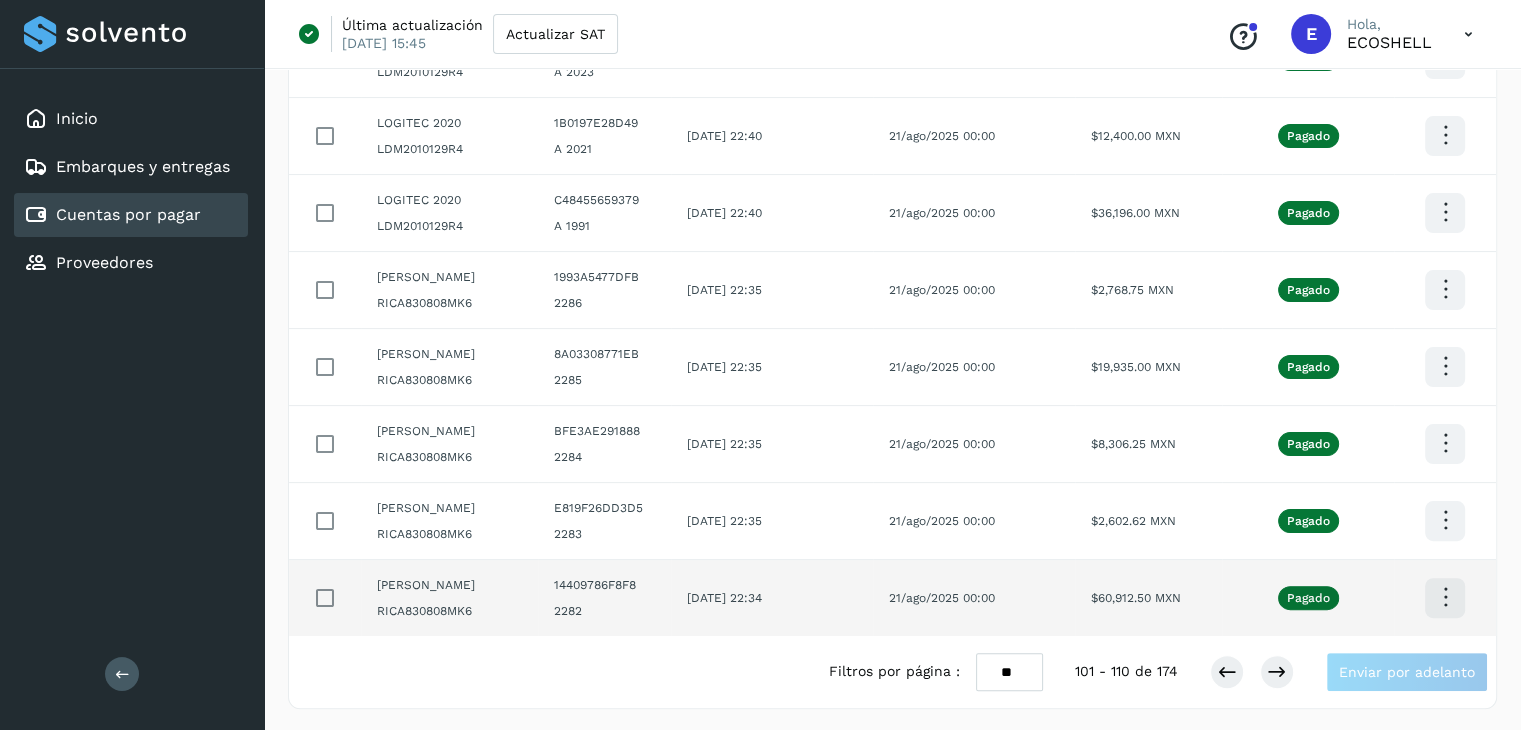 click at bounding box center (1445, -96) 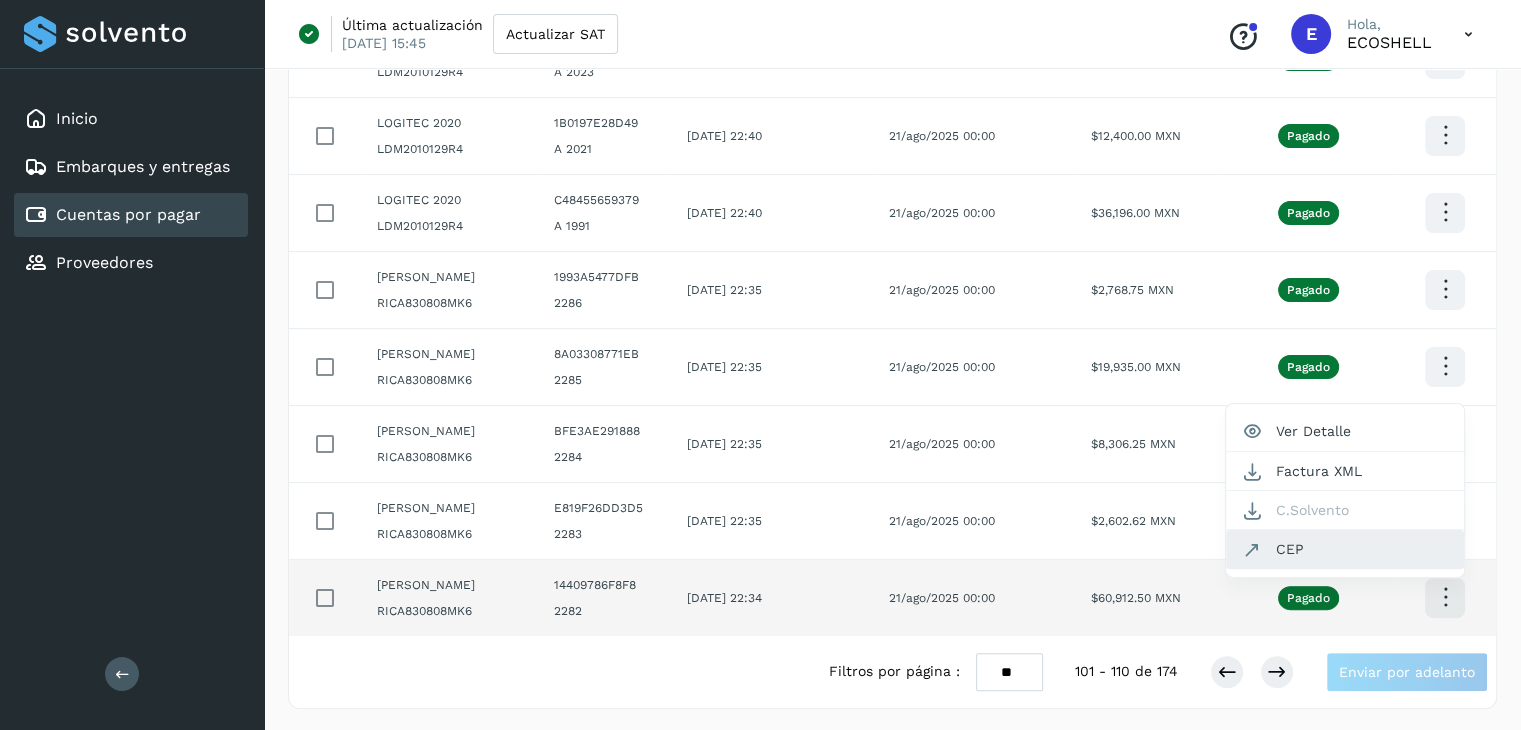 click on "CEP" 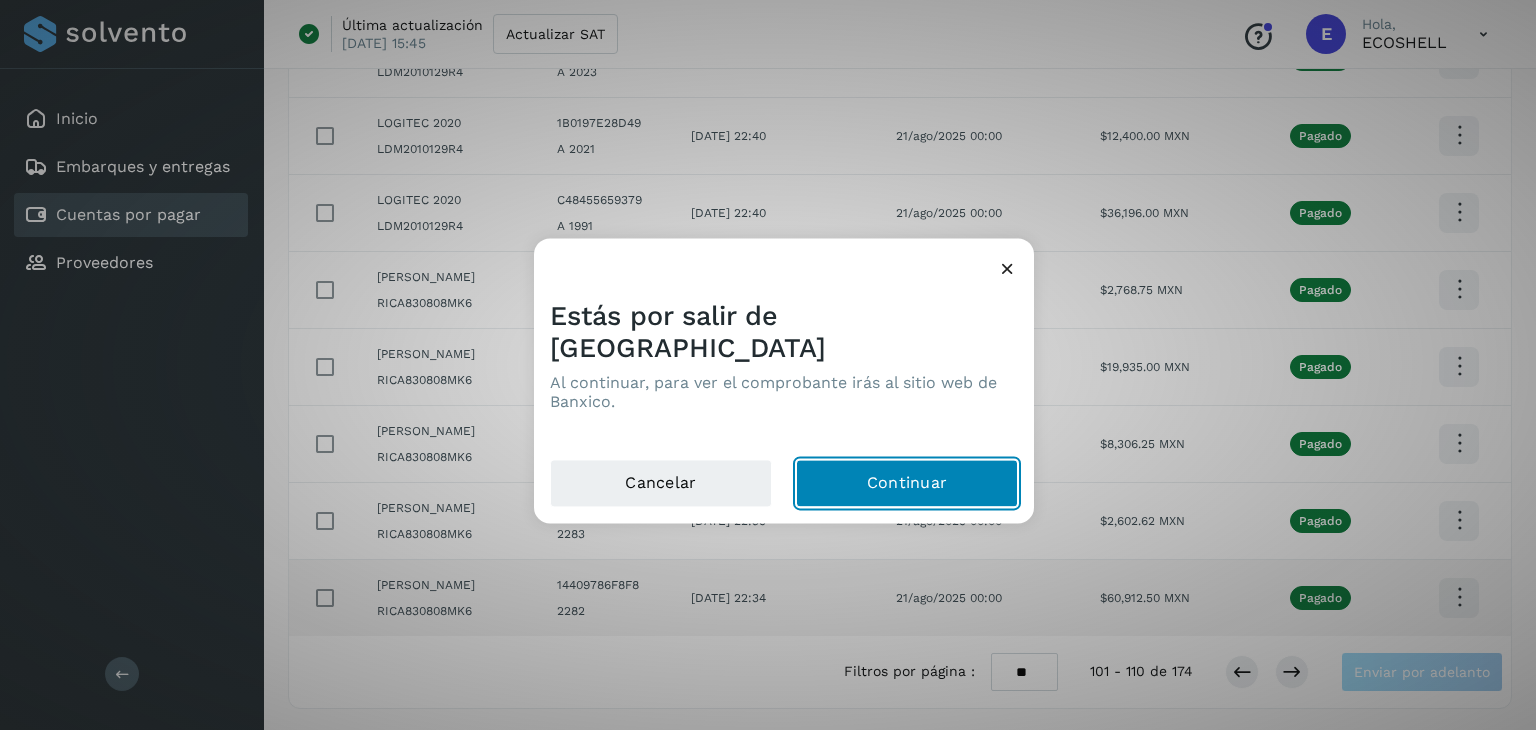 click on "Continuar" 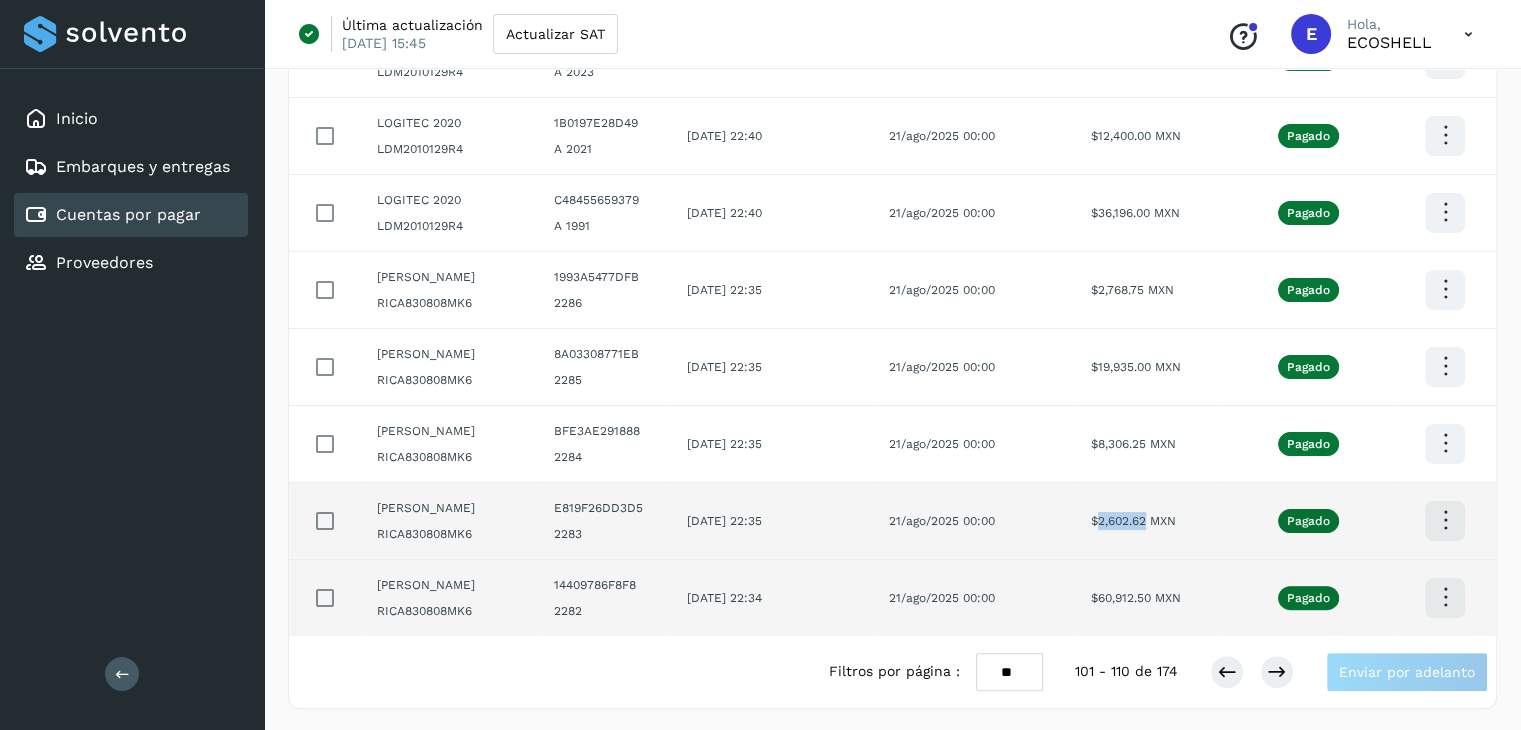 drag, startPoint x: 1148, startPoint y: 521, endPoint x: 1098, endPoint y: 537, distance: 52.49762 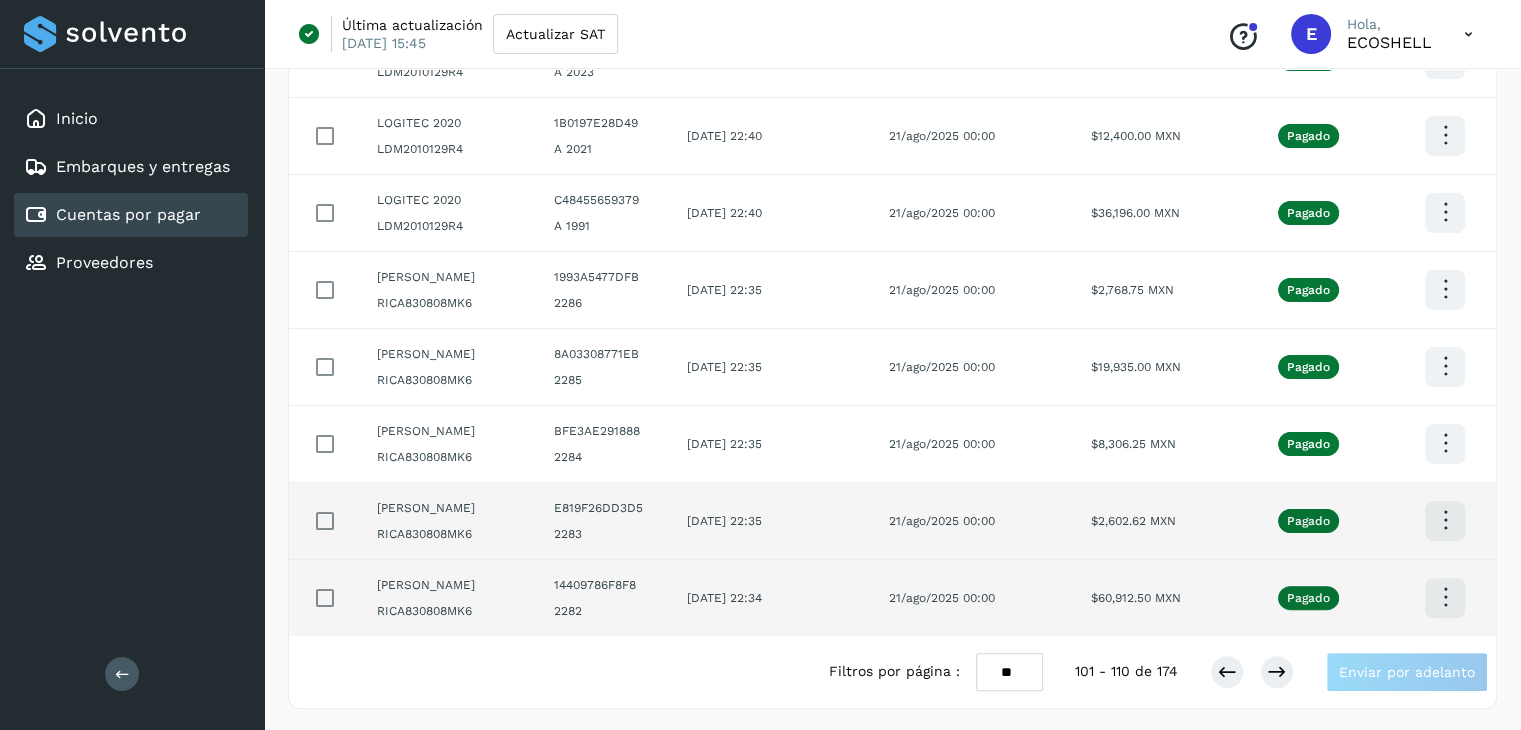 click at bounding box center [1445, -96] 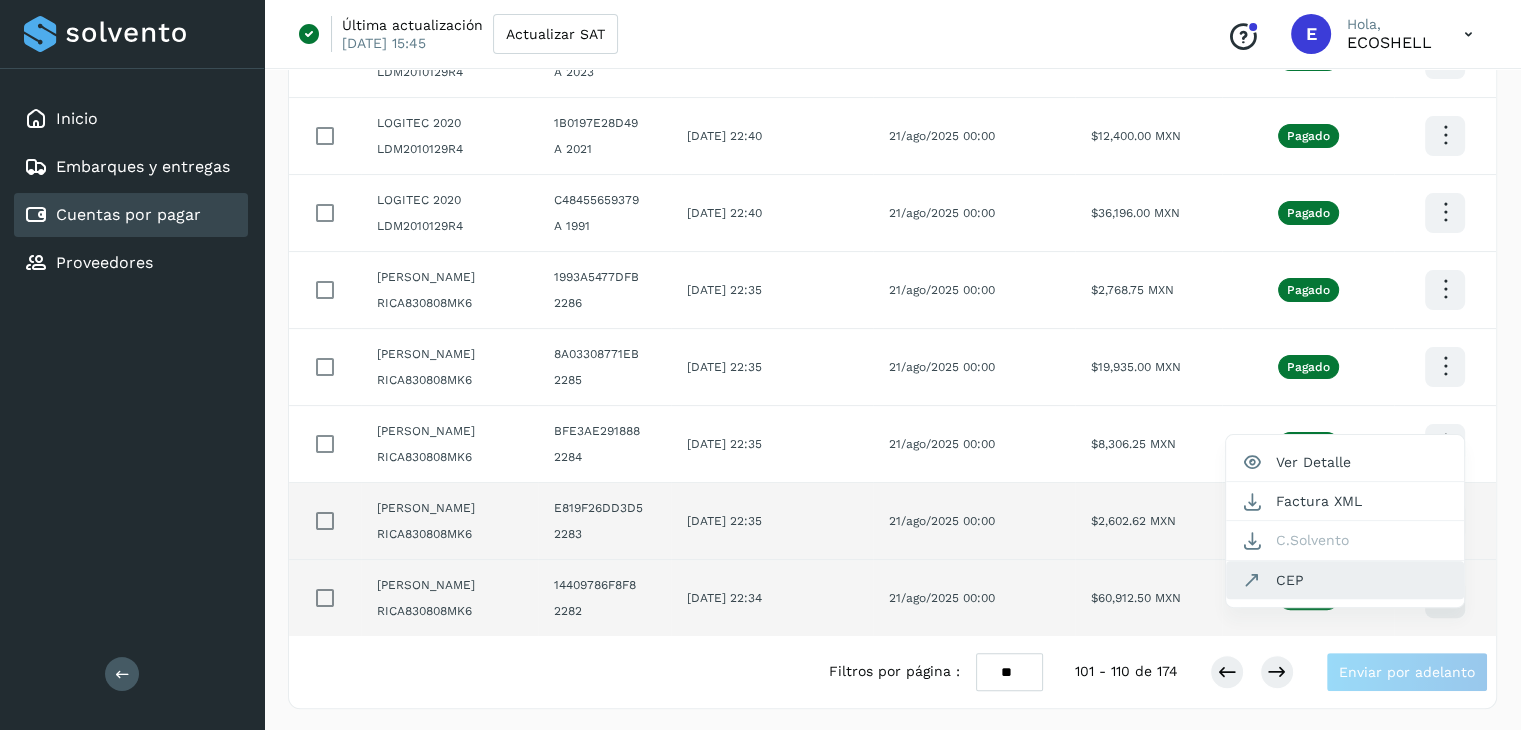 click on "CEP" 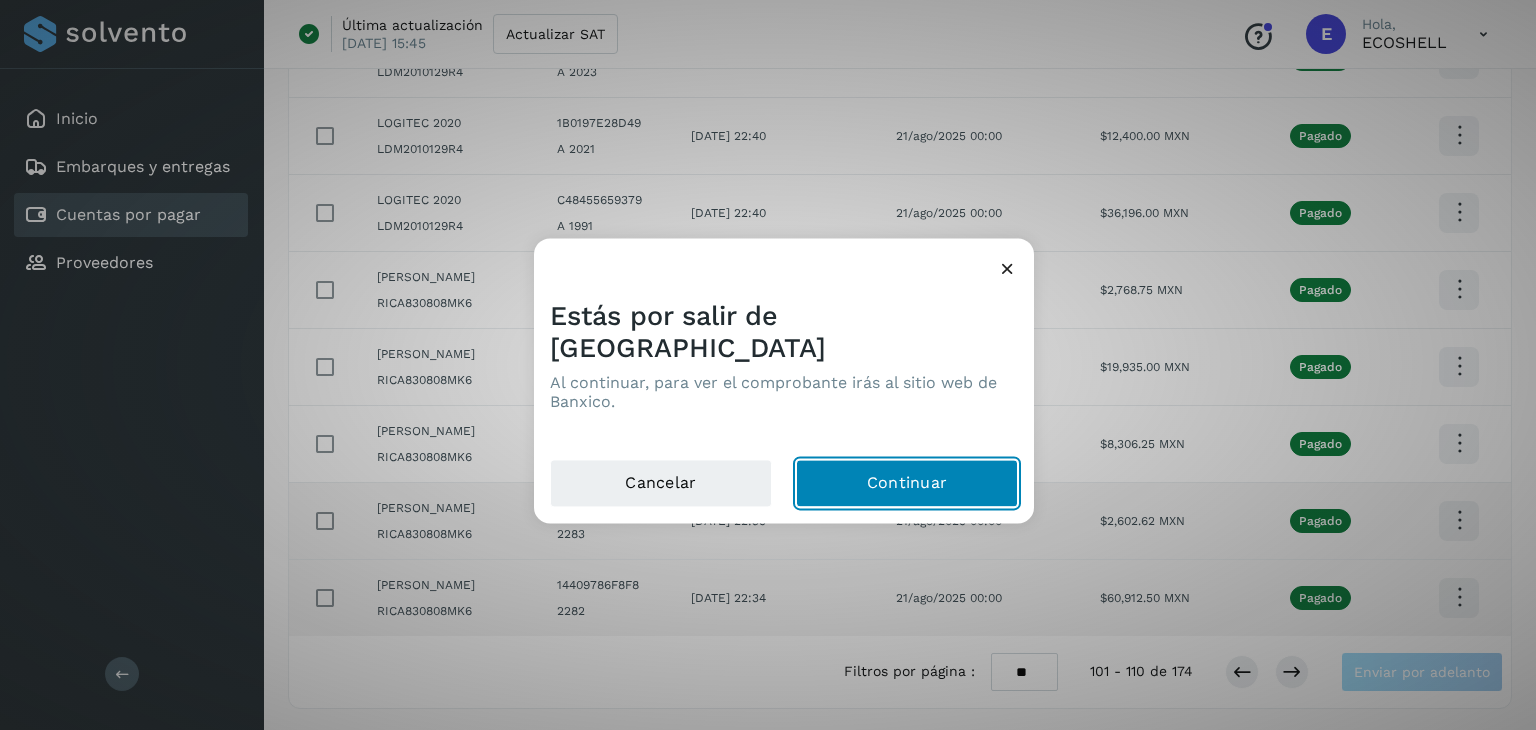 click on "Continuar" 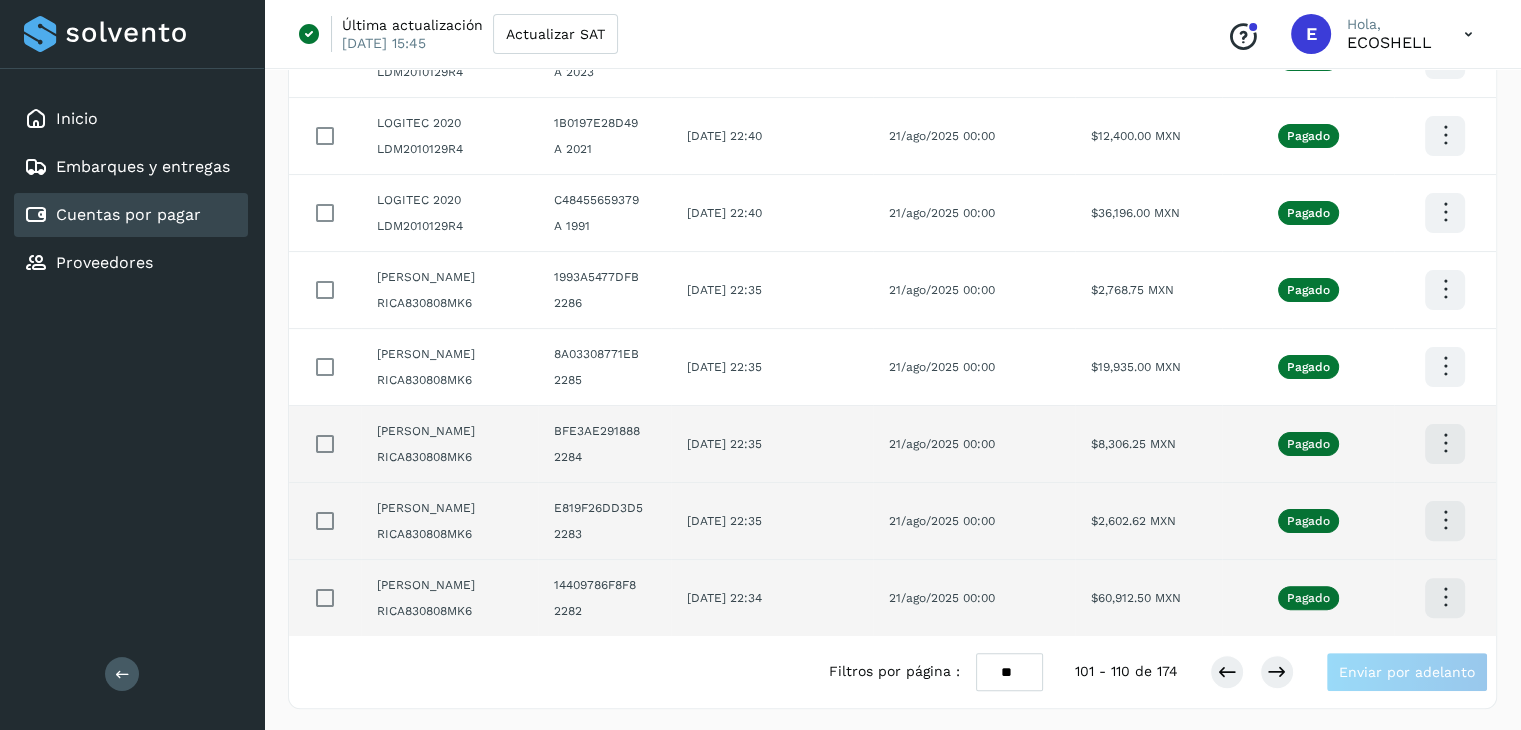 click on "21/ago/2025 00:00" 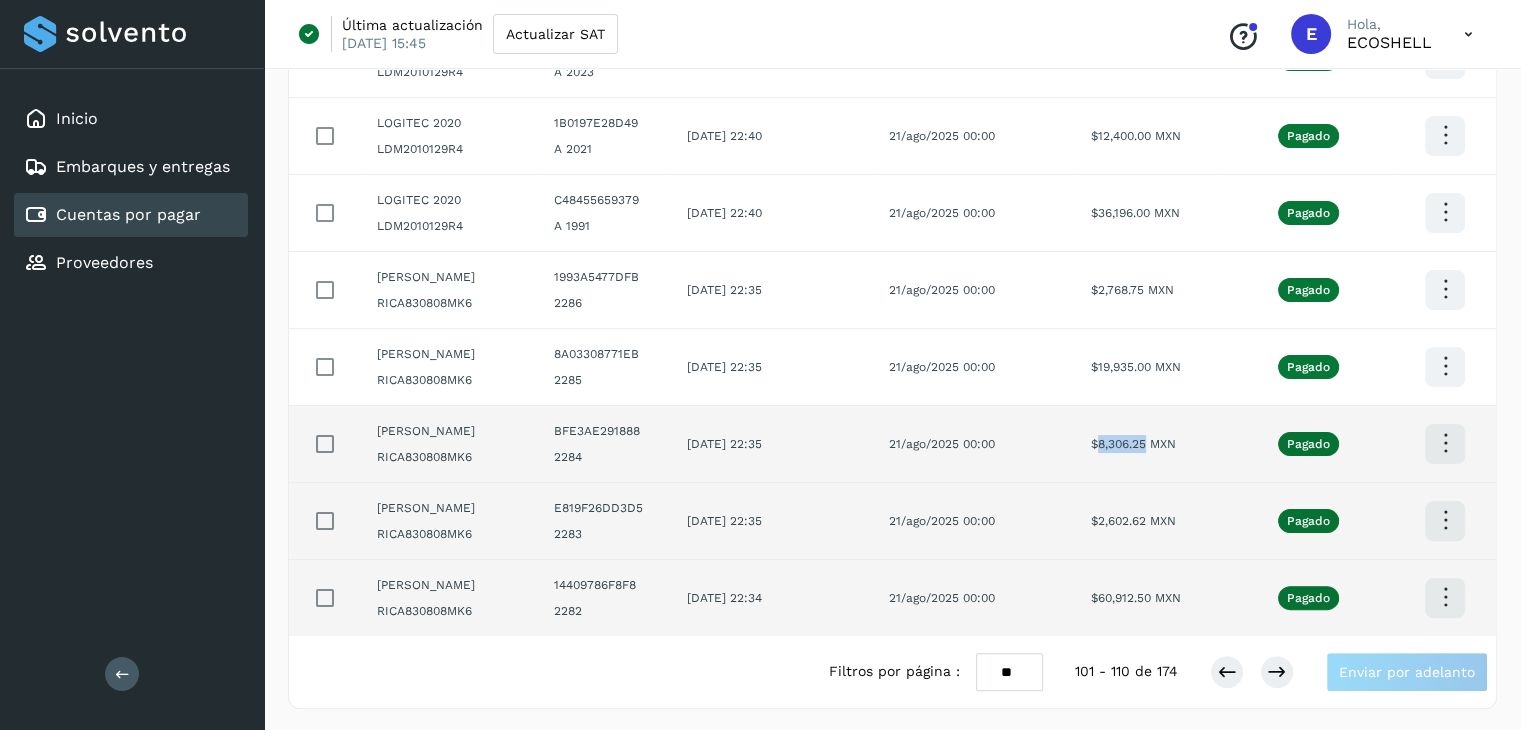 drag, startPoint x: 1146, startPoint y: 441, endPoint x: 1095, endPoint y: 459, distance: 54.08327 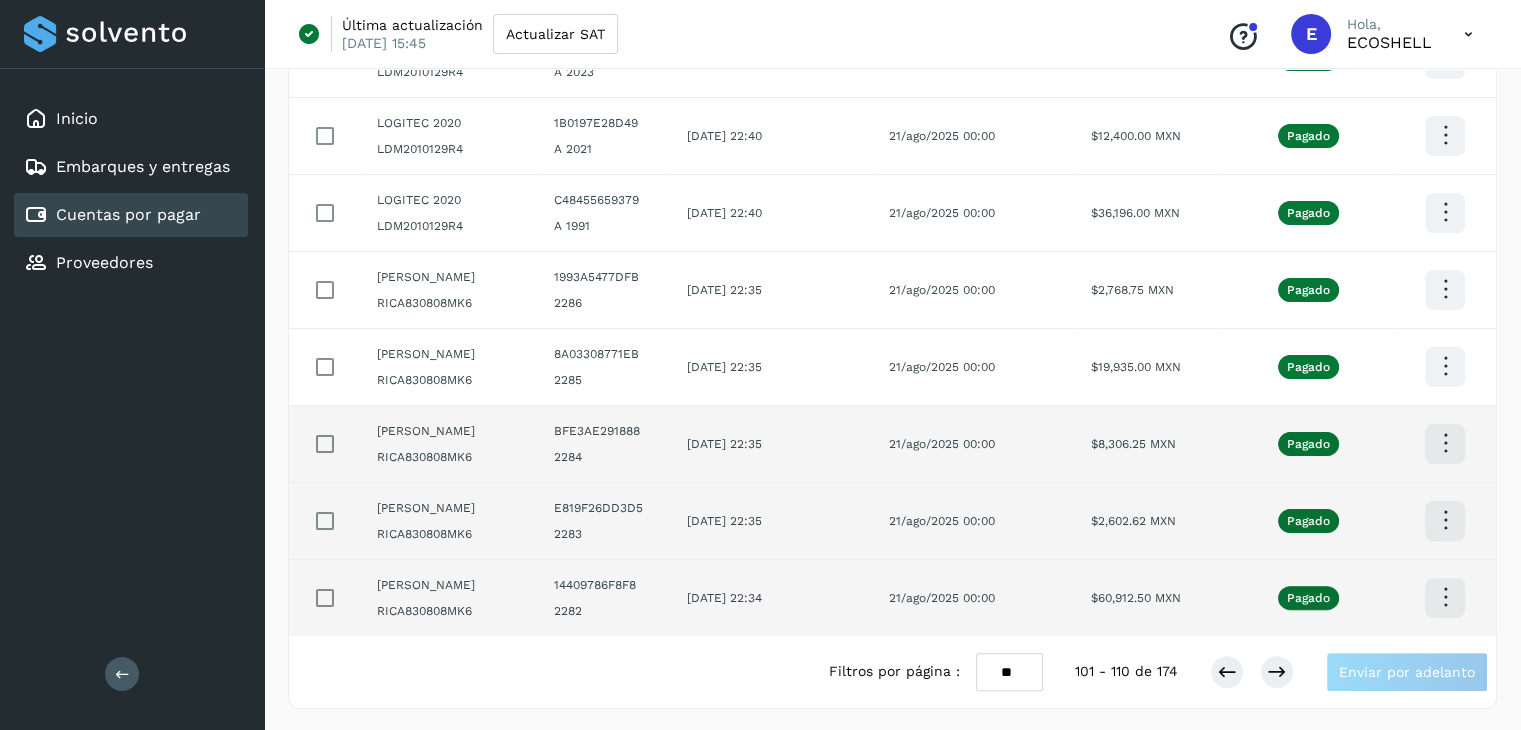 click at bounding box center [1445, -96] 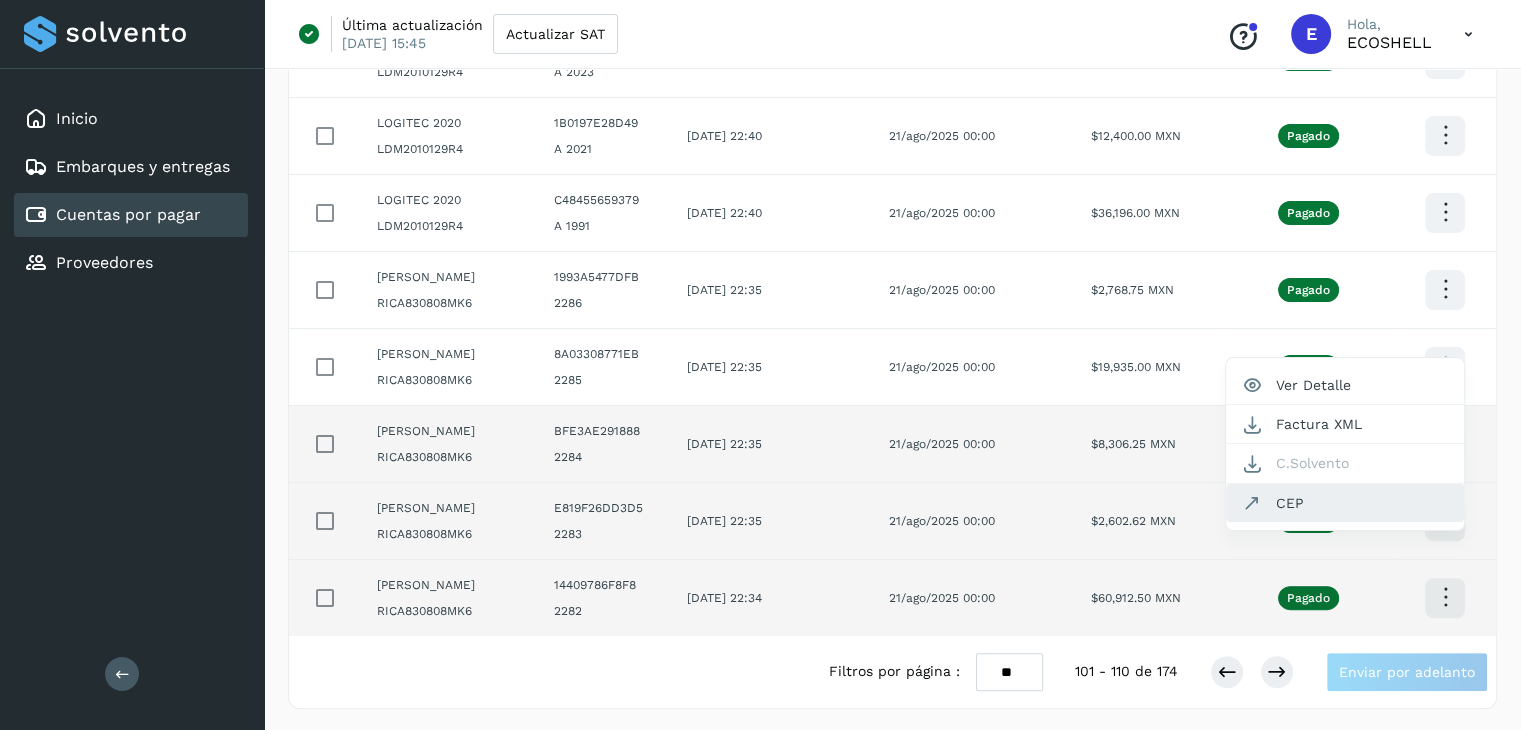 click on "CEP" 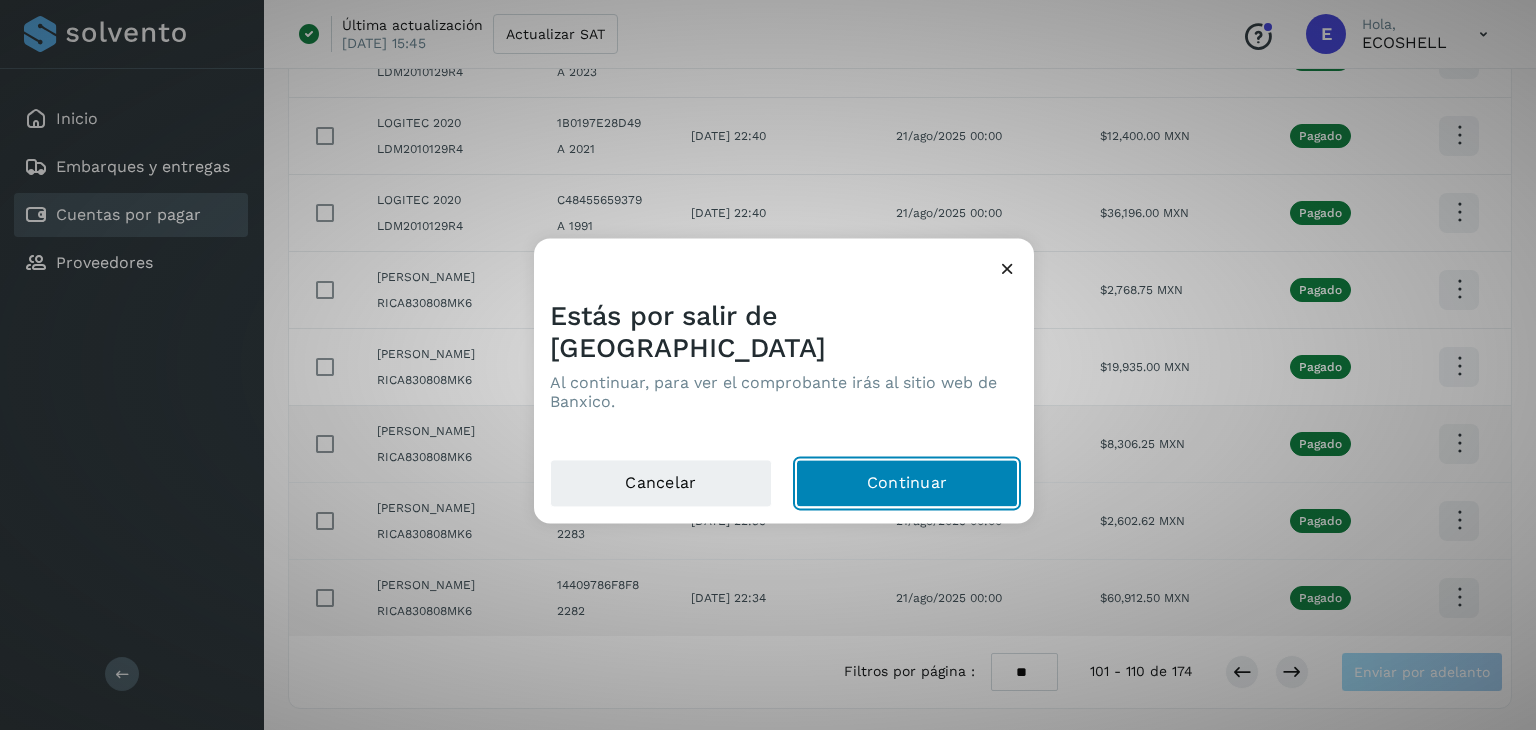 click on "Continuar" 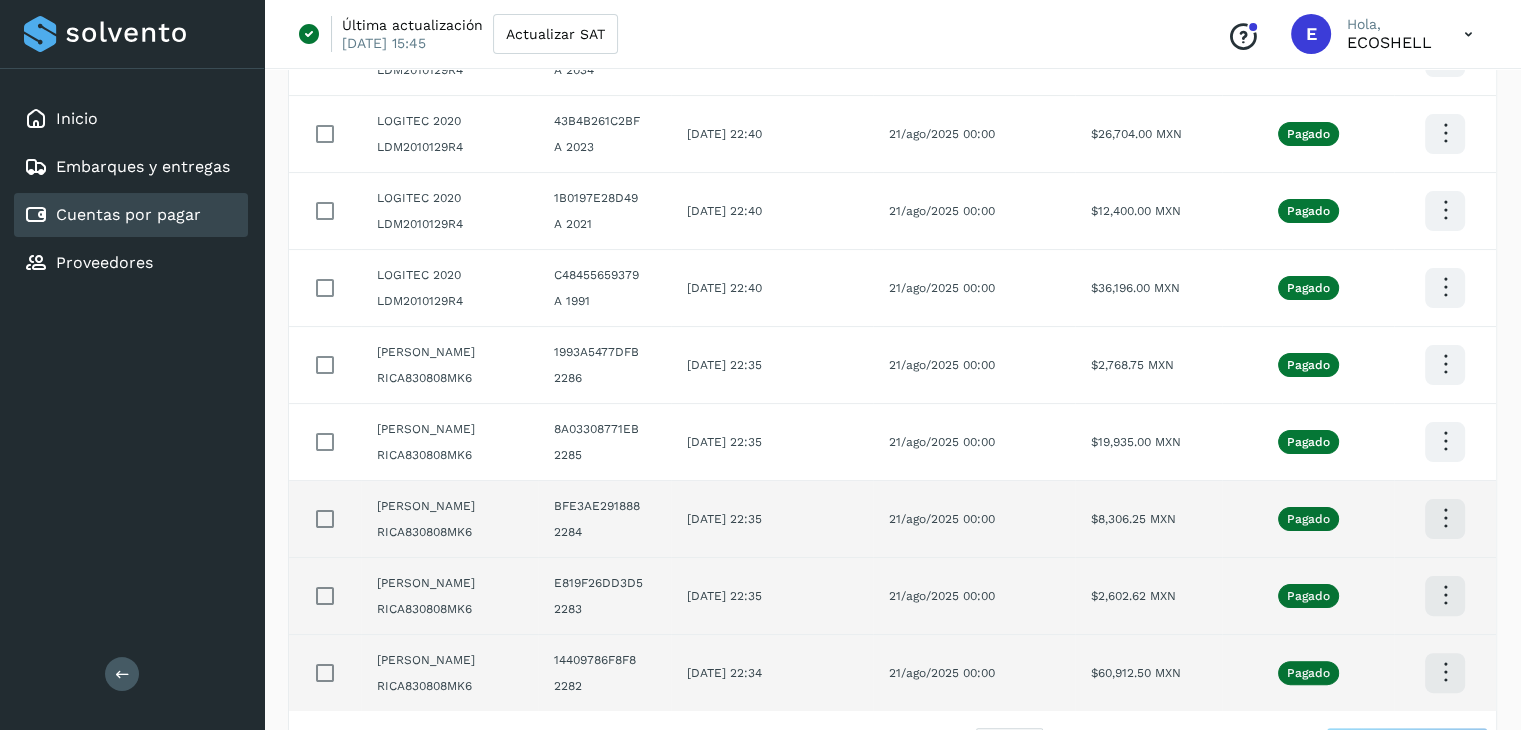 scroll, scrollTop: 334, scrollLeft: 0, axis: vertical 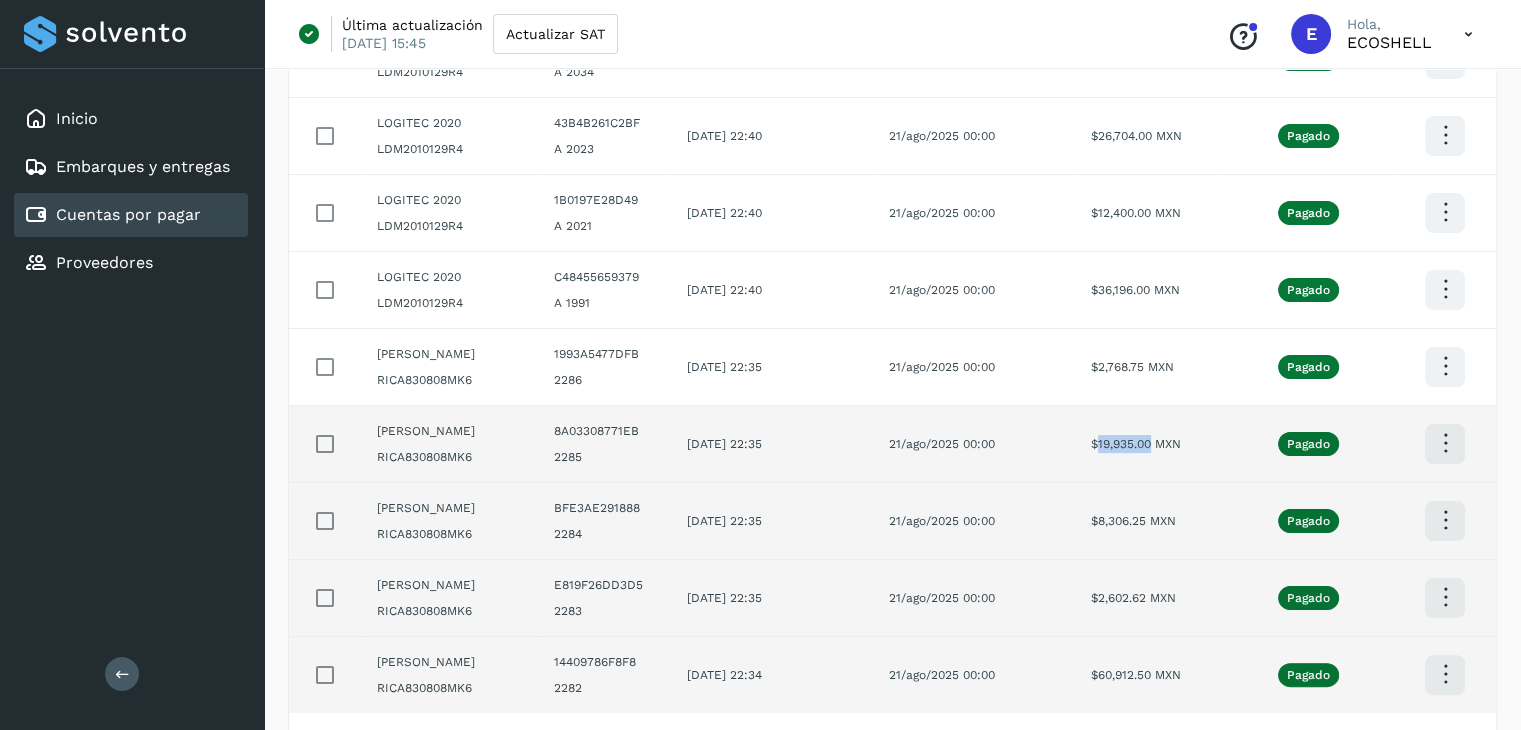 drag, startPoint x: 1150, startPoint y: 438, endPoint x: 1097, endPoint y: 441, distance: 53.08484 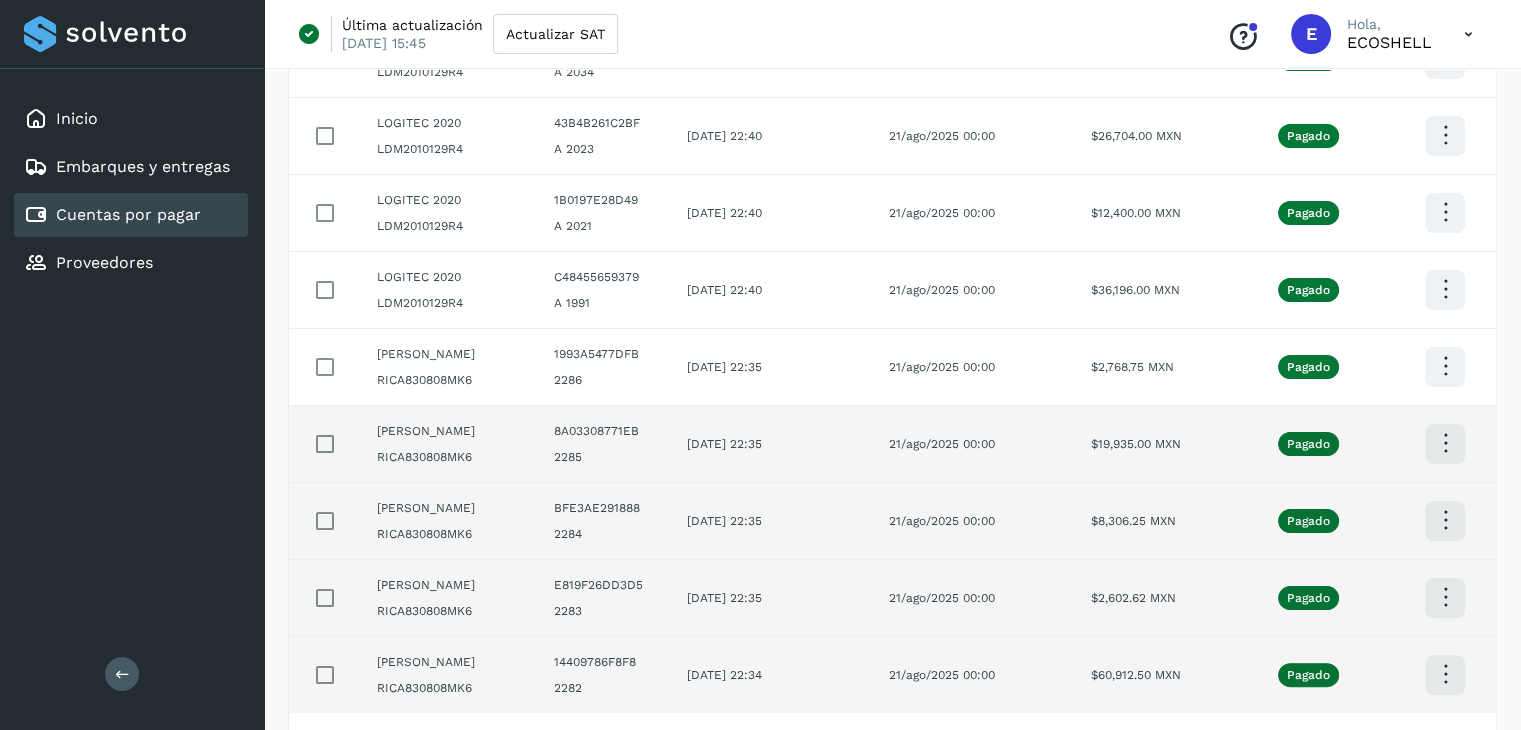 click at bounding box center [1445, -19] 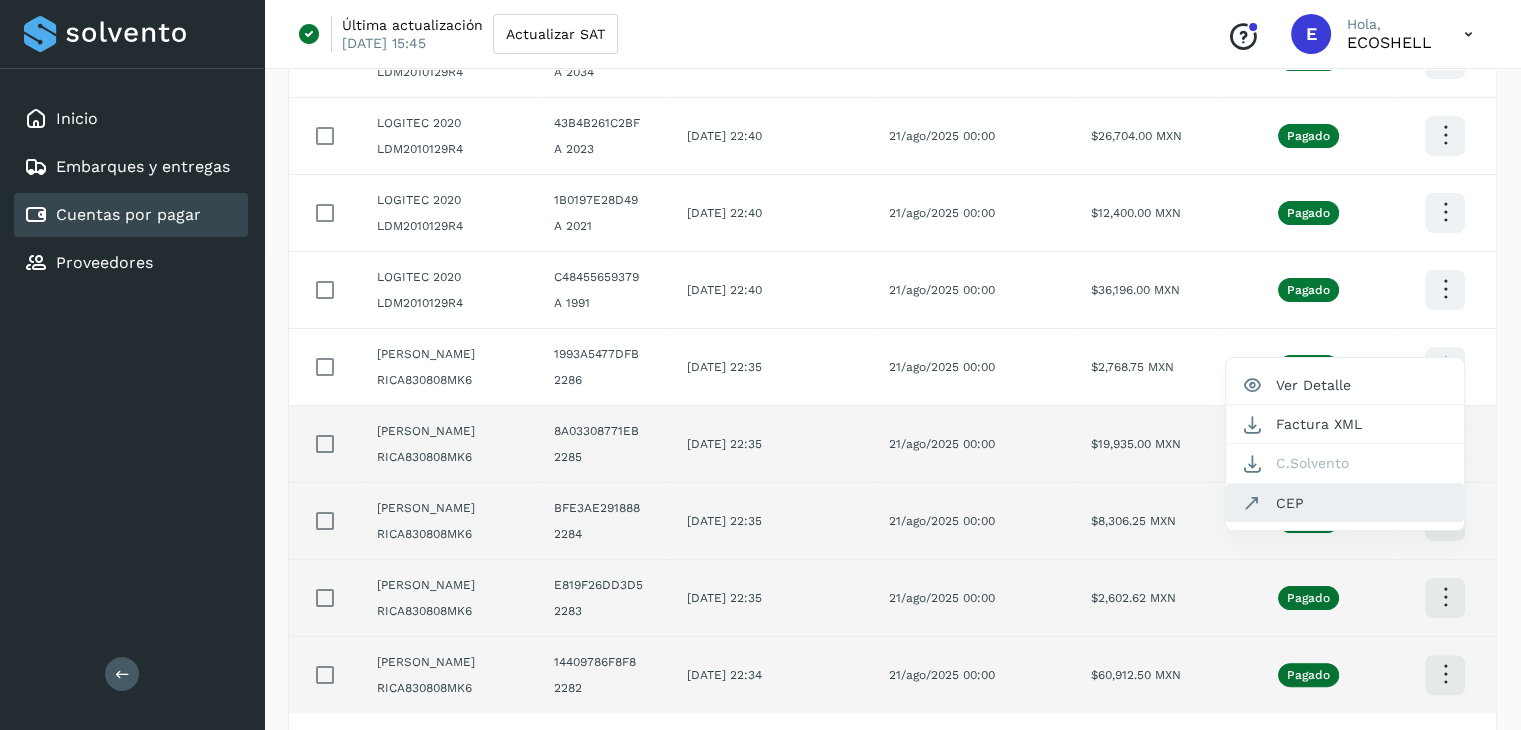 click on "CEP" 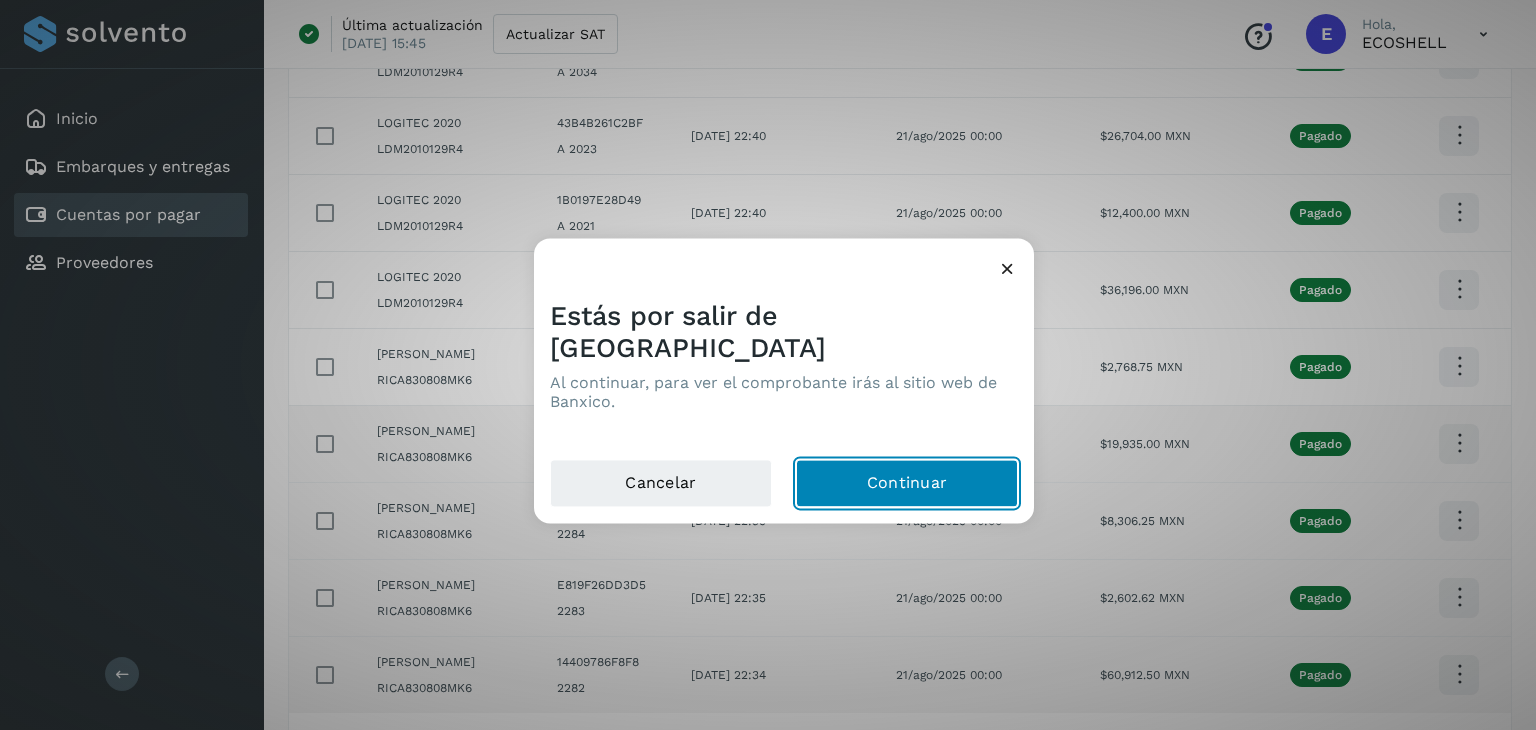 click on "Continuar" 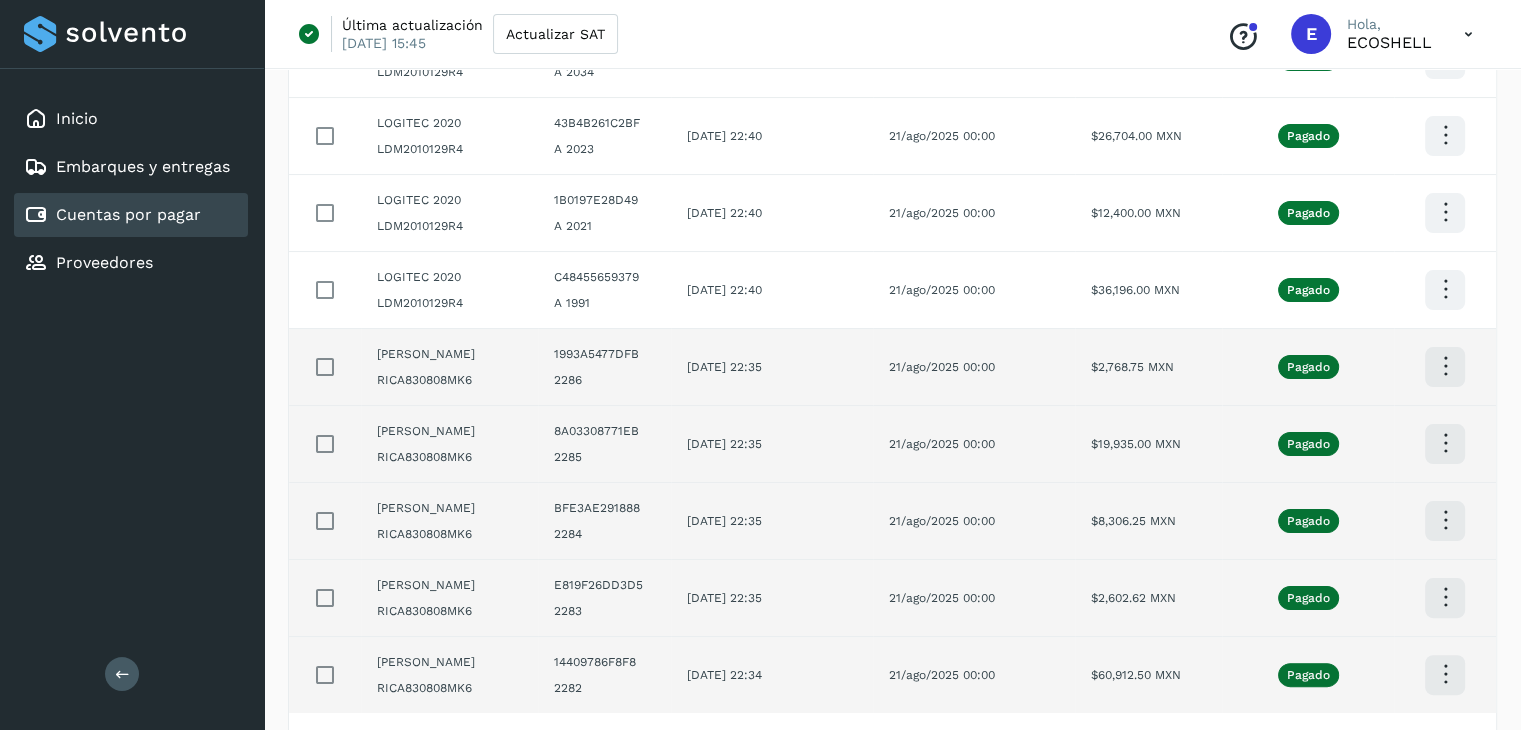 click on "2286" at bounding box center (604, 380) 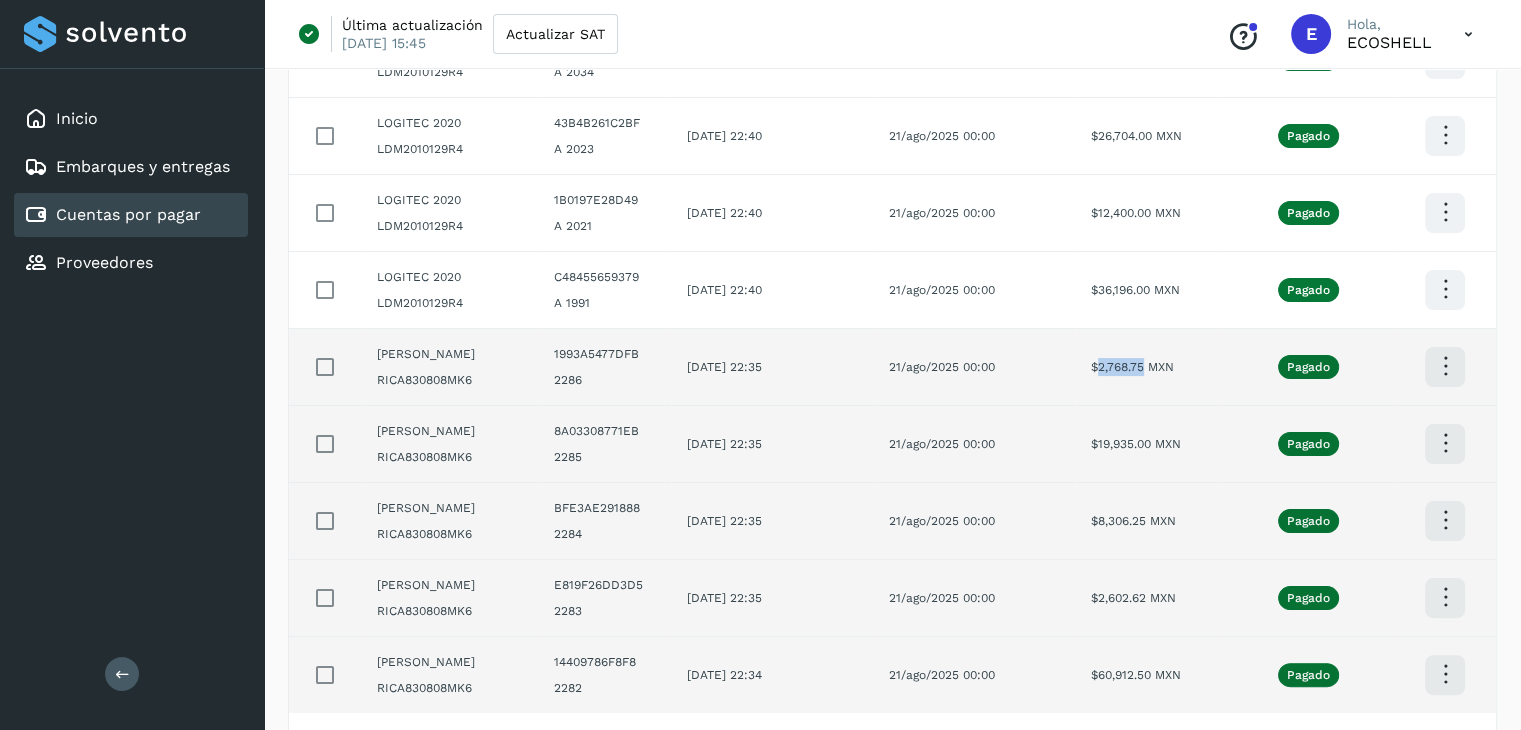 drag, startPoint x: 1144, startPoint y: 365, endPoint x: 1101, endPoint y: 373, distance: 43.737854 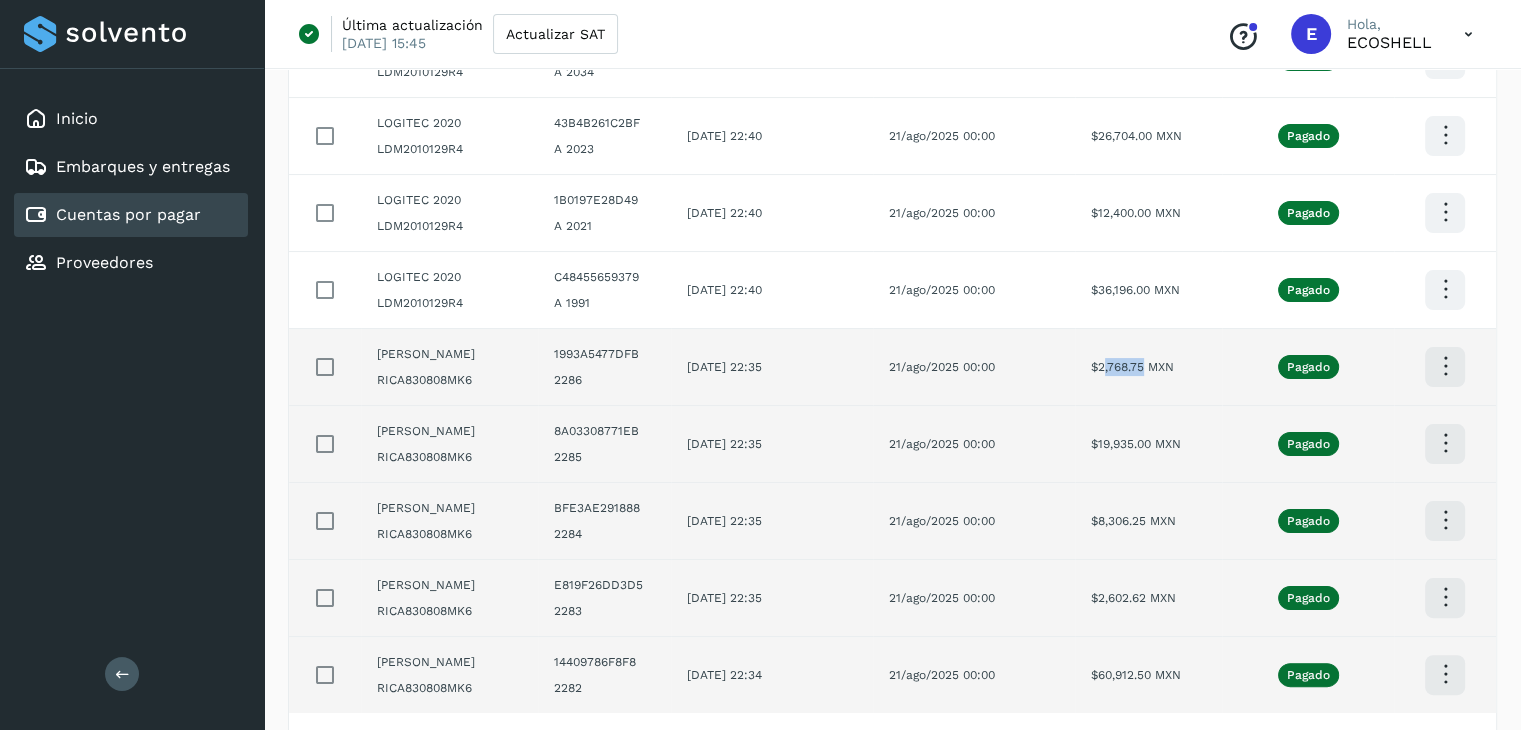 click on "$2,768.75 MXN" 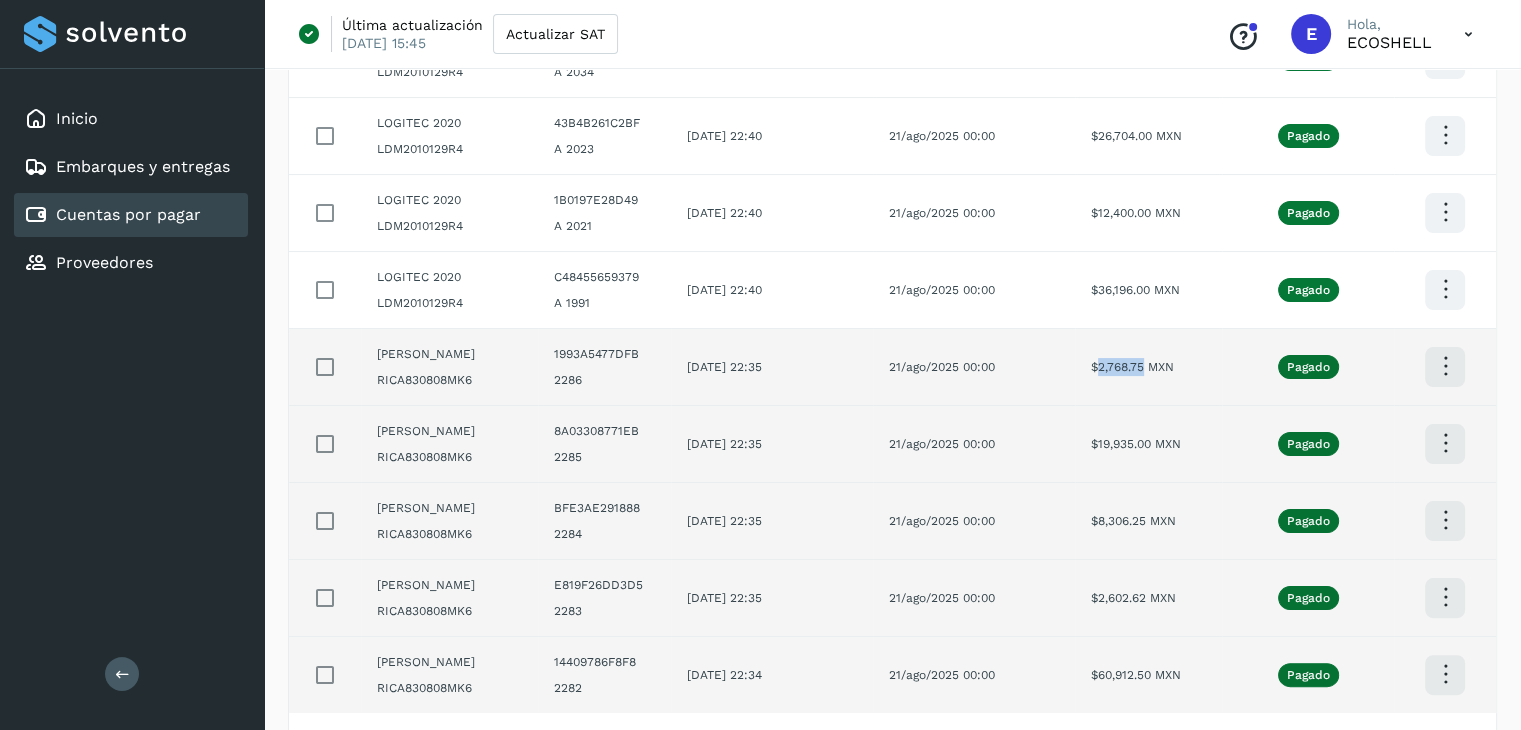 drag, startPoint x: 1141, startPoint y: 368, endPoint x: 1097, endPoint y: 380, distance: 45.607018 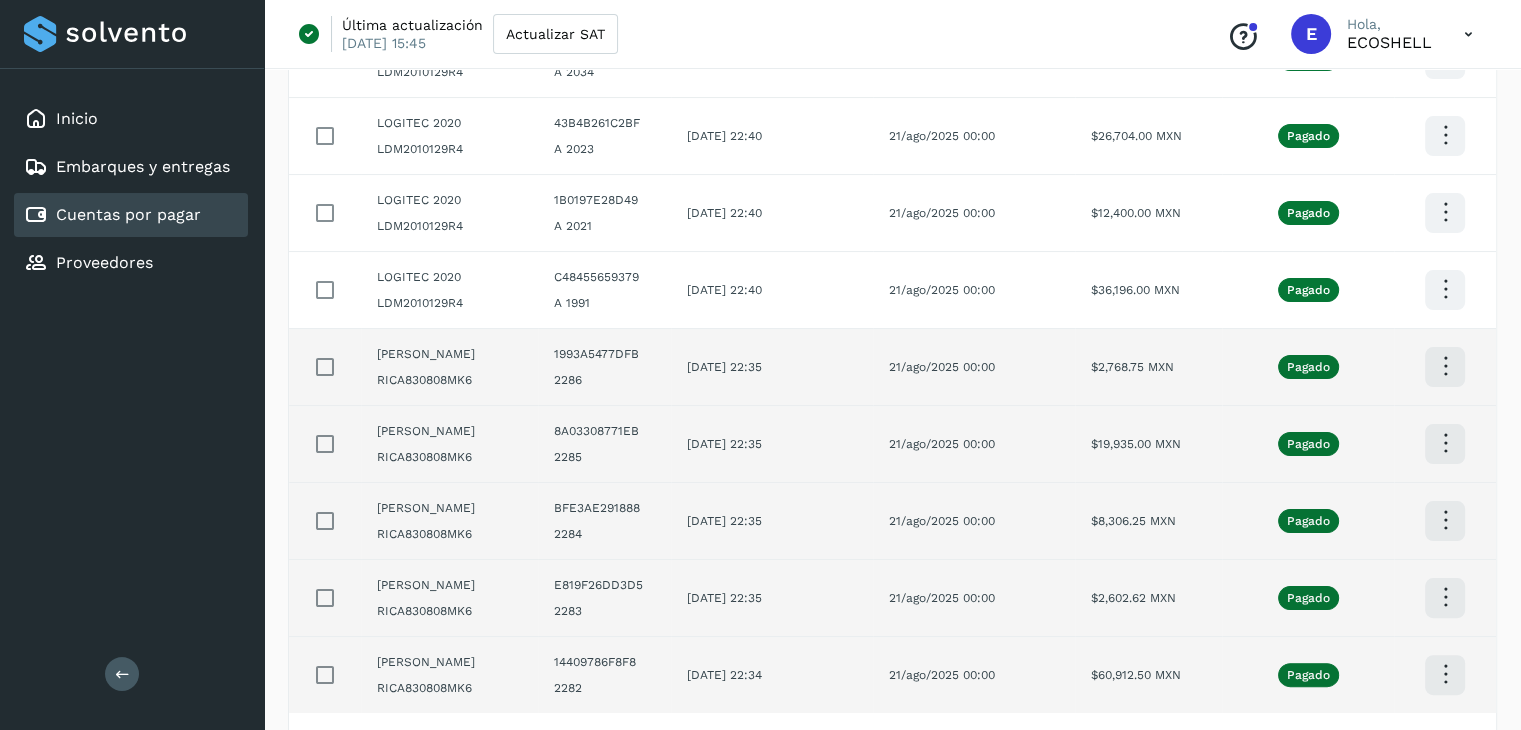 click at bounding box center [1445, -19] 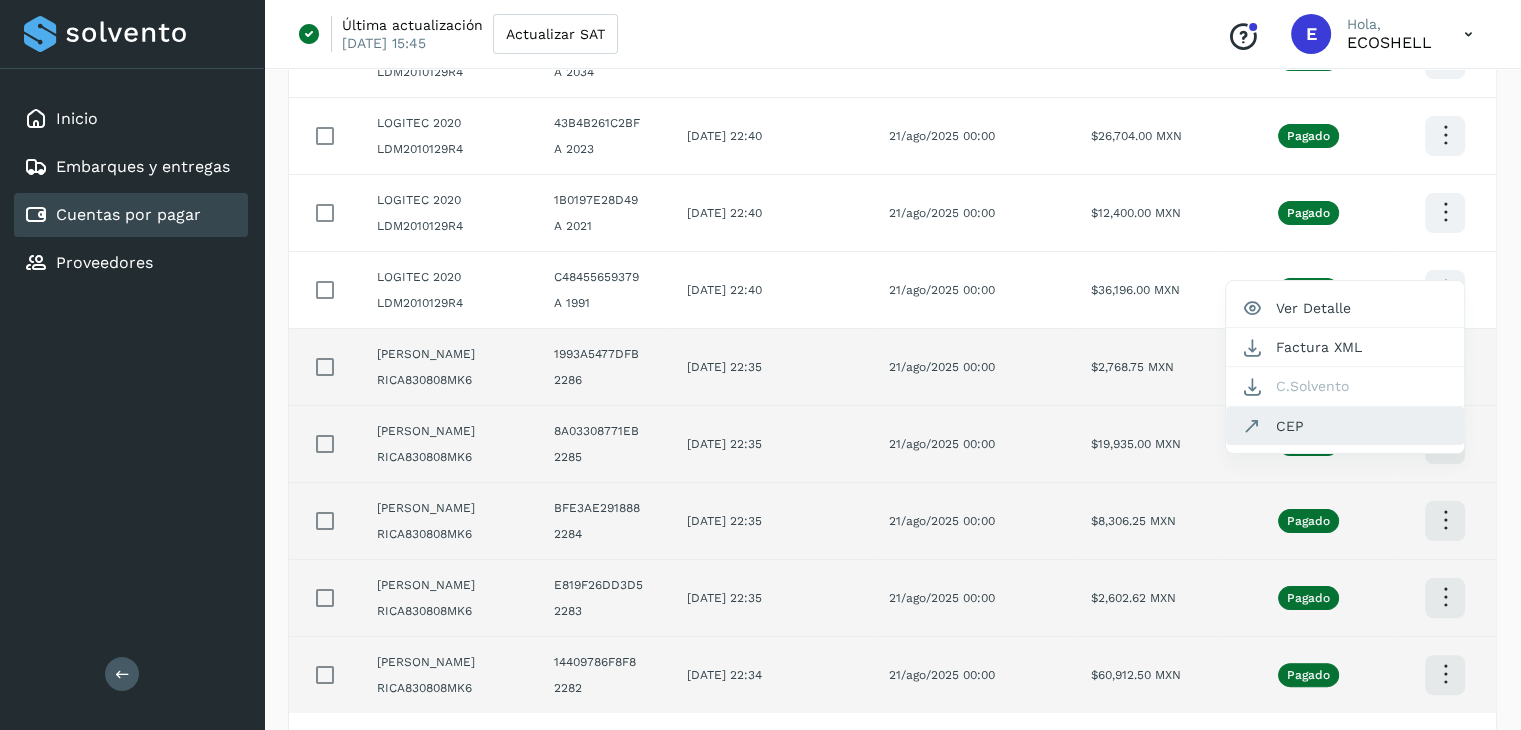 click at bounding box center [1252, 426] 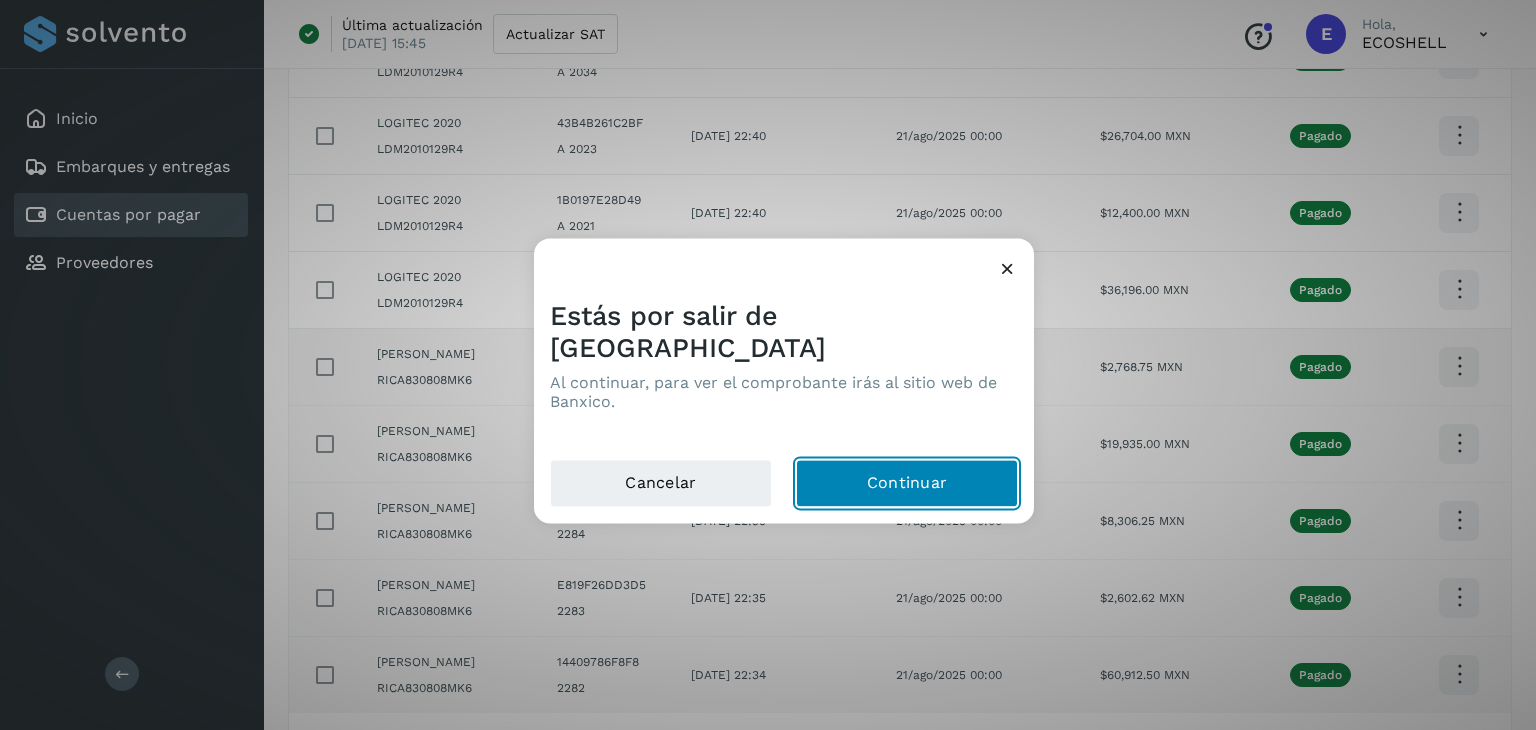 click on "Continuar" 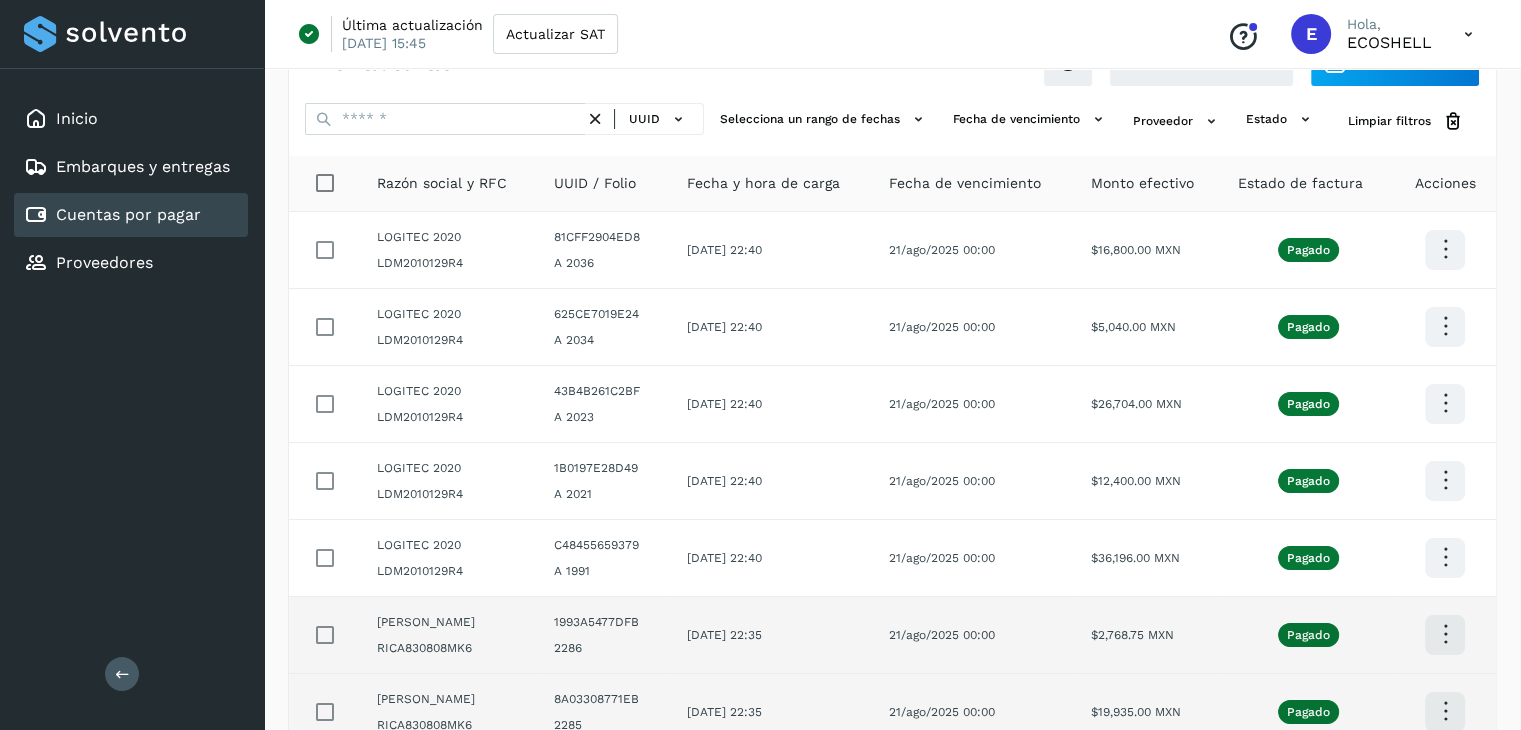 scroll, scrollTop: 53, scrollLeft: 0, axis: vertical 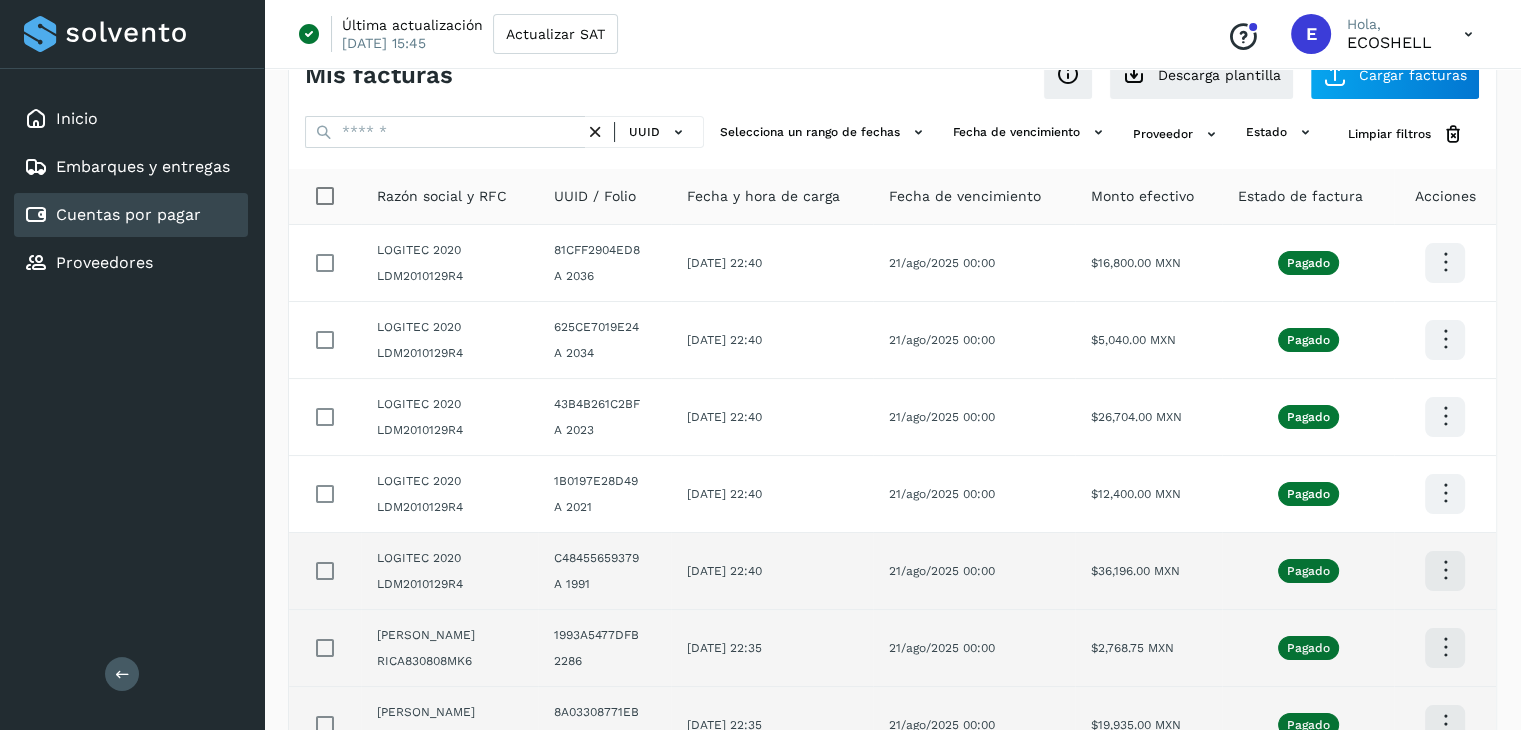 click at bounding box center (1445, 262) 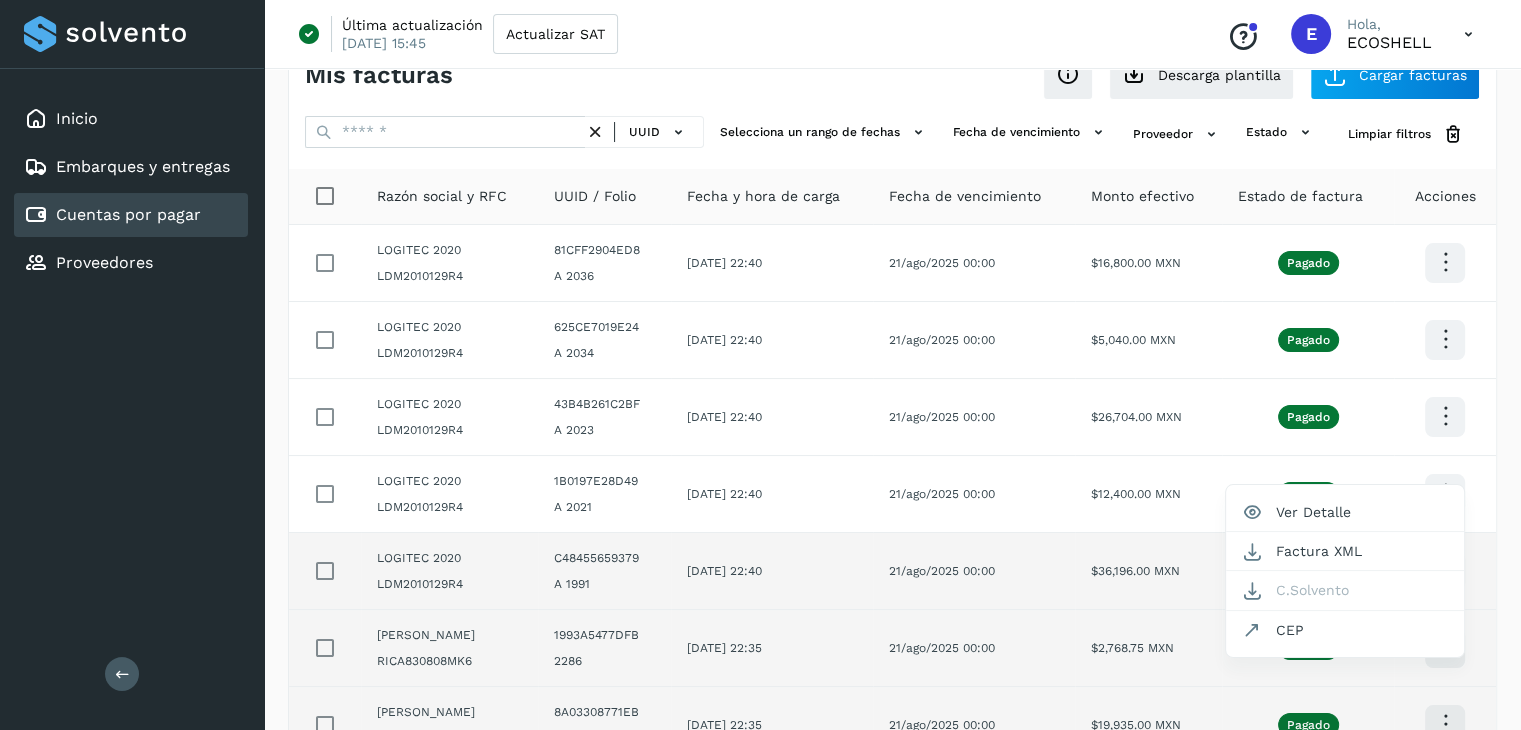 click at bounding box center [760, 365] 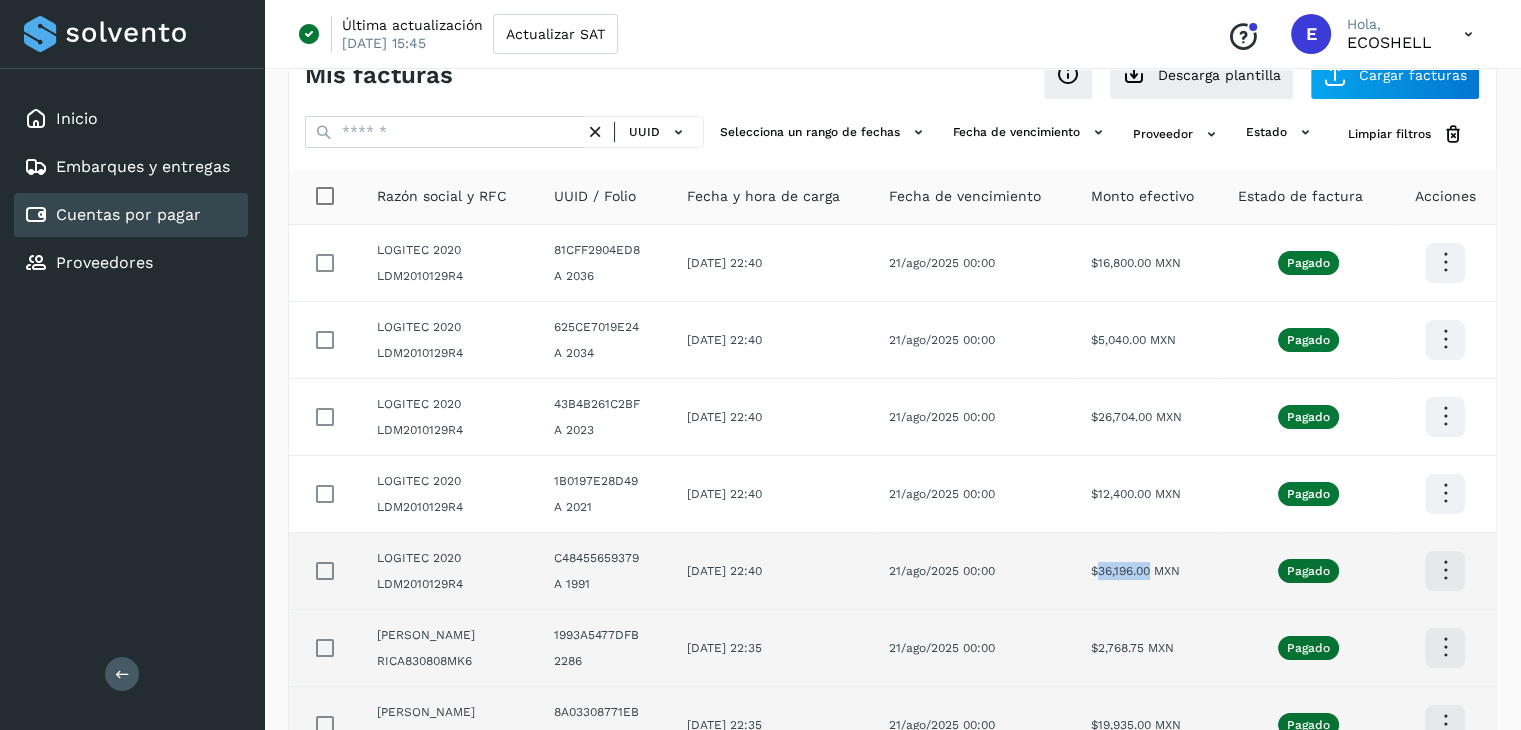 drag, startPoint x: 1150, startPoint y: 572, endPoint x: 1098, endPoint y: 586, distance: 53.851646 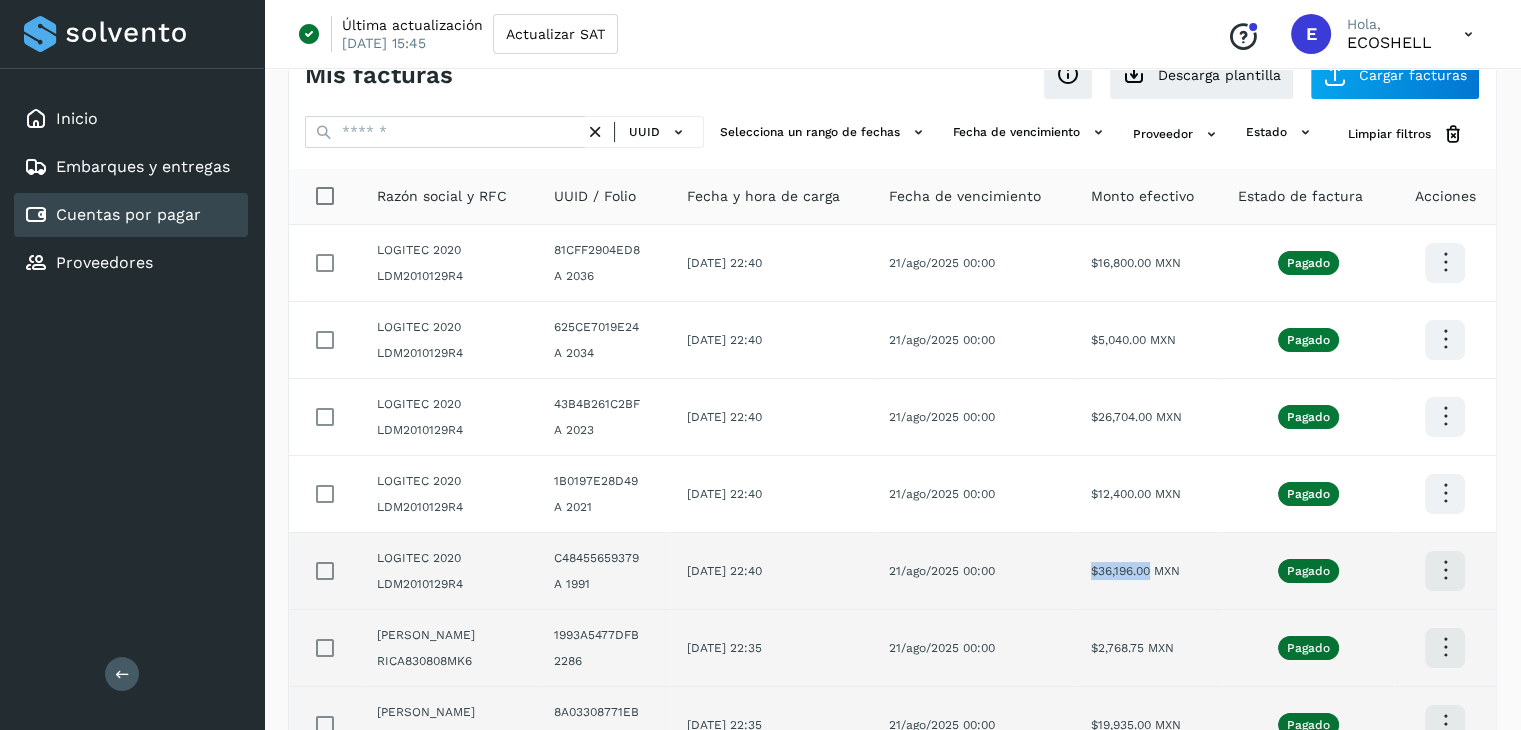drag, startPoint x: 1147, startPoint y: 569, endPoint x: 1084, endPoint y: 557, distance: 64.132675 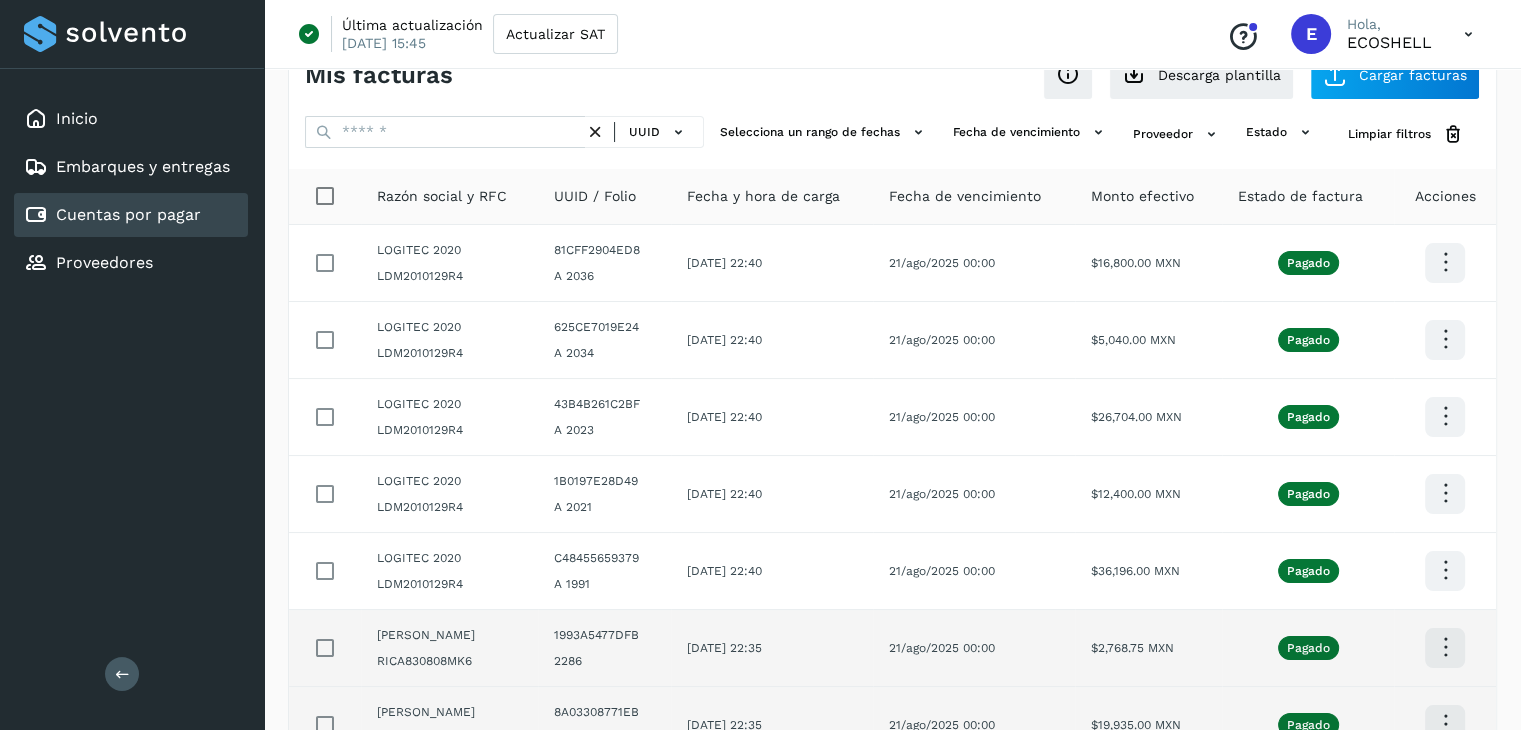 click at bounding box center (1445, 262) 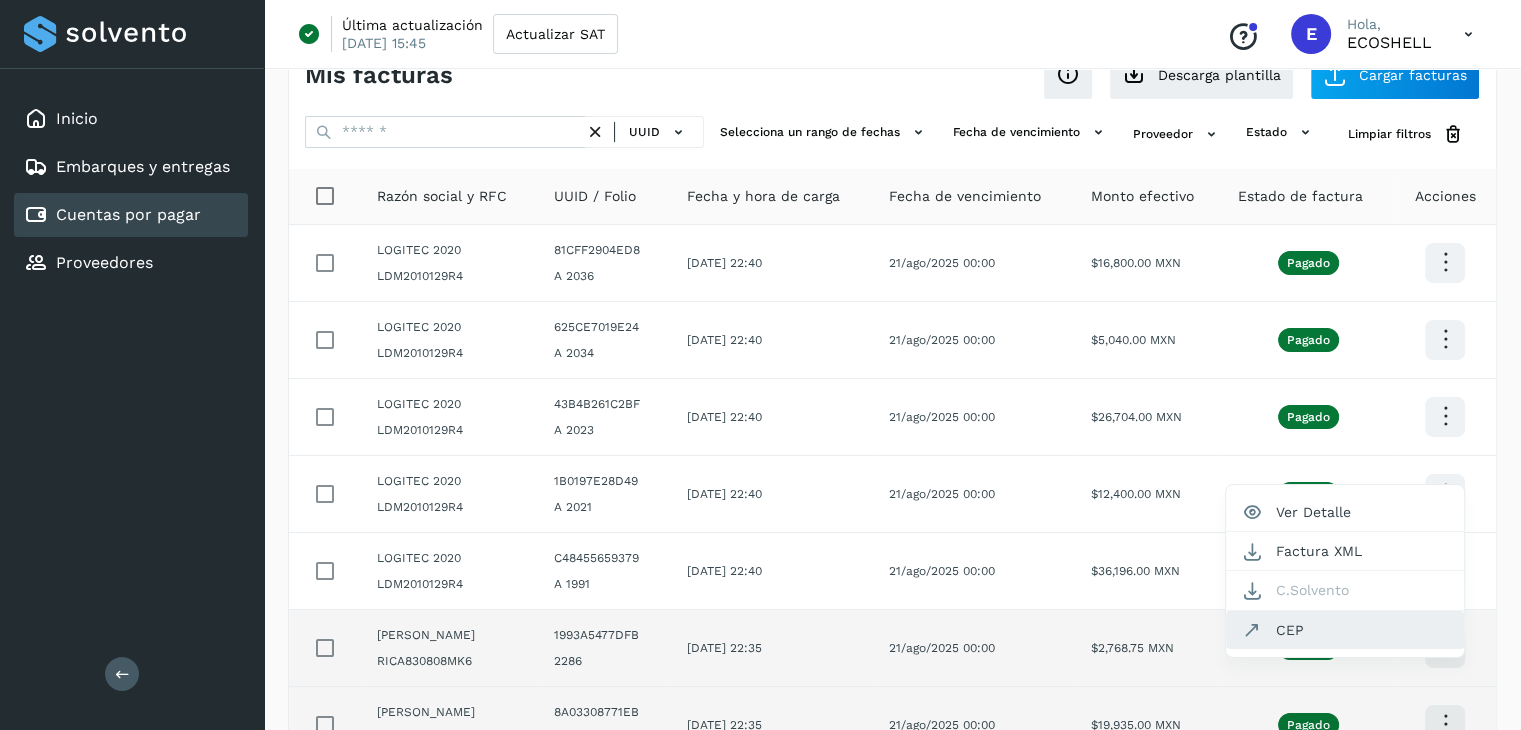 click on "CEP" 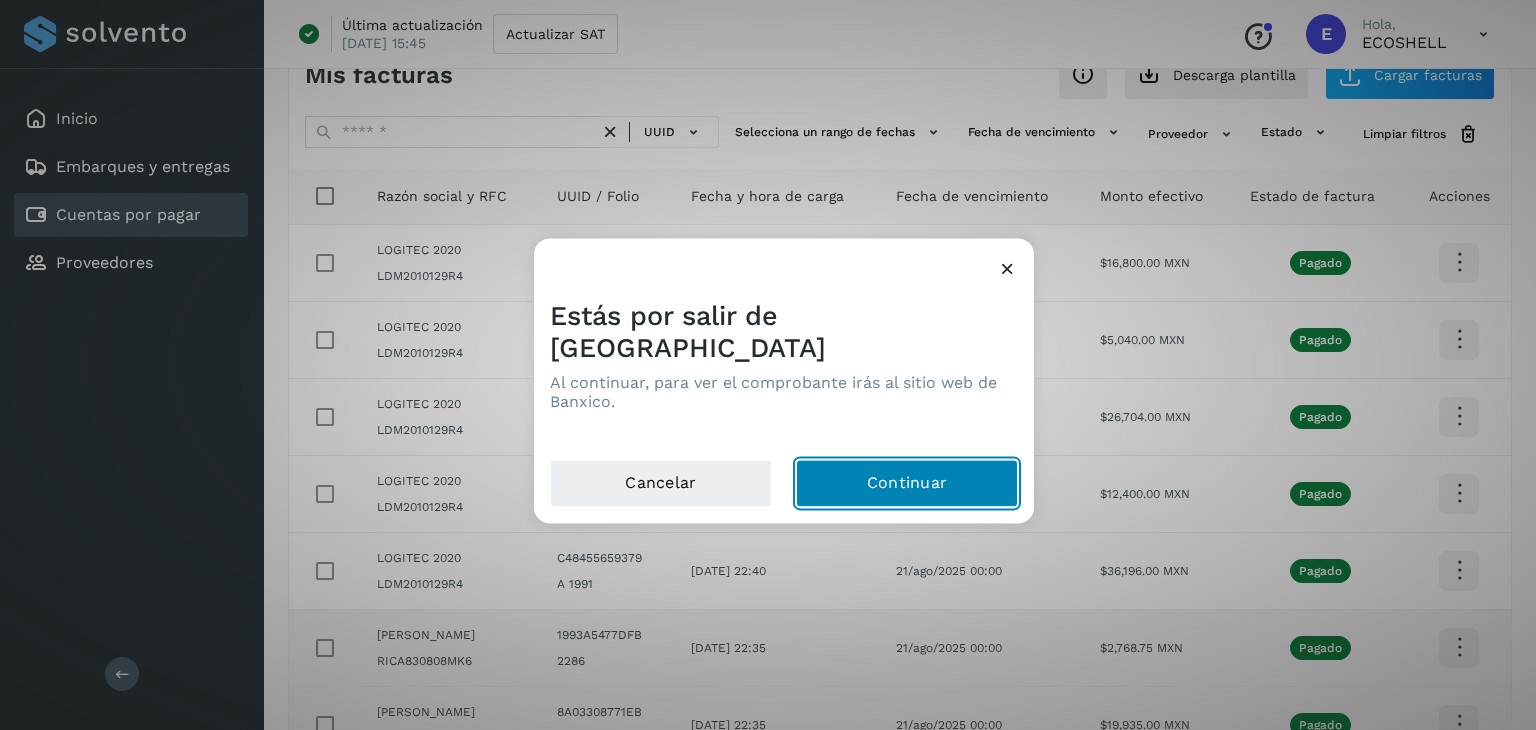 click on "Continuar" 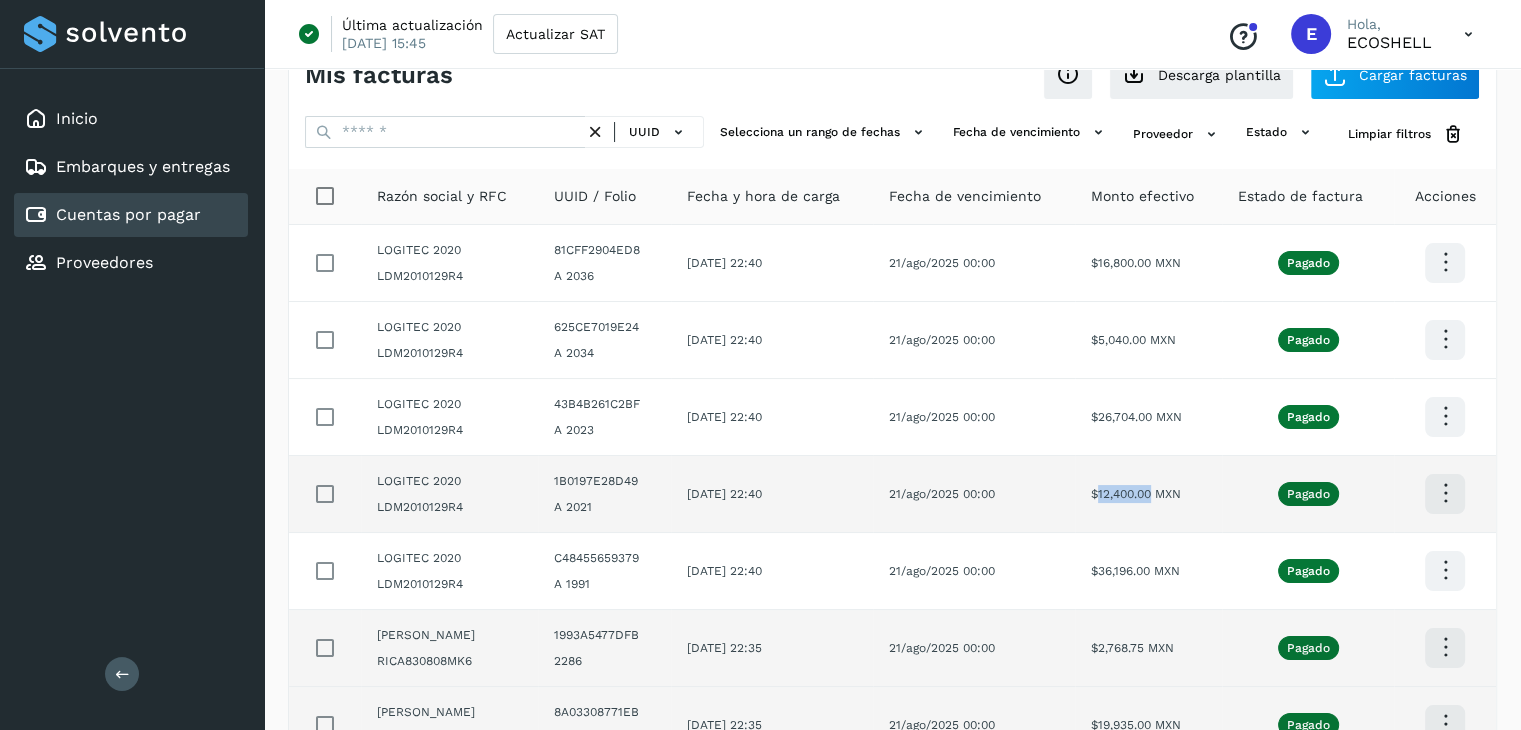 drag, startPoint x: 1149, startPoint y: 493, endPoint x: 1097, endPoint y: 500, distance: 52.46904 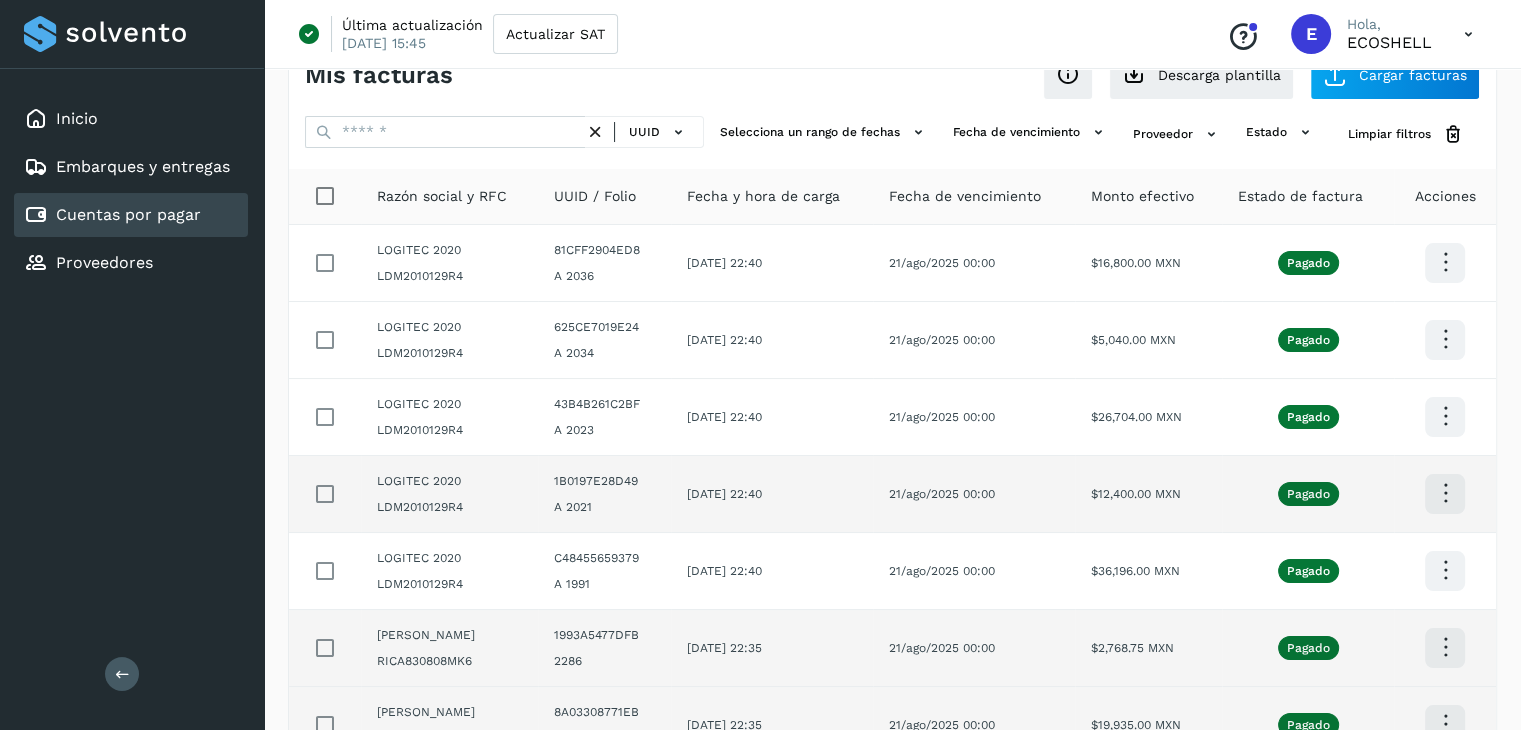 click at bounding box center (1445, 262) 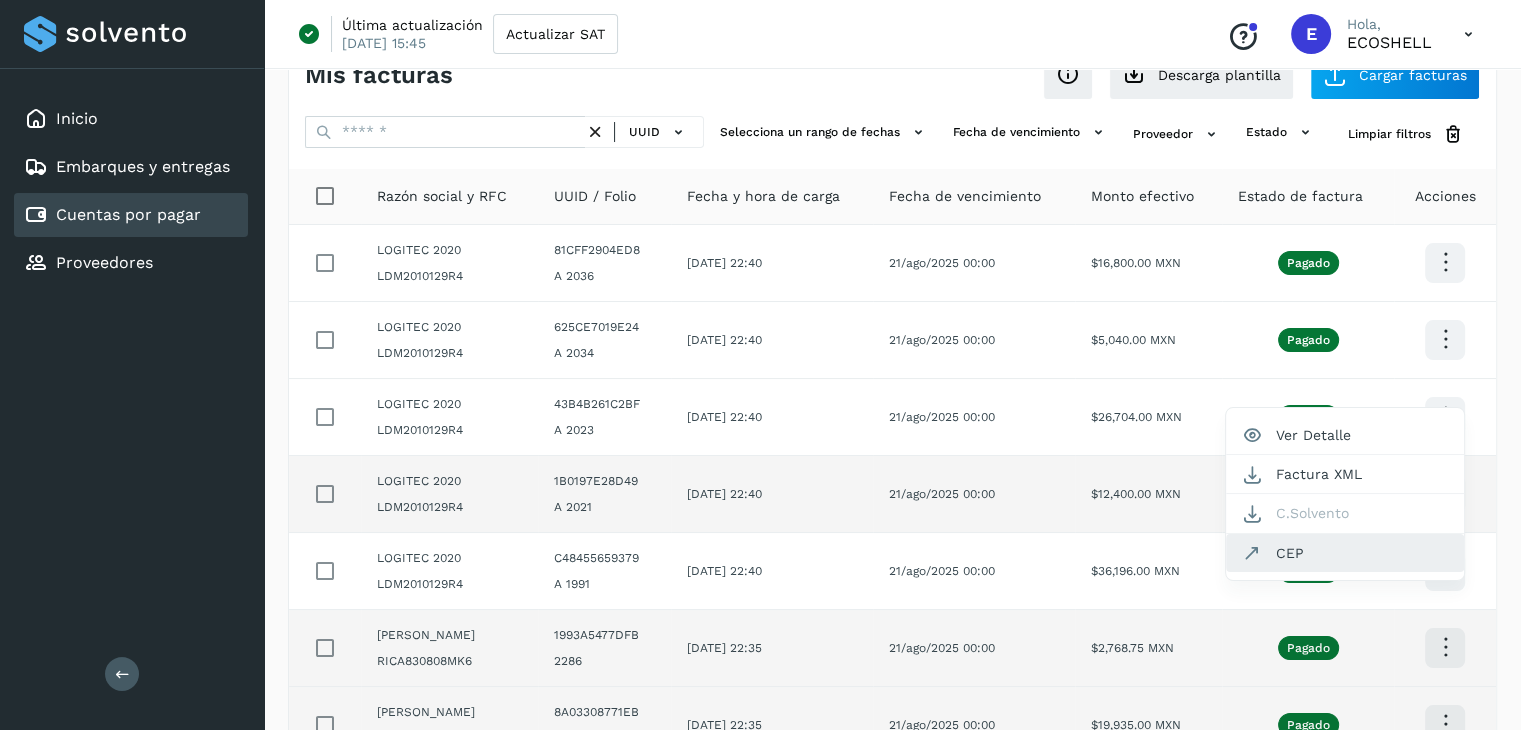 click at bounding box center [1252, 553] 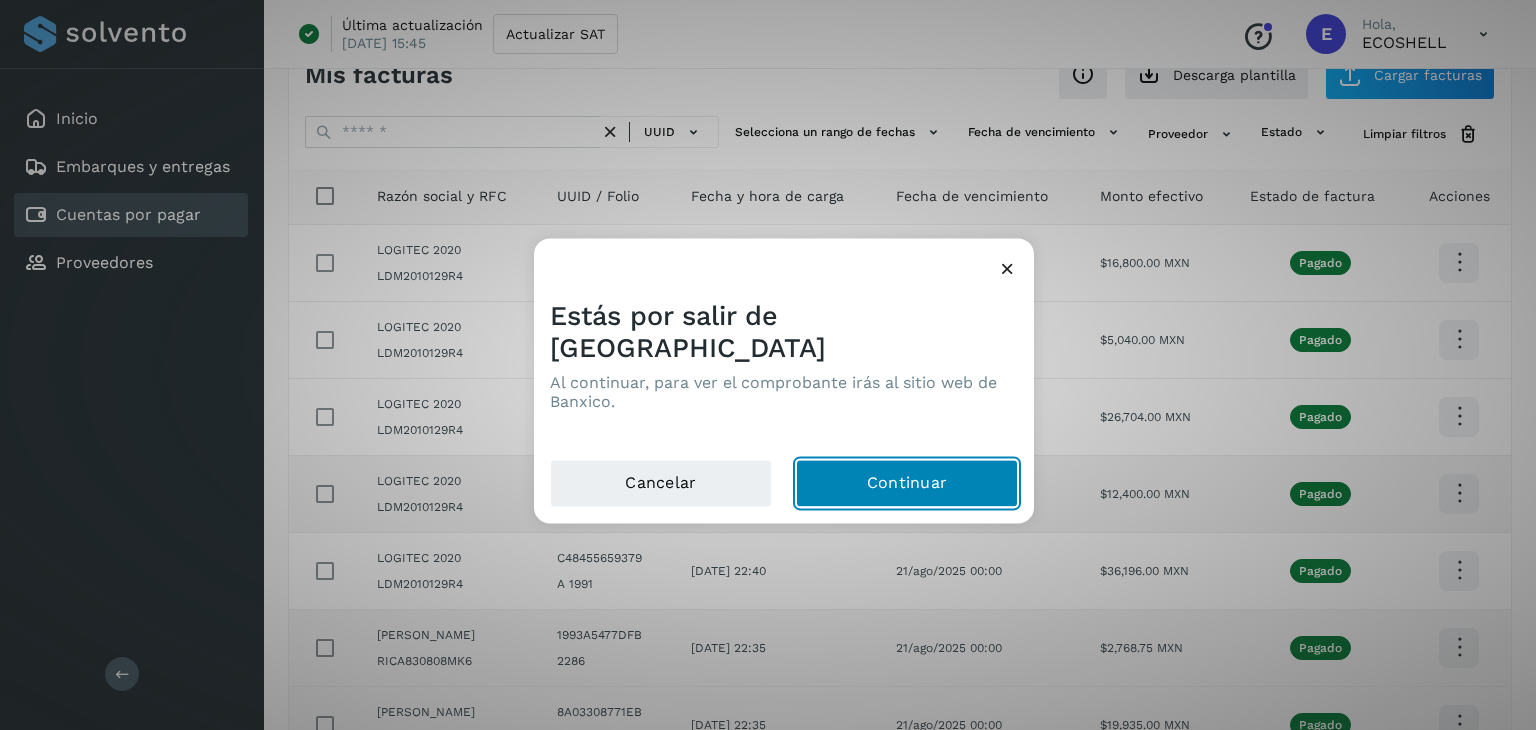 click on "Continuar" 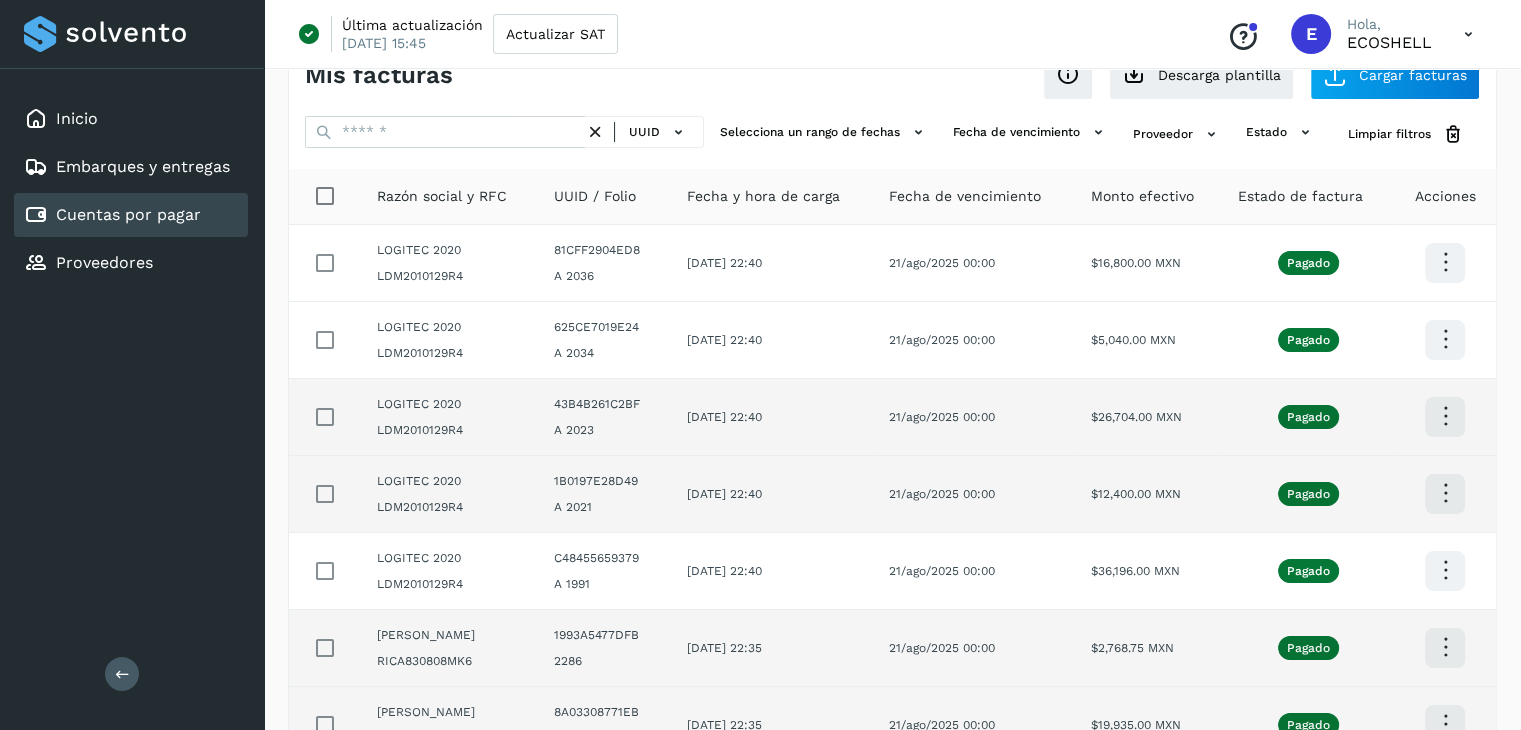 click on "21/ago/2025 00:00" 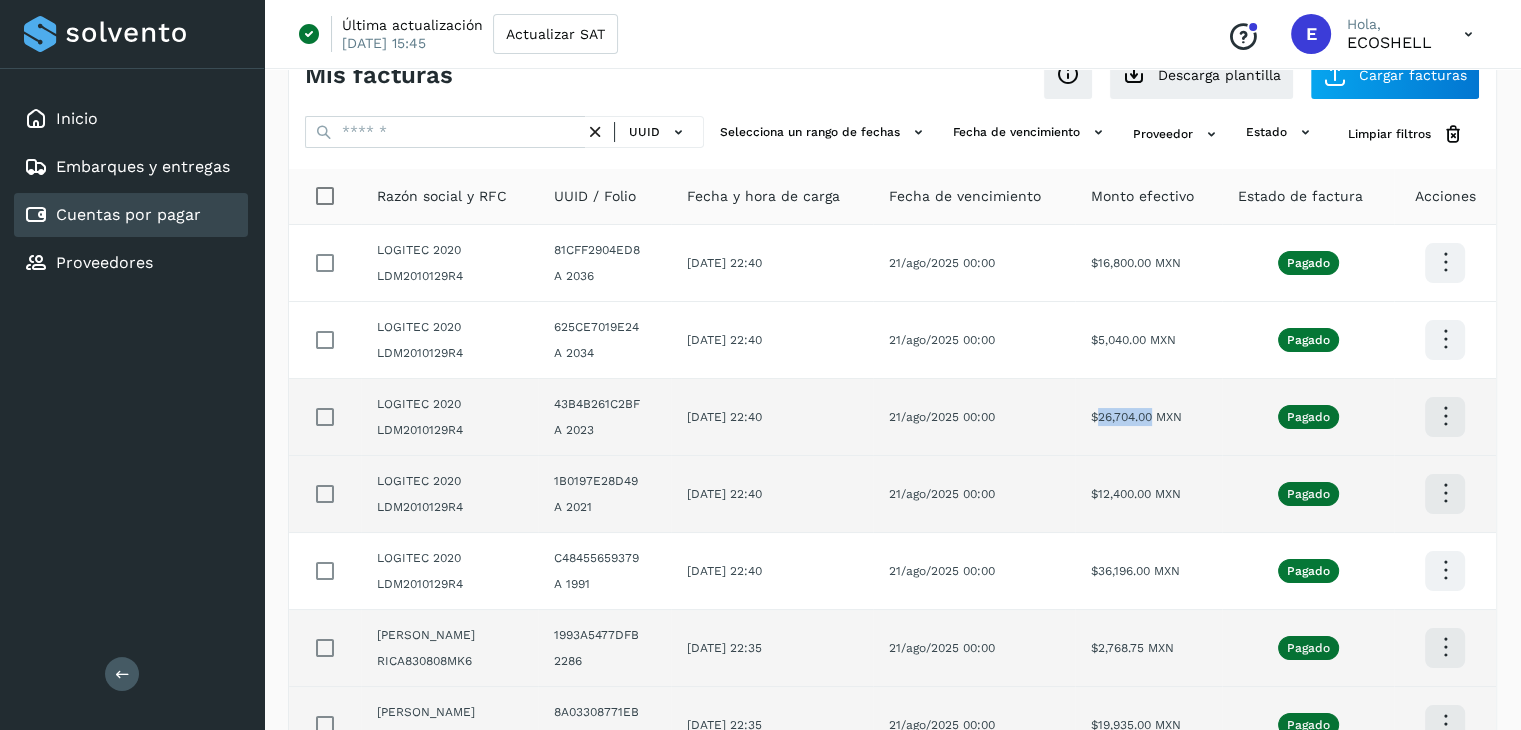 drag, startPoint x: 1154, startPoint y: 416, endPoint x: 1097, endPoint y: 437, distance: 60.74537 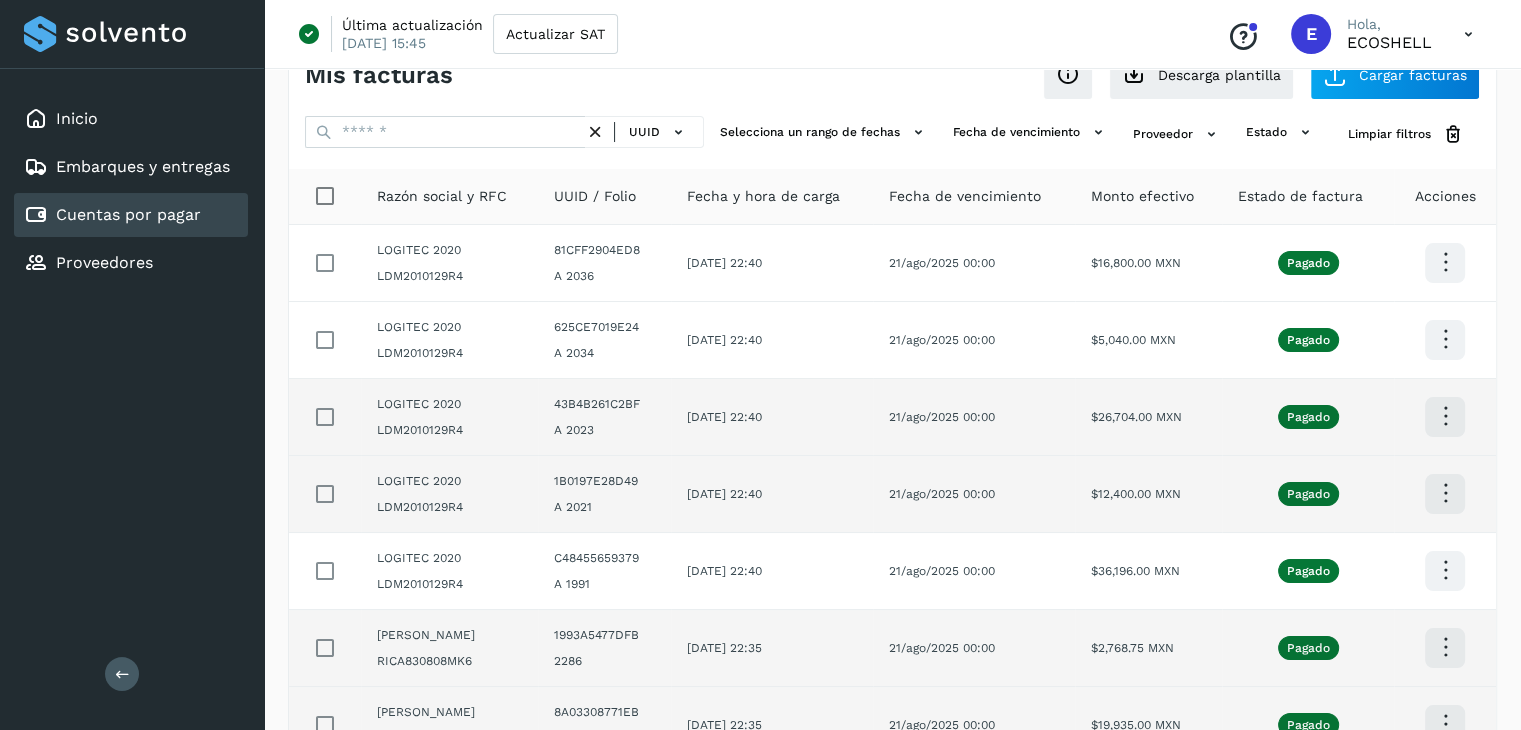 click at bounding box center (1445, 262) 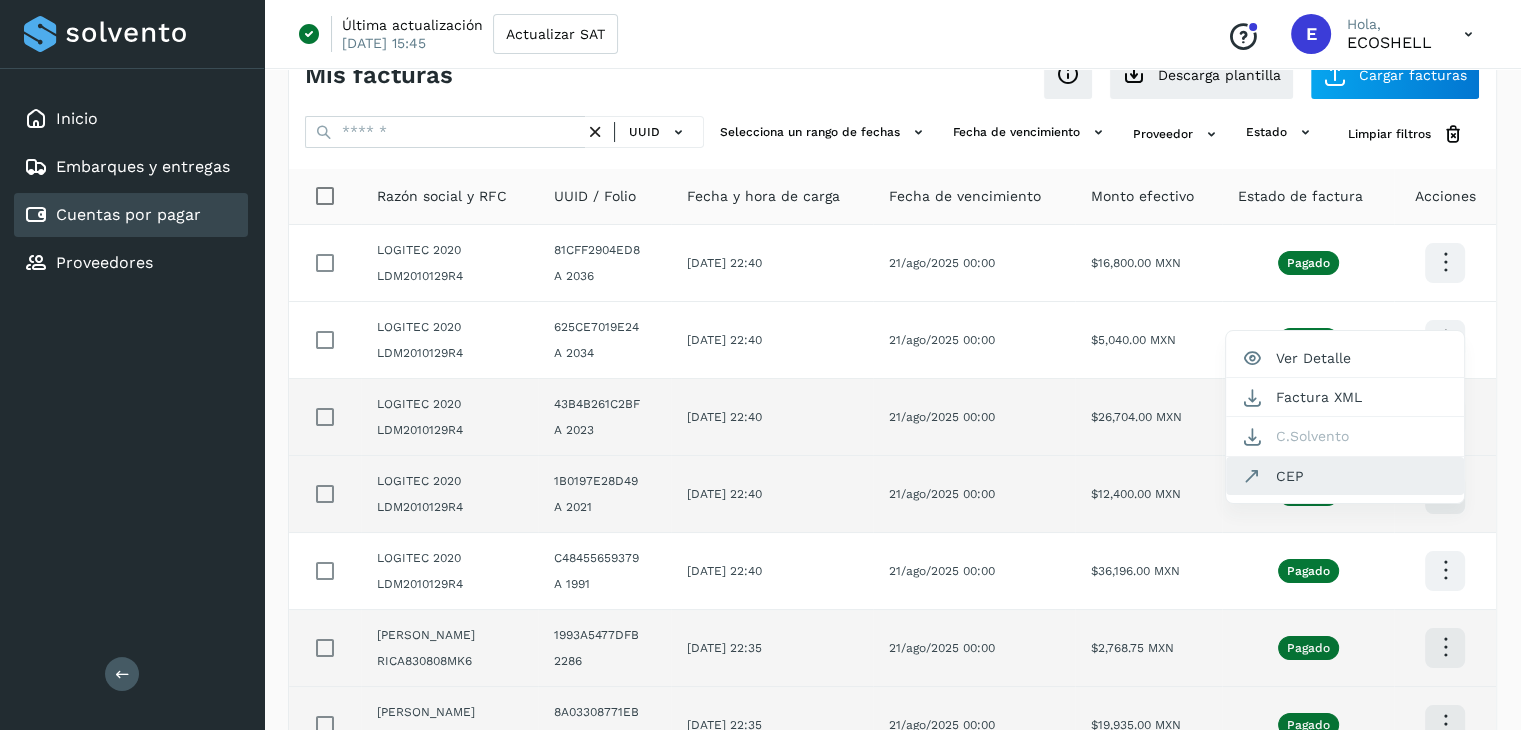 click at bounding box center [1252, 476] 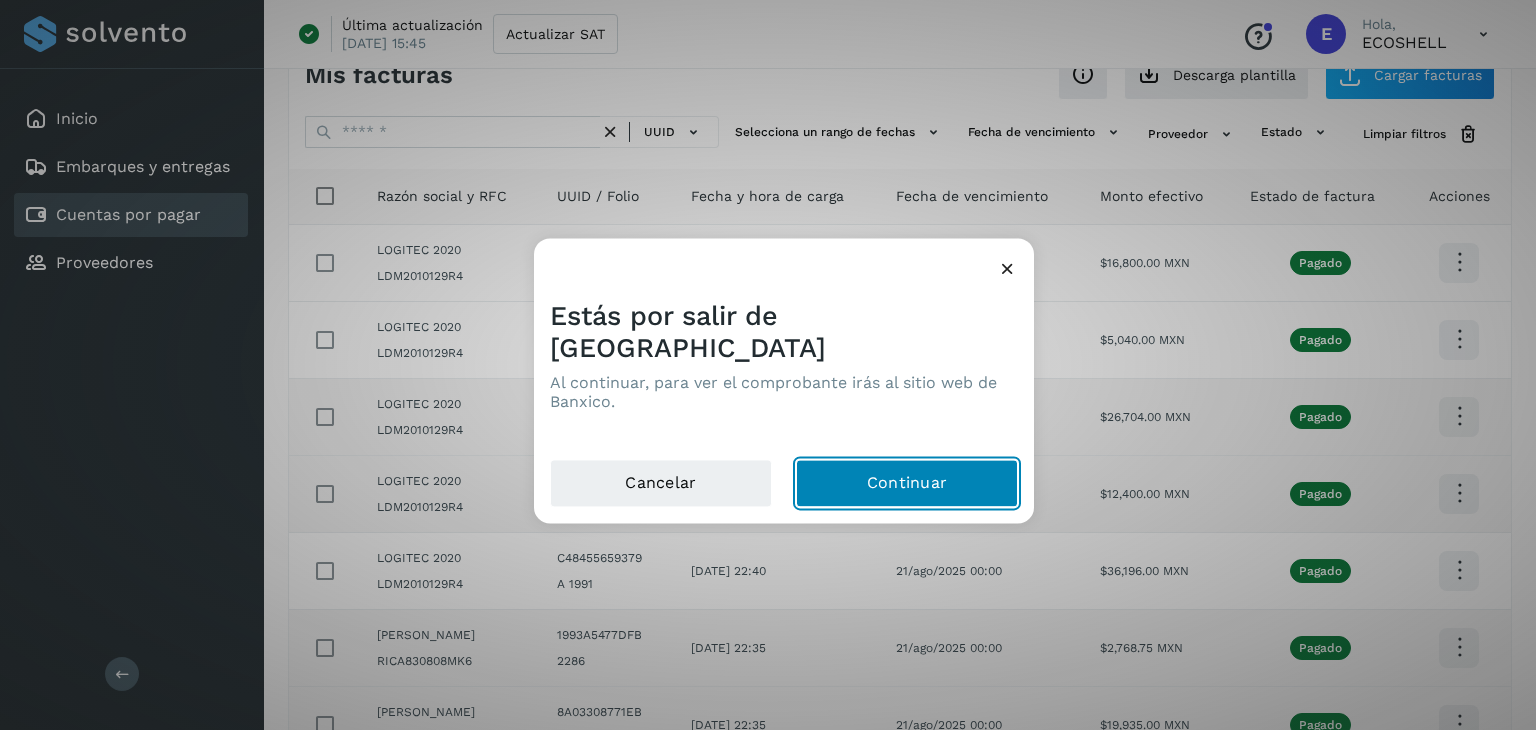 click on "Continuar" 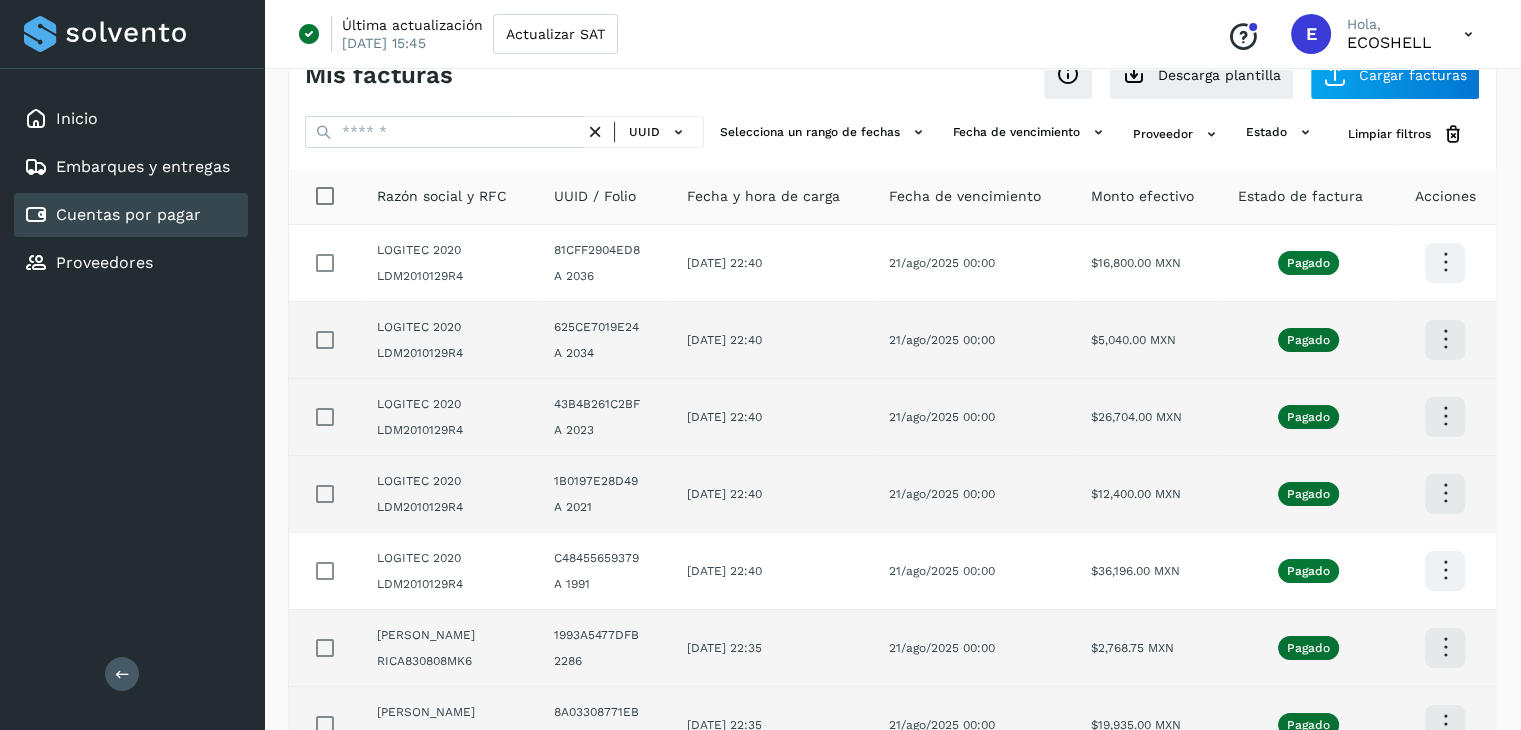 click on "21/ago/2025 00:00" 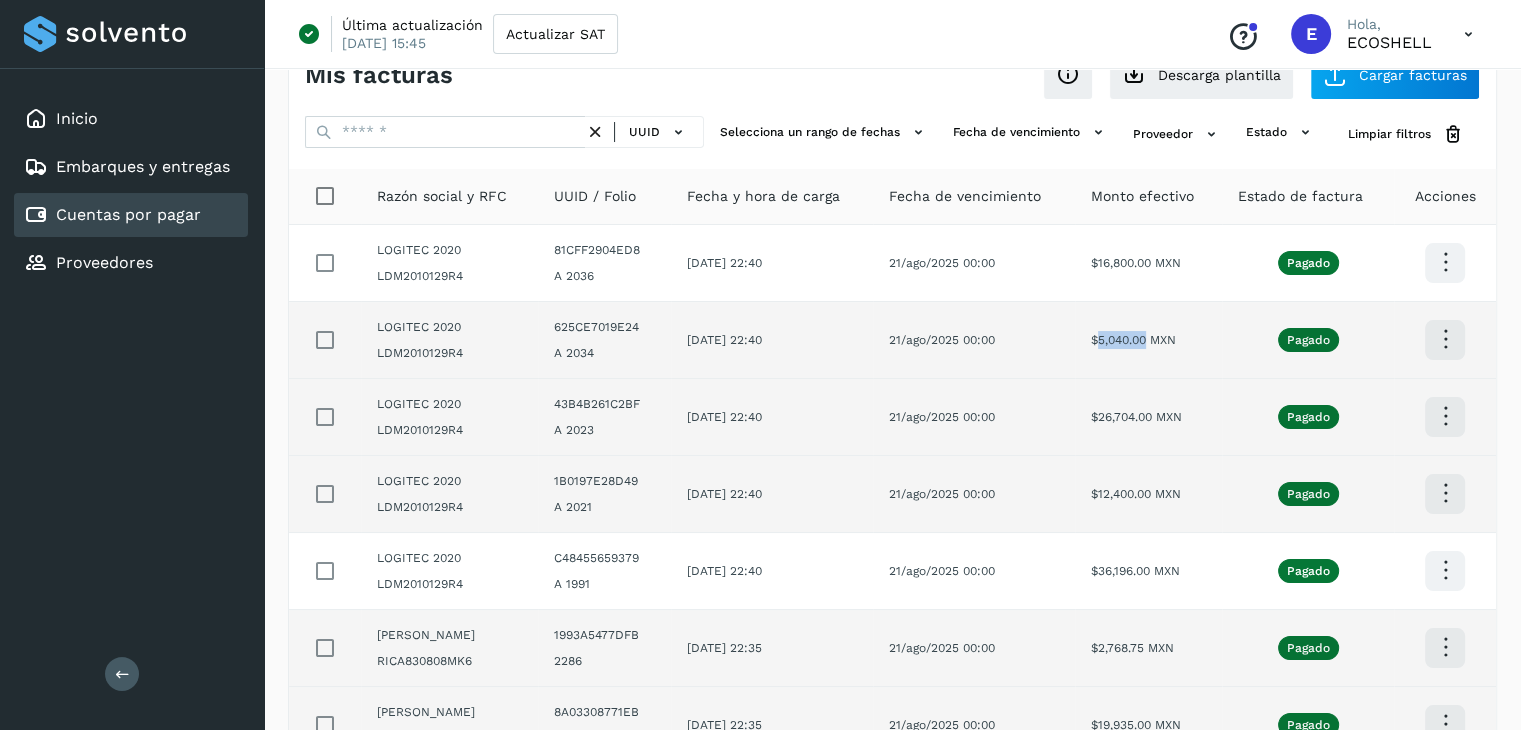 drag, startPoint x: 1148, startPoint y: 335, endPoint x: 1098, endPoint y: 337, distance: 50.039986 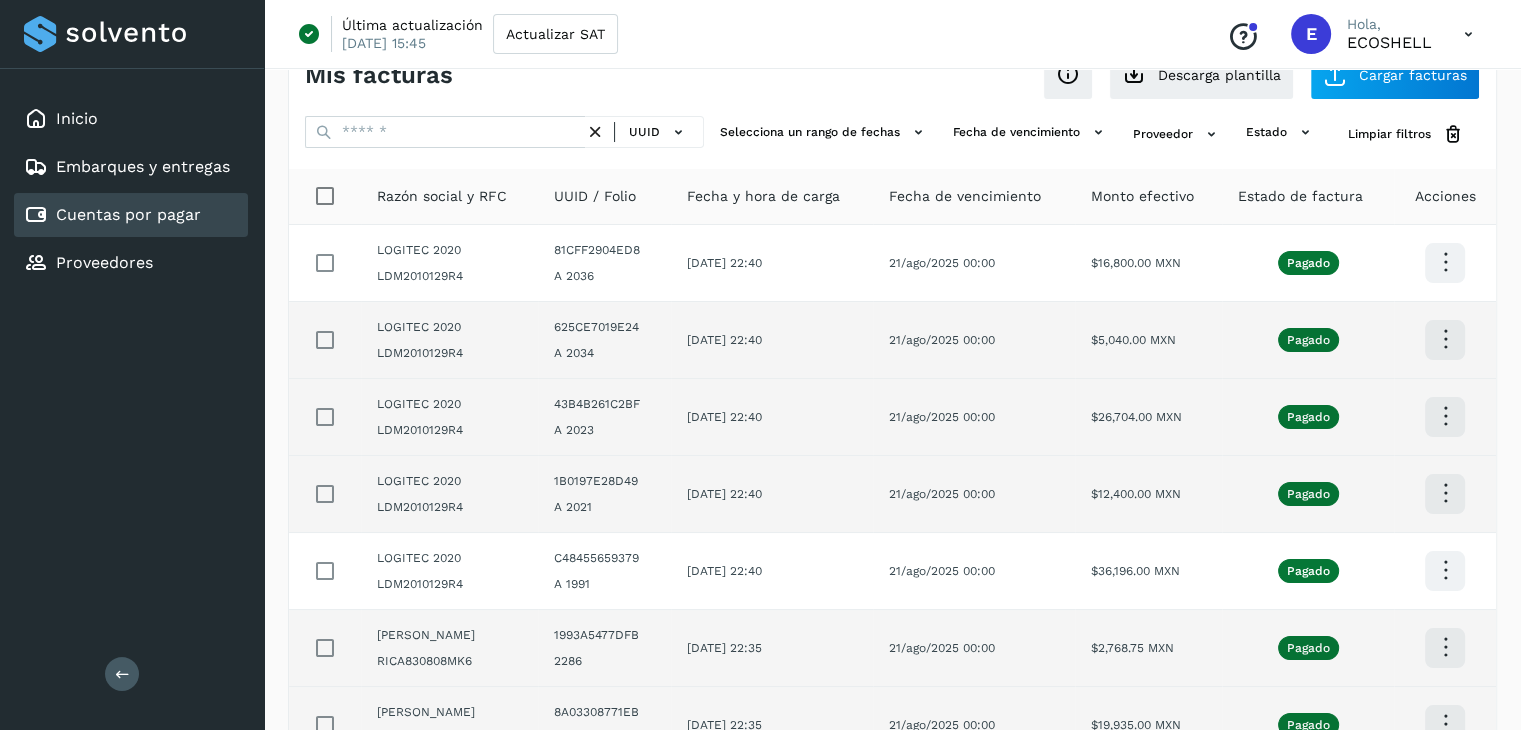 click at bounding box center [1445, 262] 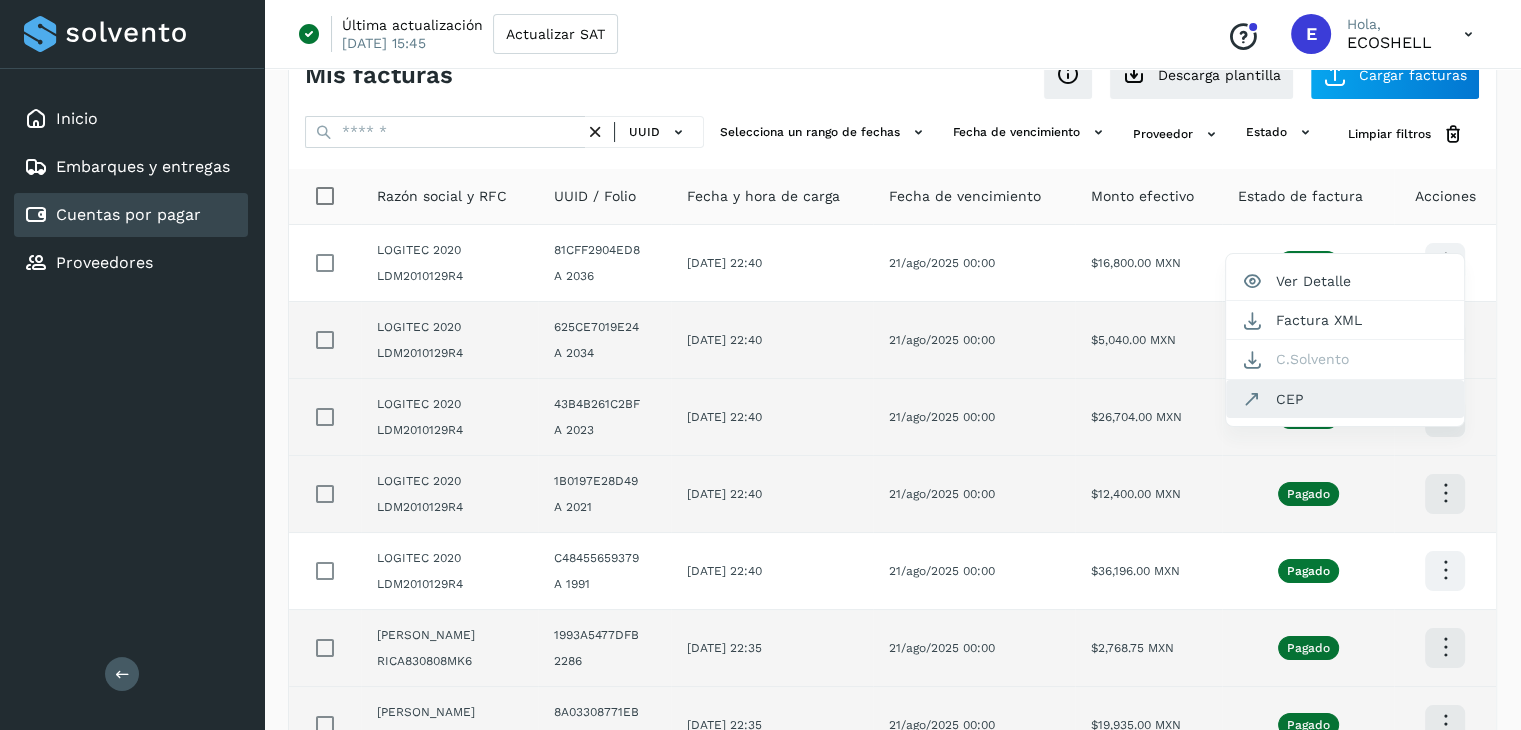 click on "CEP" 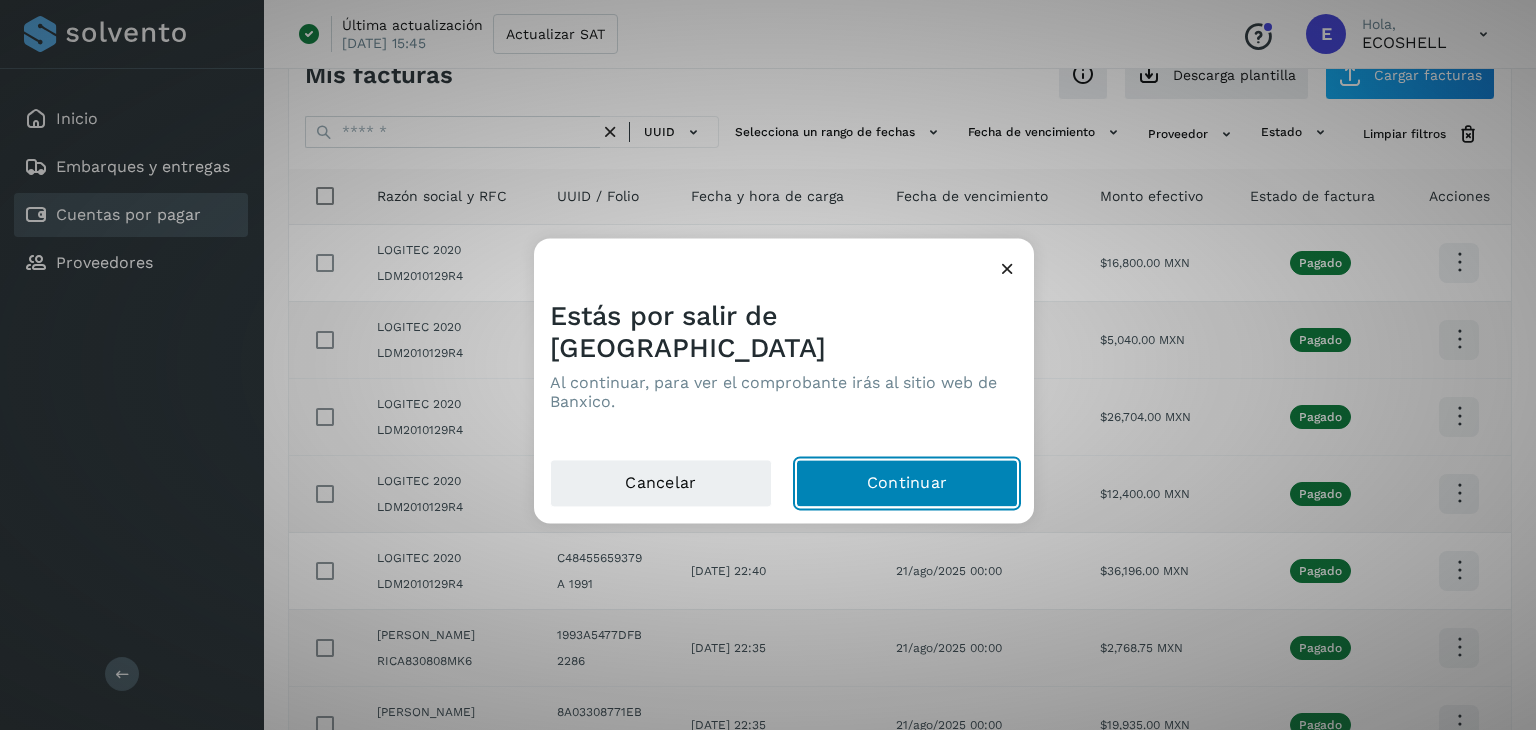 click on "Continuar" 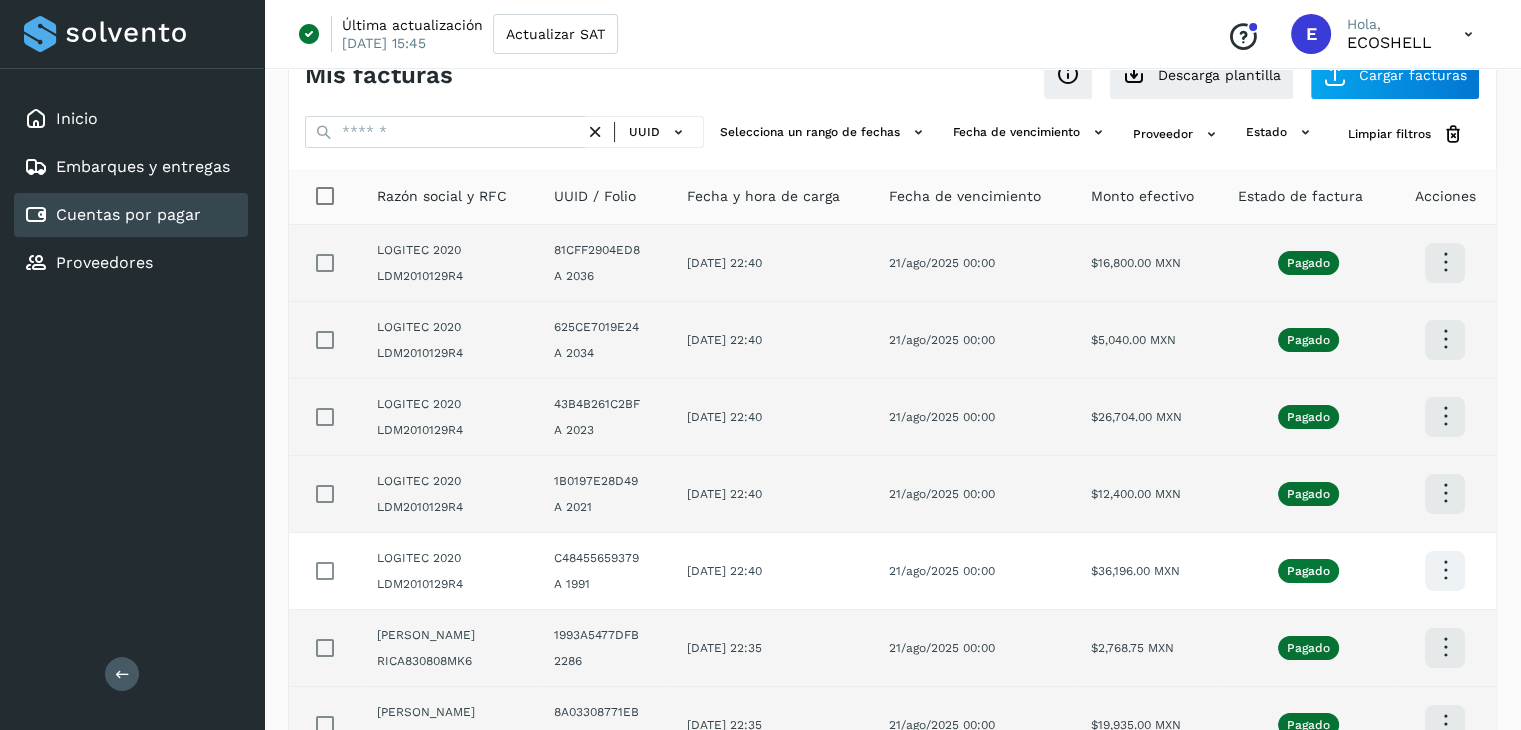 click on "21/ago/2025 00:00" 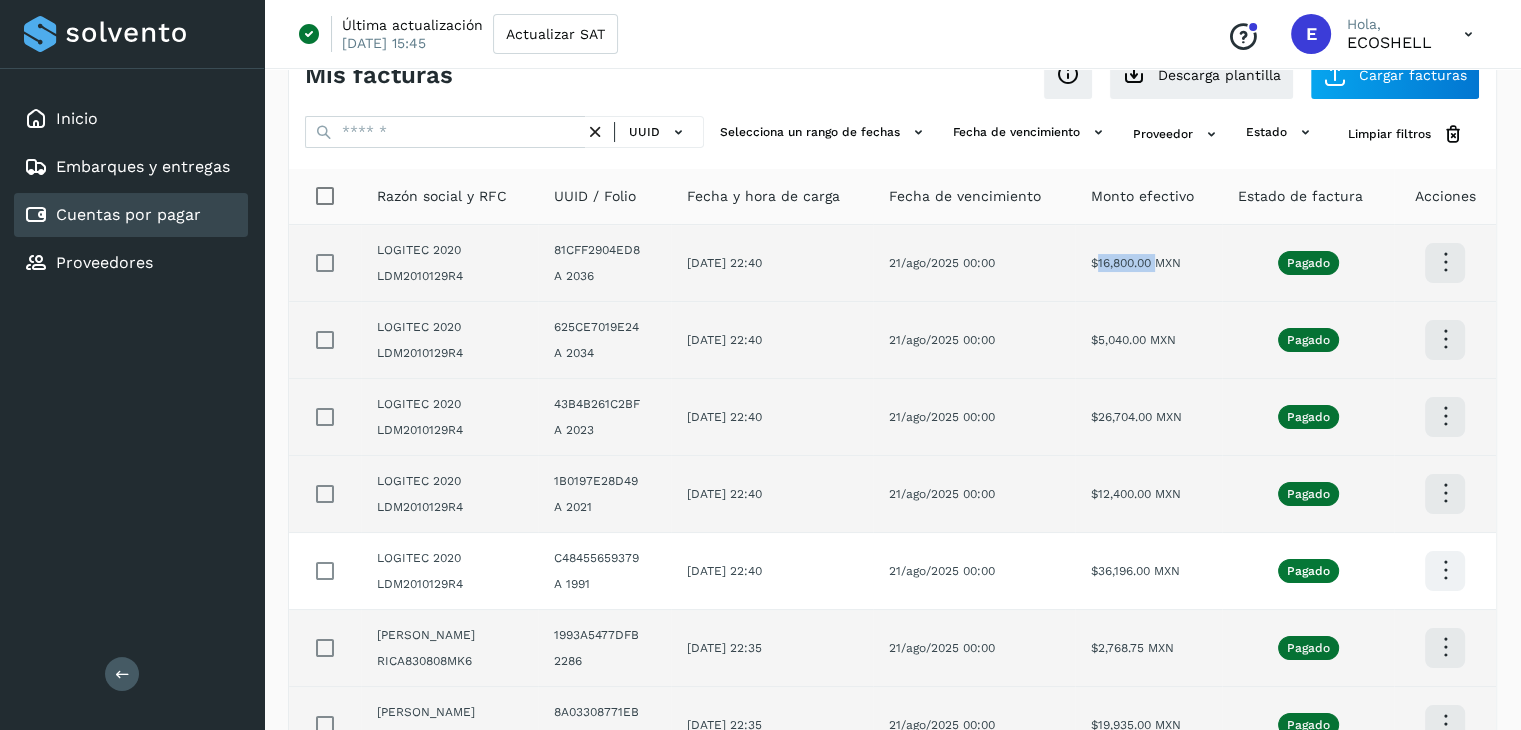 drag, startPoint x: 1155, startPoint y: 263, endPoint x: 1098, endPoint y: 263, distance: 57 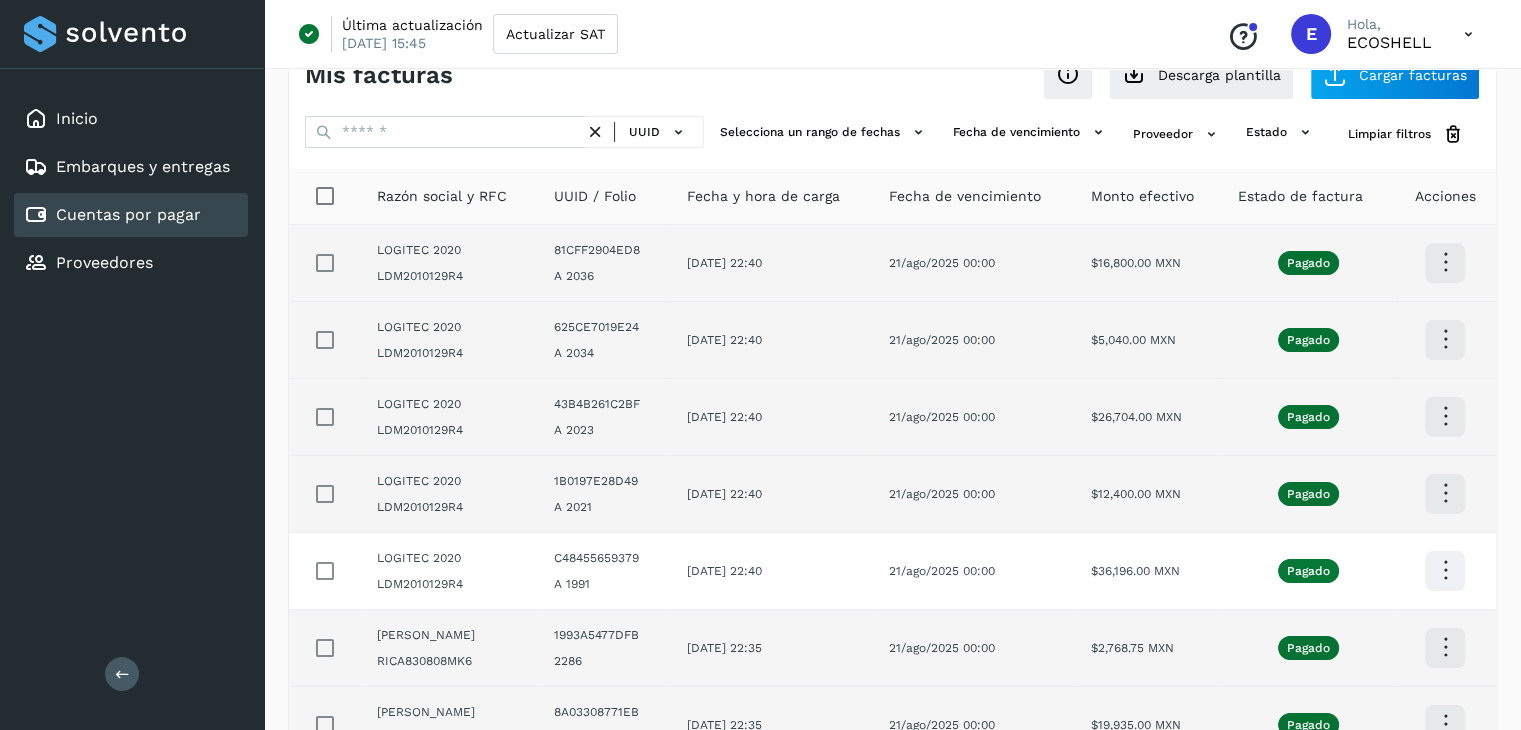 click at bounding box center [1445, 262] 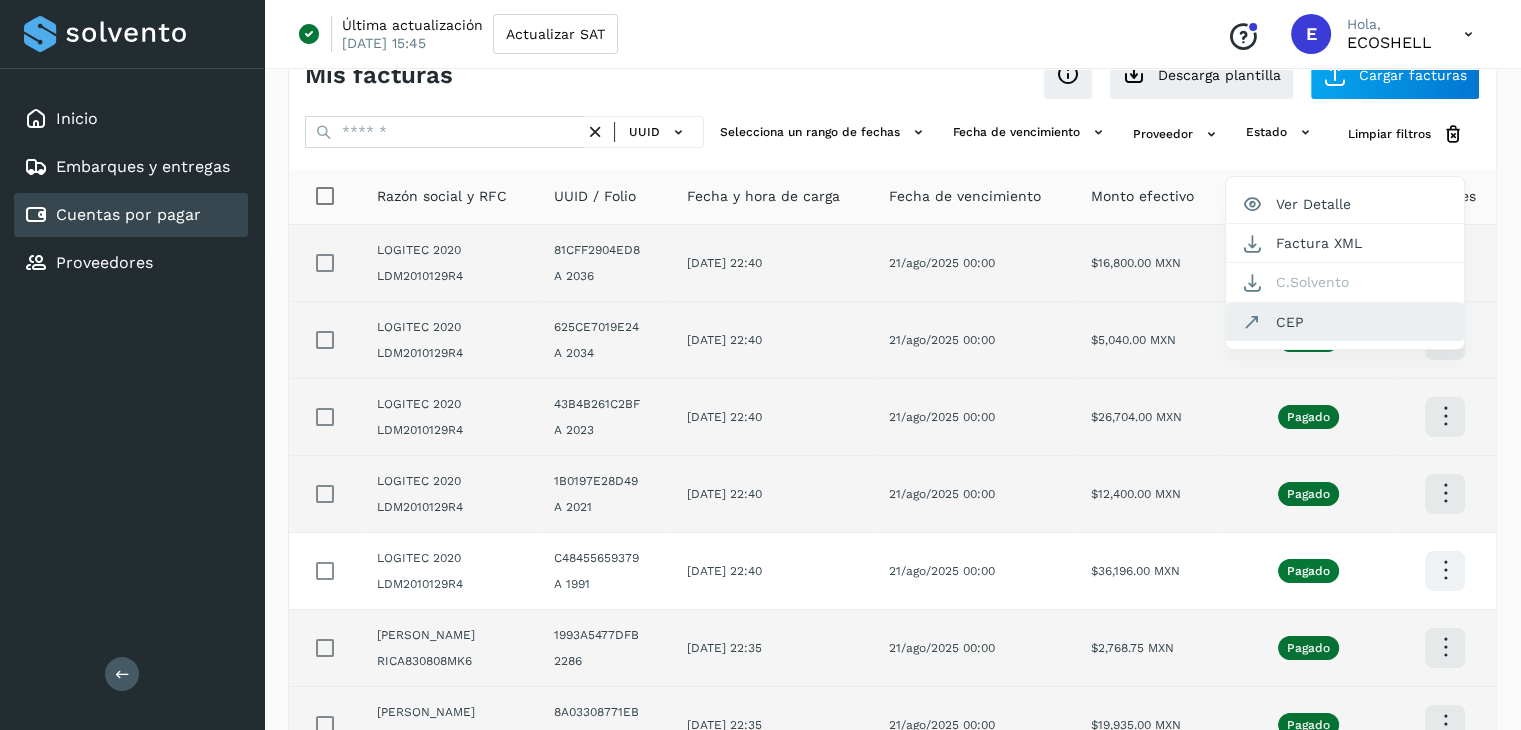 click on "CEP" 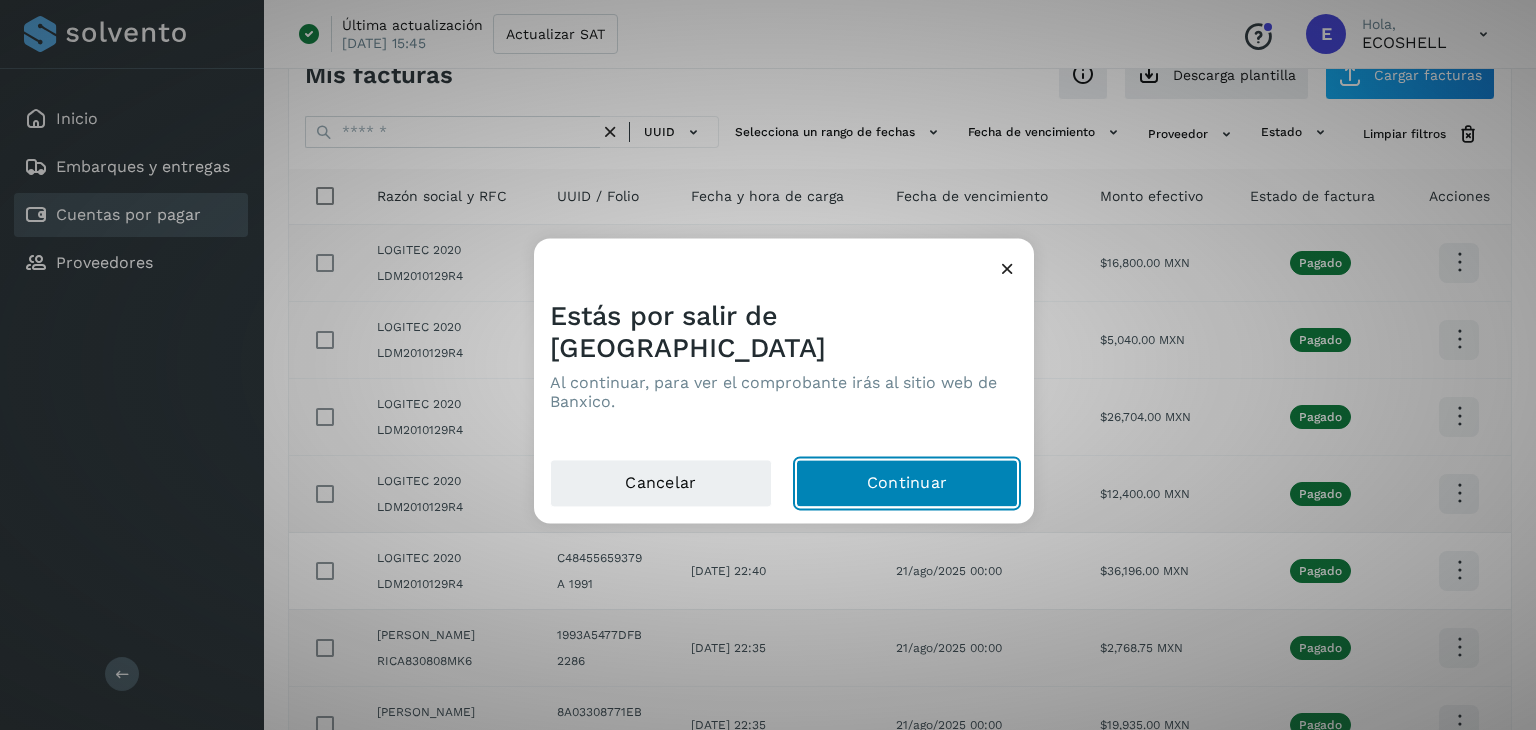 click on "Continuar" 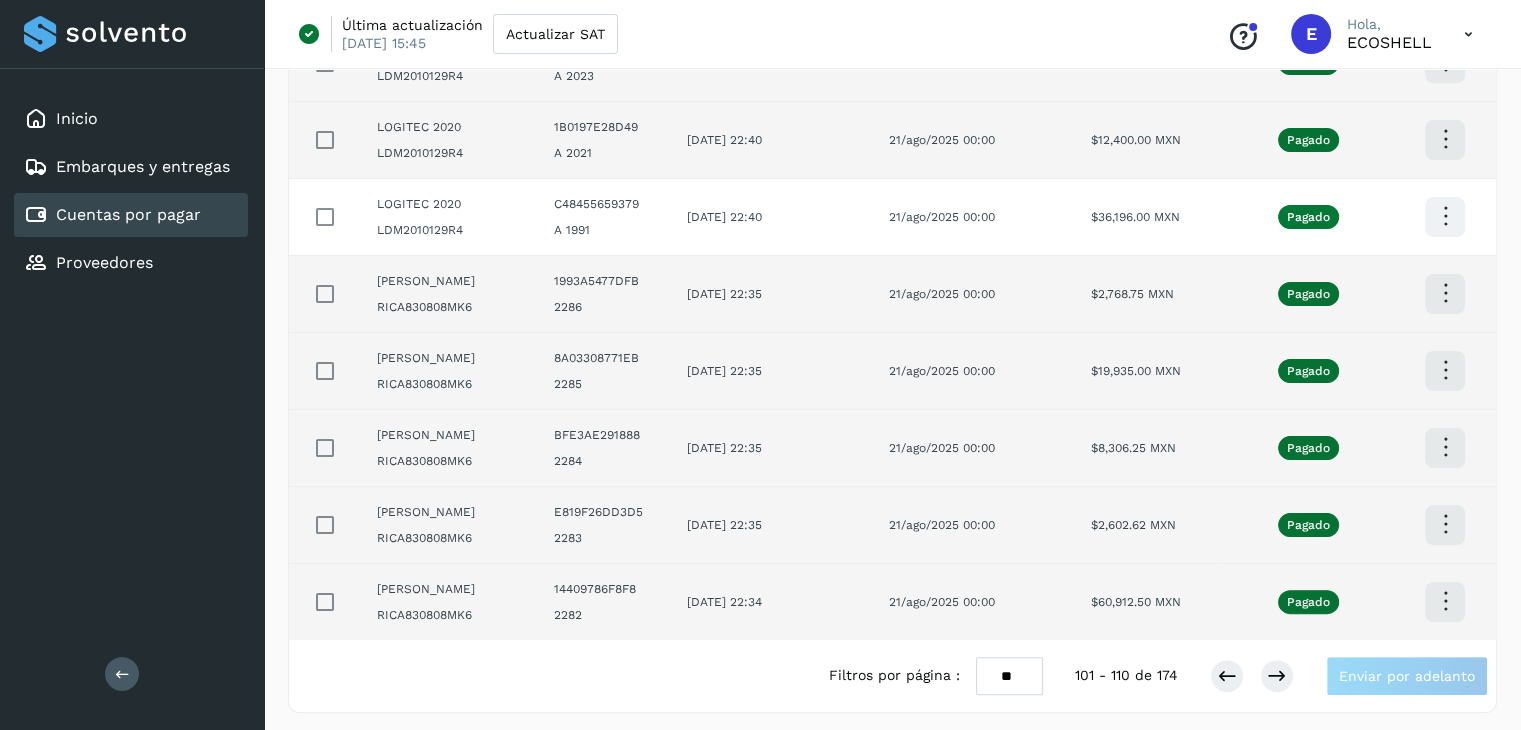 scroll, scrollTop: 411, scrollLeft: 0, axis: vertical 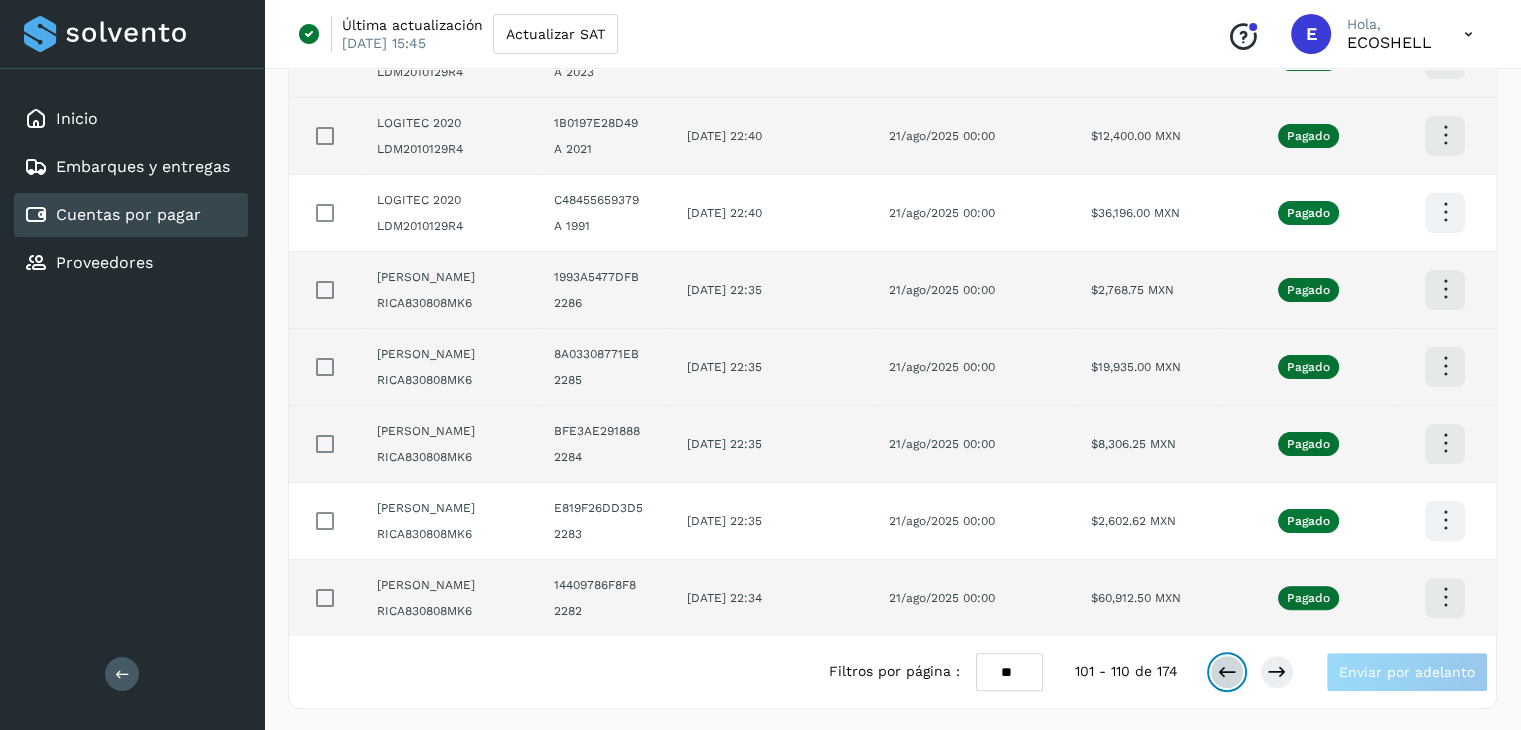 click at bounding box center (1227, 672) 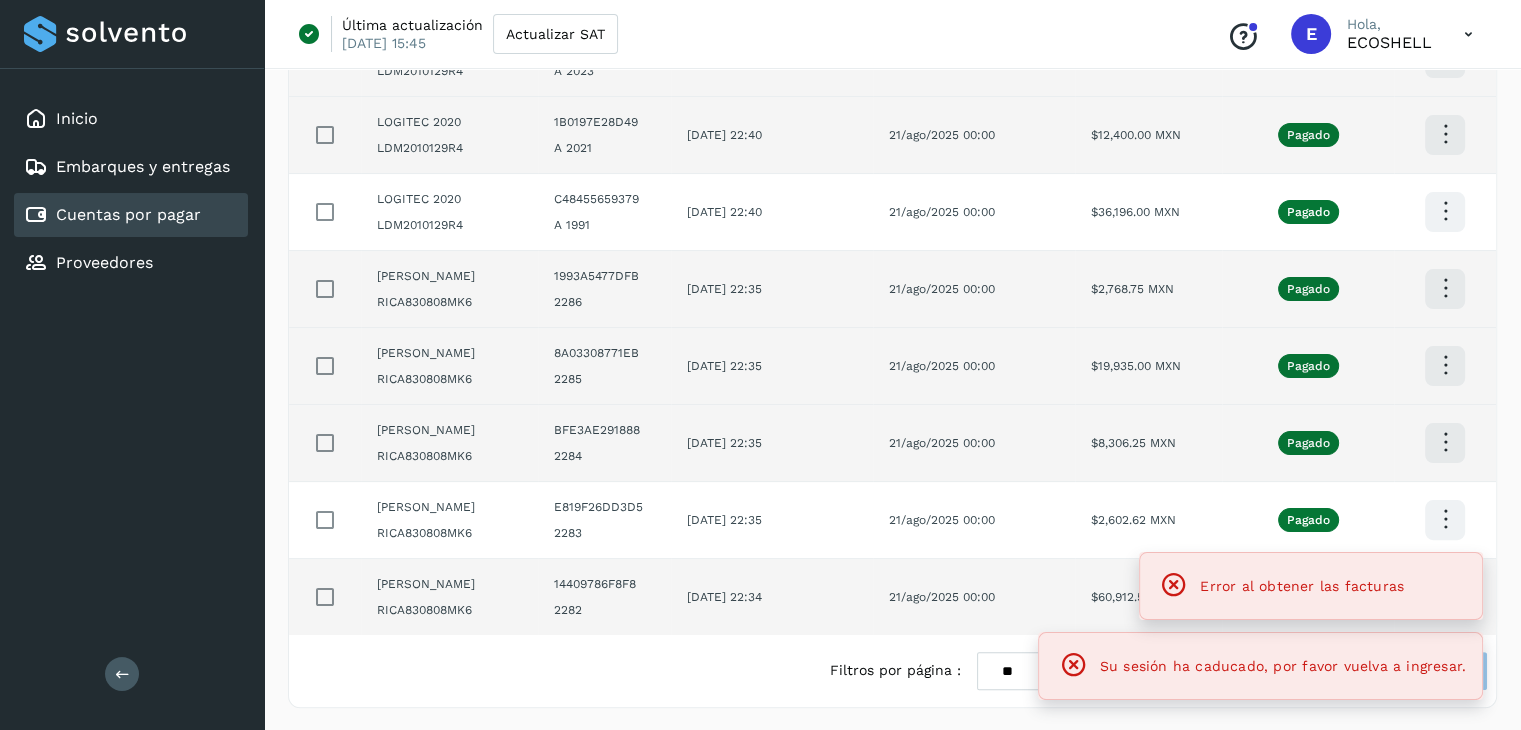 scroll, scrollTop: 411, scrollLeft: 0, axis: vertical 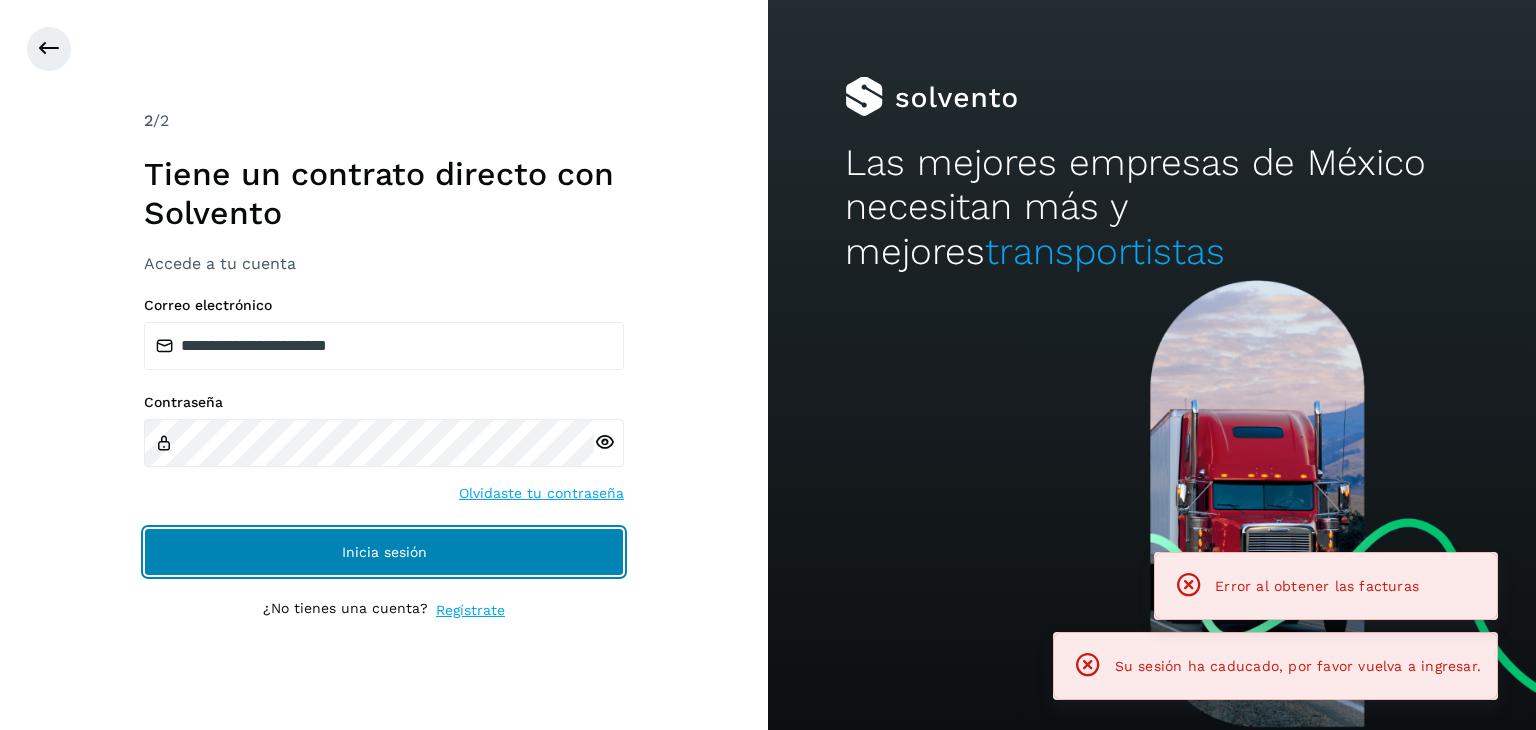 click on "Inicia sesión" at bounding box center [384, 552] 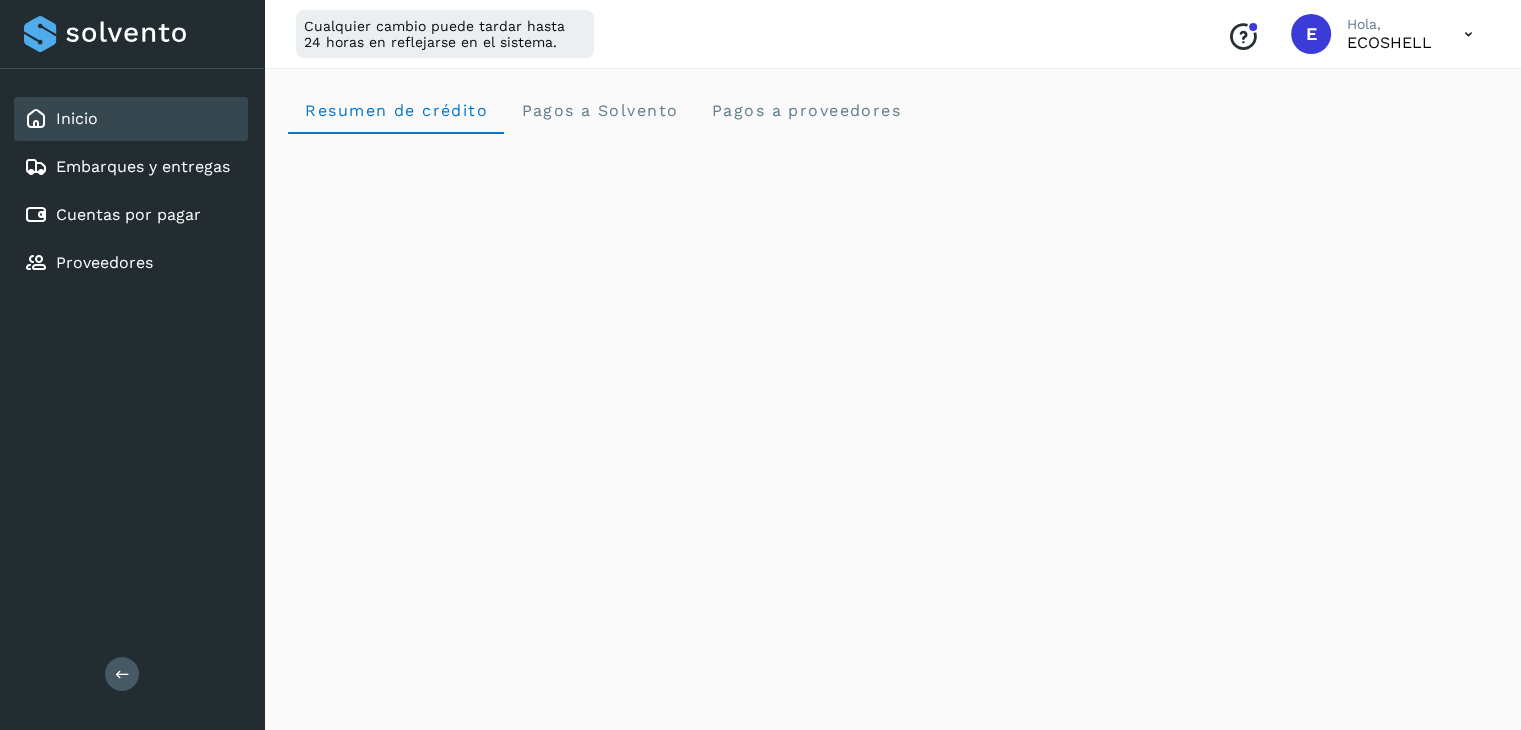 scroll, scrollTop: 638, scrollLeft: 0, axis: vertical 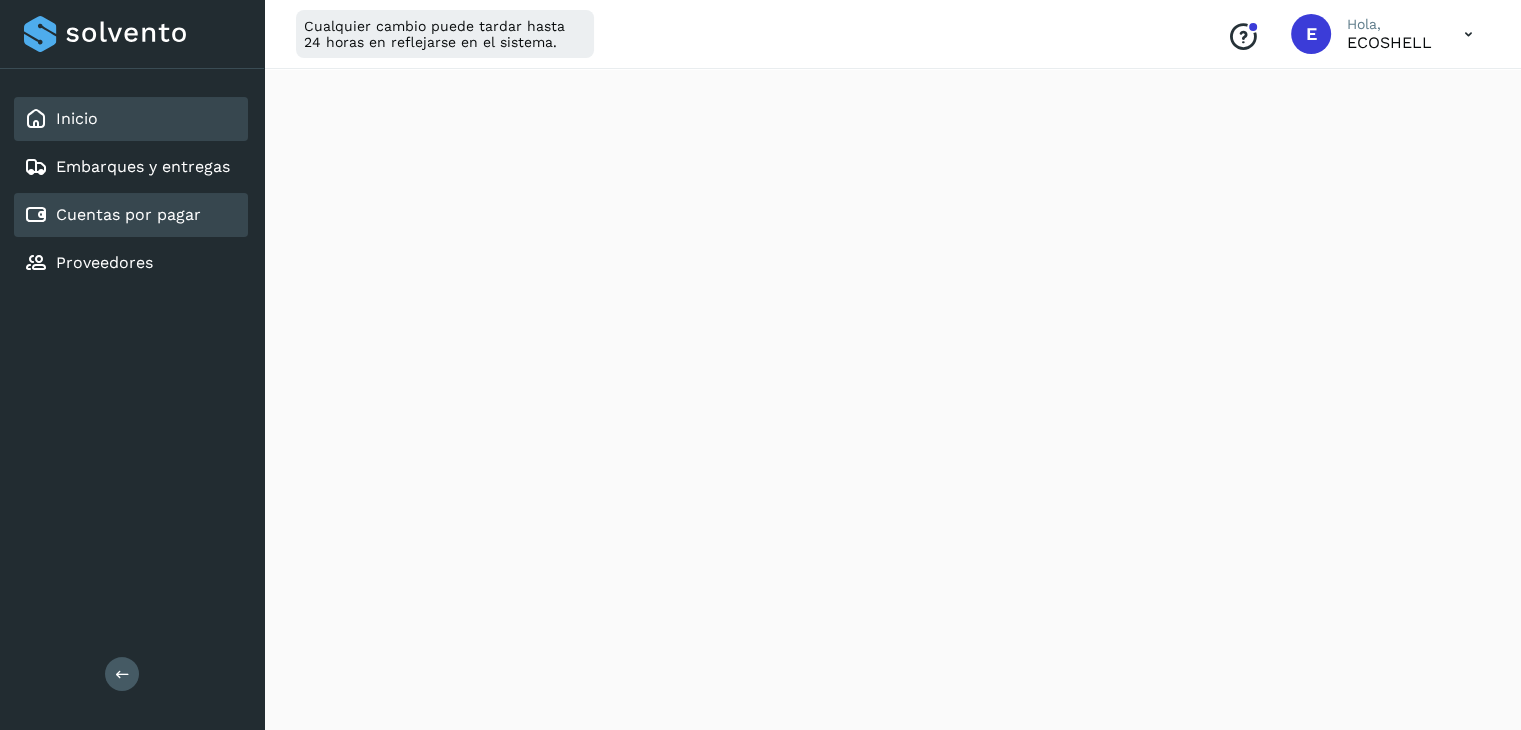 click on "Cuentas por pagar" 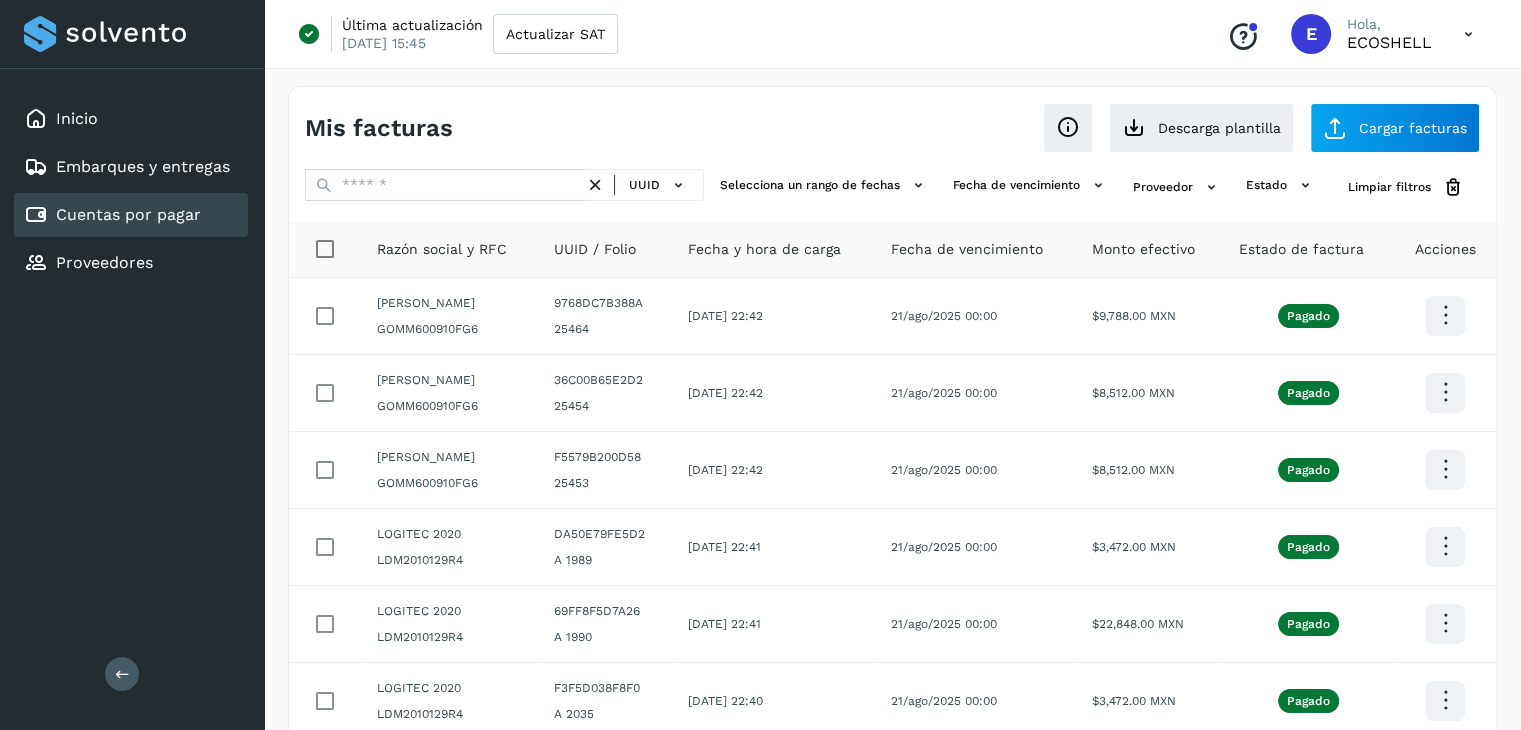 scroll, scrollTop: 411, scrollLeft: 0, axis: vertical 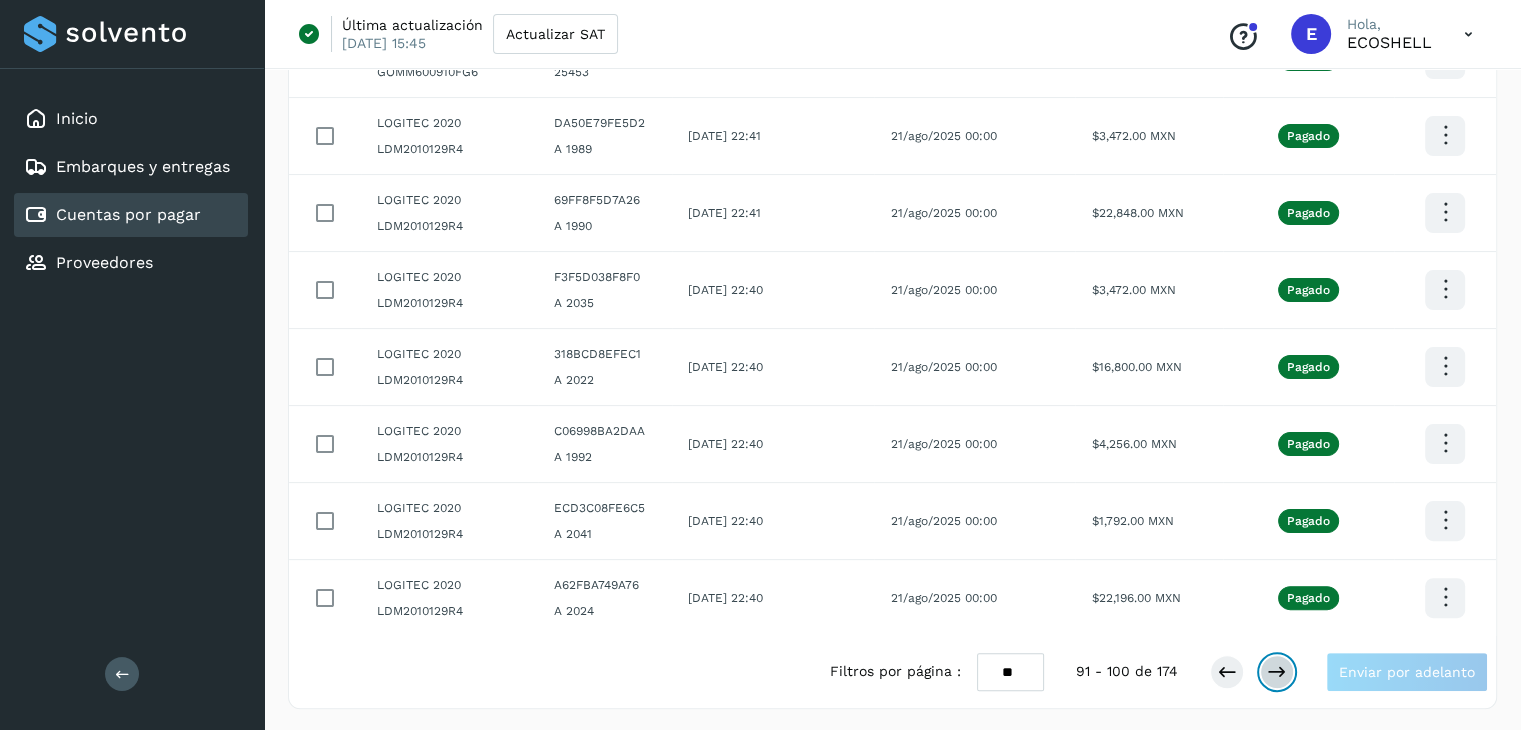 click at bounding box center [1277, 672] 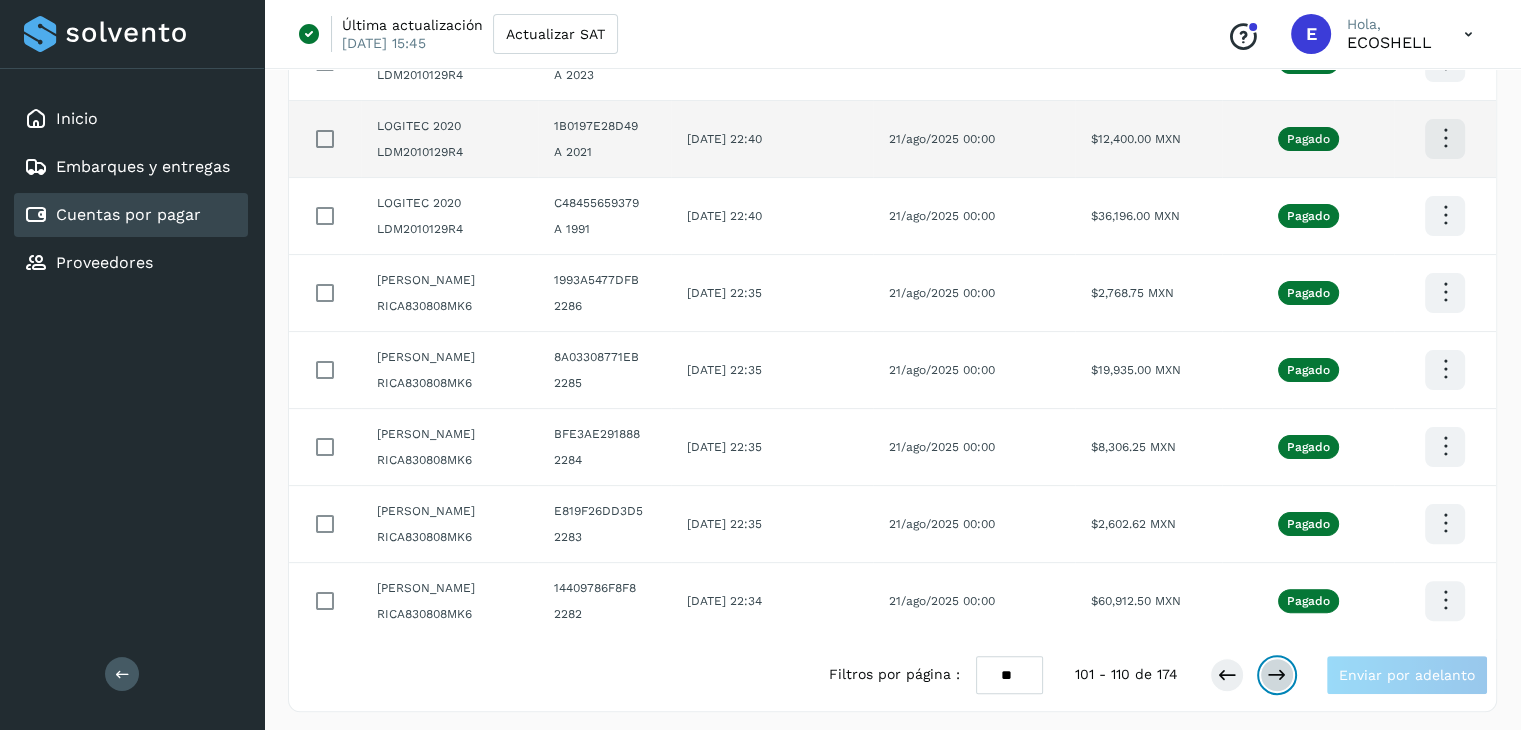 scroll, scrollTop: 411, scrollLeft: 0, axis: vertical 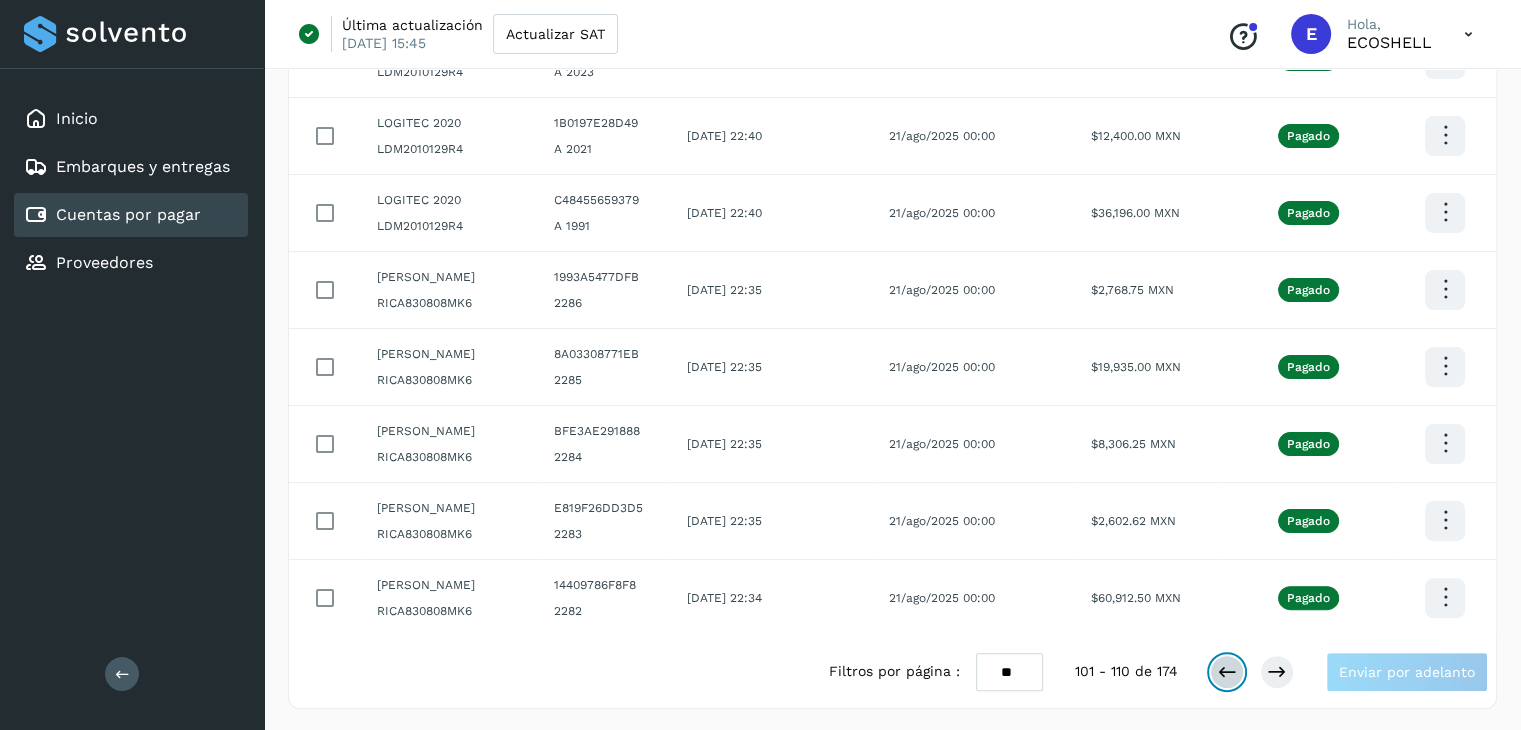 click at bounding box center (1227, 672) 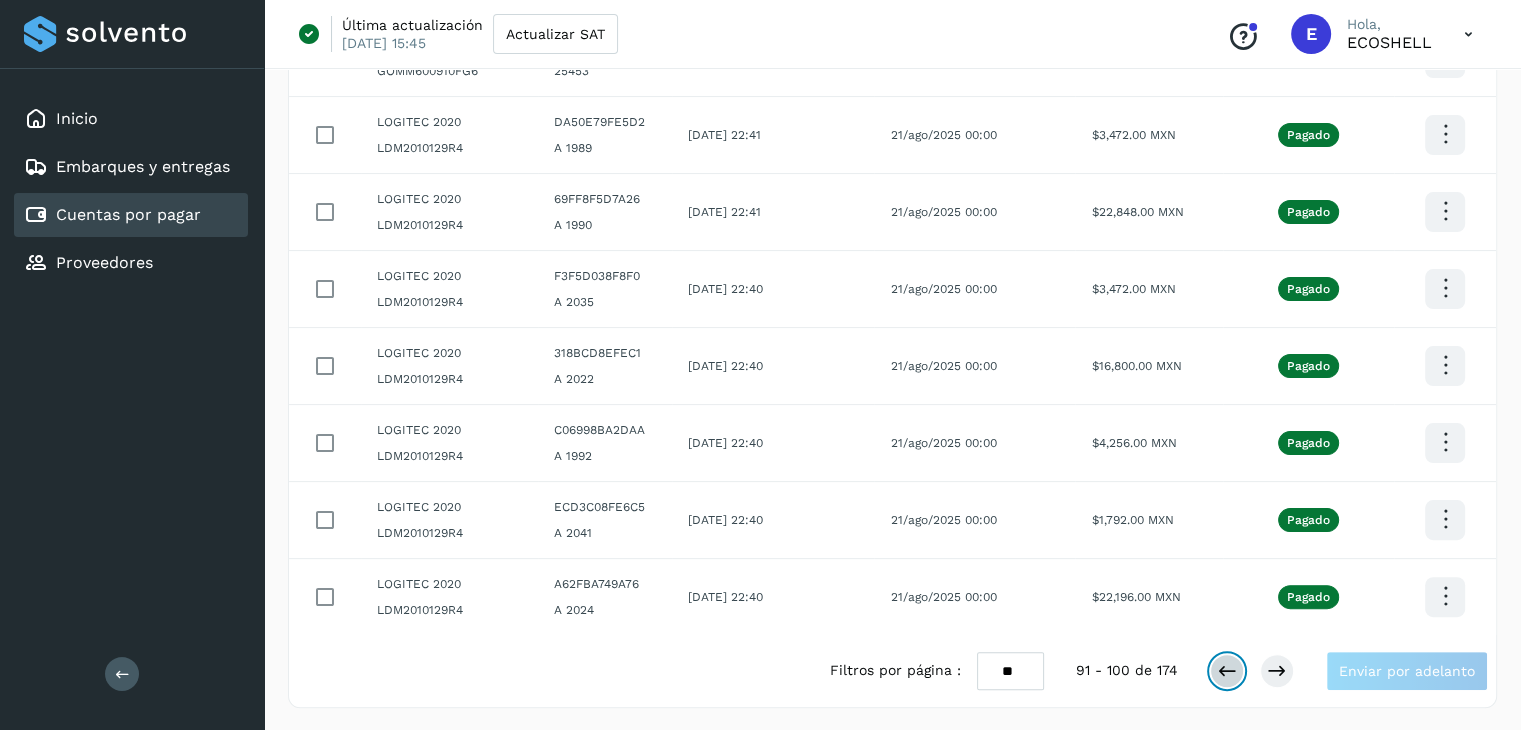 scroll, scrollTop: 411, scrollLeft: 0, axis: vertical 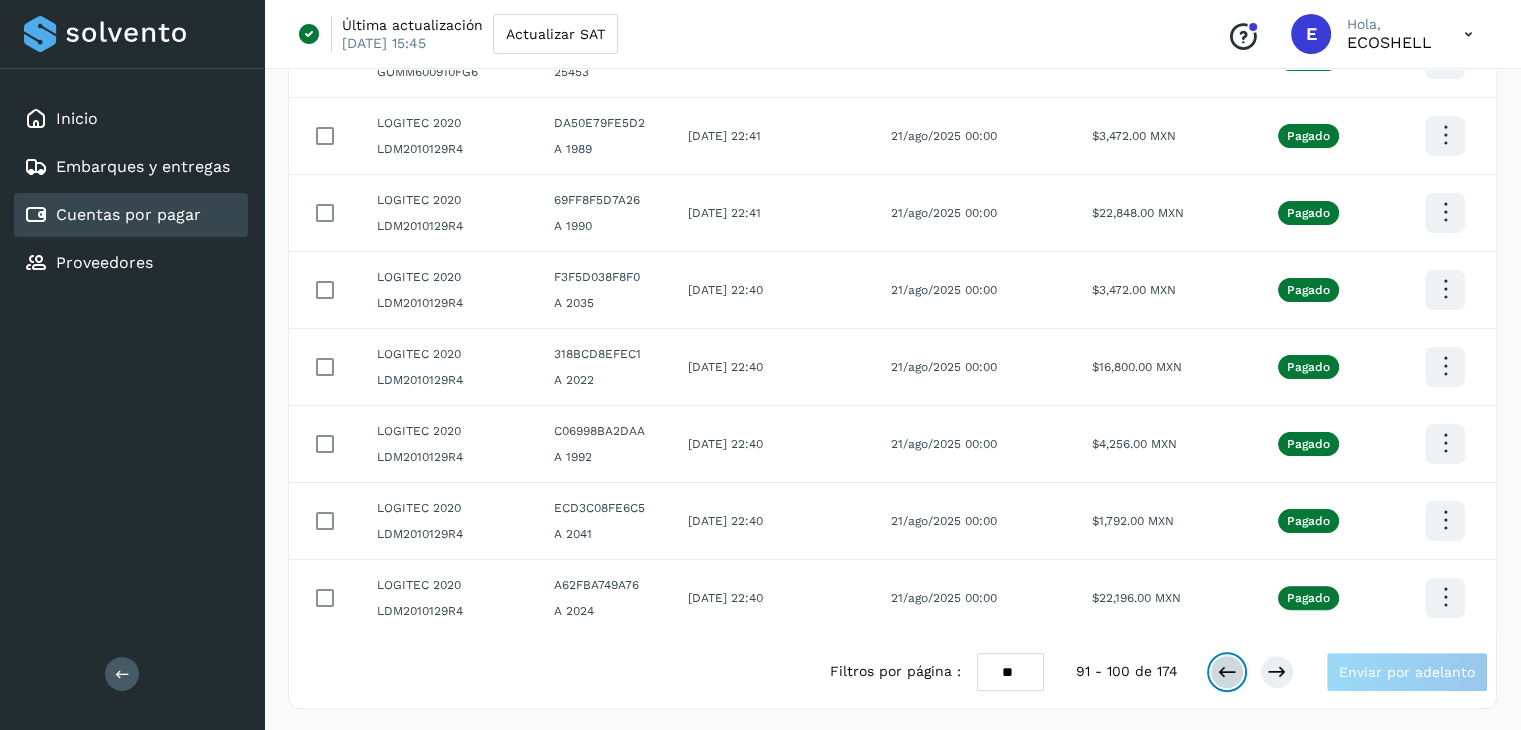 type 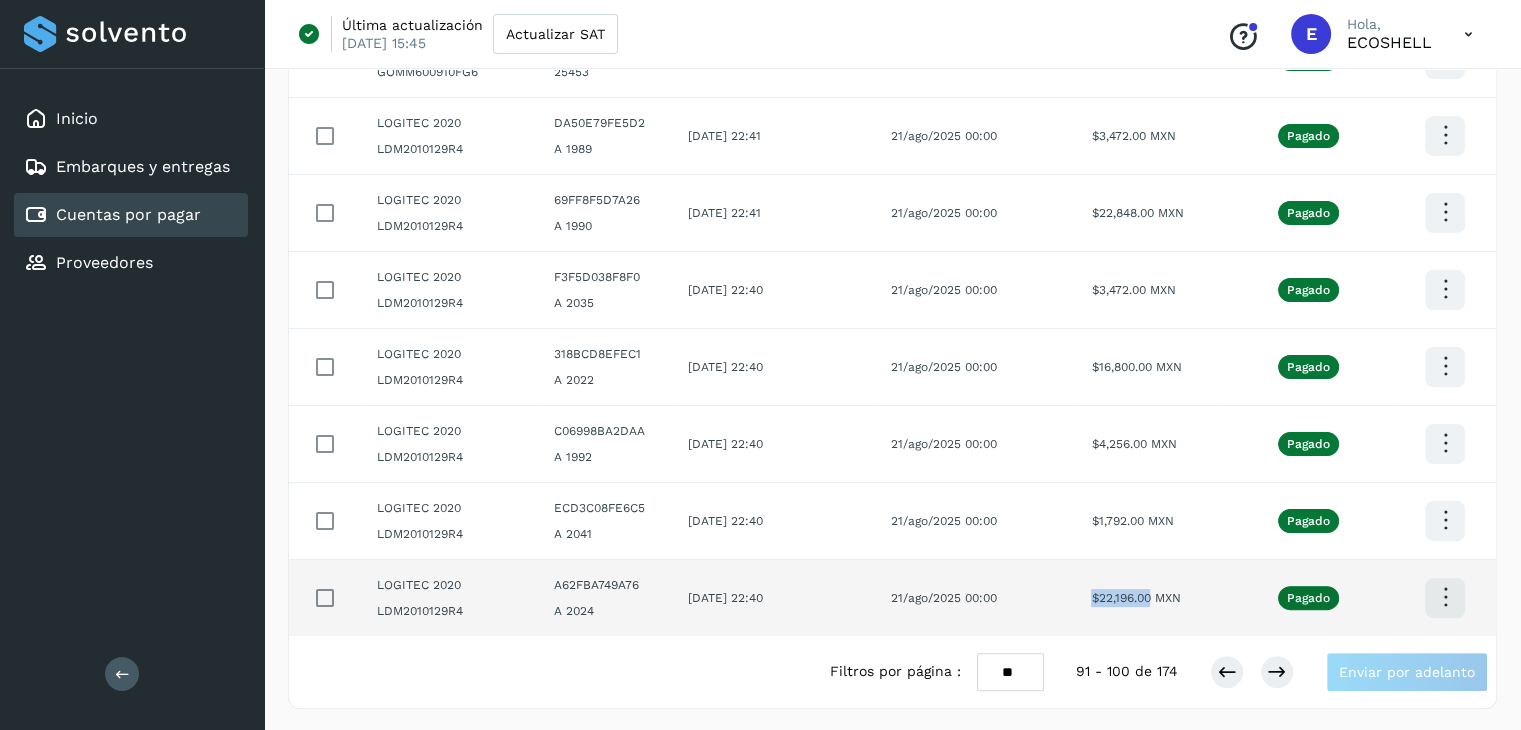 drag, startPoint x: 1168, startPoint y: 597, endPoint x: 1110, endPoint y: 593, distance: 58.137768 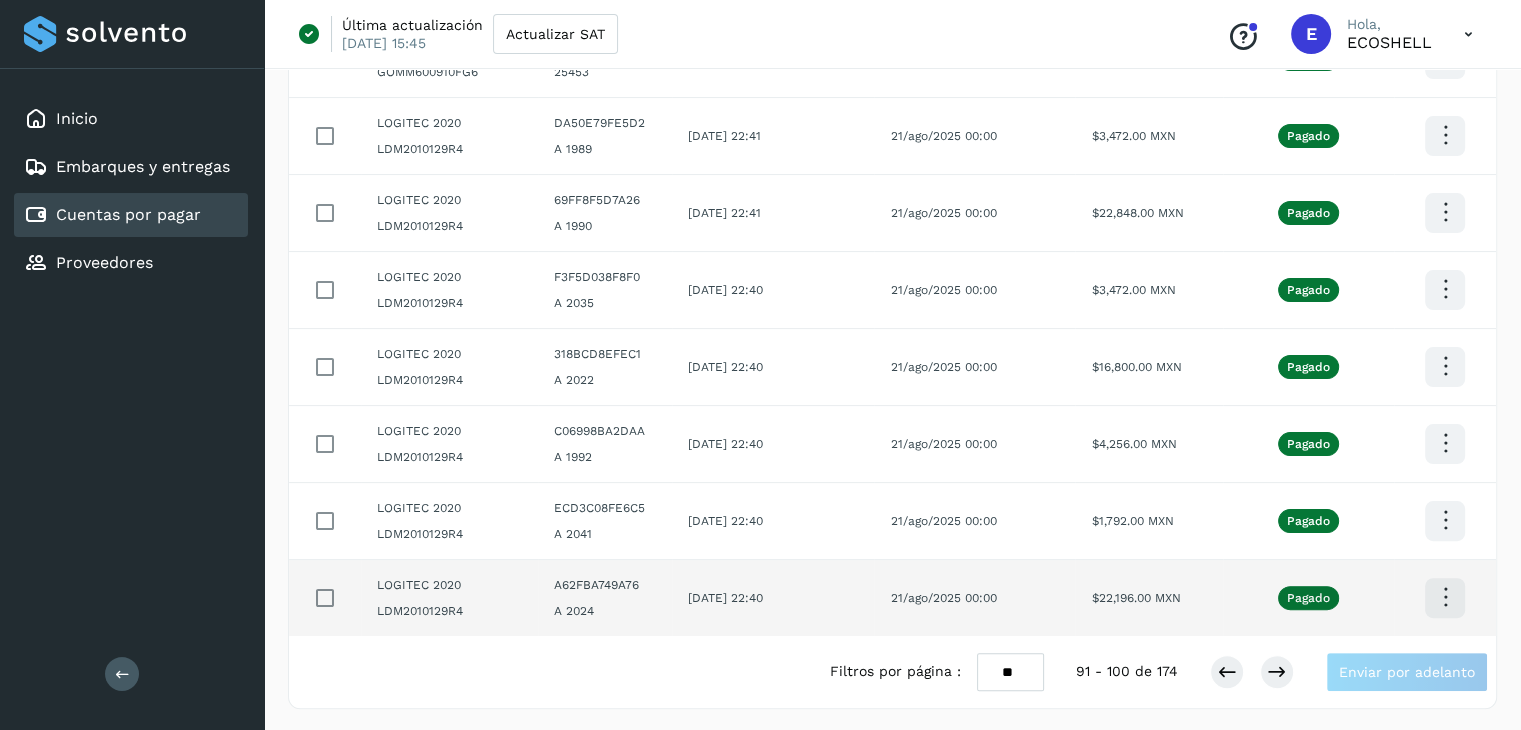 click at bounding box center (1445, -96) 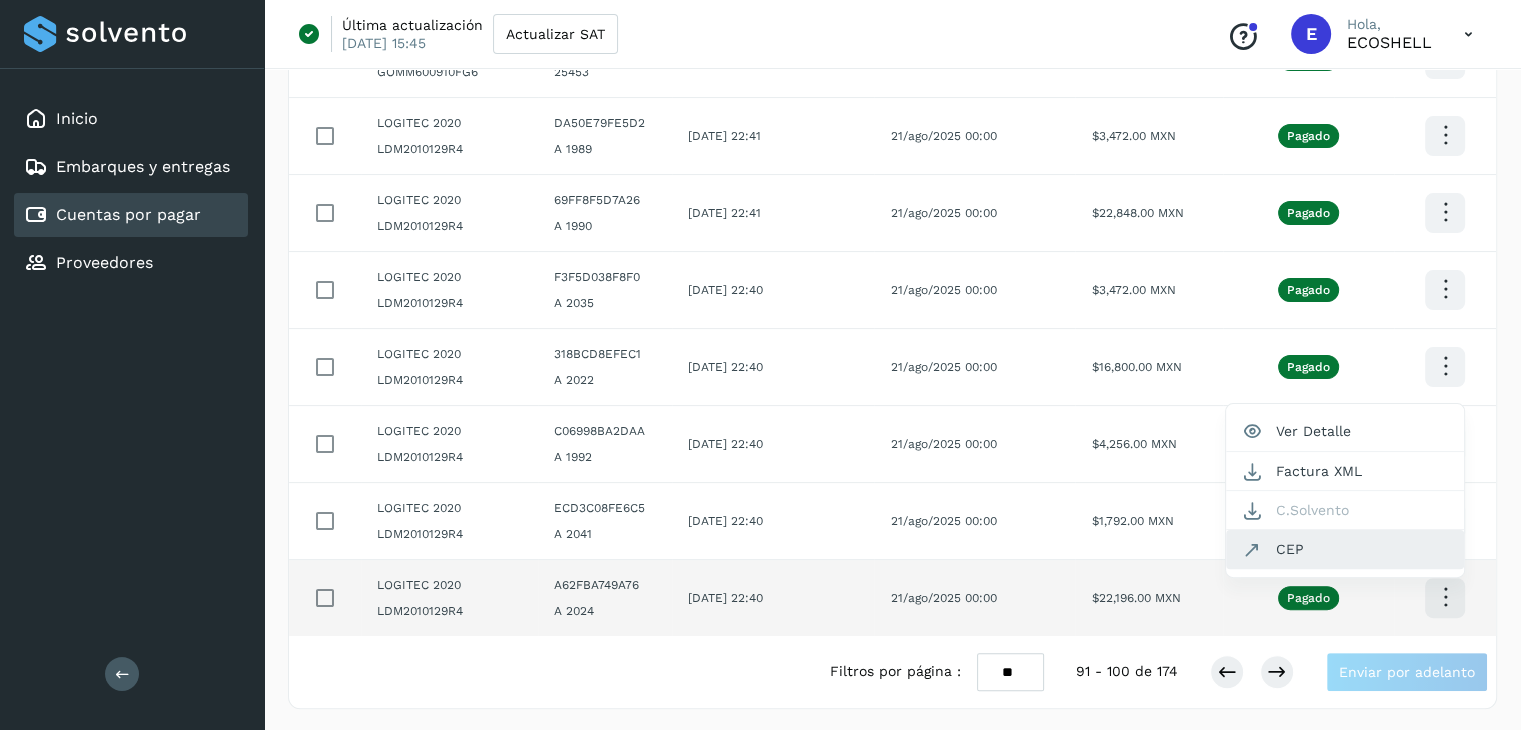 click on "CEP" 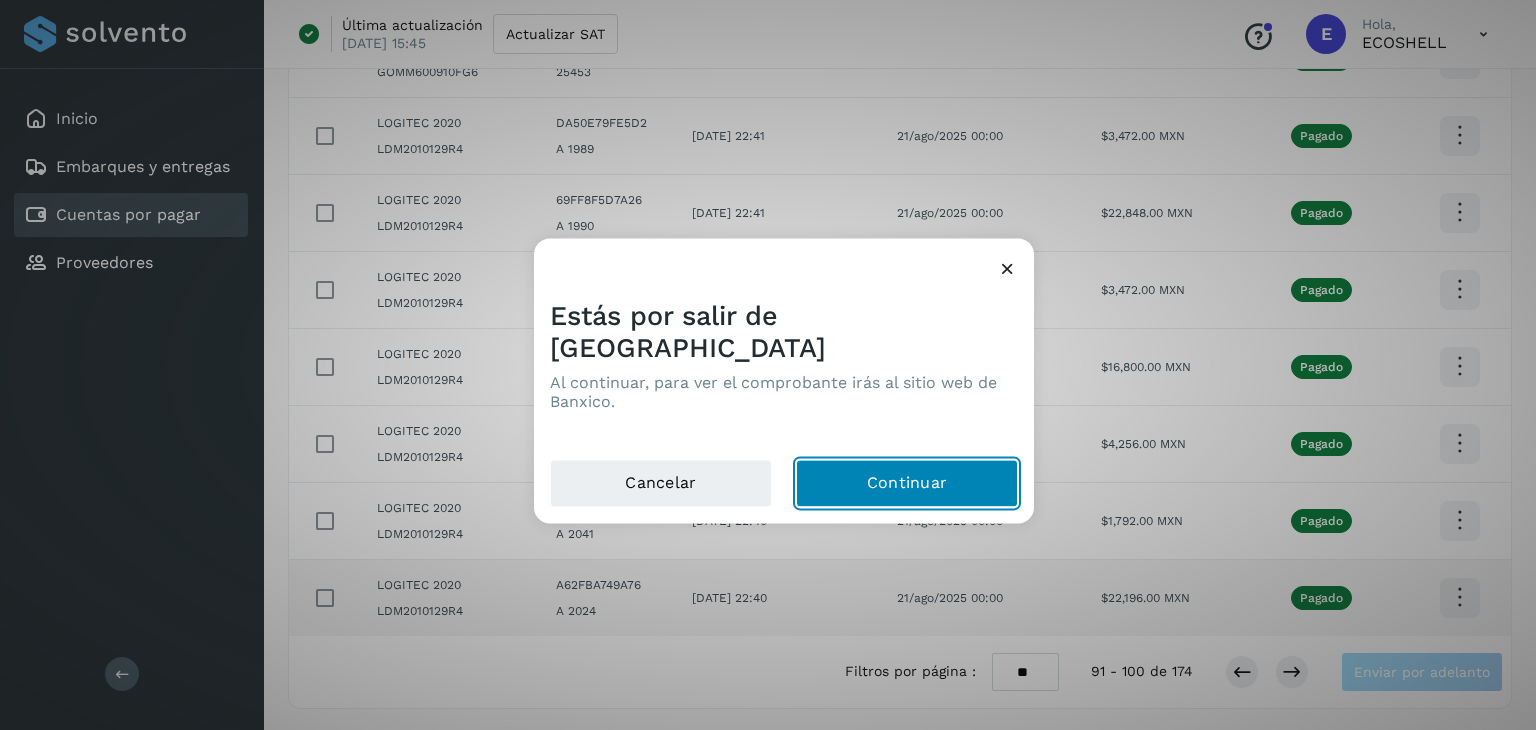 click on "Continuar" 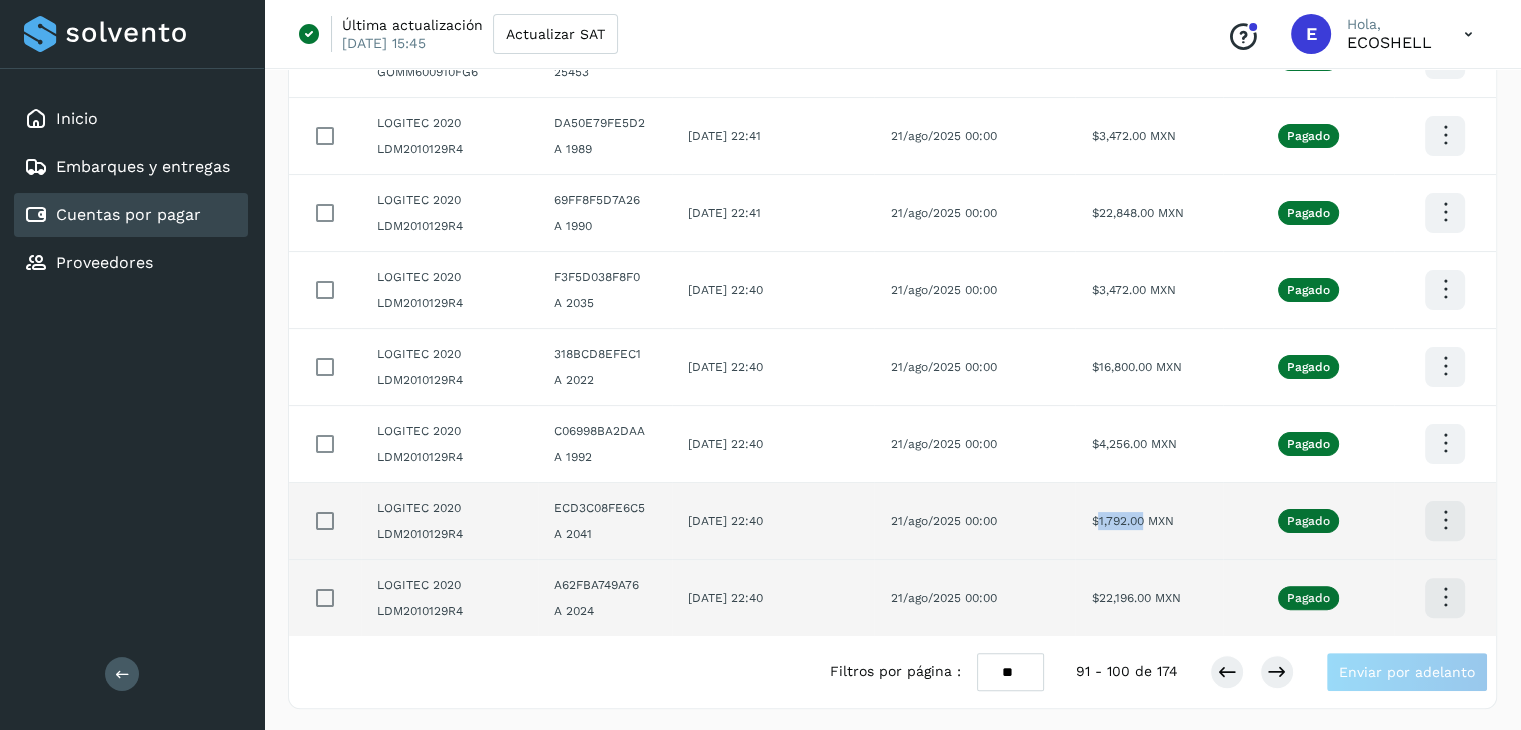 drag, startPoint x: 1158, startPoint y: 520, endPoint x: 1113, endPoint y: 539, distance: 48.8467 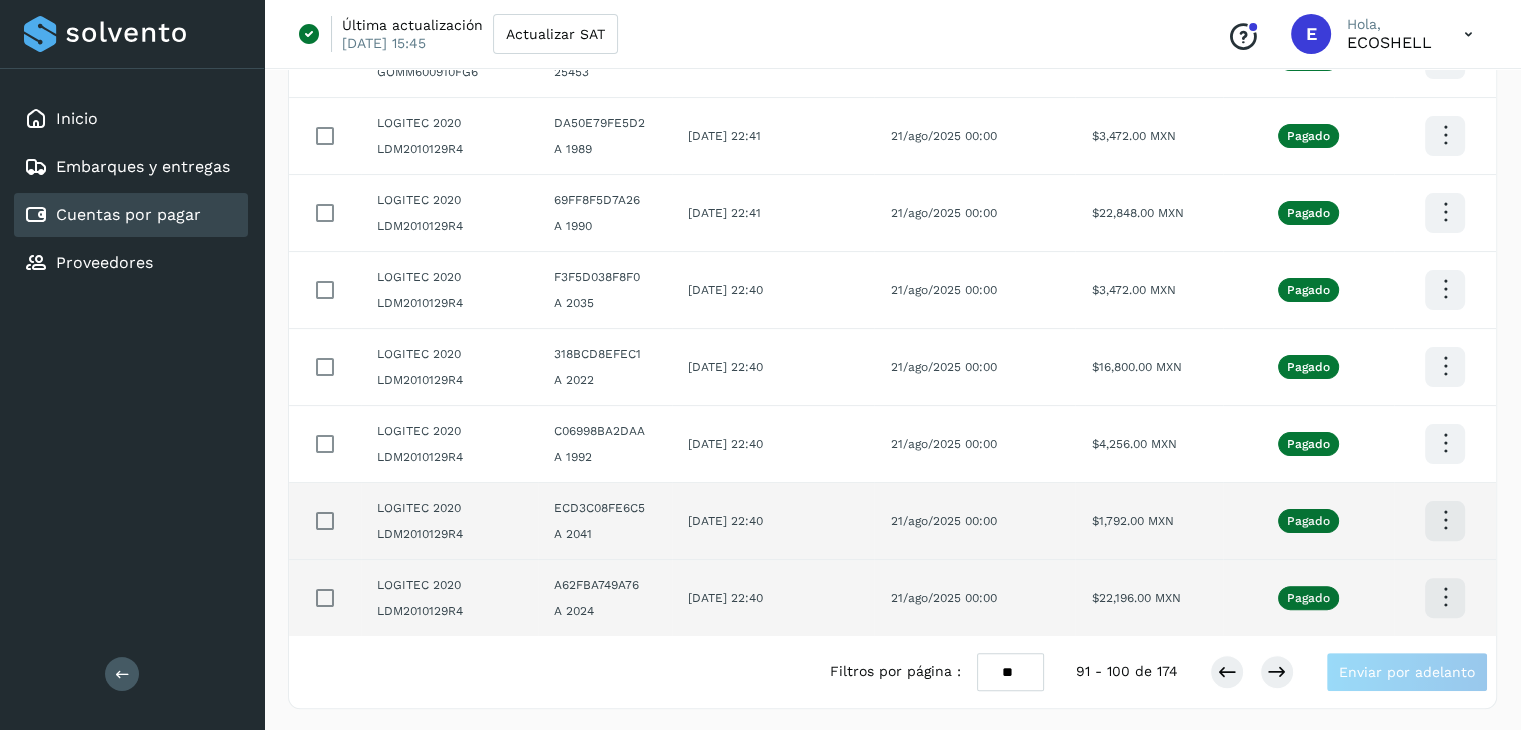 click at bounding box center [1445, -96] 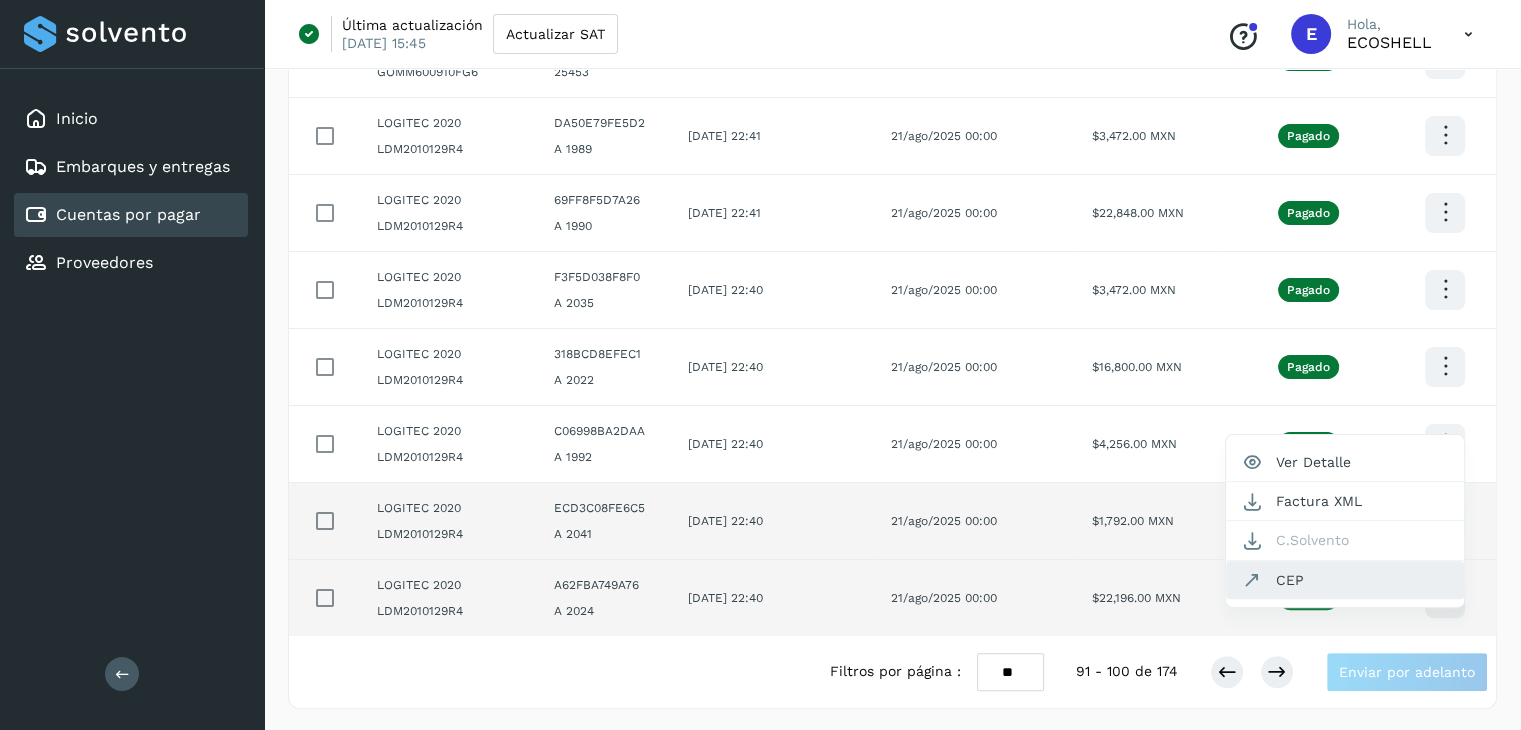 click on "CEP" 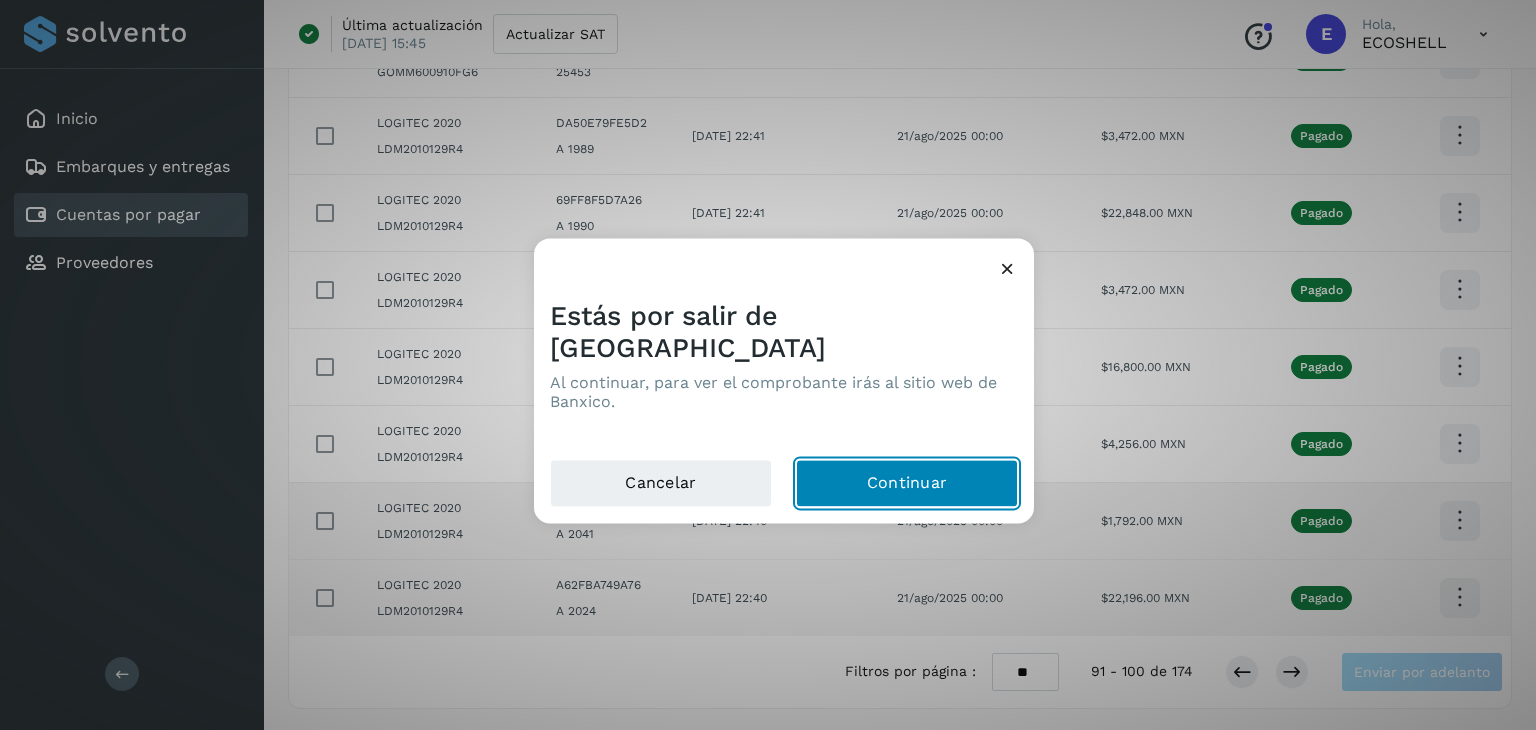 click on "Continuar" 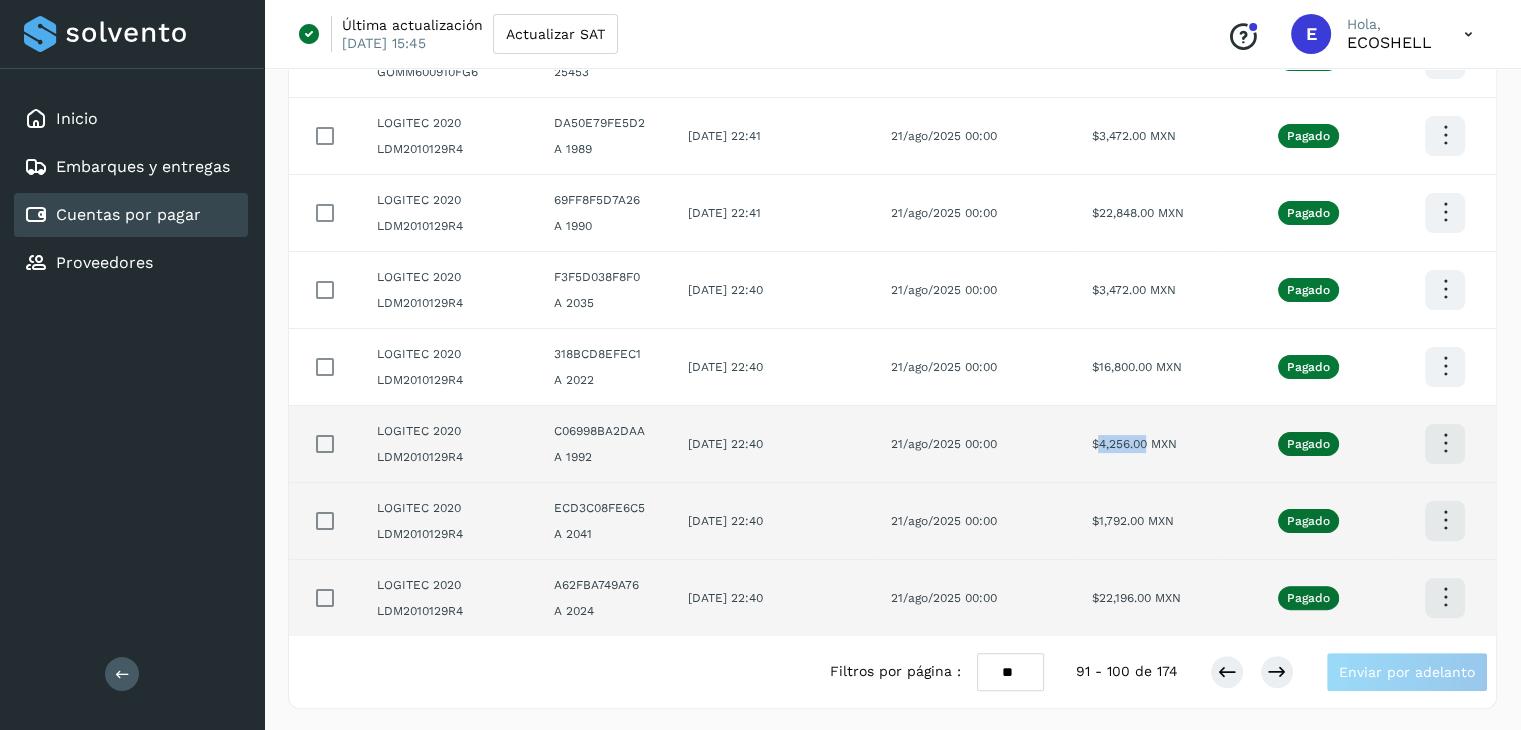 drag, startPoint x: 1164, startPoint y: 440, endPoint x: 1117, endPoint y: 453, distance: 48.76474 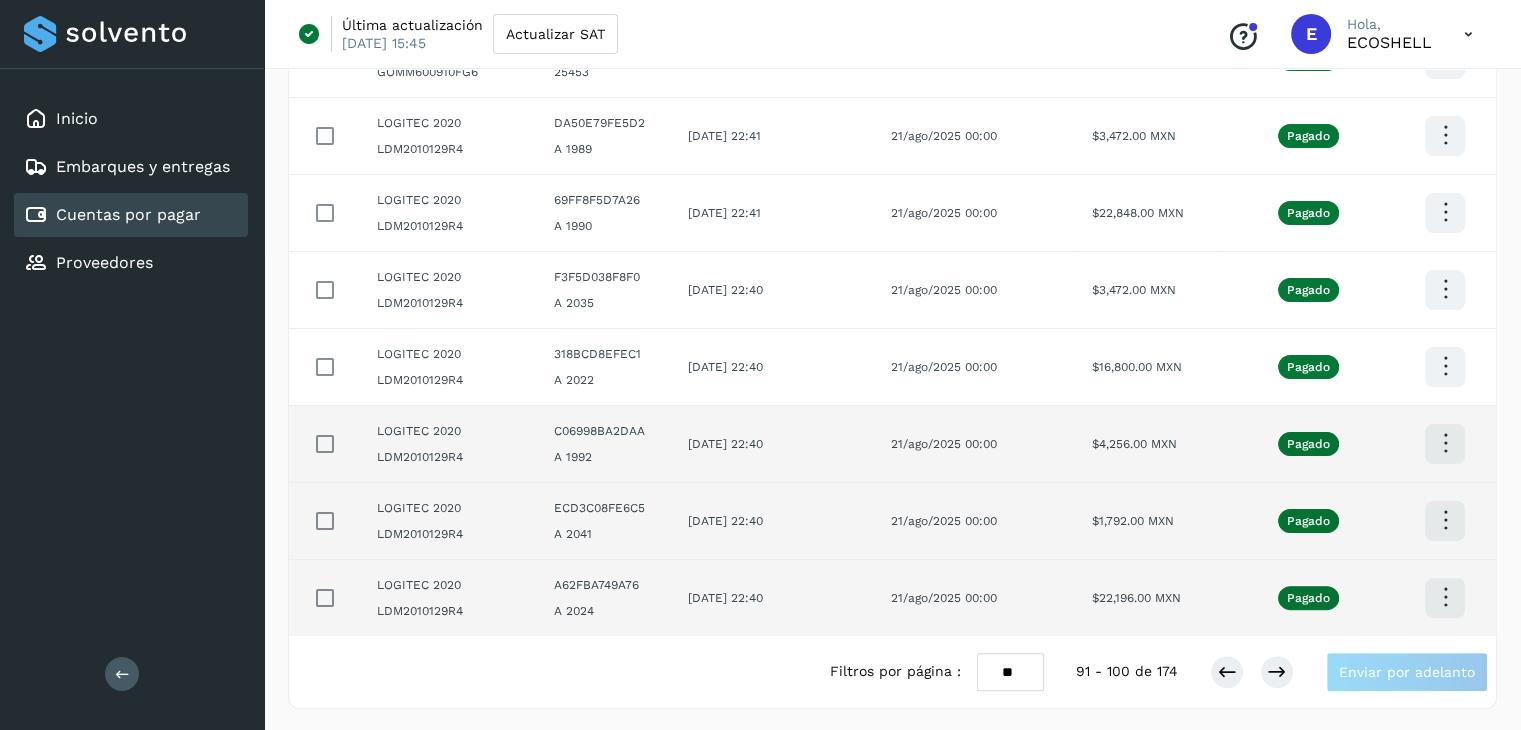 click at bounding box center (1445, -96) 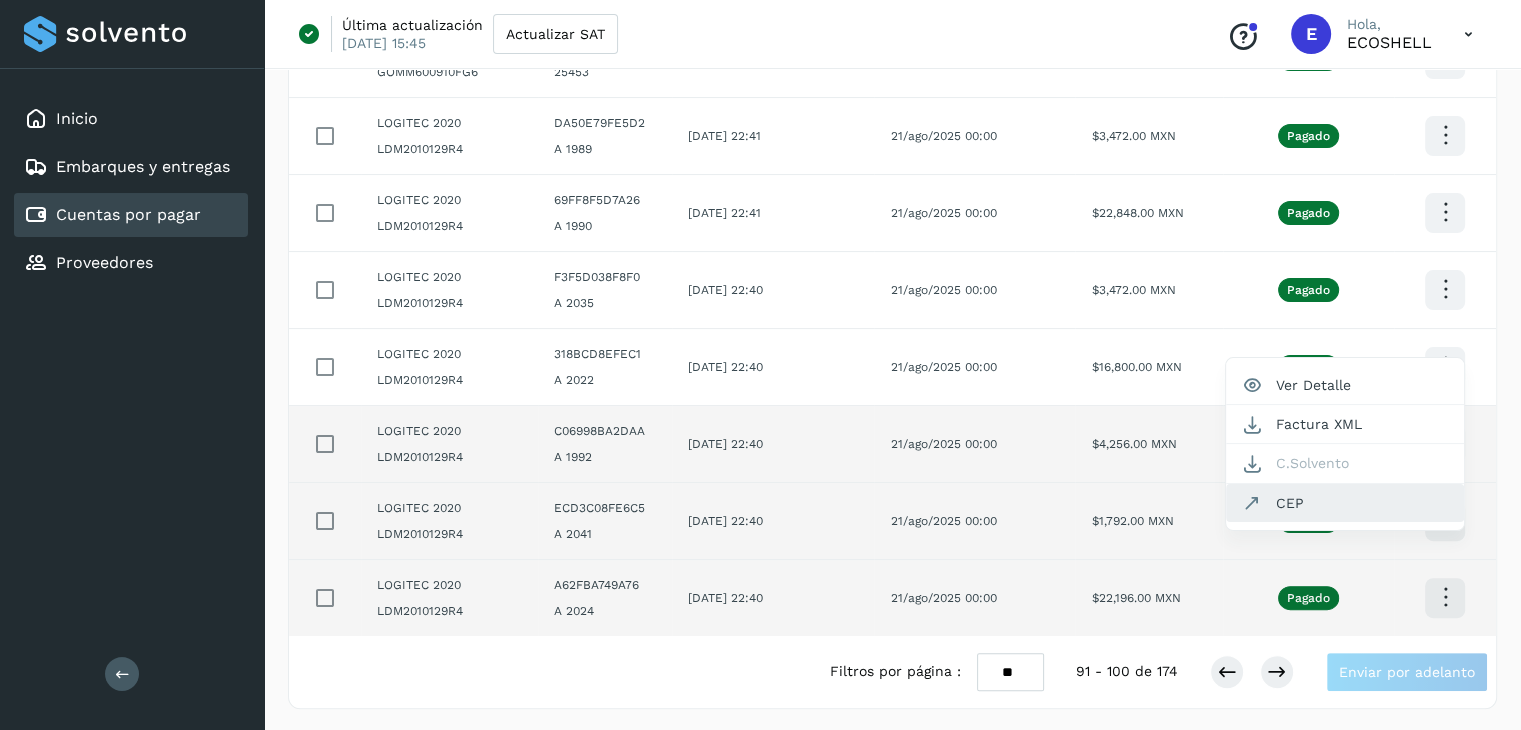 click at bounding box center (1252, 503) 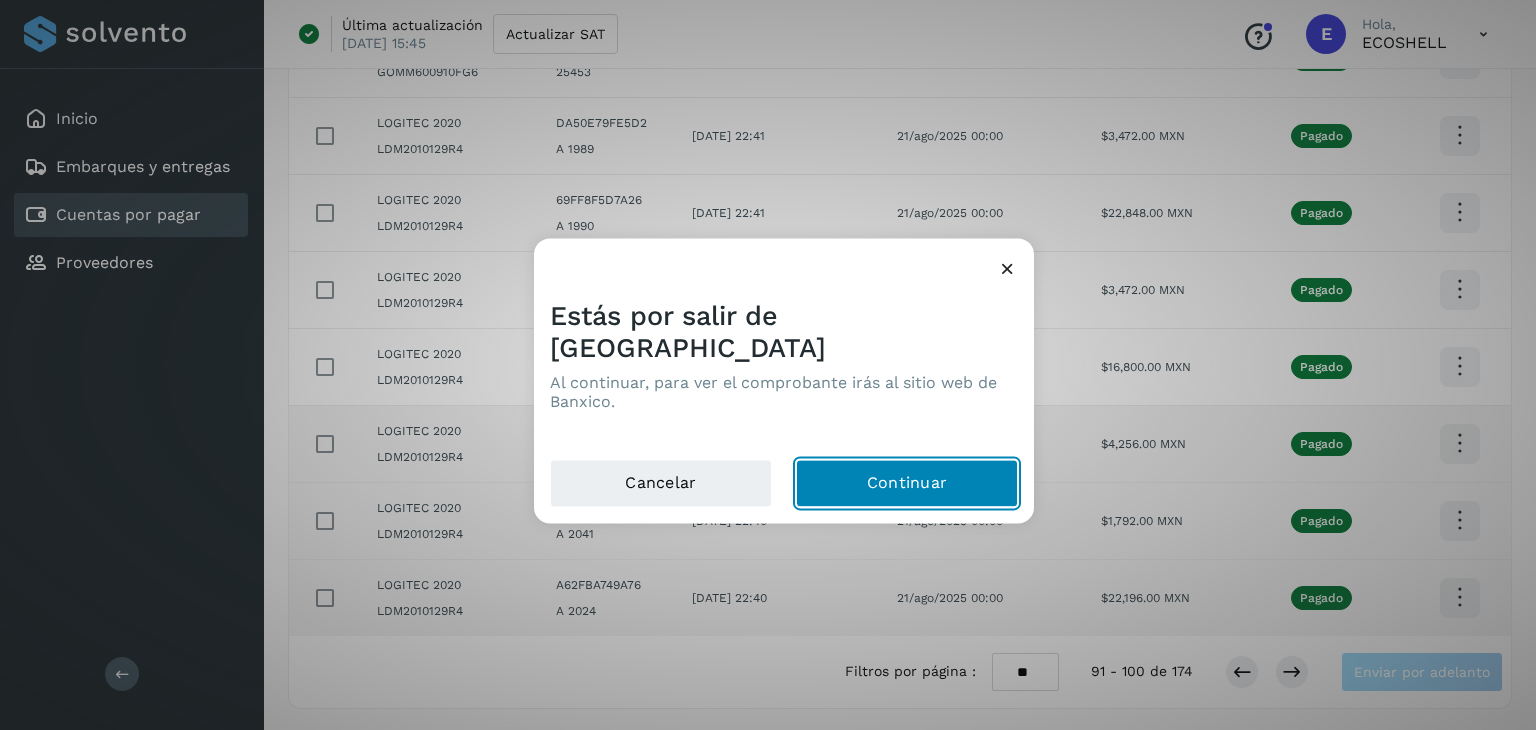 click on "Continuar" 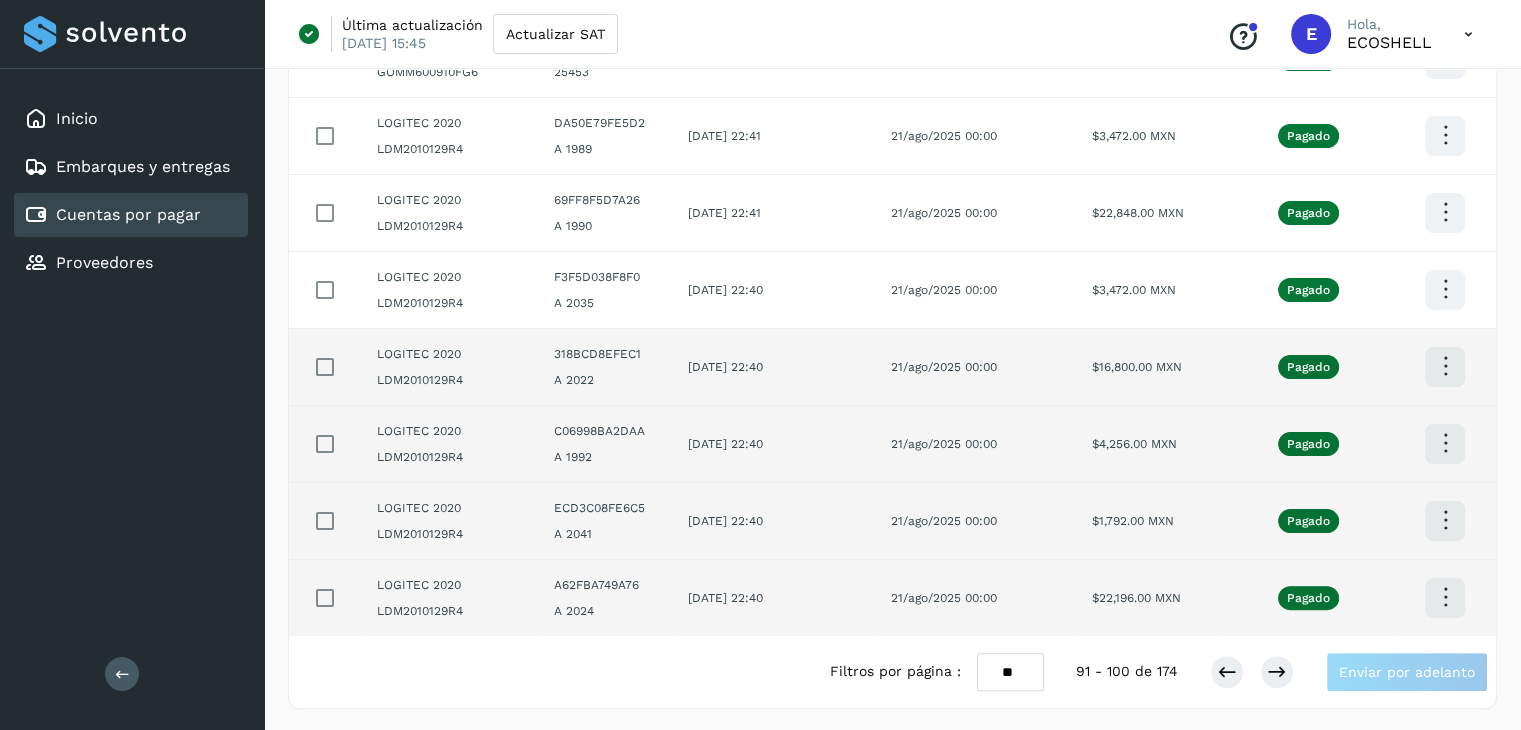 click on "21/ago/2025 00:00" 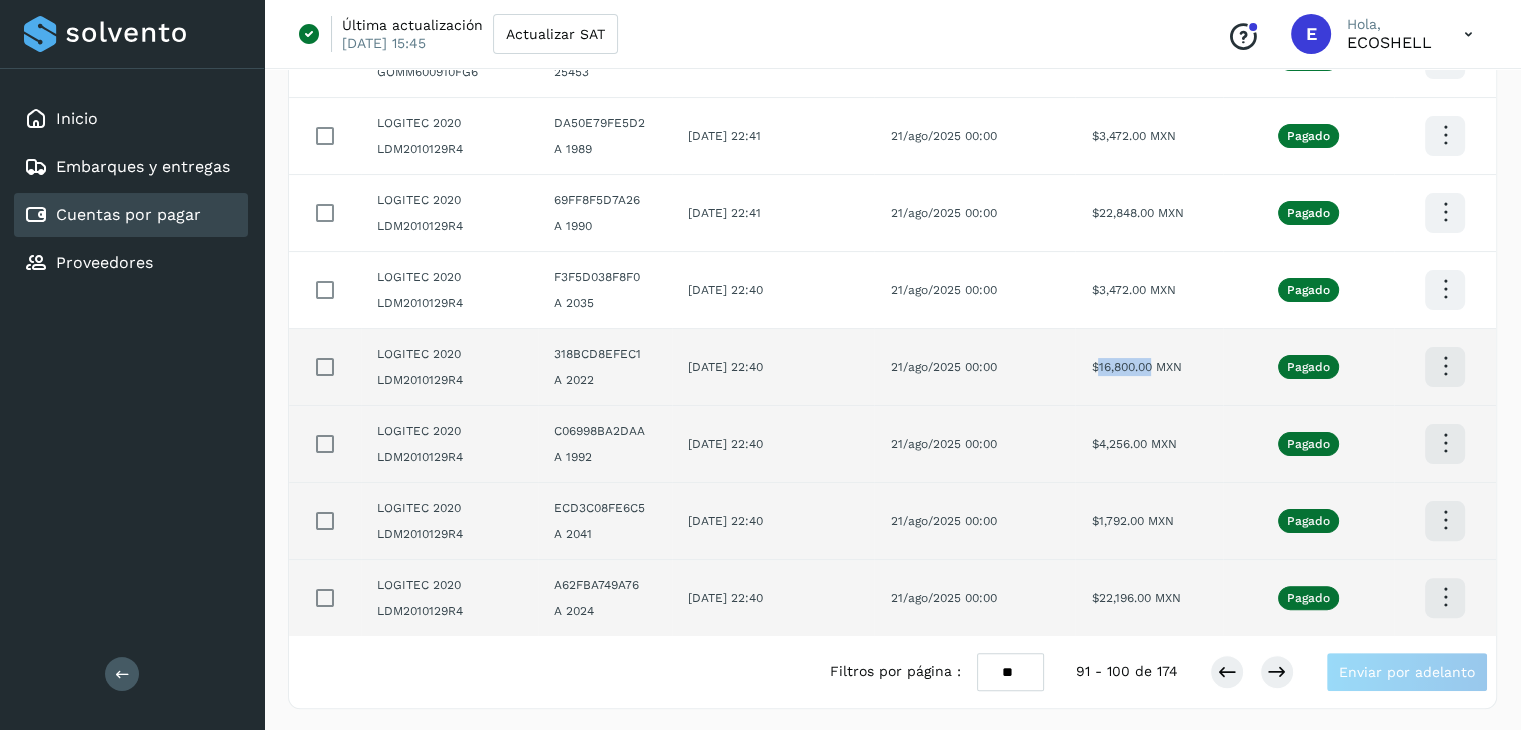 drag, startPoint x: 1168, startPoint y: 361, endPoint x: 1113, endPoint y: 372, distance: 56.089214 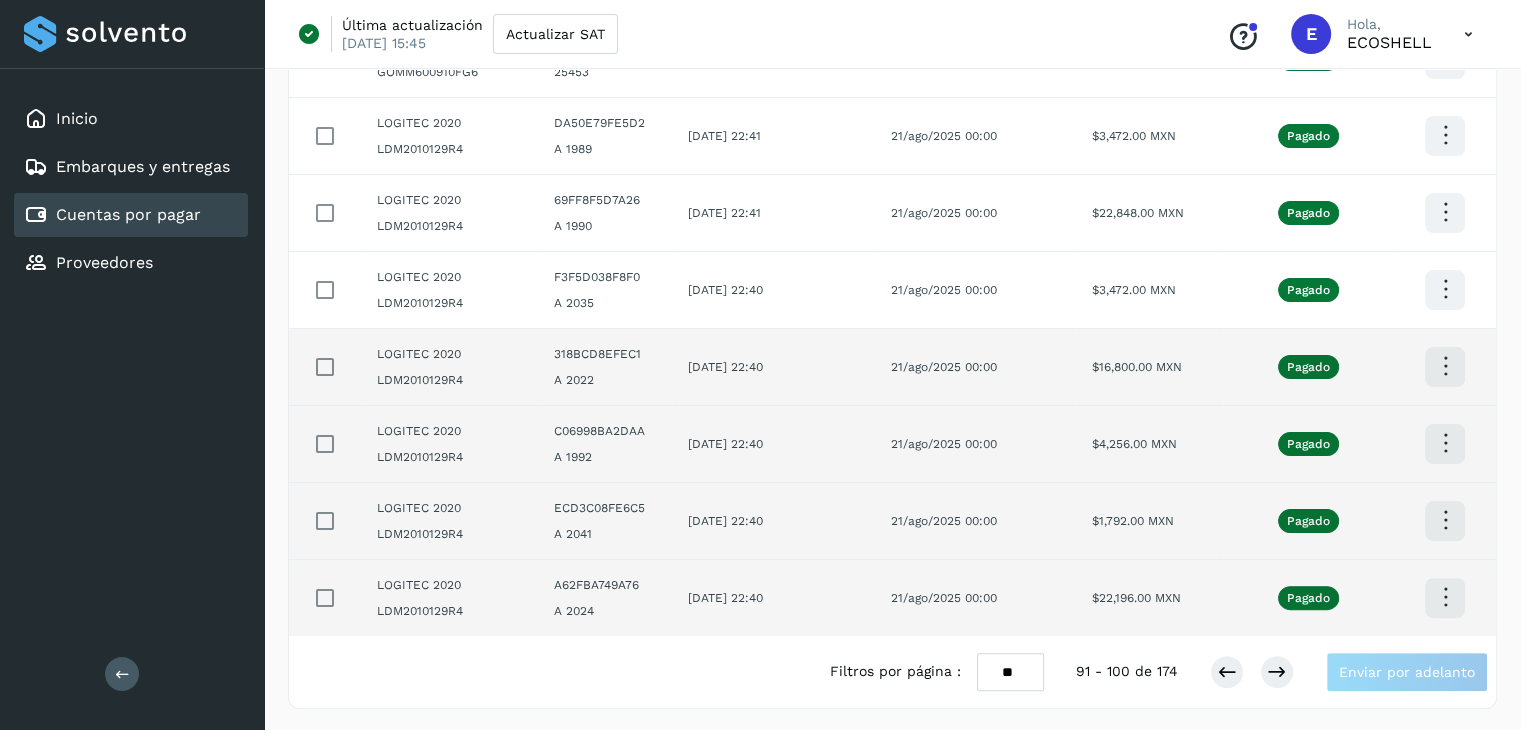 click at bounding box center [1445, -96] 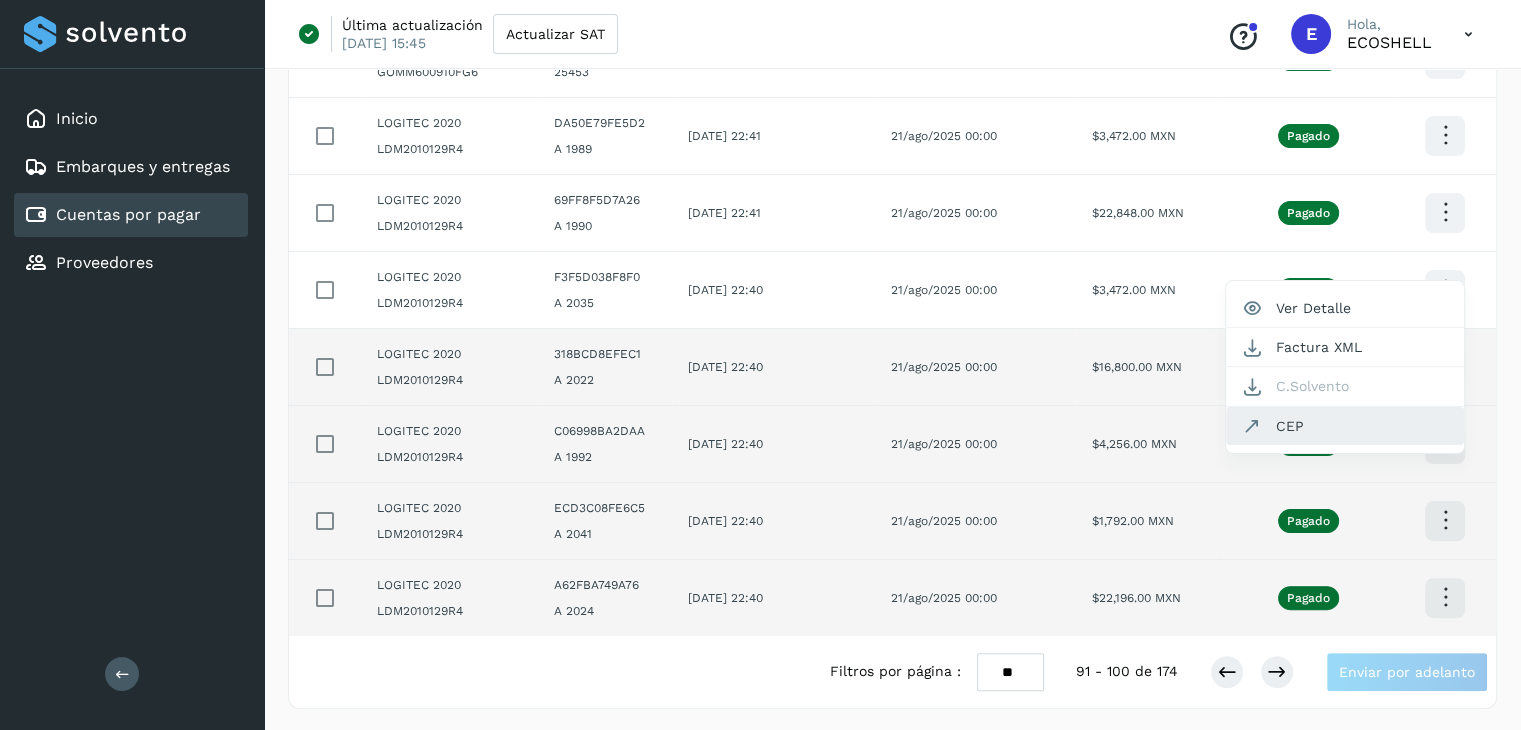 click on "CEP" 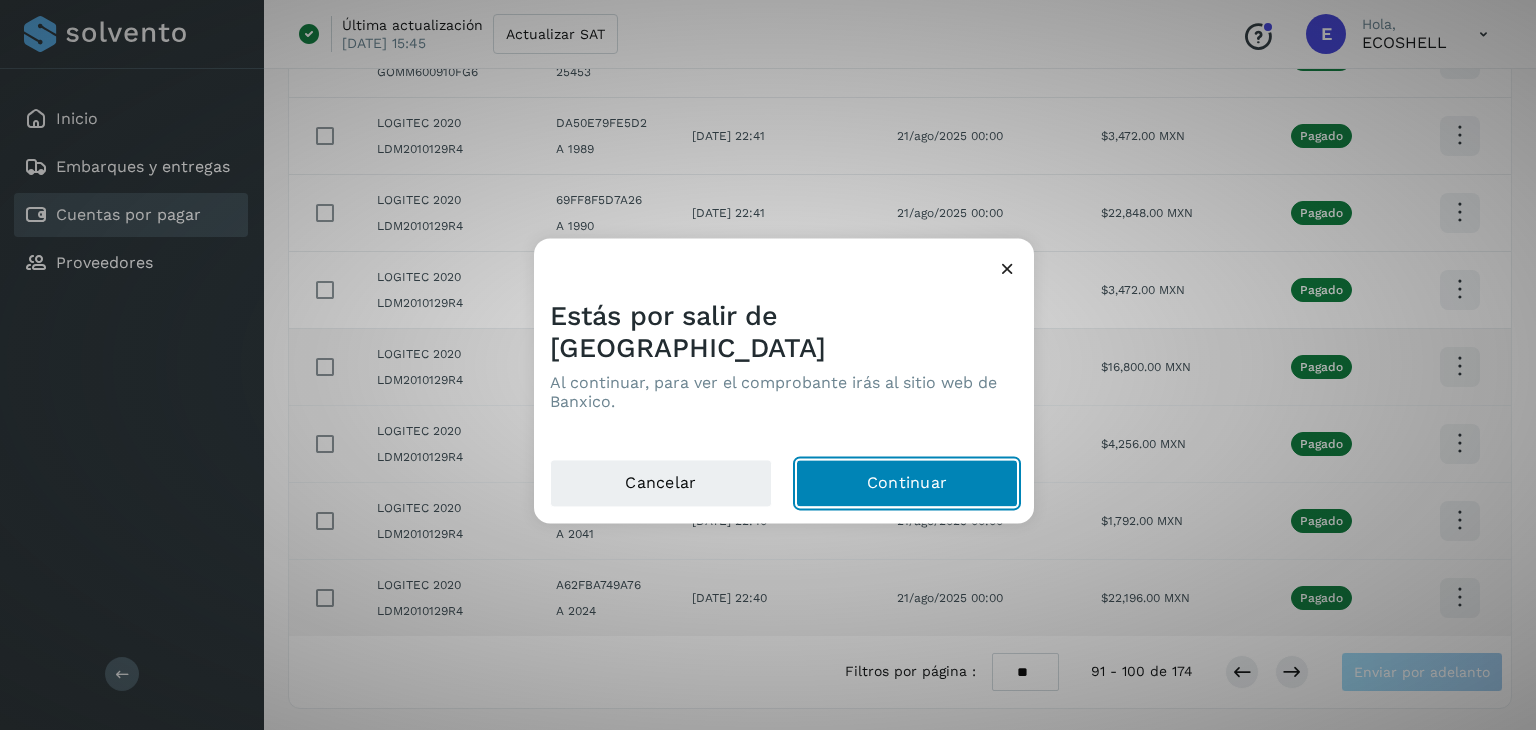 click on "Continuar" 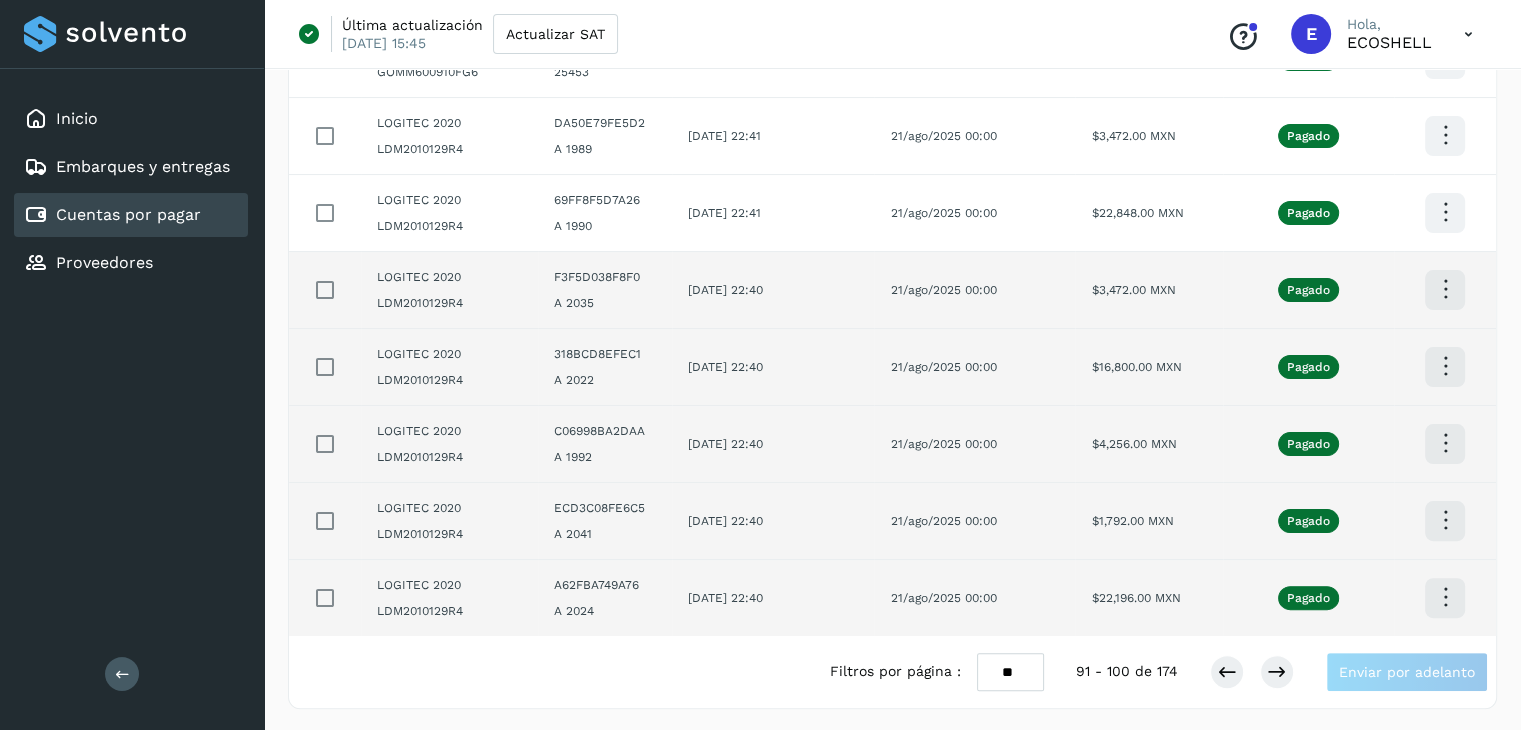 click on "21/ago/2025 00:00" 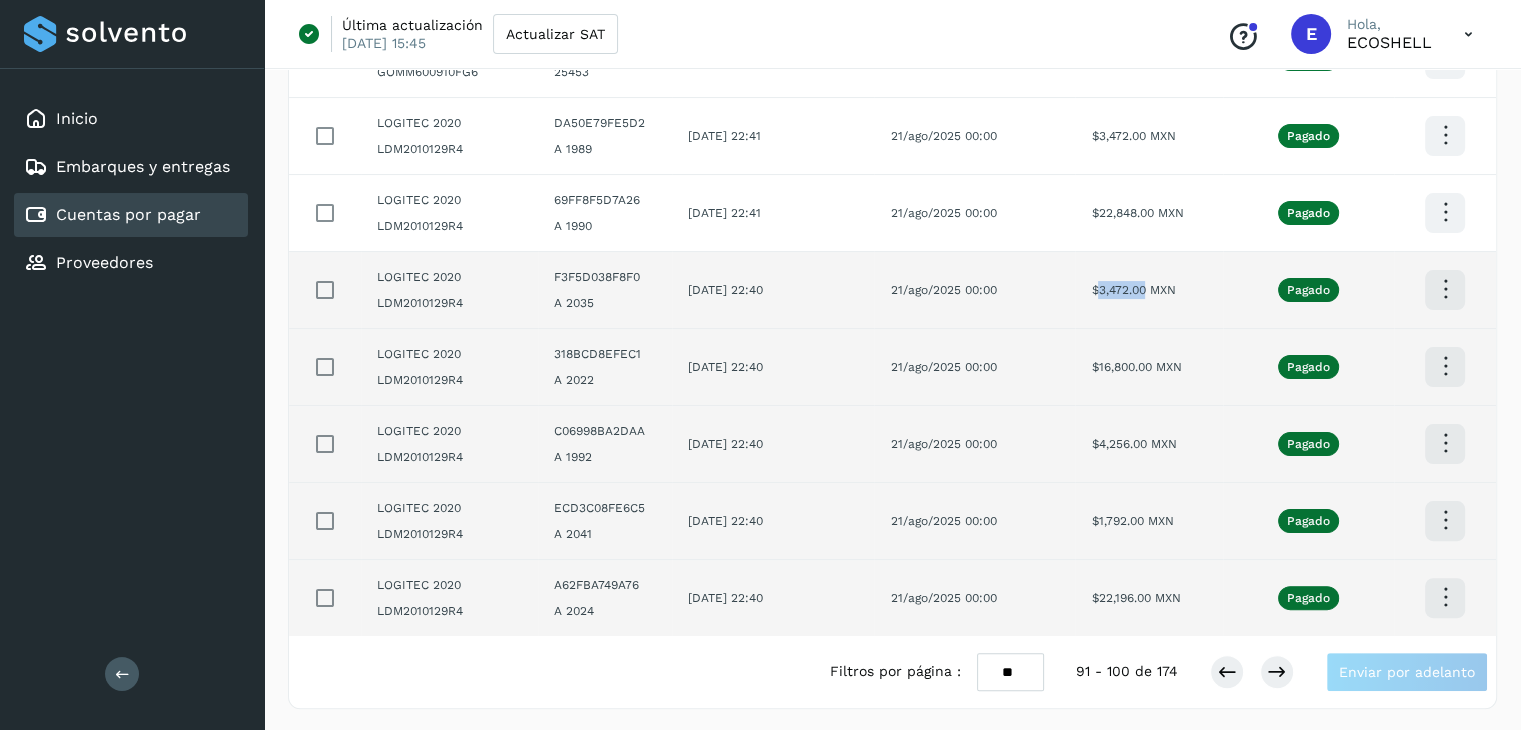 drag, startPoint x: 1163, startPoint y: 282, endPoint x: 1117, endPoint y: 281, distance: 46.010868 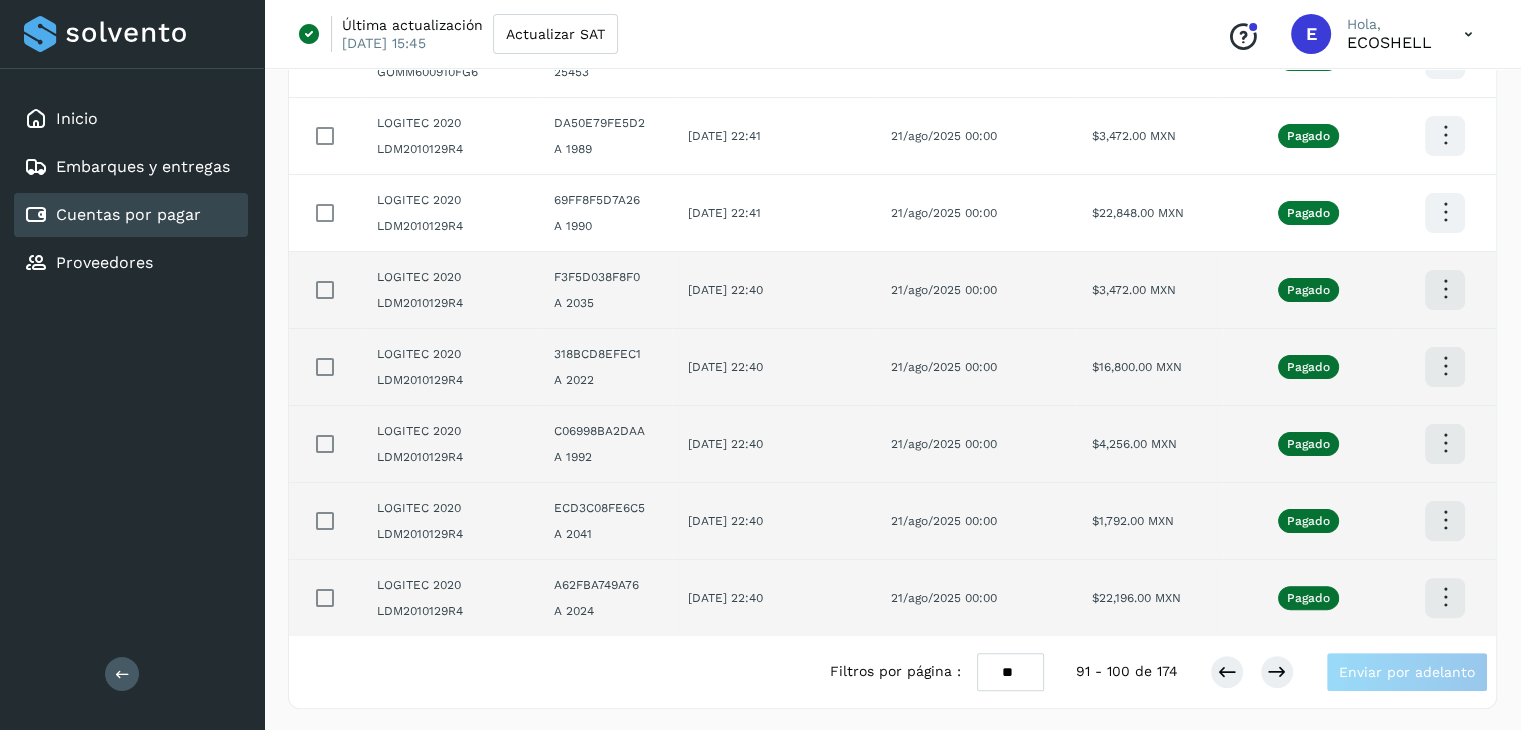 click at bounding box center (1445, -96) 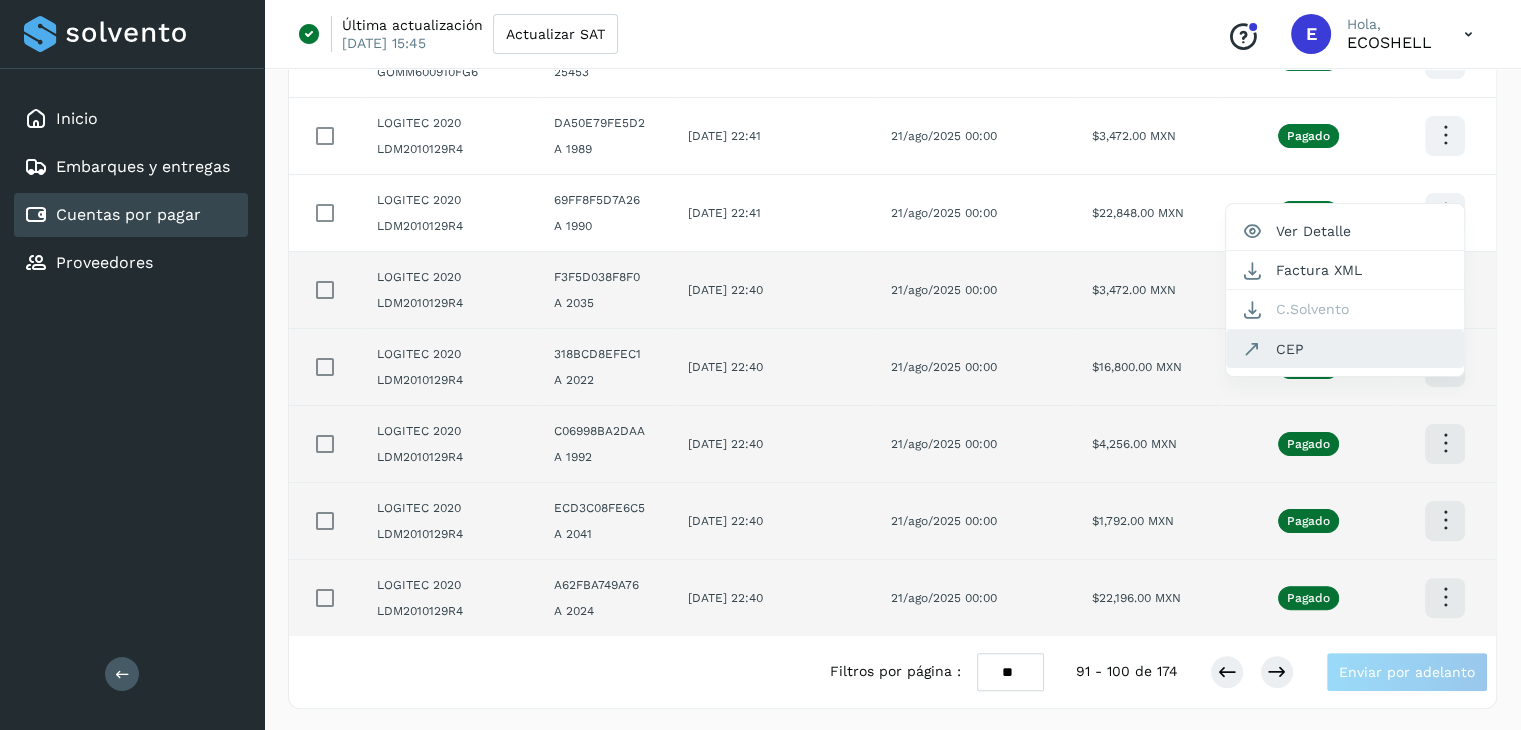 click on "CEP" 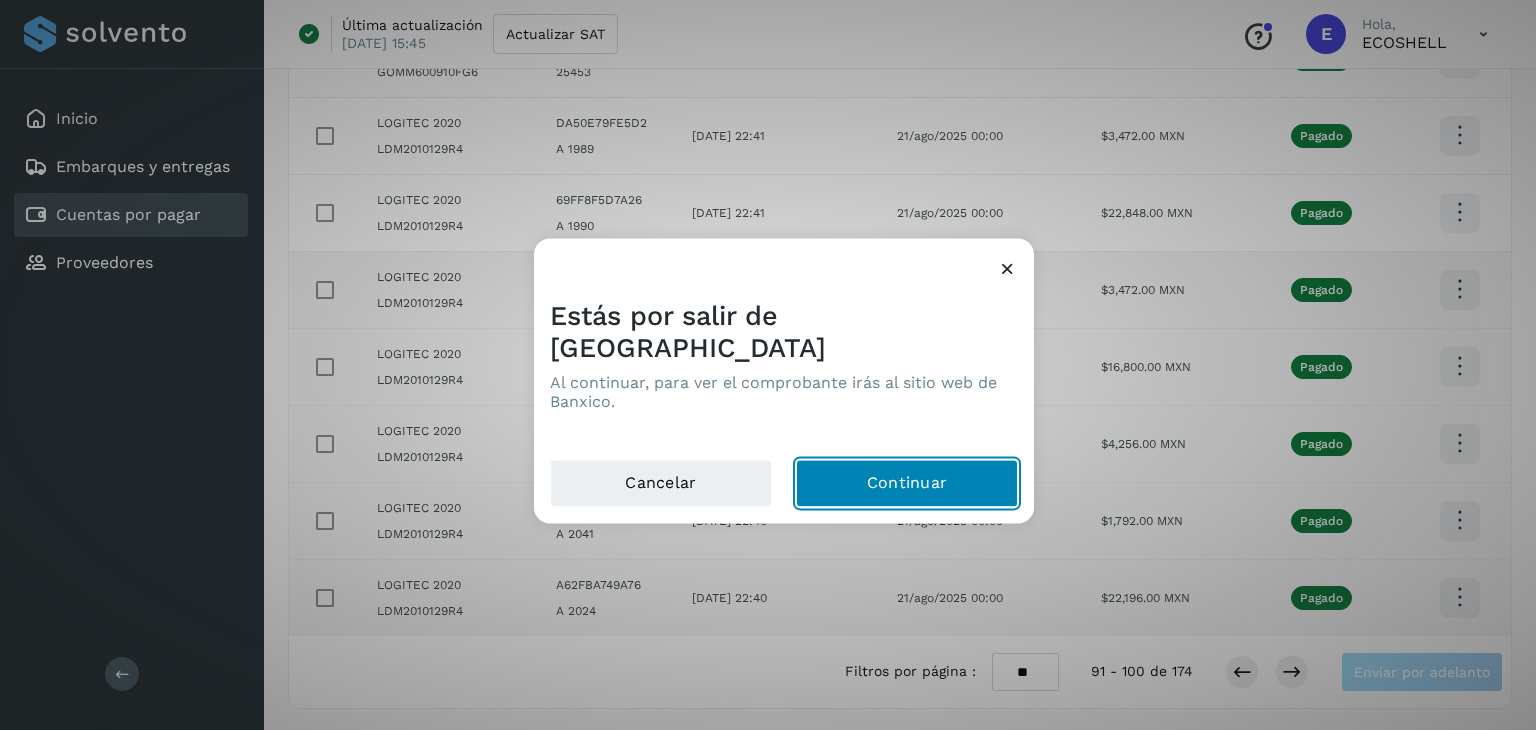click on "Continuar" 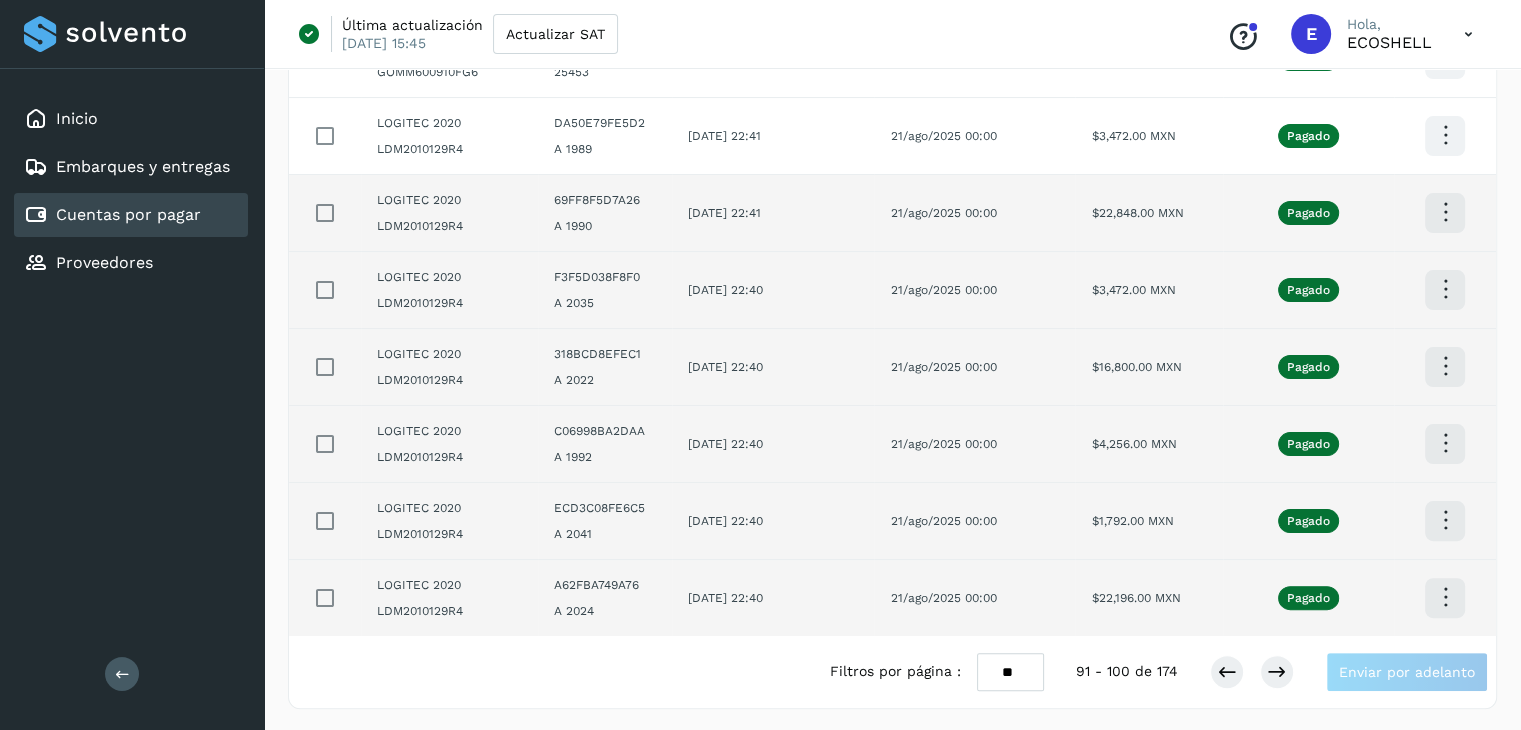 click on "21/ago/2025 00:00" 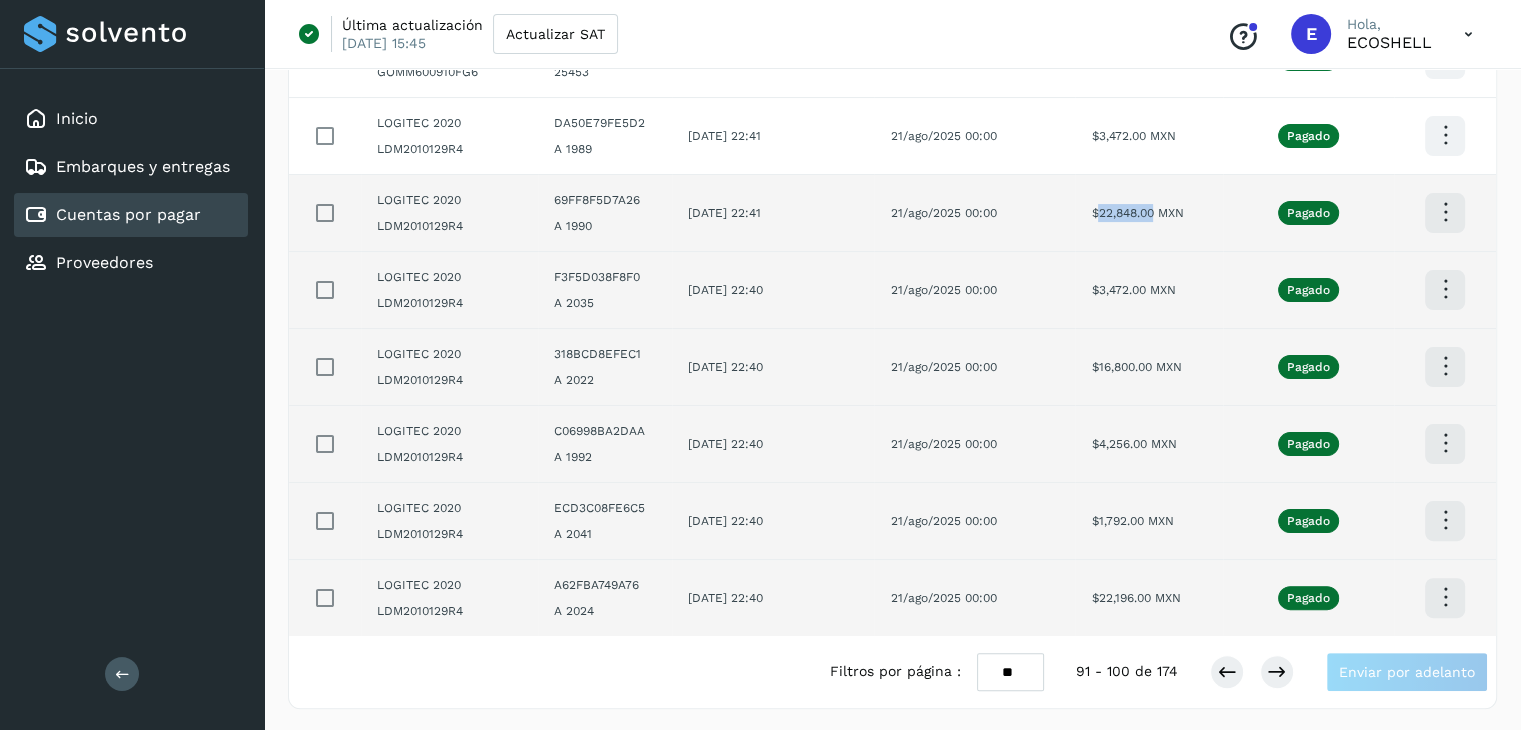 drag, startPoint x: 1171, startPoint y: 213, endPoint x: 1119, endPoint y: 221, distance: 52.611786 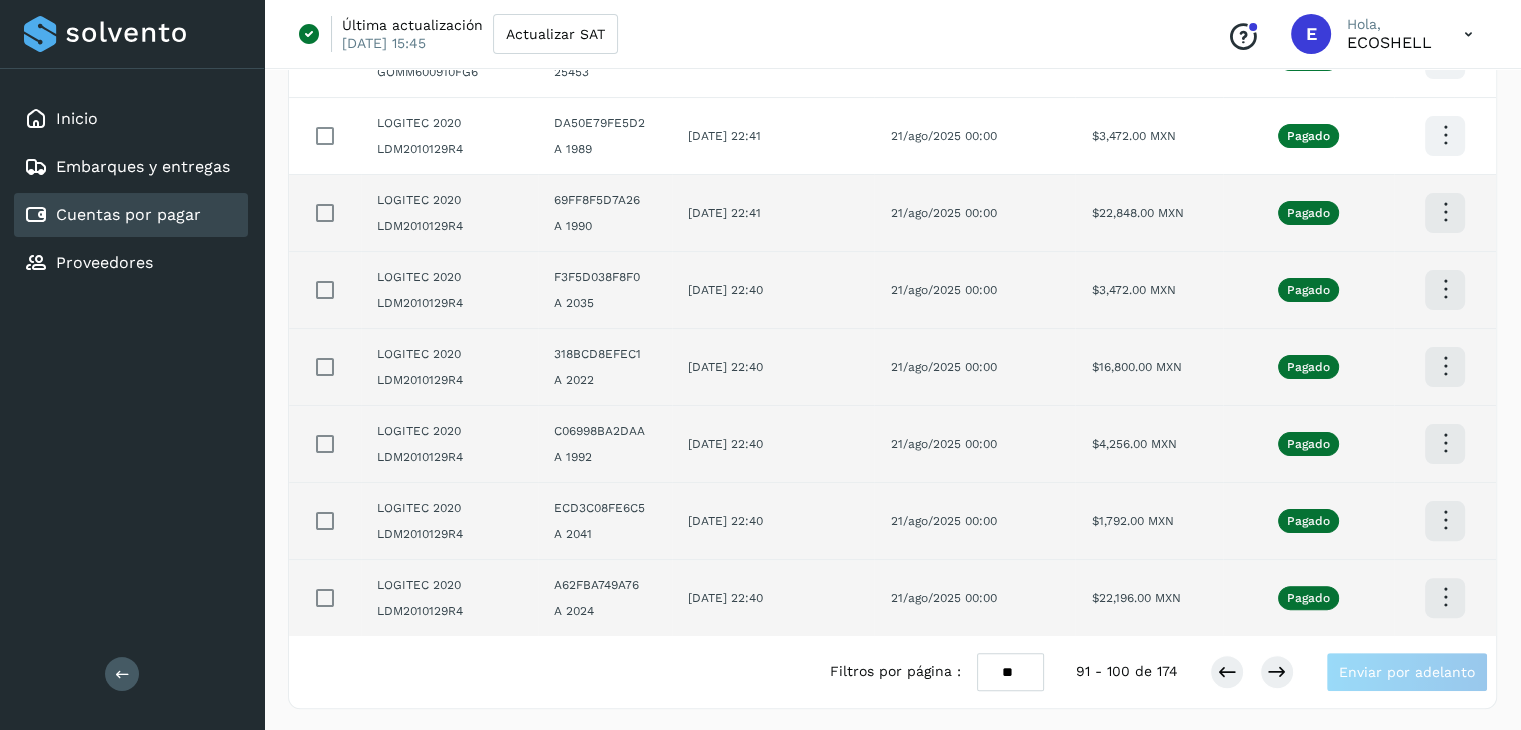 click at bounding box center [1445, -96] 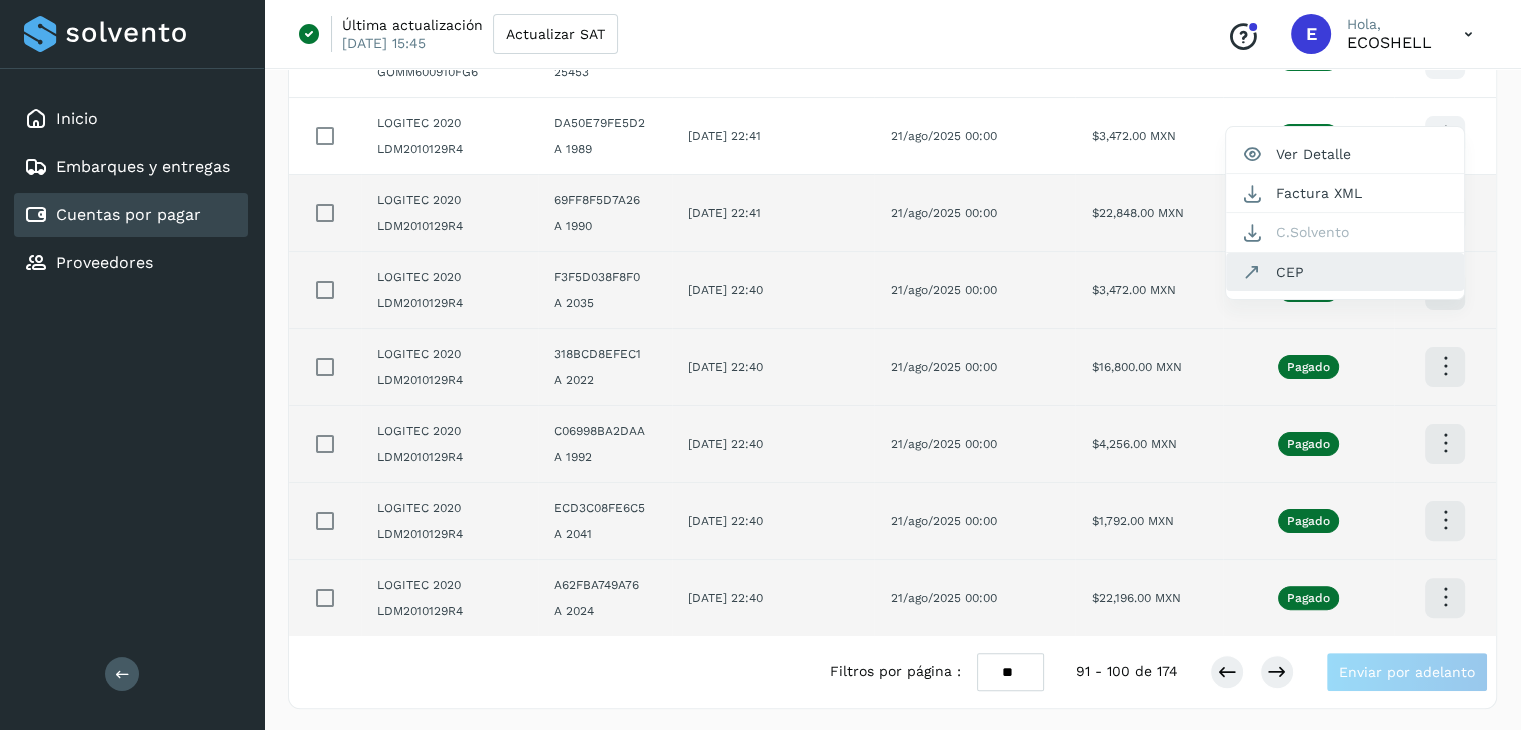 click on "CEP" 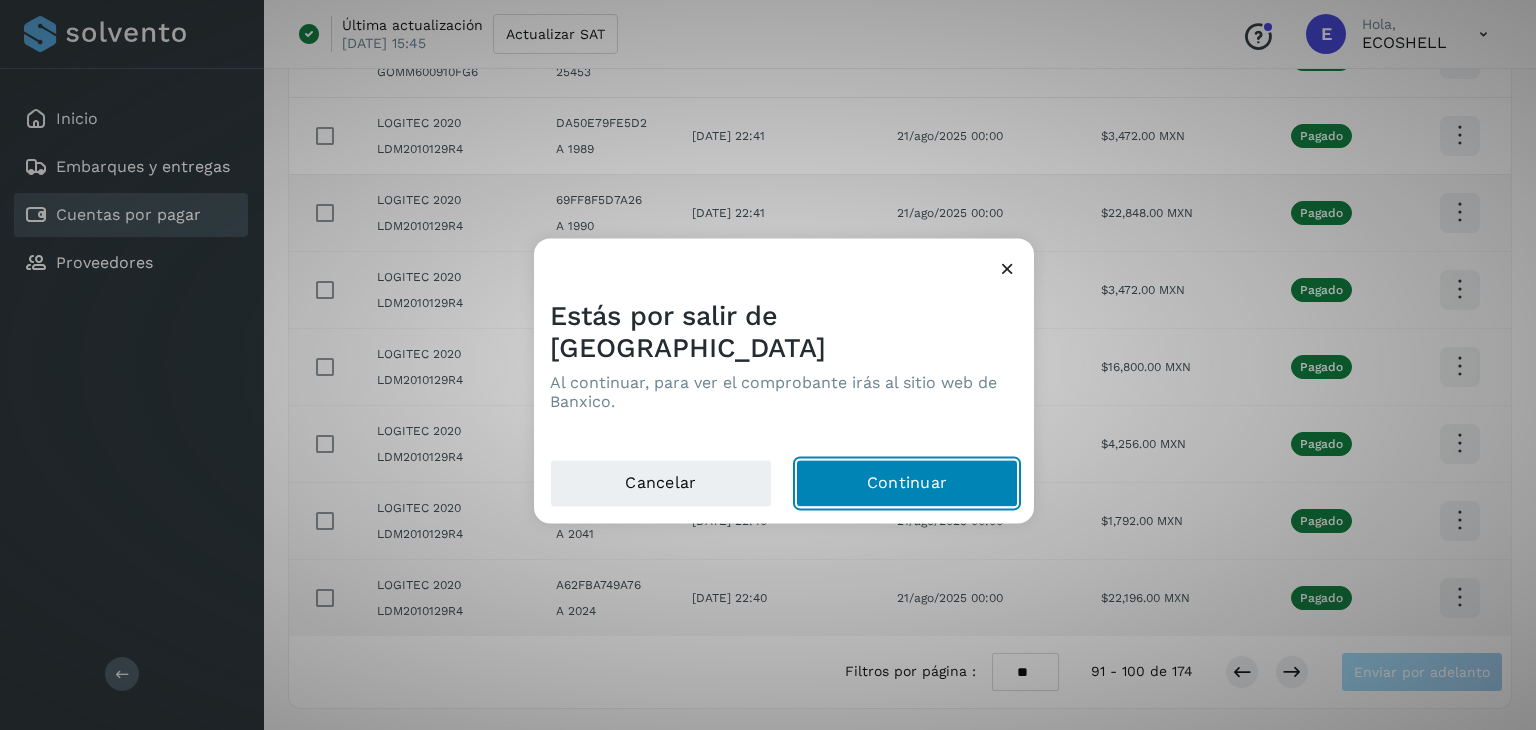click on "Continuar" 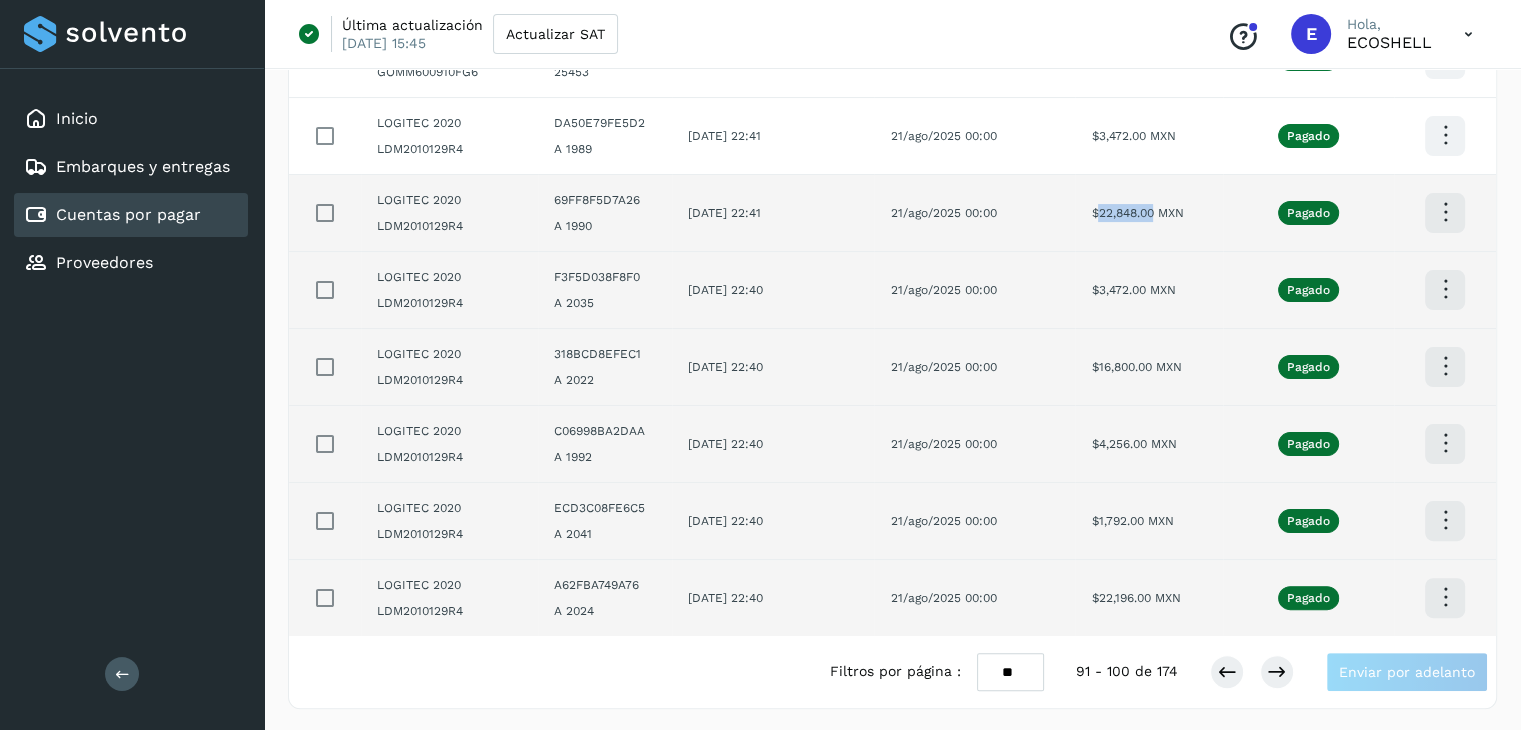 drag, startPoint x: 1171, startPoint y: 214, endPoint x: 1119, endPoint y: 225, distance: 53.15073 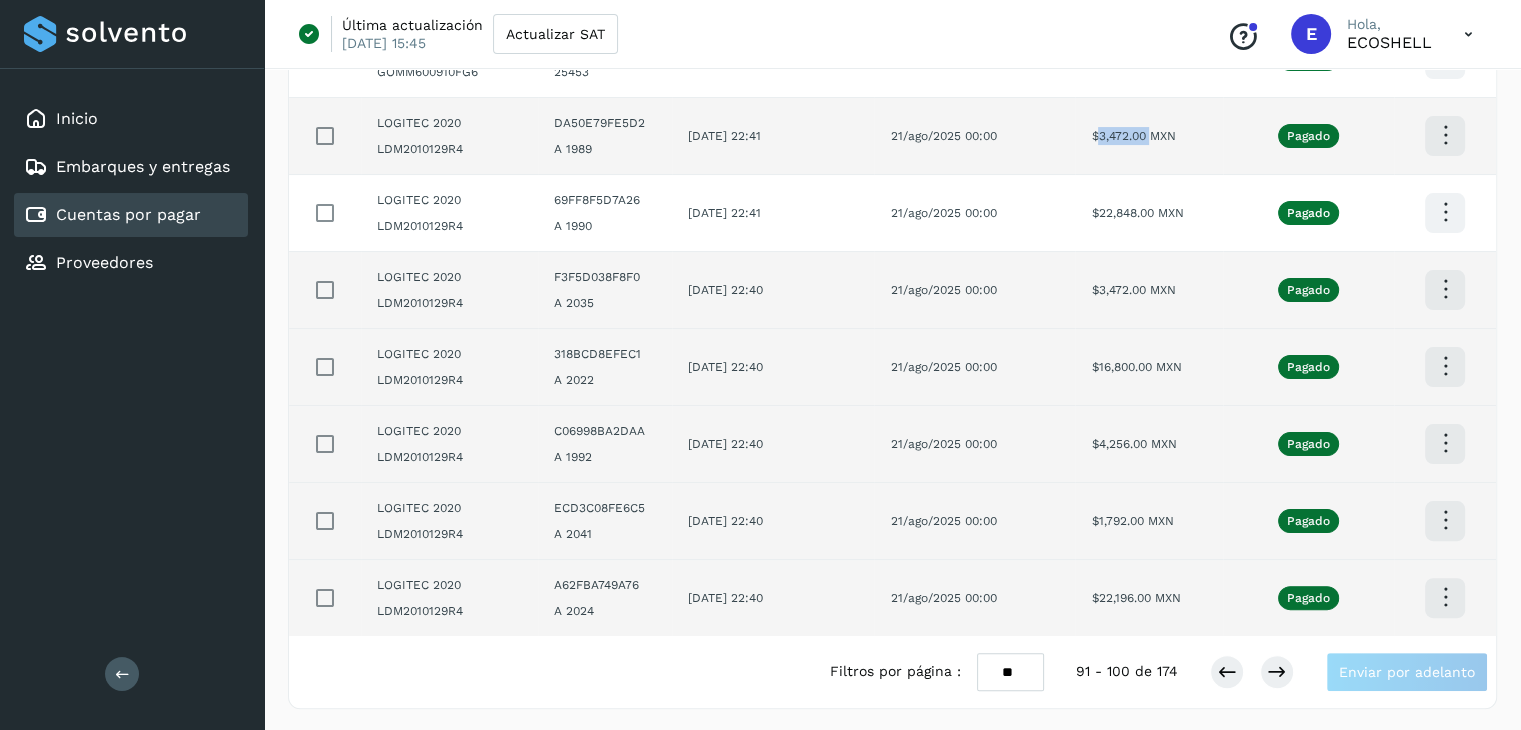 drag, startPoint x: 1168, startPoint y: 129, endPoint x: 1115, endPoint y: 144, distance: 55.081757 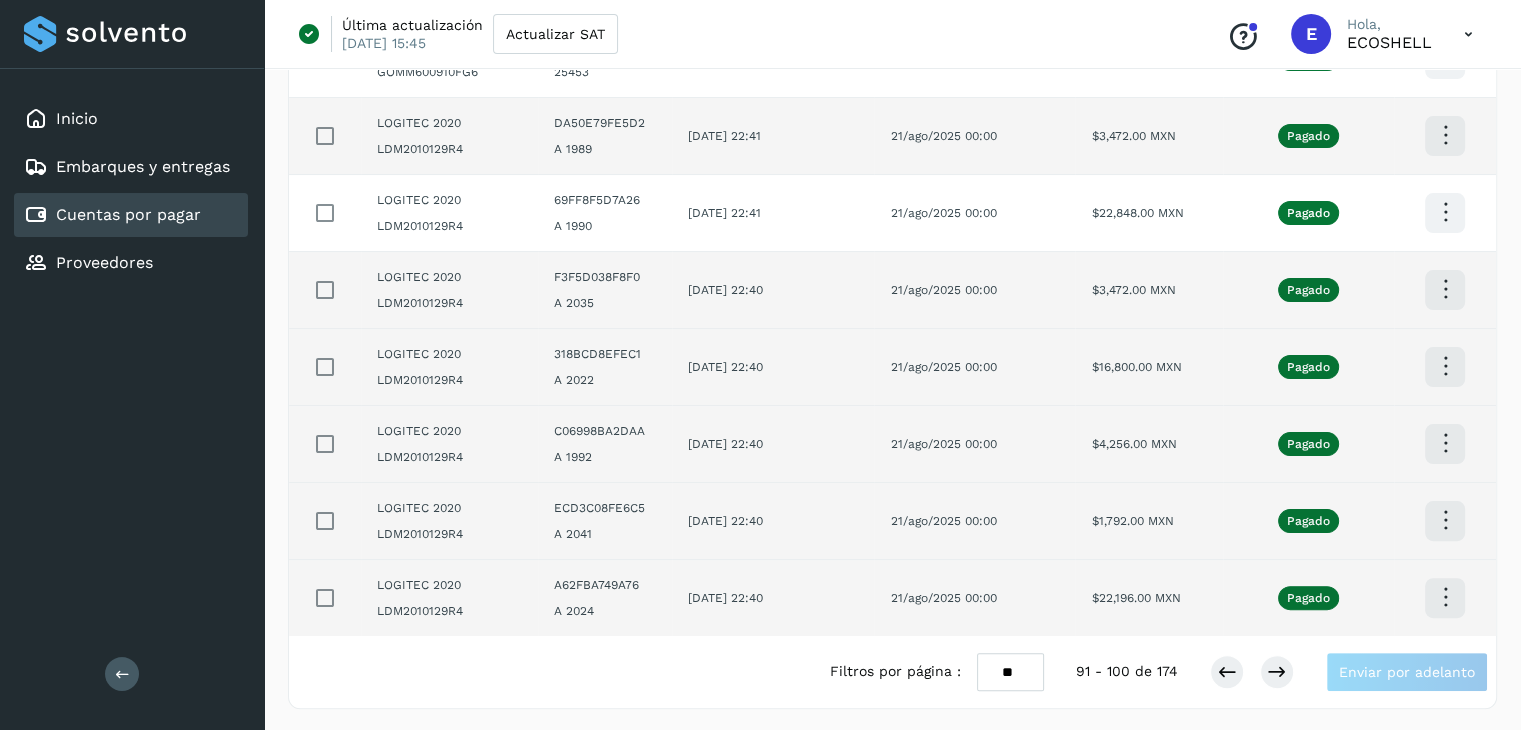 click on "21/ago/2025 00:00" 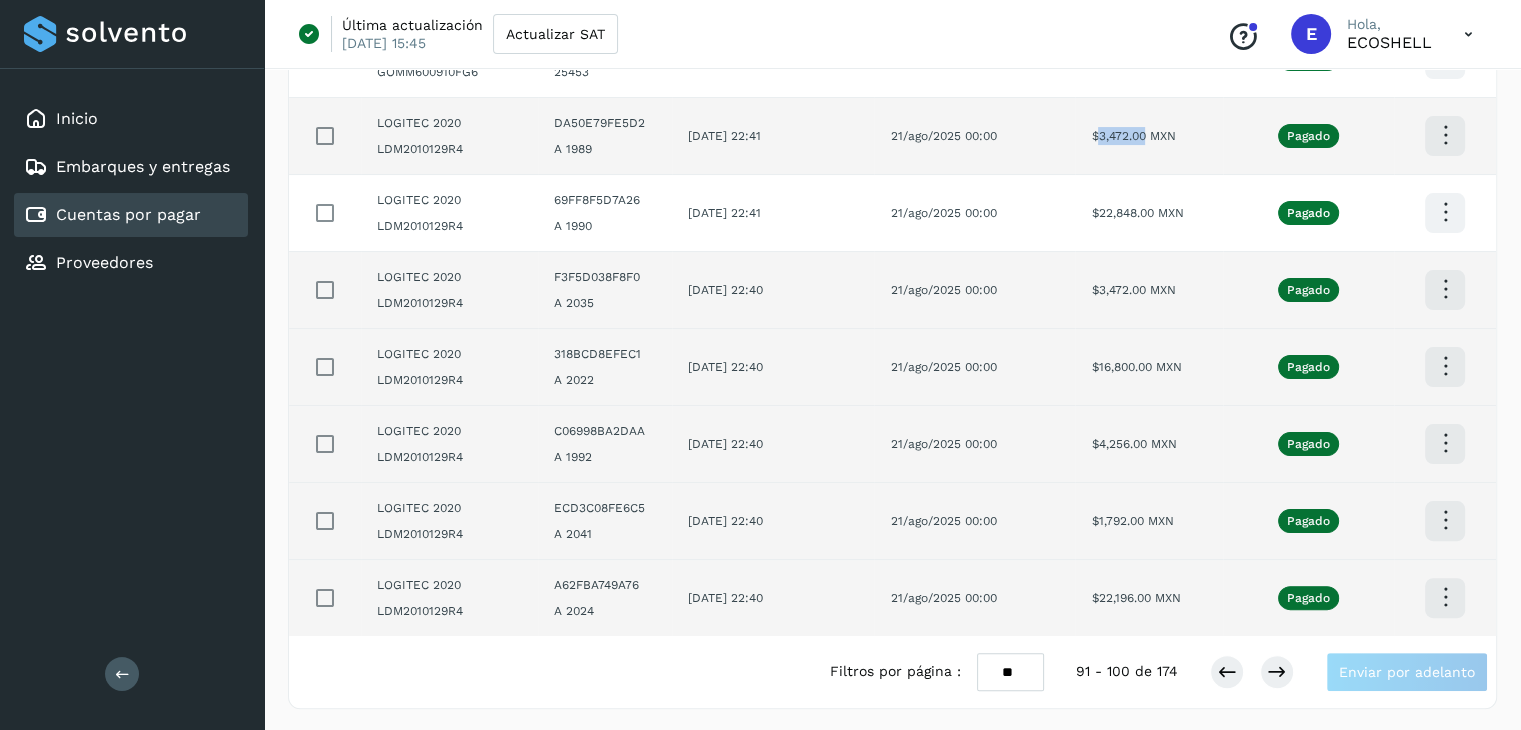 drag, startPoint x: 1157, startPoint y: 141, endPoint x: 1122, endPoint y: 137, distance: 35.22783 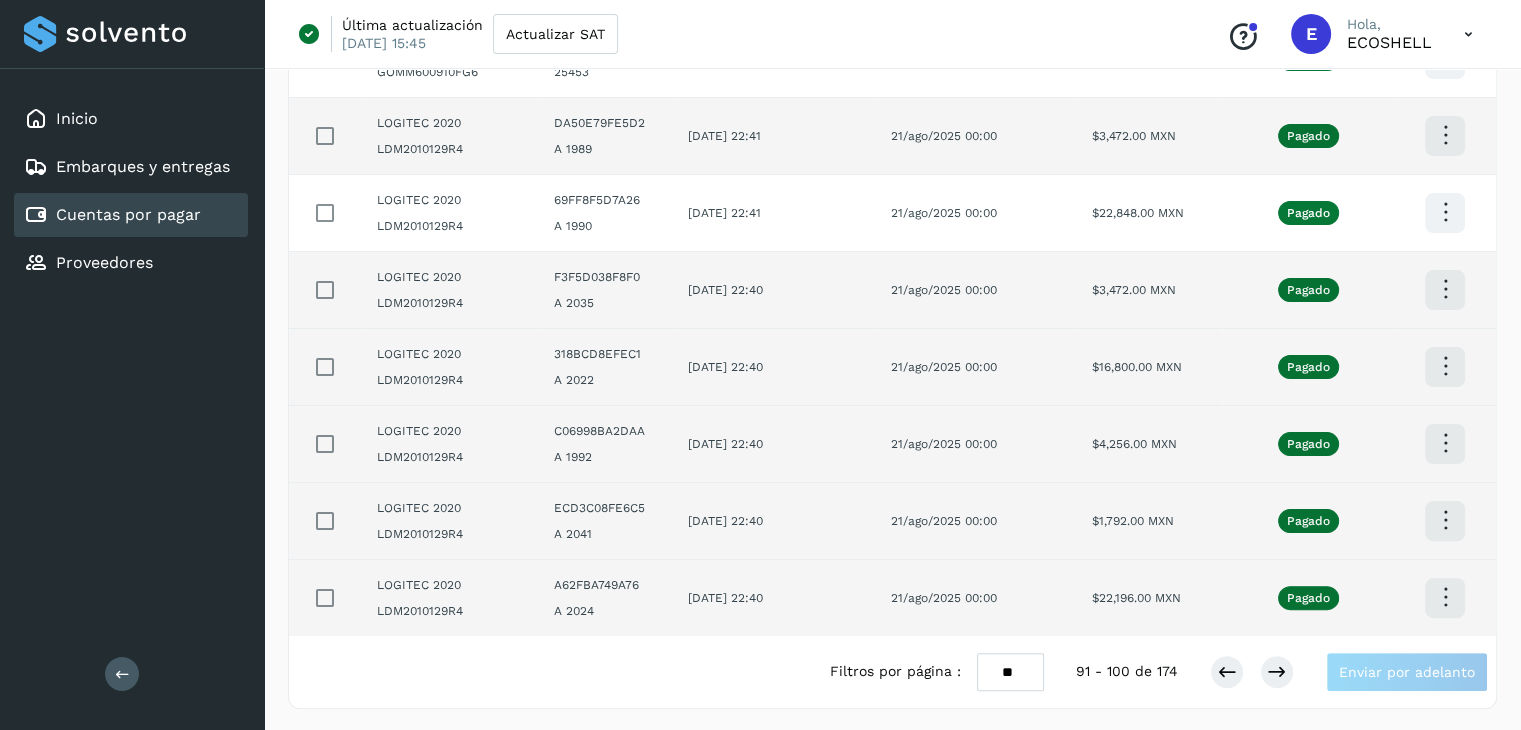 click at bounding box center [1445, -96] 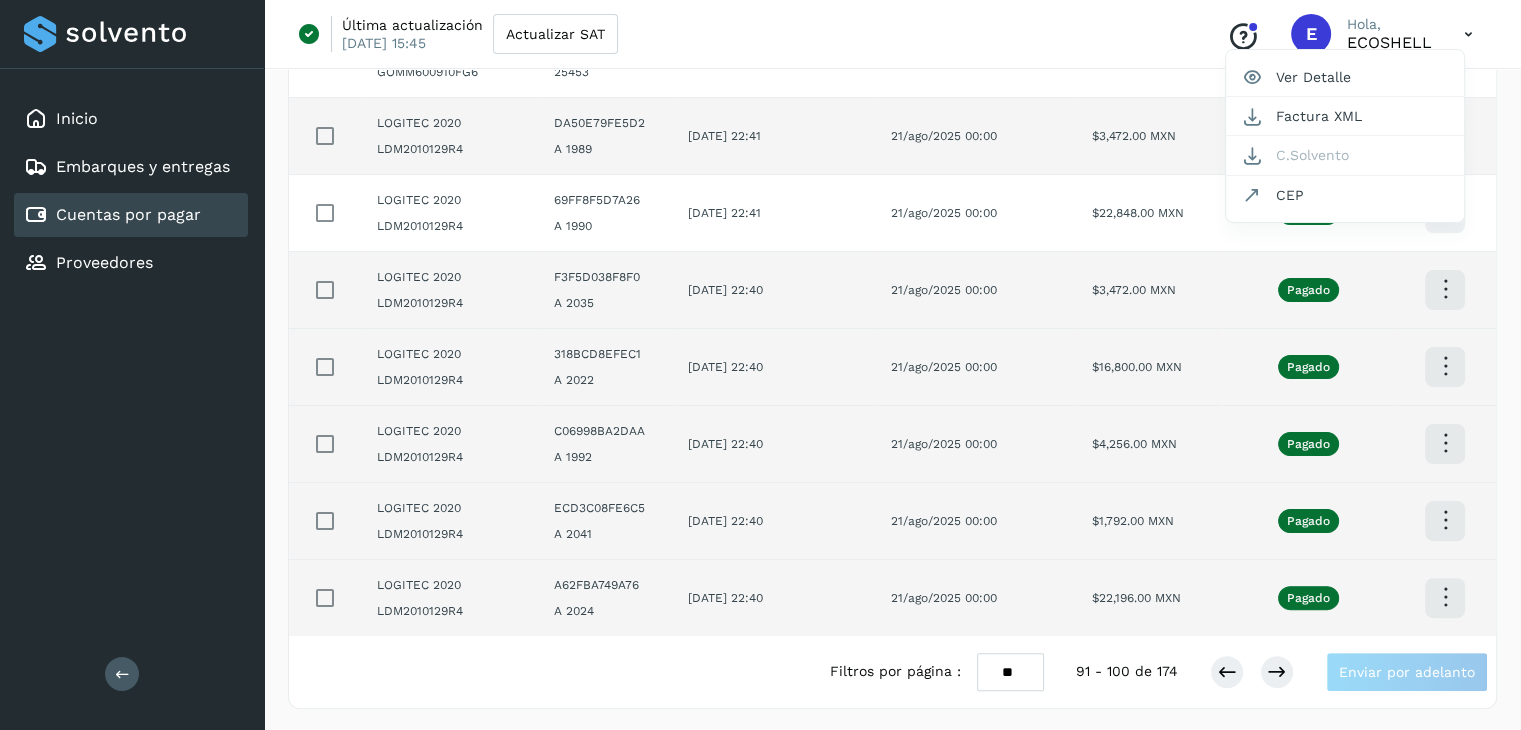 click at bounding box center (760, 365) 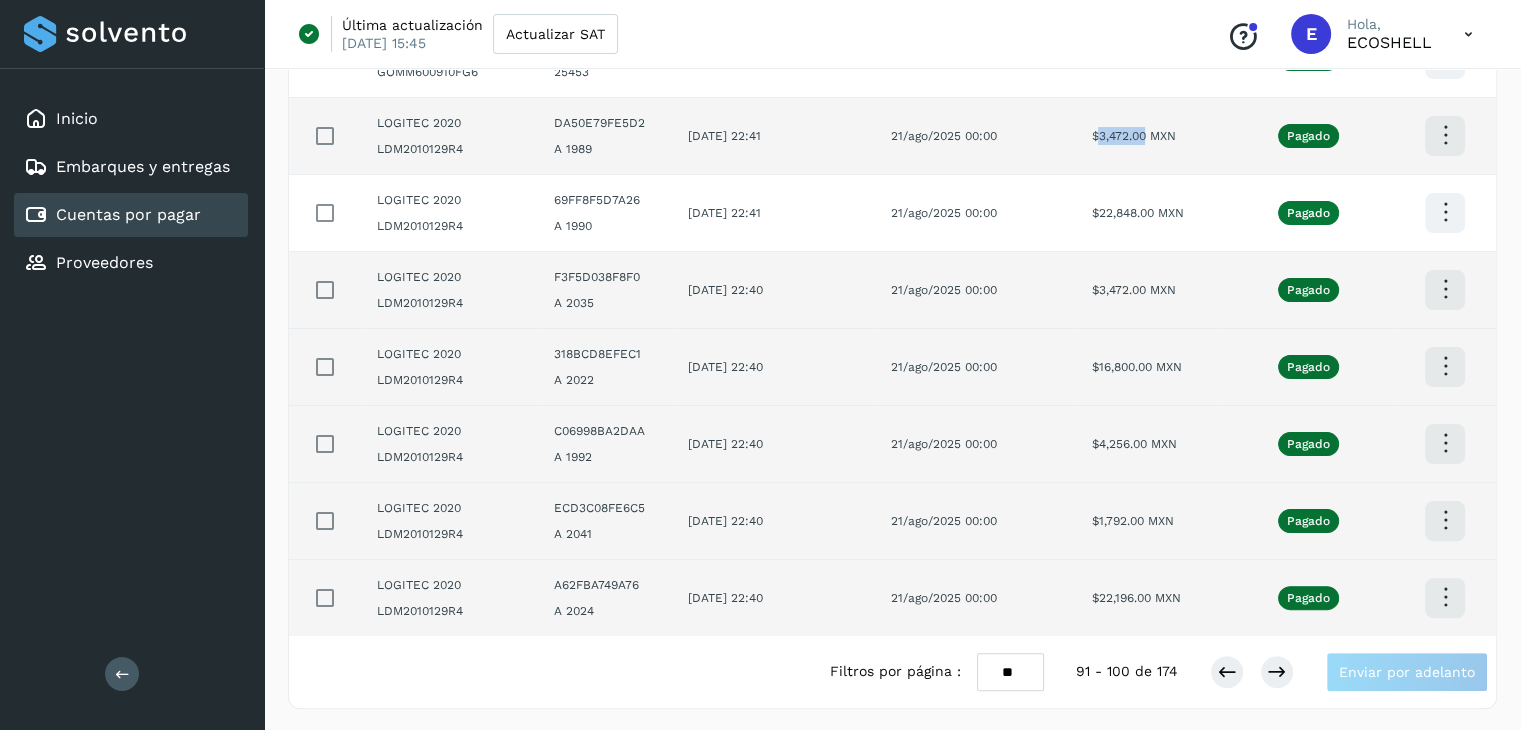 drag, startPoint x: 1162, startPoint y: 132, endPoint x: 1116, endPoint y: 145, distance: 47.801674 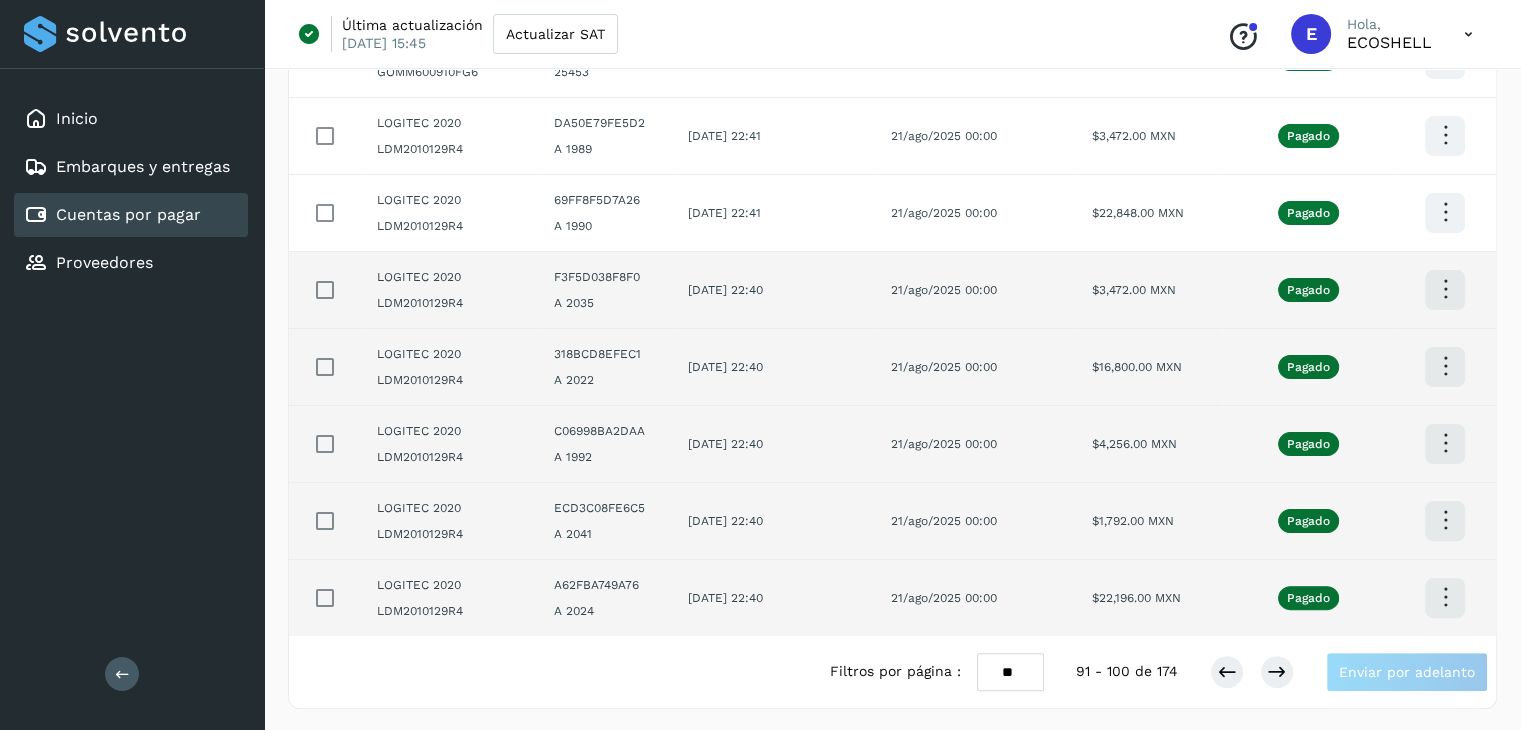 click at bounding box center (1445, -96) 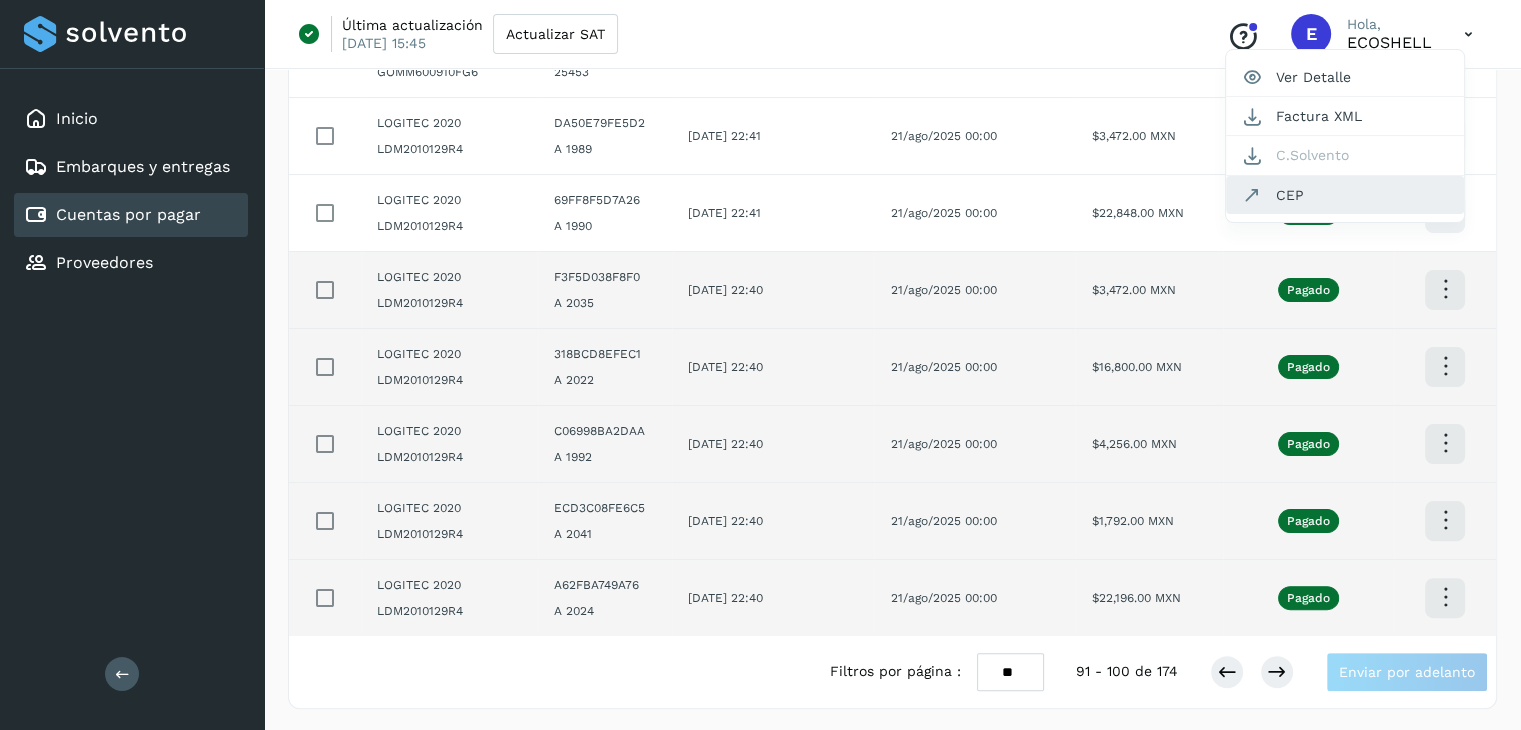 click on "CEP" 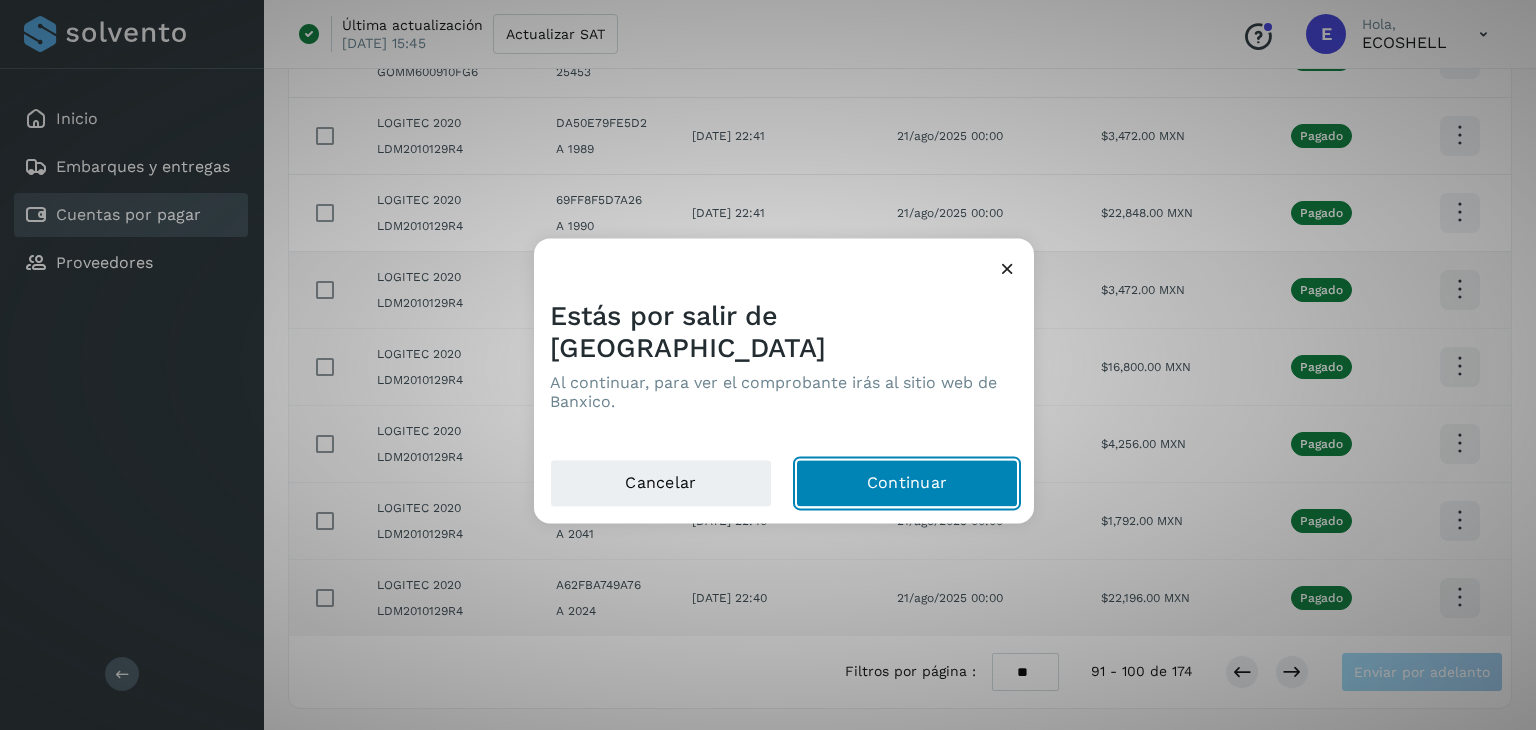 click on "Continuar" 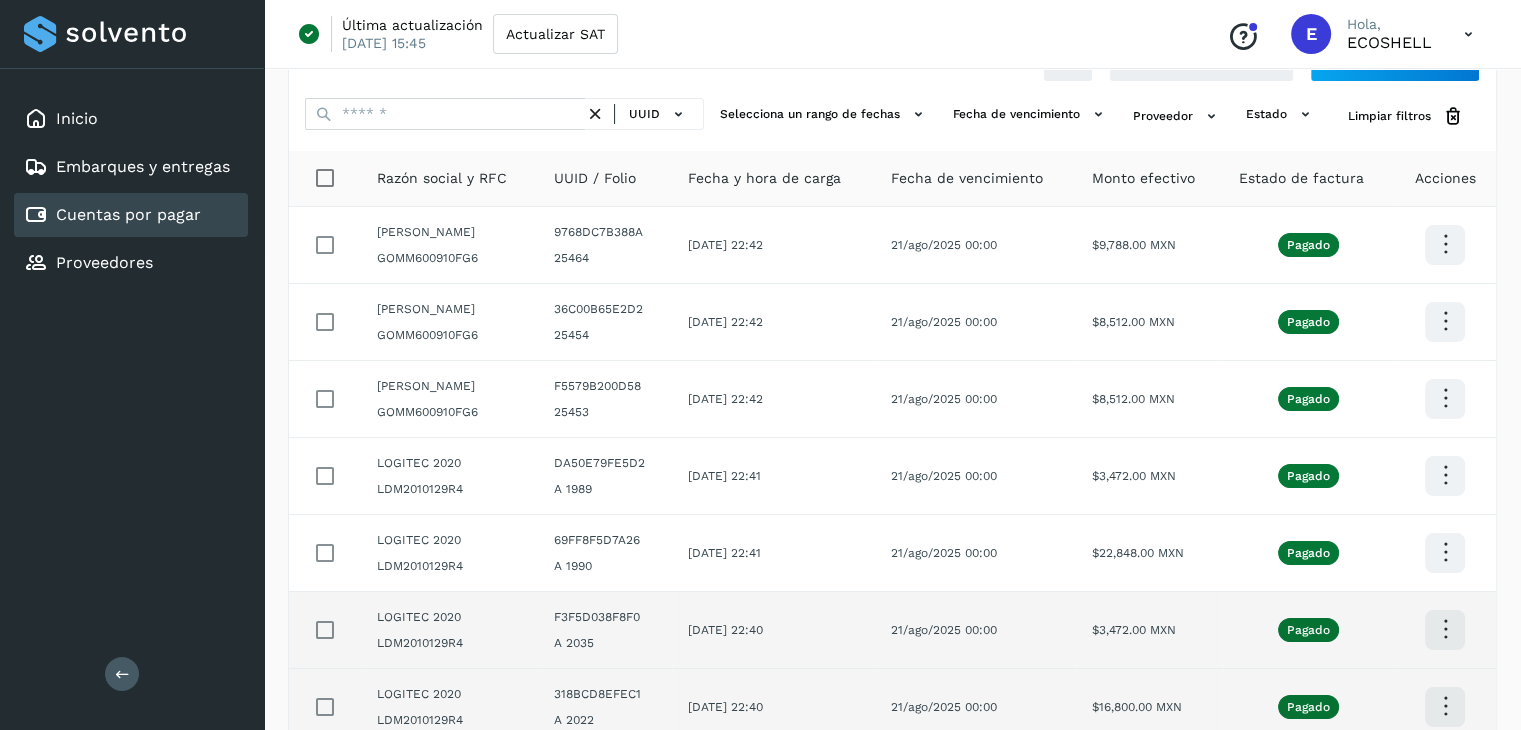 scroll, scrollTop: 63, scrollLeft: 0, axis: vertical 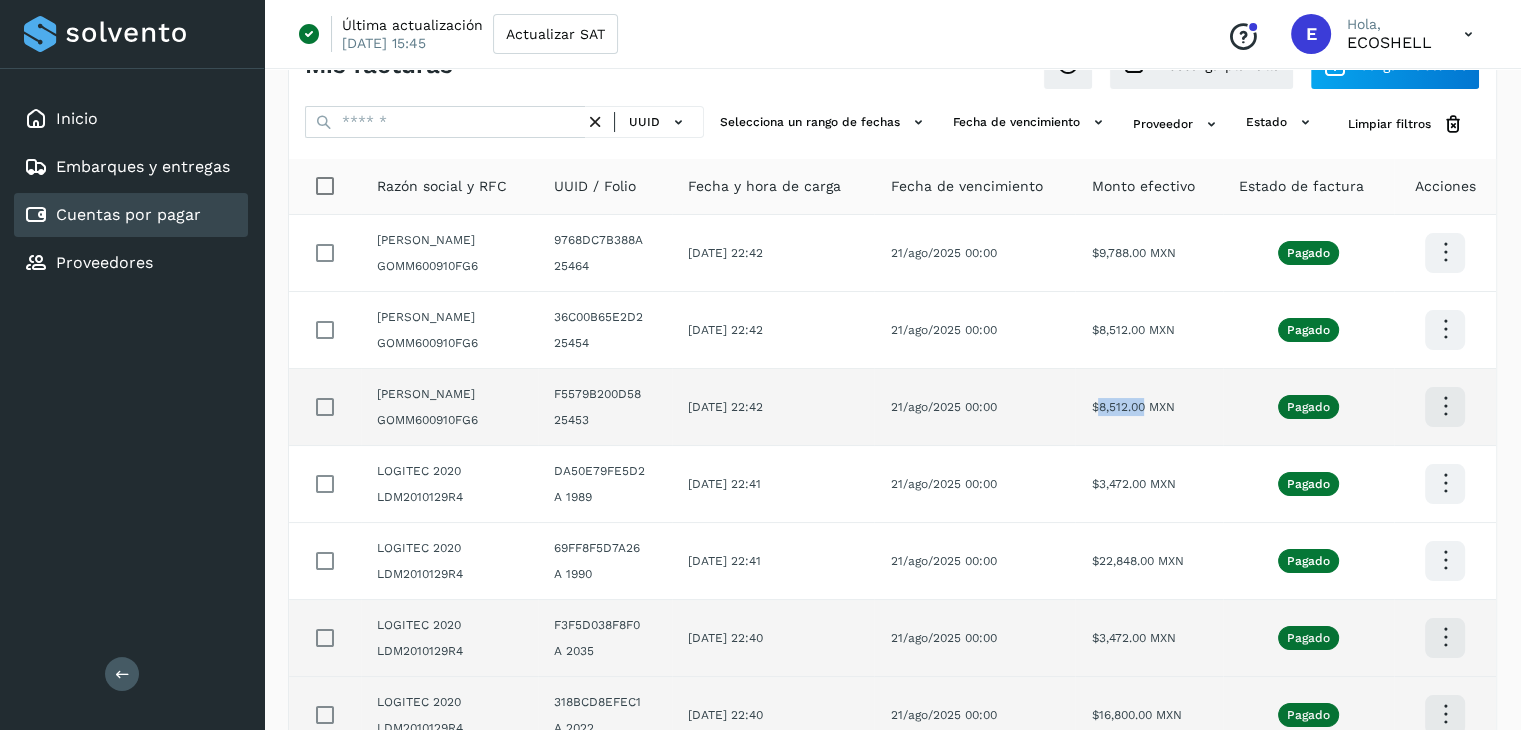 drag, startPoint x: 1164, startPoint y: 402, endPoint x: 1116, endPoint y: 425, distance: 53.225933 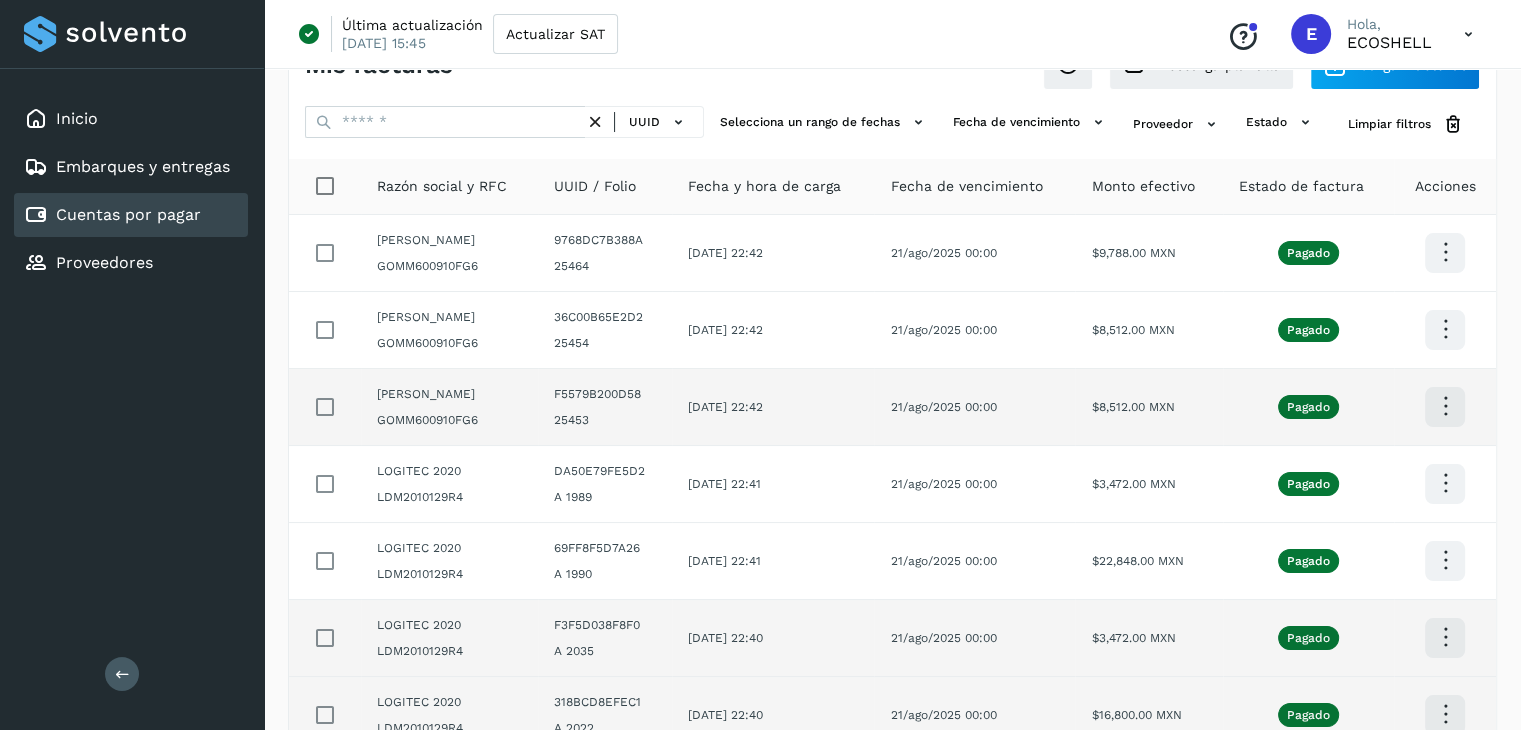 click at bounding box center (1445, 252) 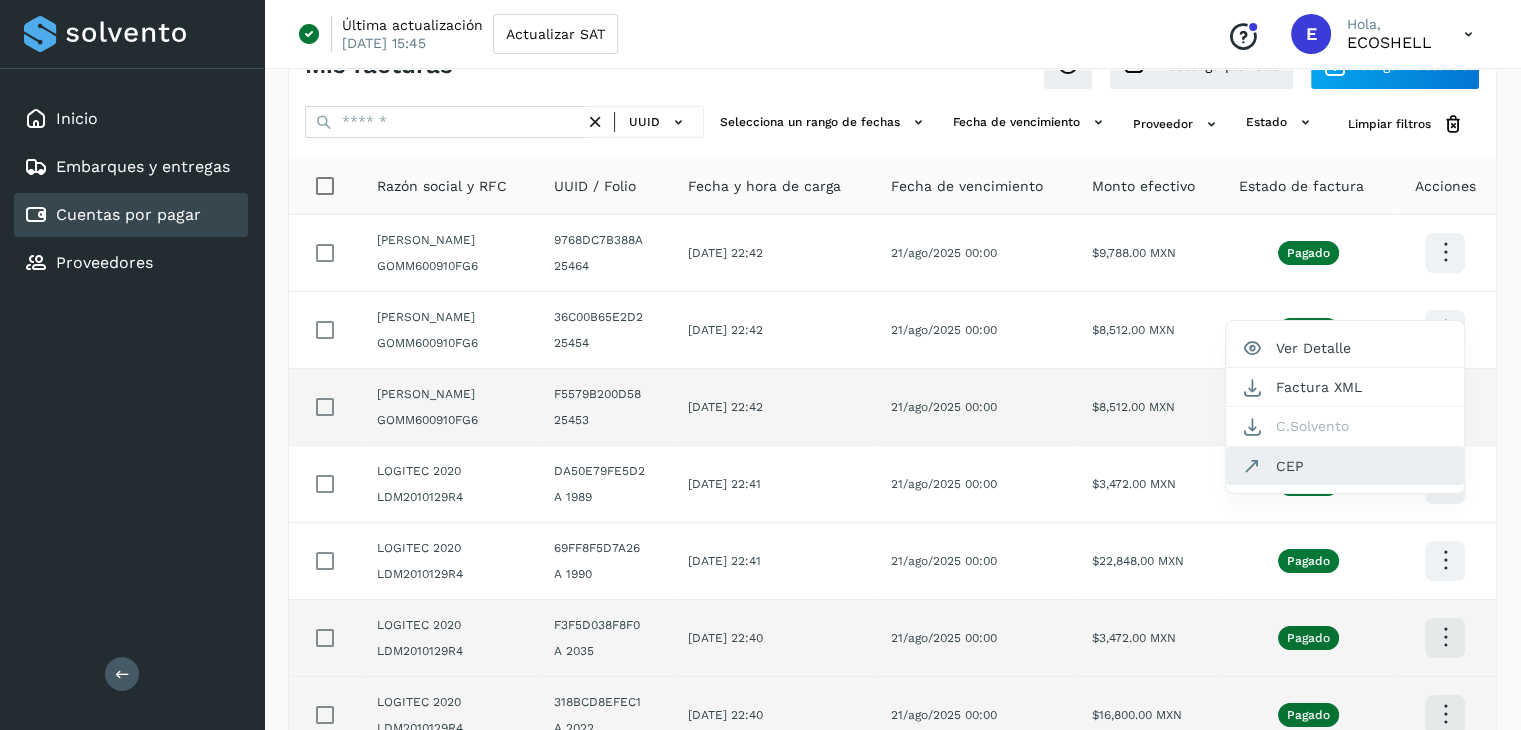 click at bounding box center [1252, 466] 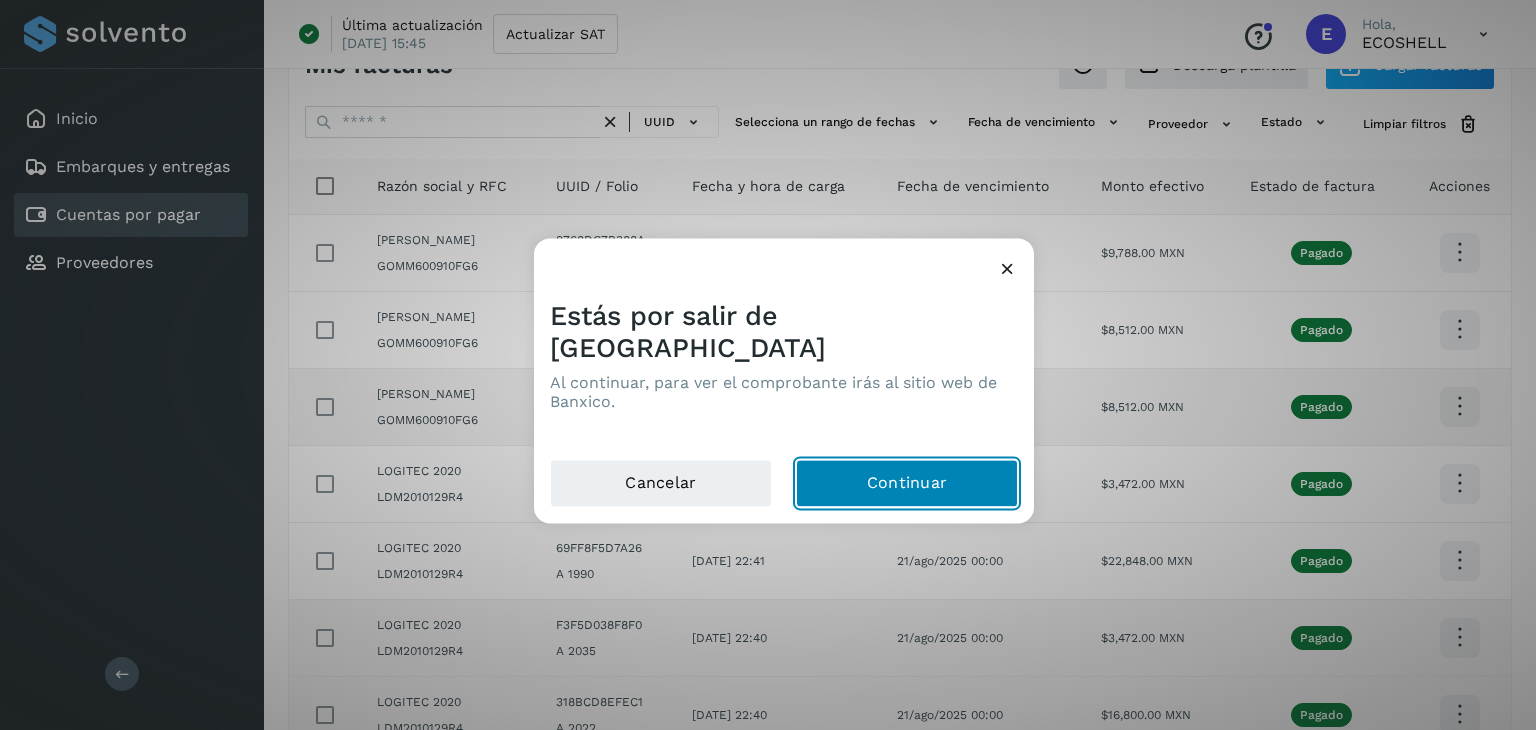 click on "Continuar" 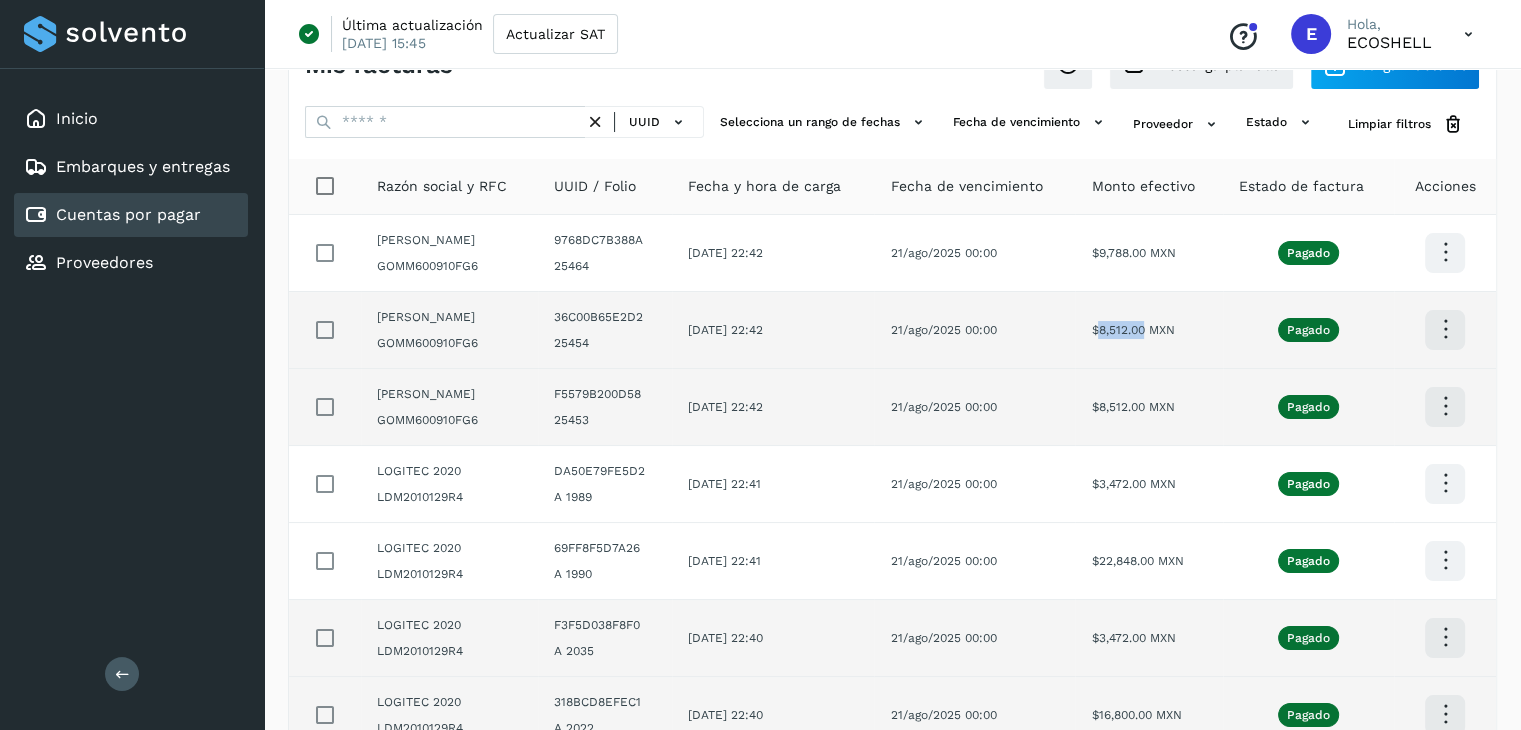 drag, startPoint x: 1162, startPoint y: 330, endPoint x: 1119, endPoint y: 349, distance: 47.010635 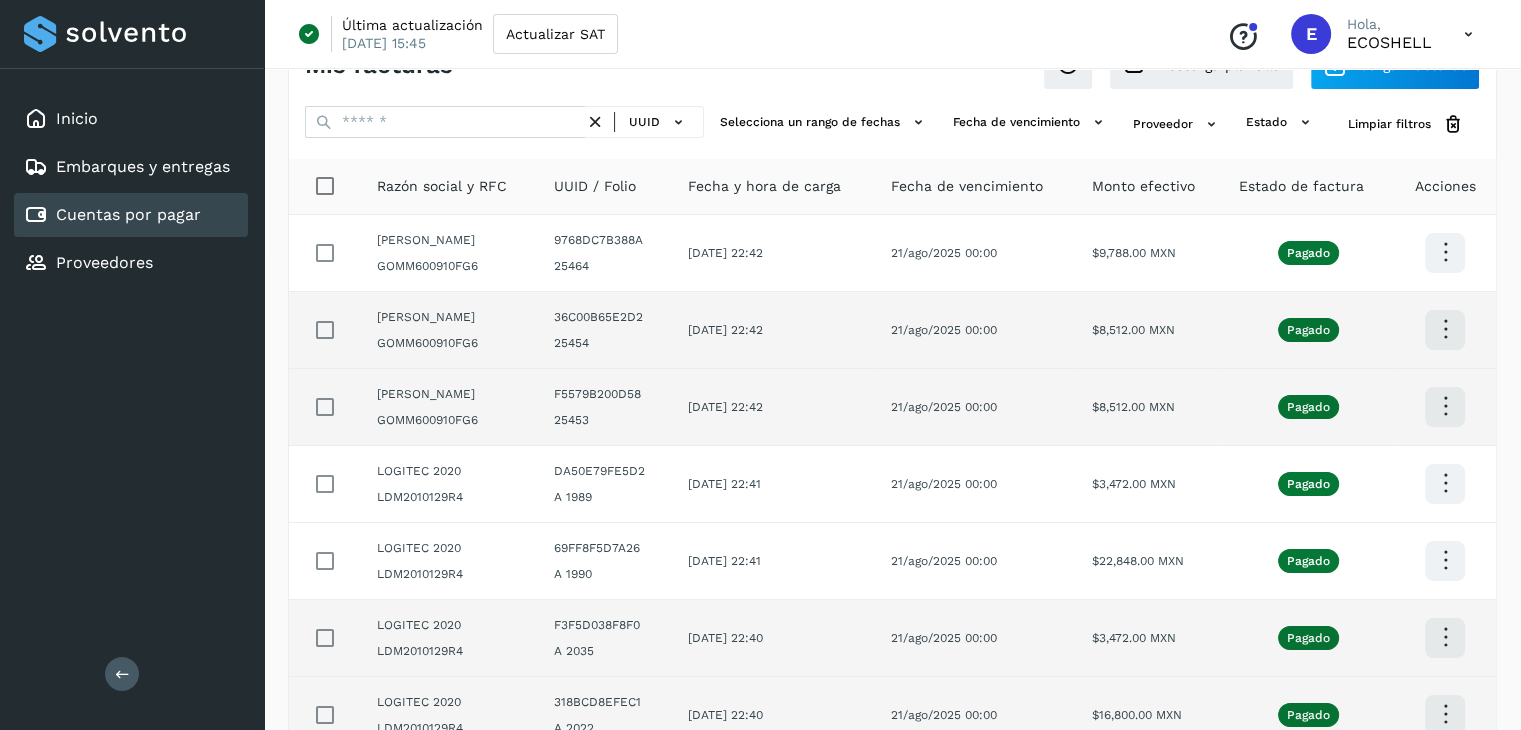 click at bounding box center [1445, 252] 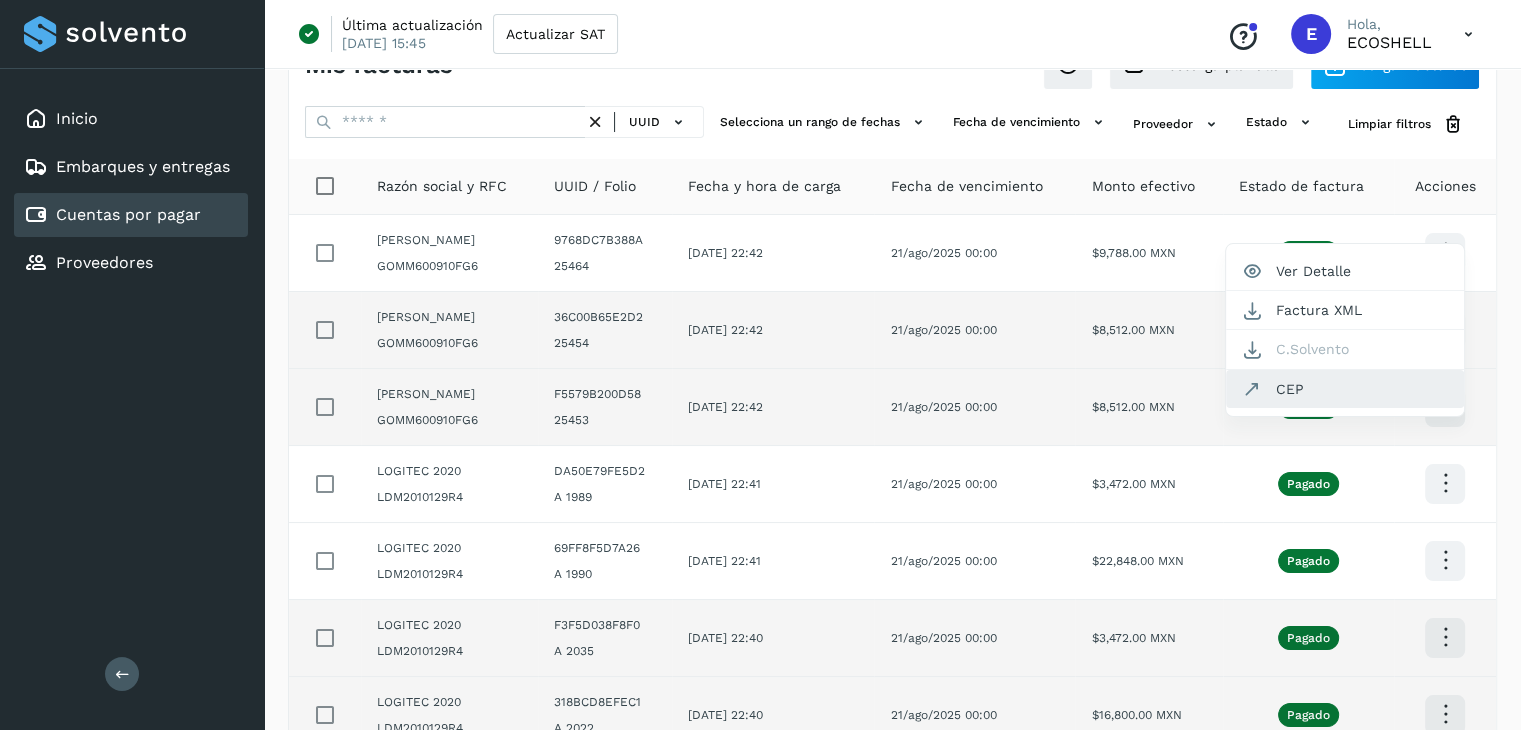 click on "CEP" 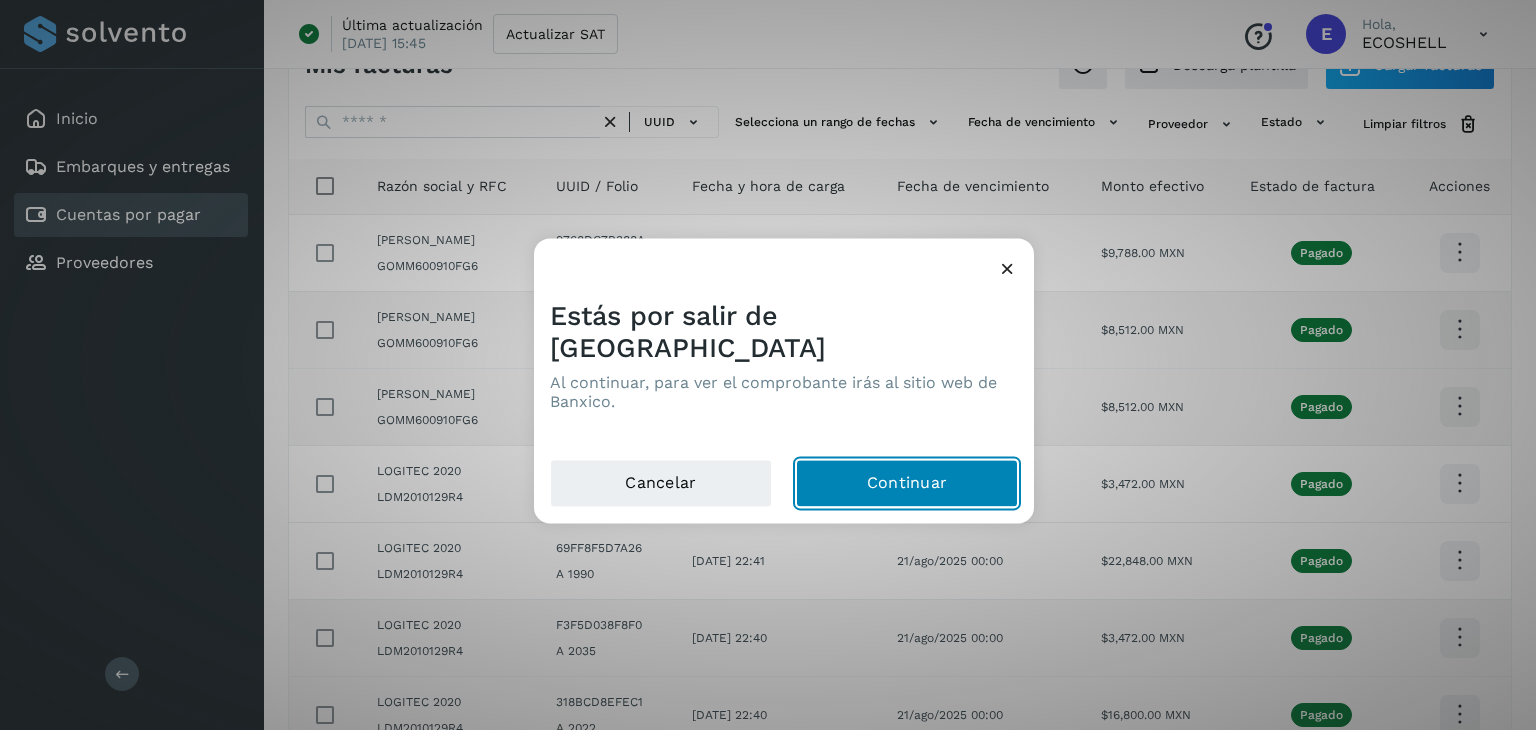 click on "Continuar" 